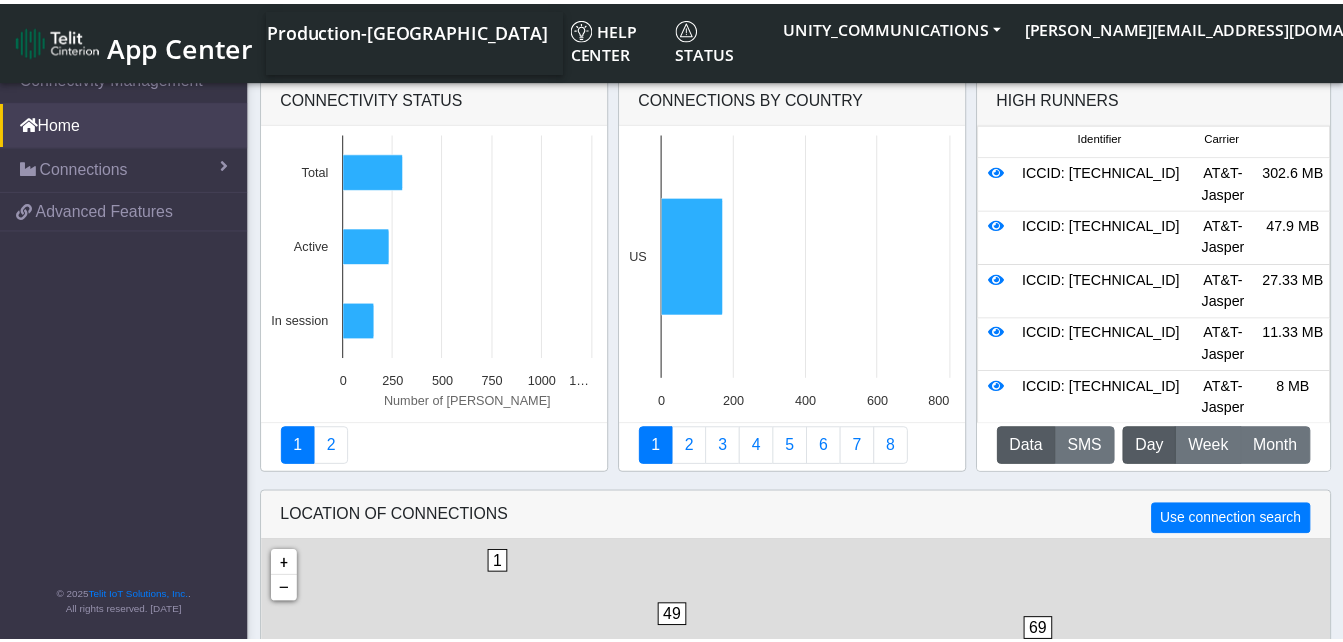 scroll, scrollTop: 0, scrollLeft: 0, axis: both 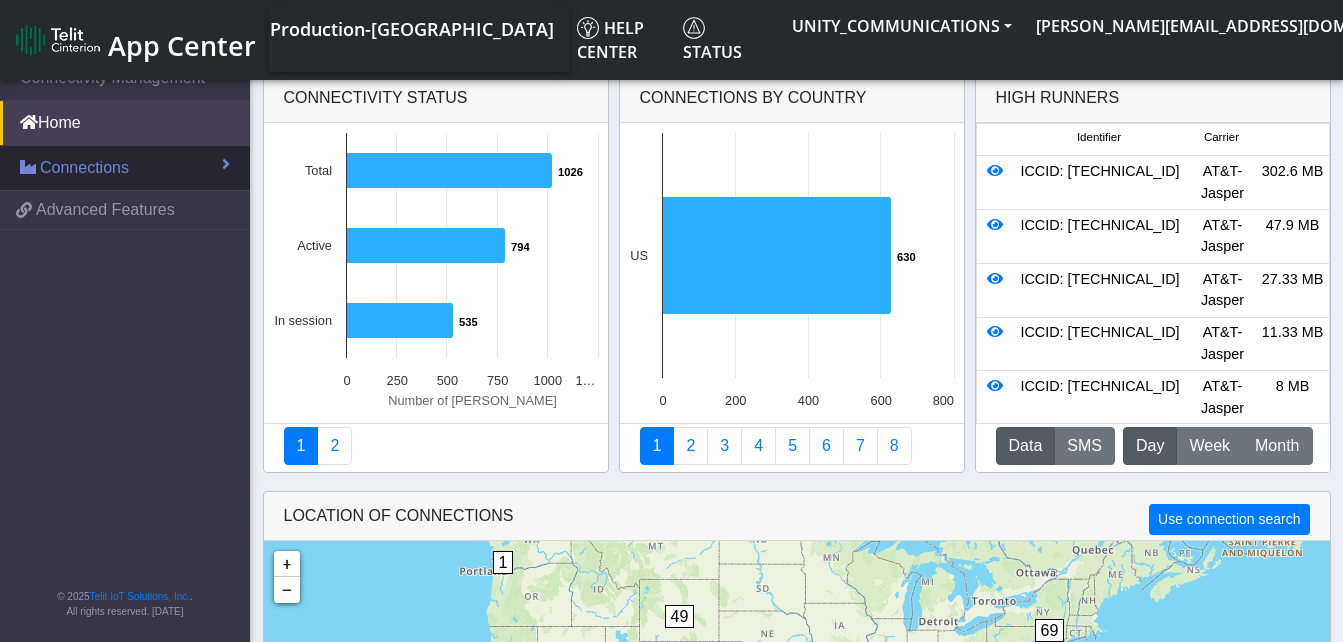 click on "Connections" at bounding box center (125, 168) 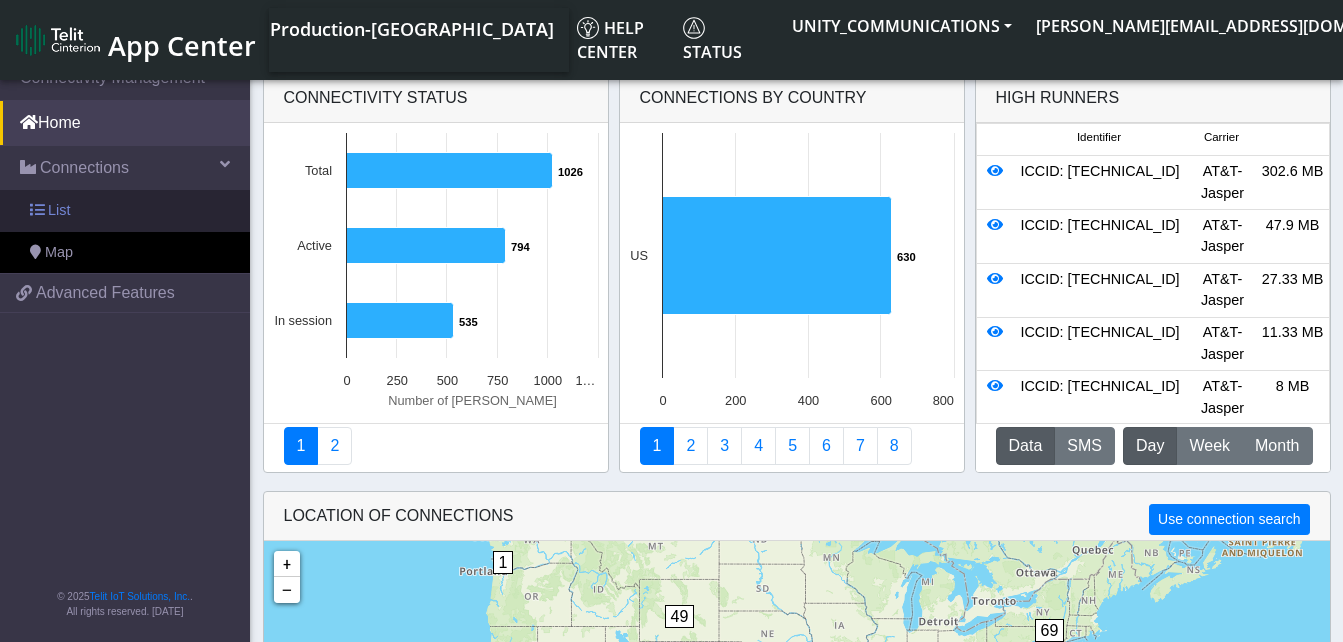 click on "List" at bounding box center [125, 211] 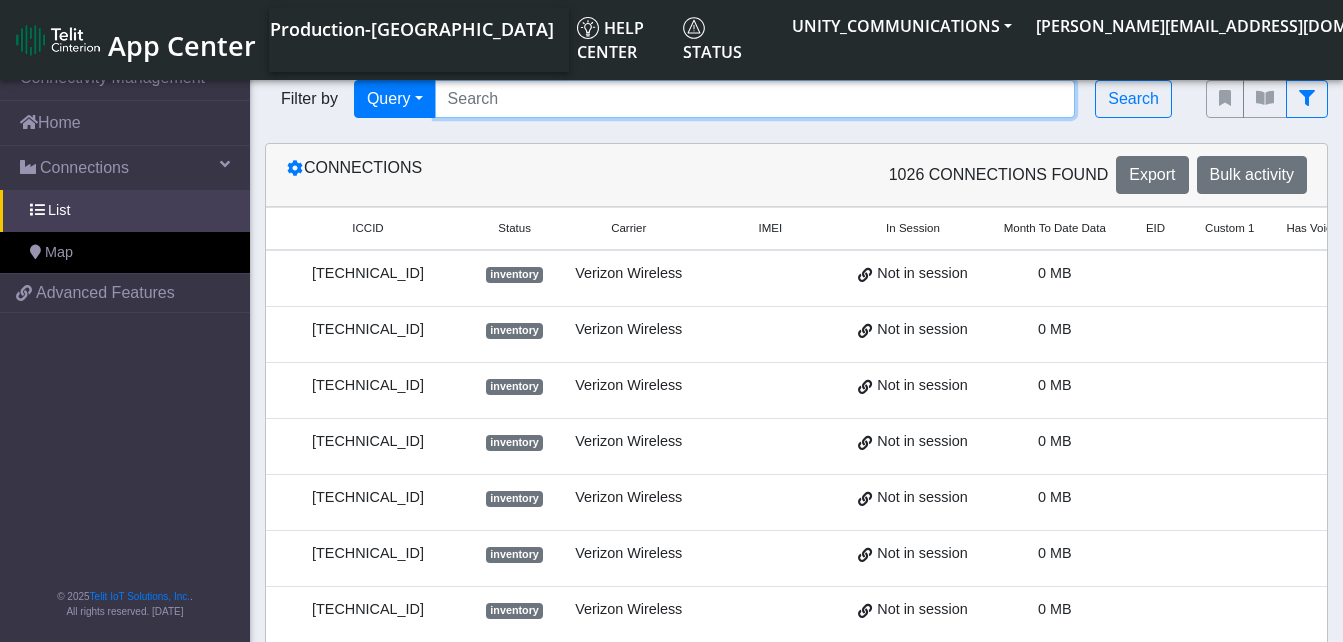 click at bounding box center (755, 99) 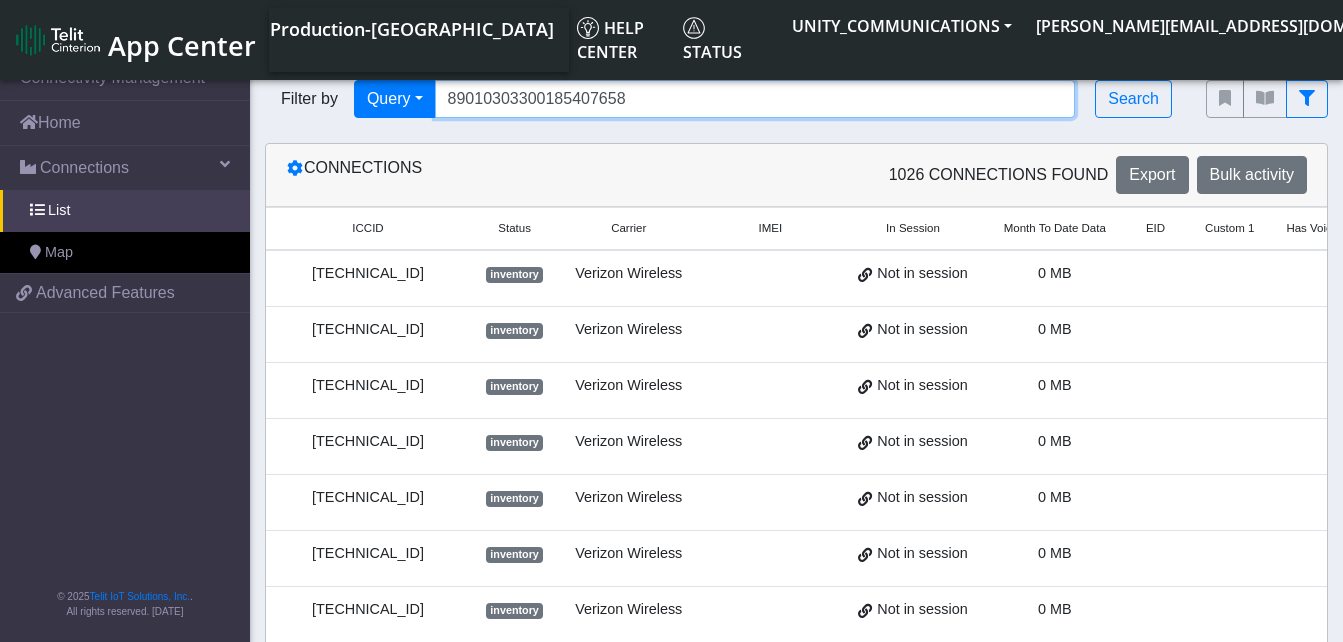 type on "89010303300185407658" 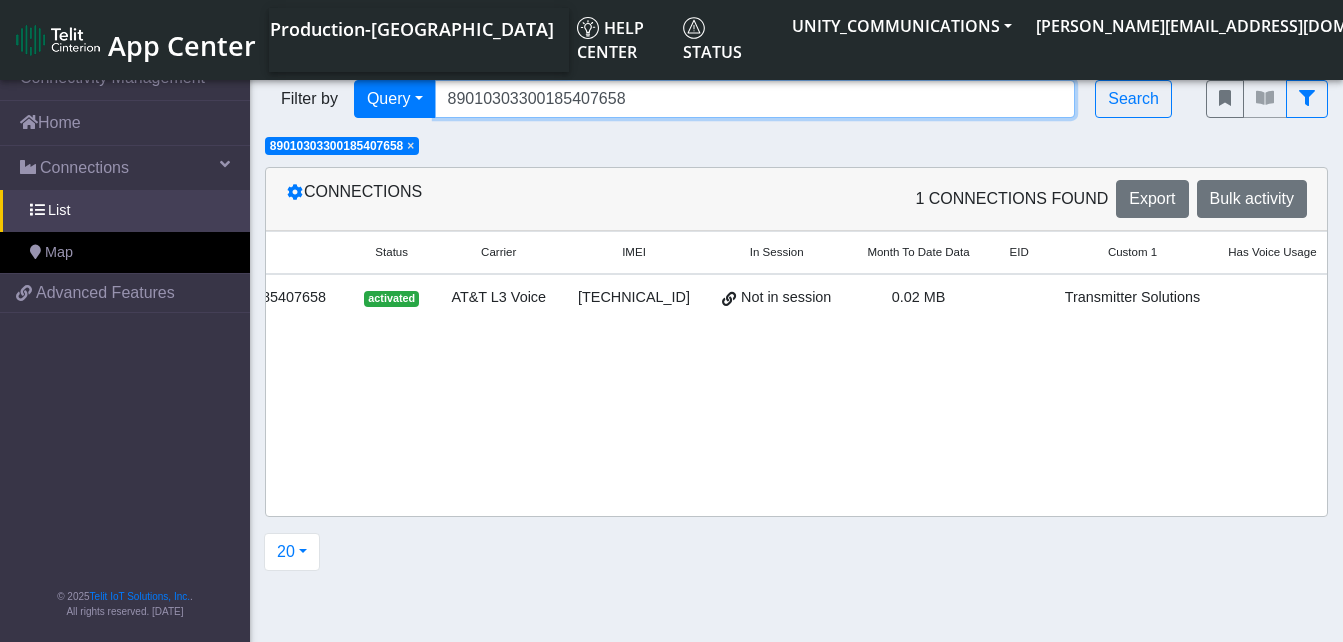 scroll, scrollTop: 0, scrollLeft: 194, axis: horizontal 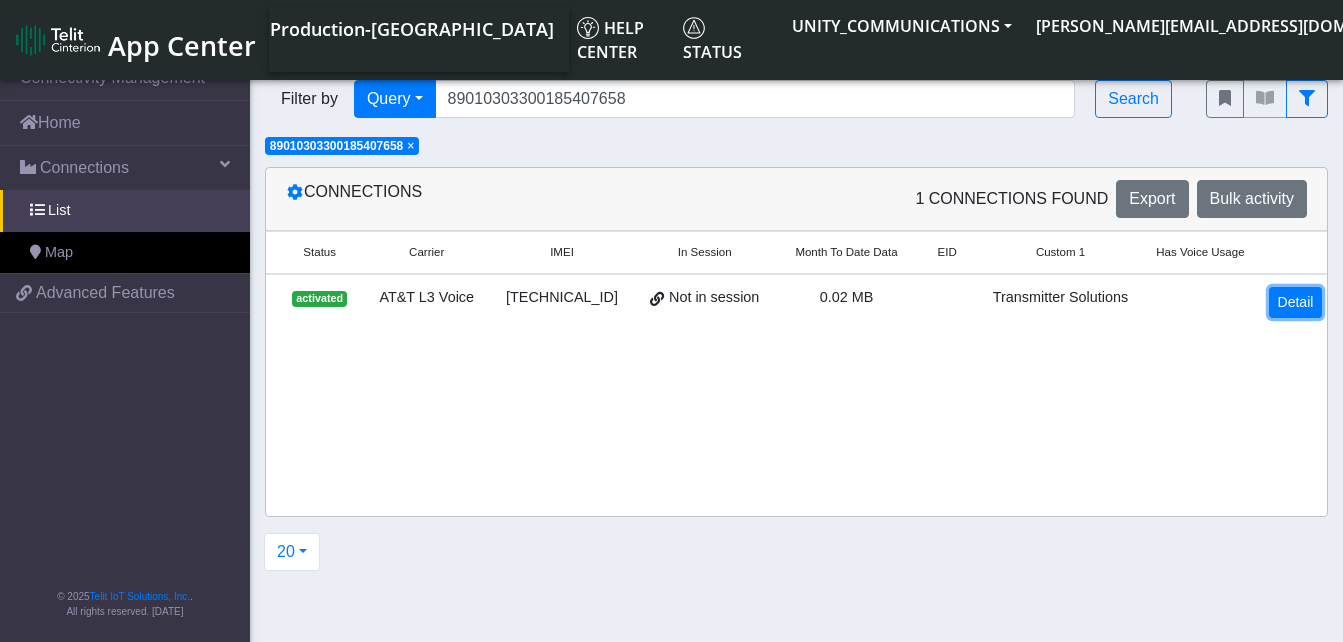 click on "Detail" at bounding box center [1296, 302] 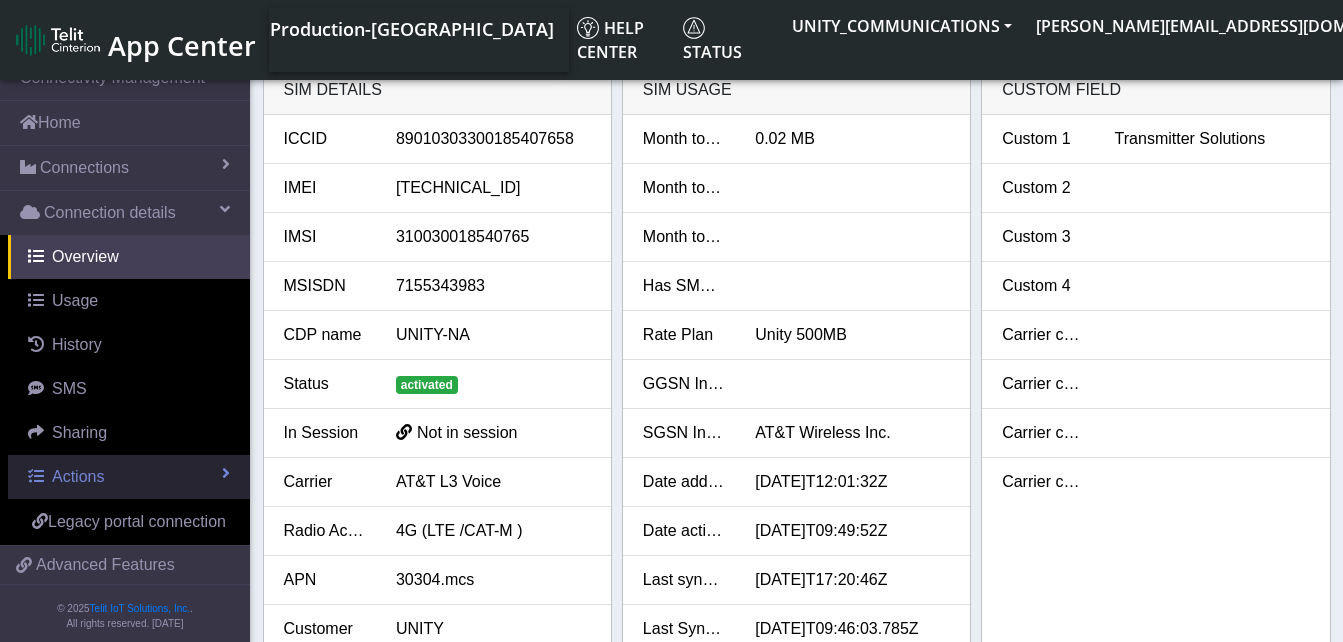 click on "Actions" at bounding box center [78, 476] 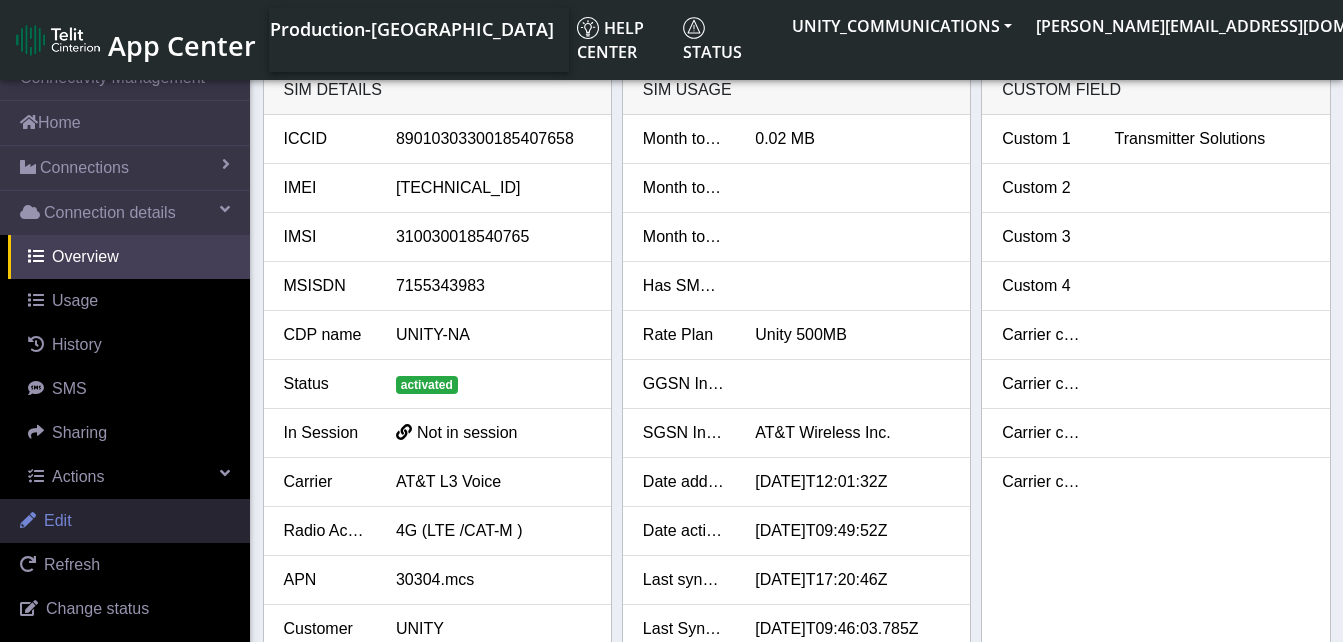 click on "Edit" at bounding box center [125, 521] 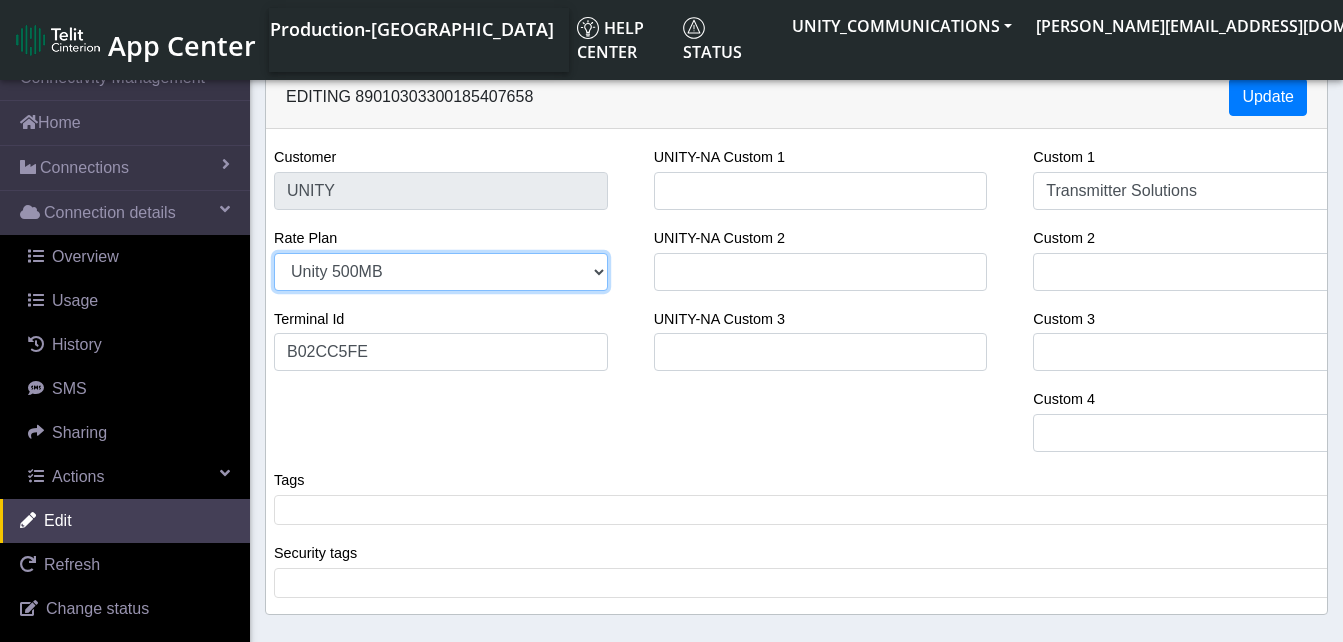 click on "Unity 3GB Unity 500MB Unity 50GB Unity 5GB Unity 250MB" at bounding box center (441, 272) 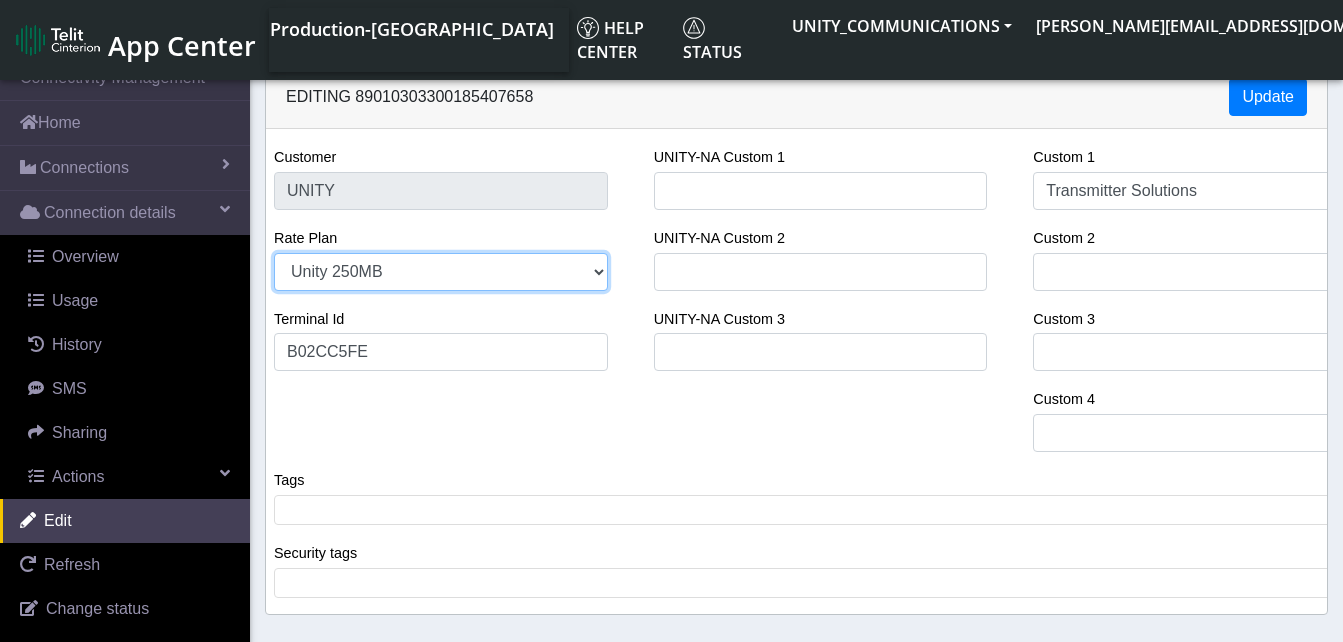 click on "Unity 3GB Unity 500MB Unity 50GB Unity 5GB Unity 250MB" at bounding box center [441, 272] 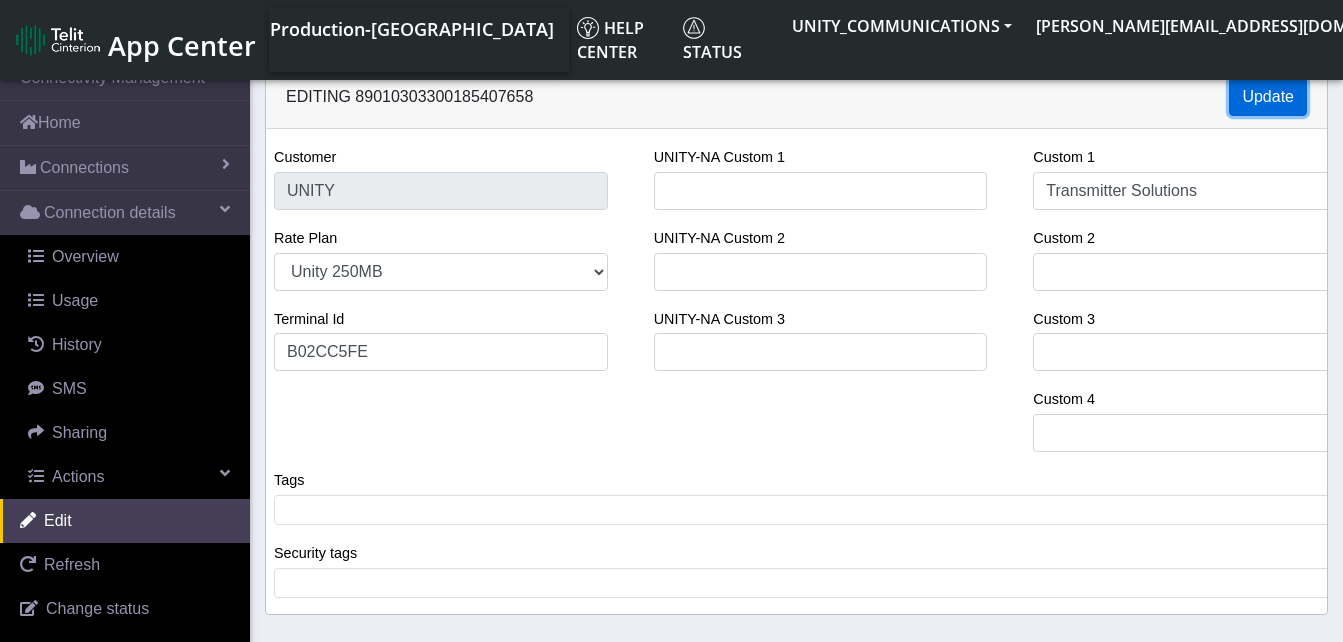 click on "Update" 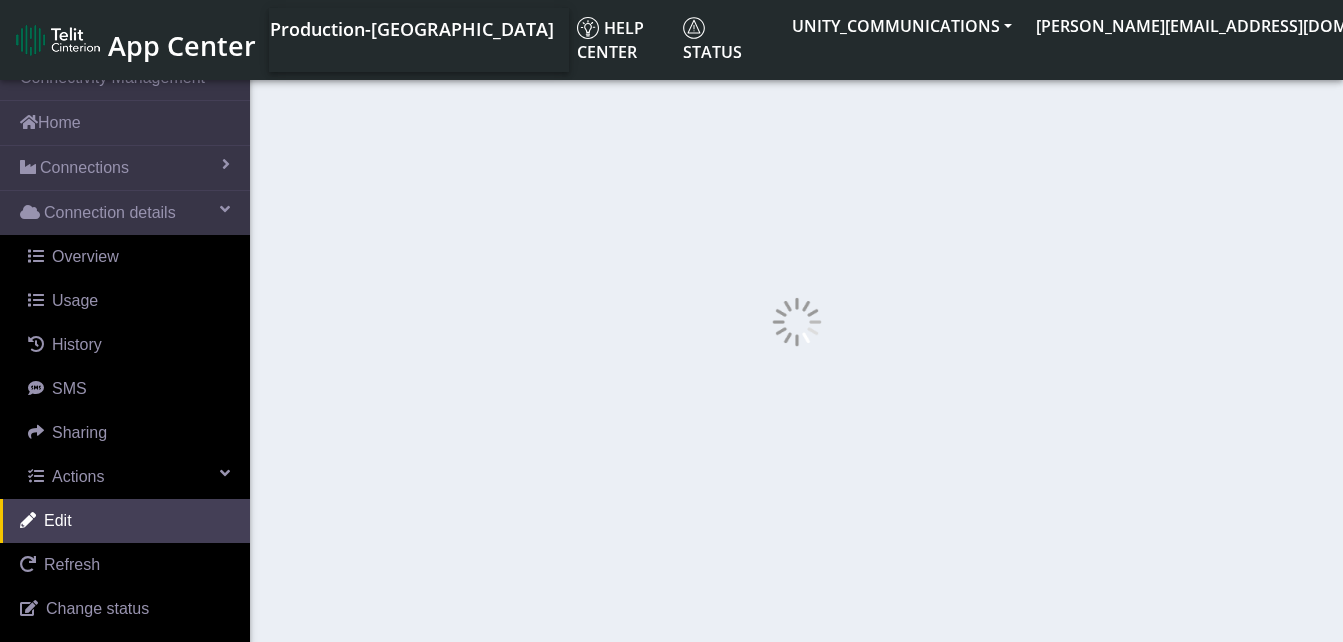 select on "44: 22845" 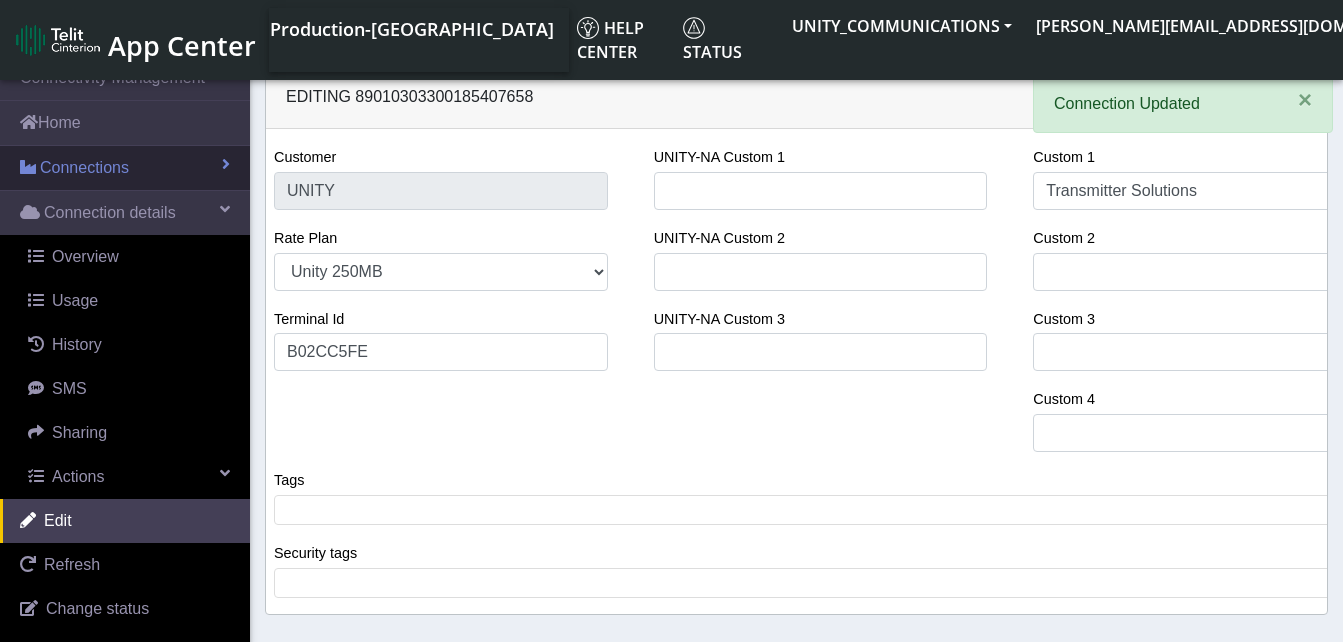 click on "Connections" at bounding box center (84, 168) 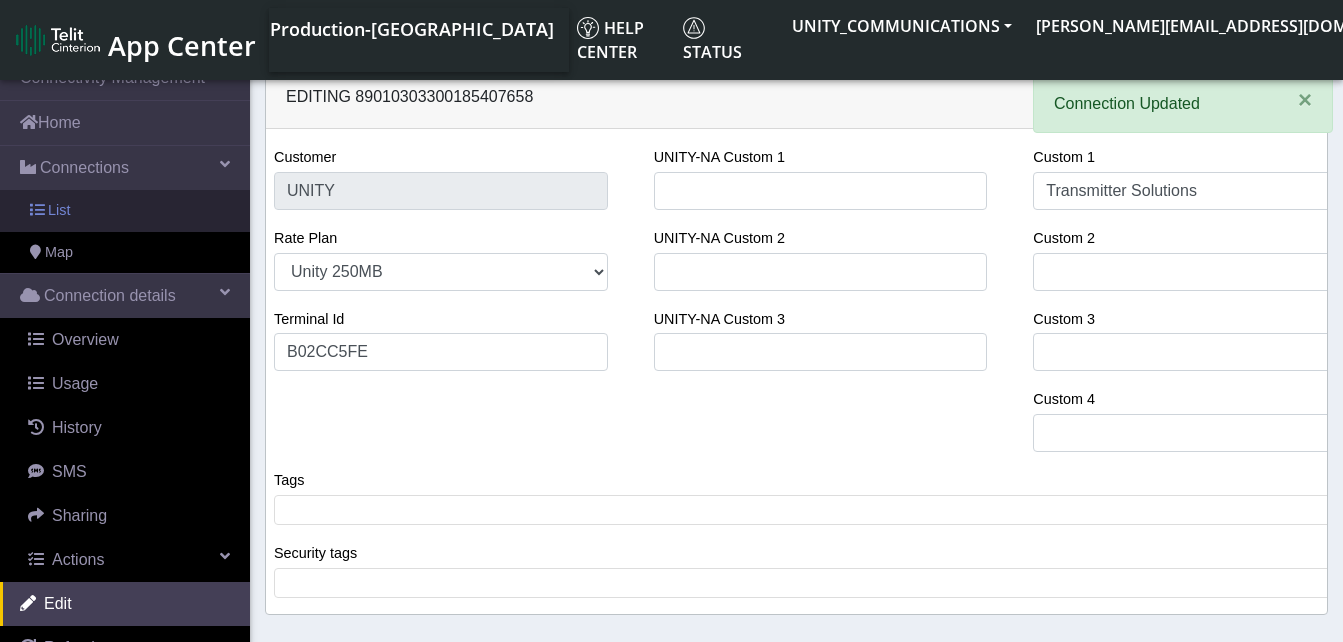 click on "List" at bounding box center [125, 211] 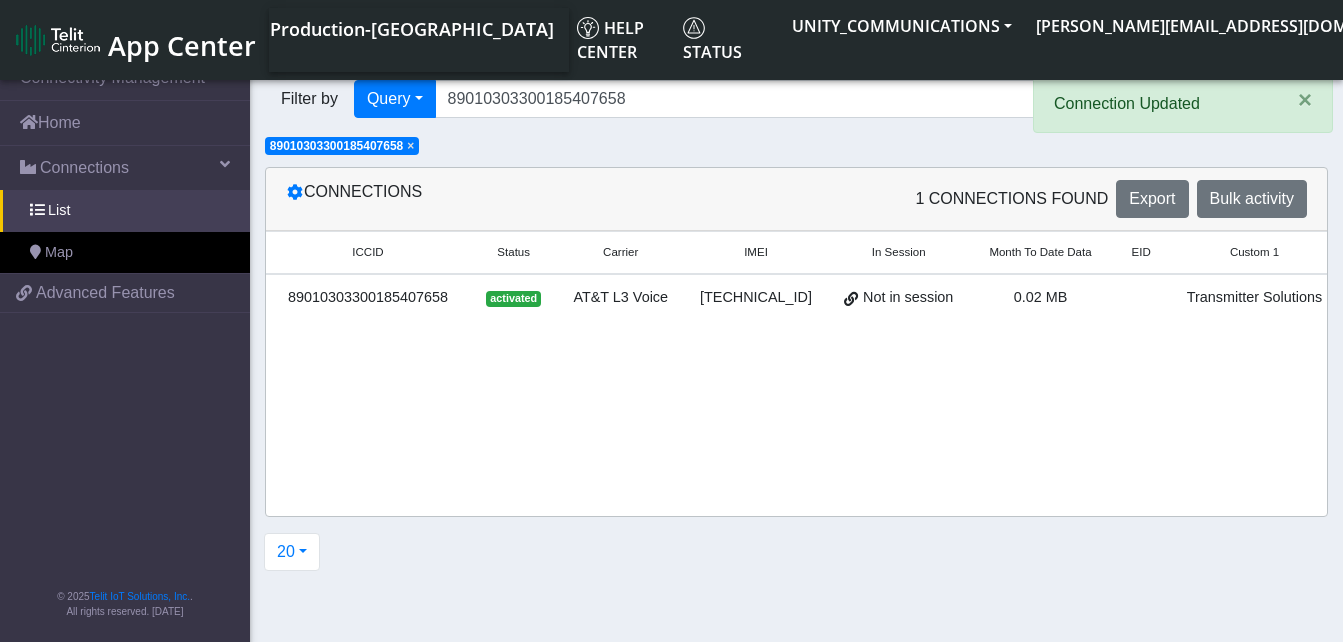click on "×" 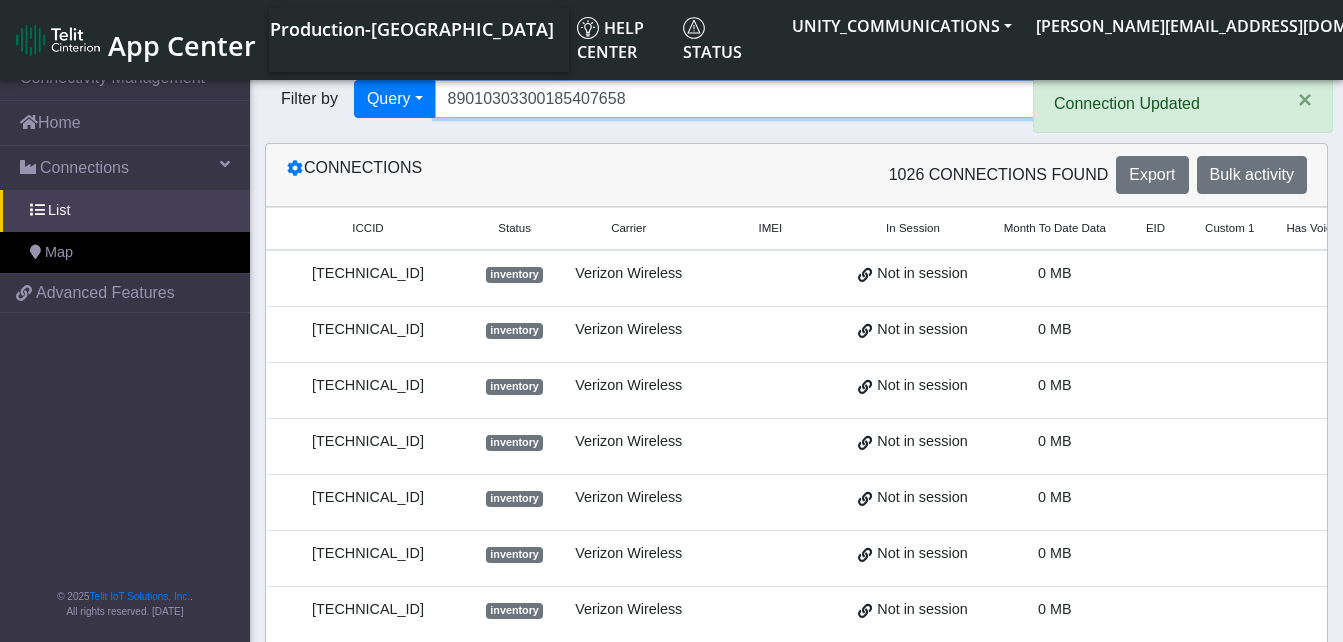 click on "89010303300185407658" at bounding box center (755, 99) 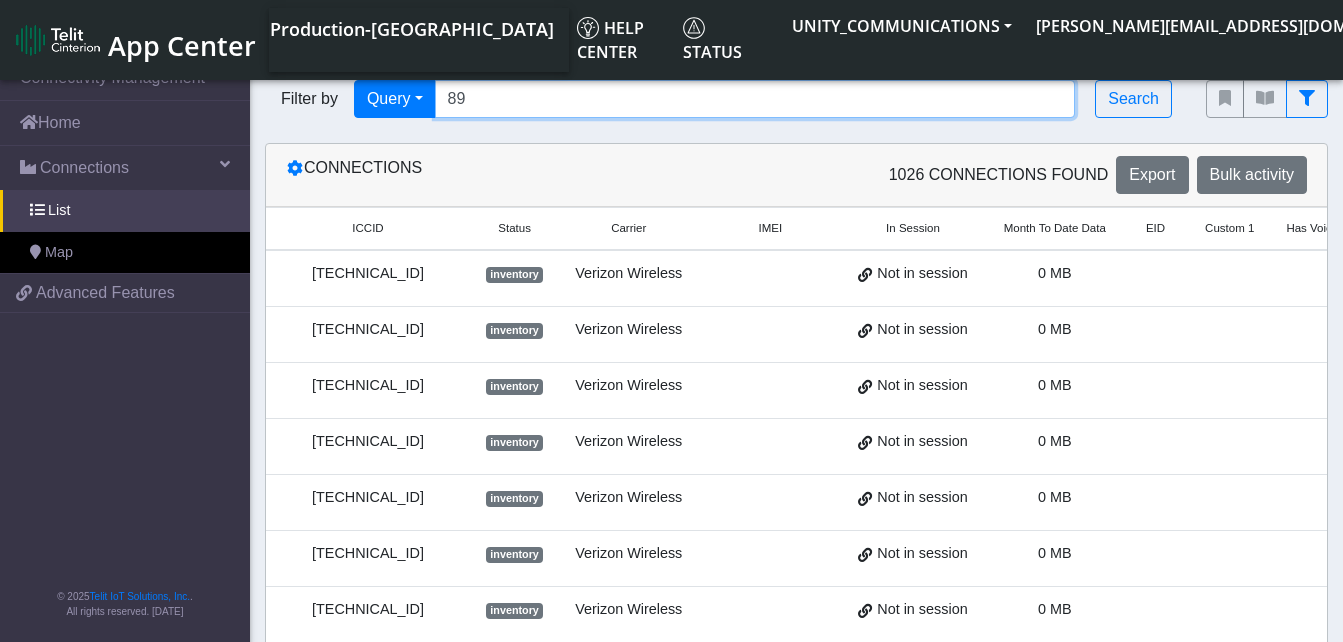 type on "8" 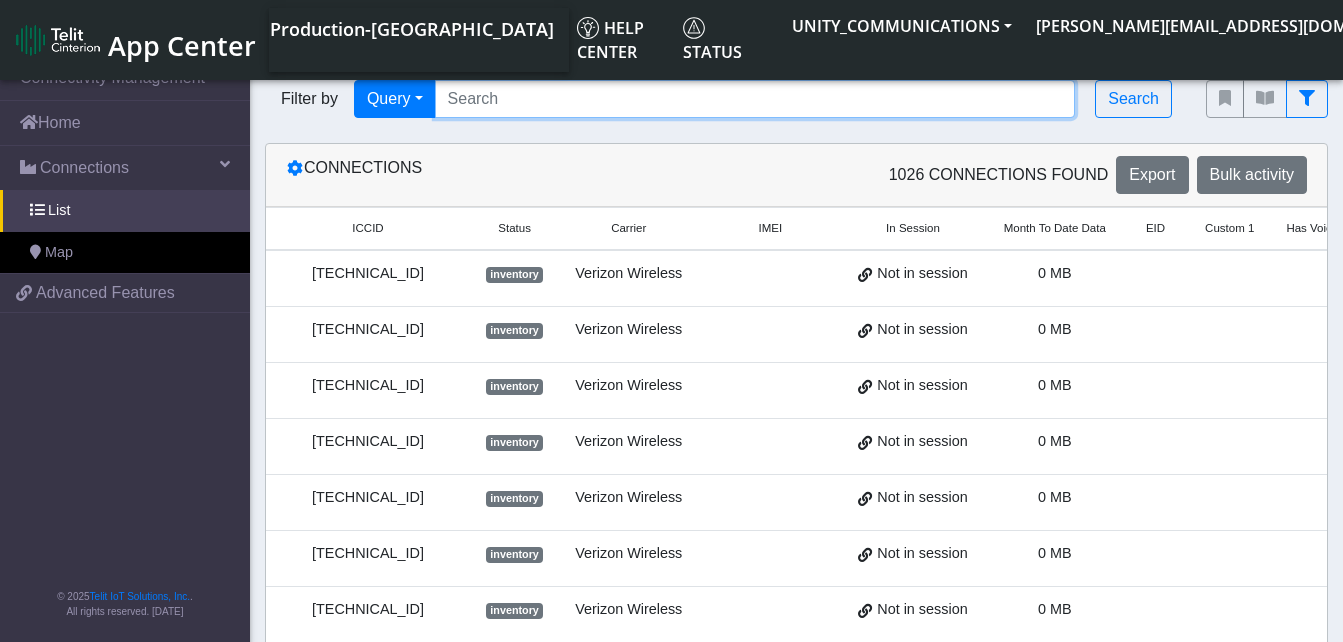click at bounding box center (755, 99) 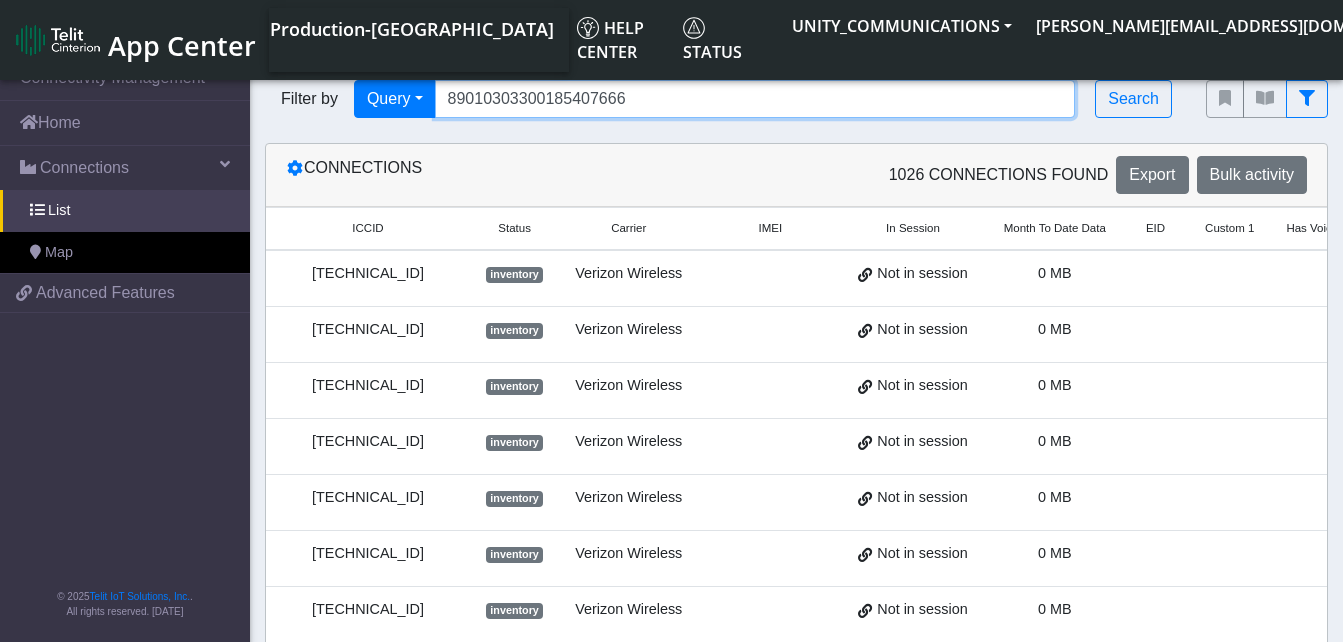 type on "89010303300185407666" 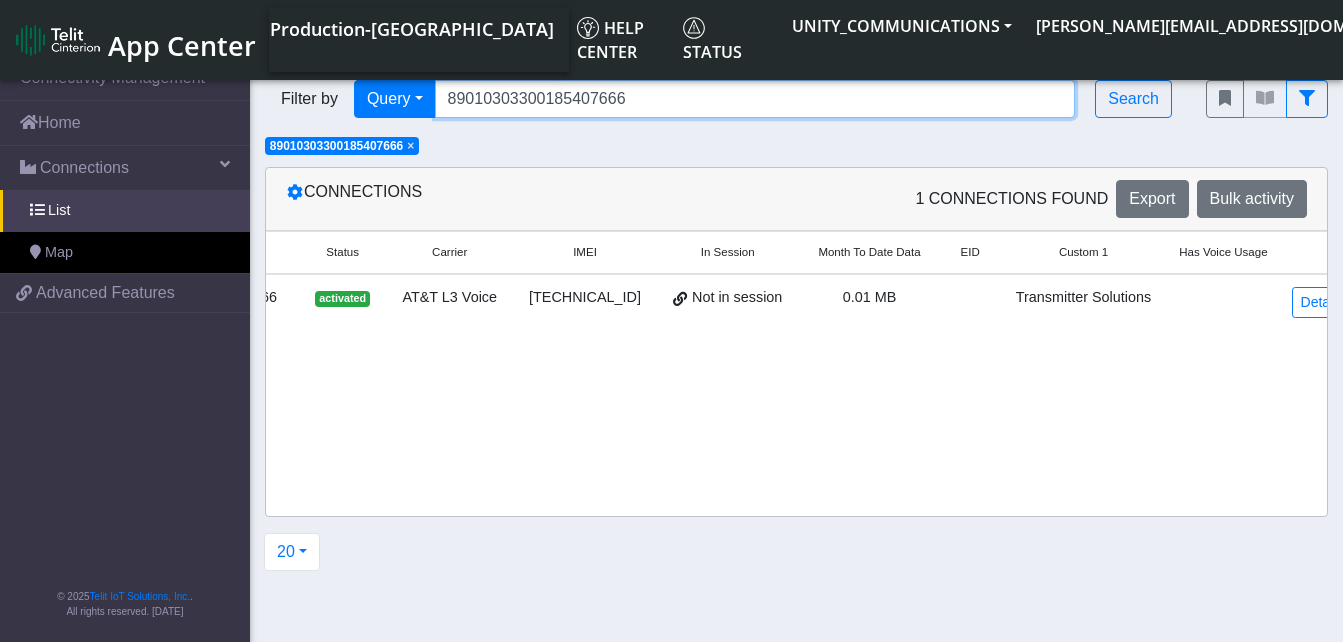 scroll, scrollTop: 0, scrollLeft: 194, axis: horizontal 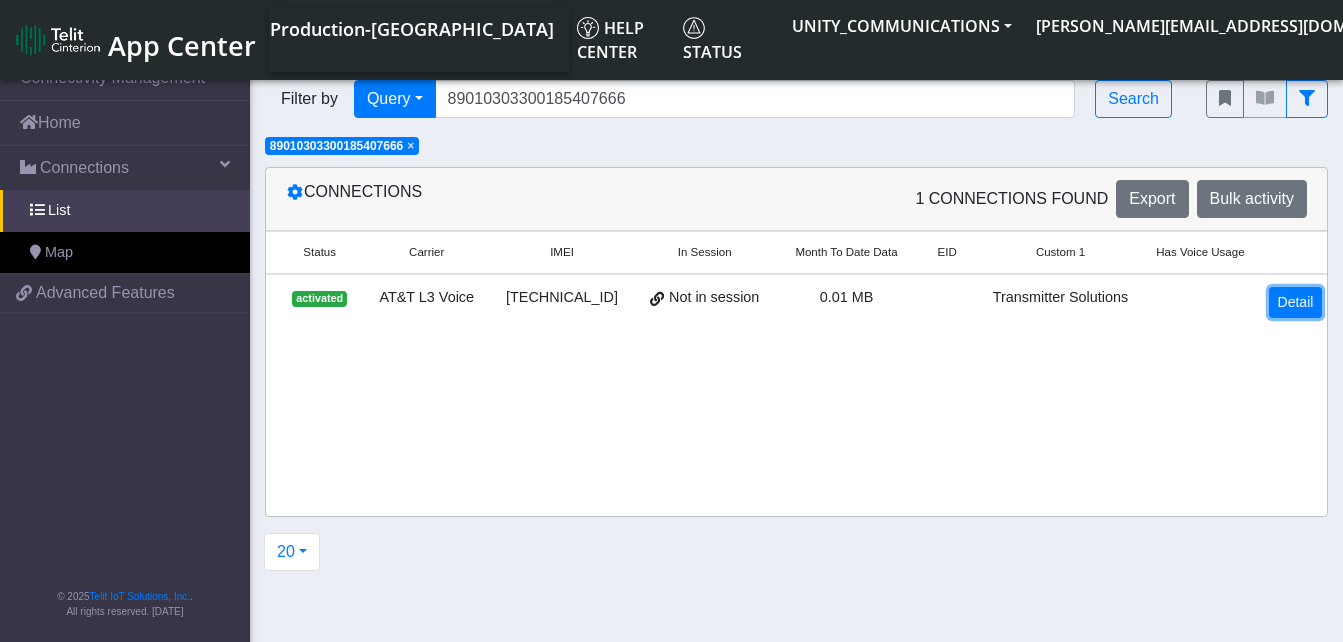 click on "Detail" at bounding box center (1296, 302) 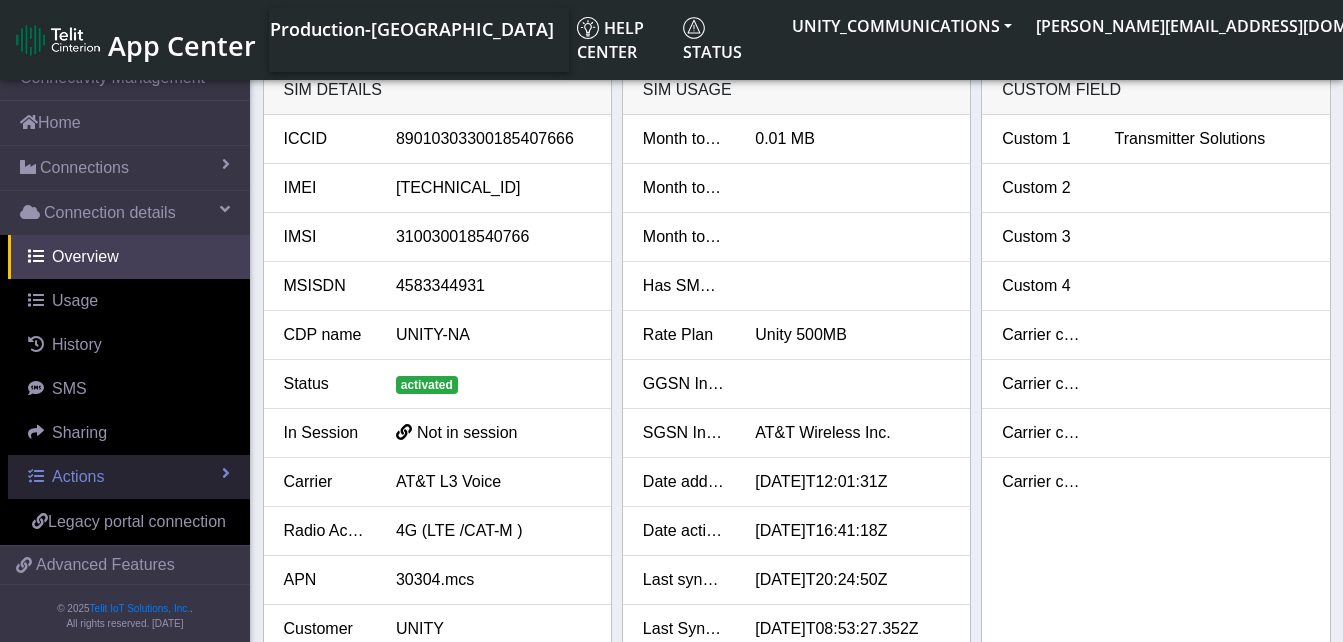 click on "Actions" at bounding box center (78, 476) 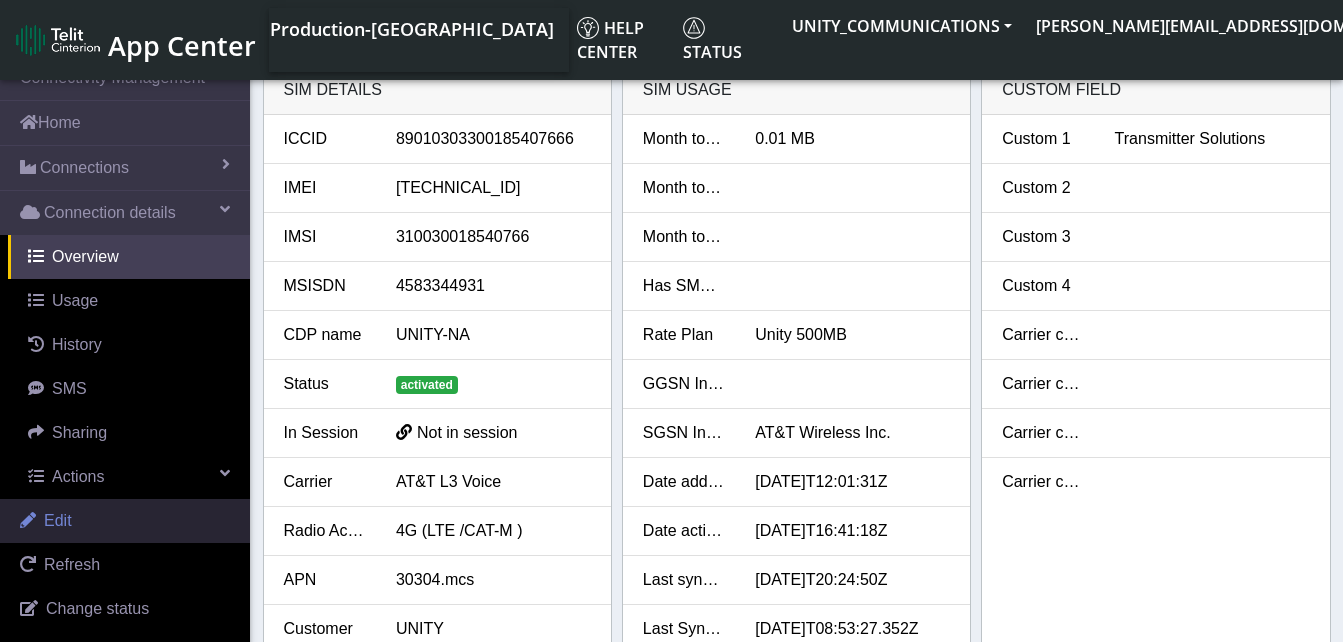 click on "Edit" at bounding box center [125, 521] 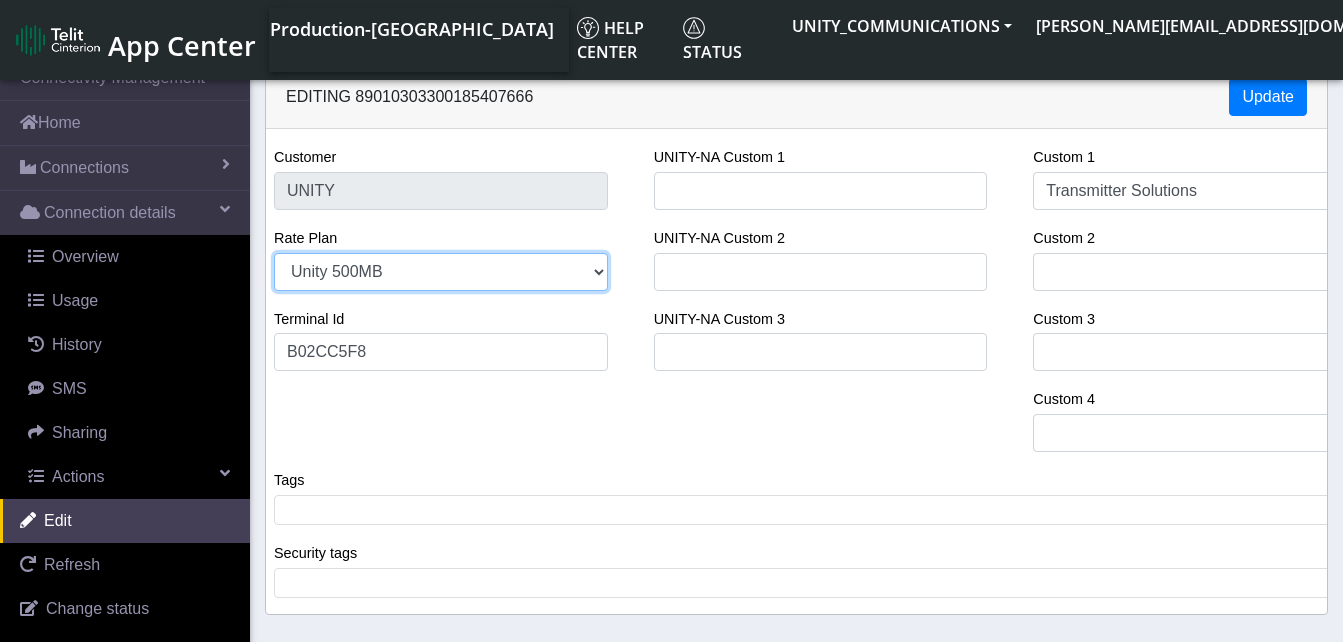 click on "Unity 3GB Unity 500MB Unity 50GB Unity 5GB Unity 250MB" at bounding box center [441, 272] 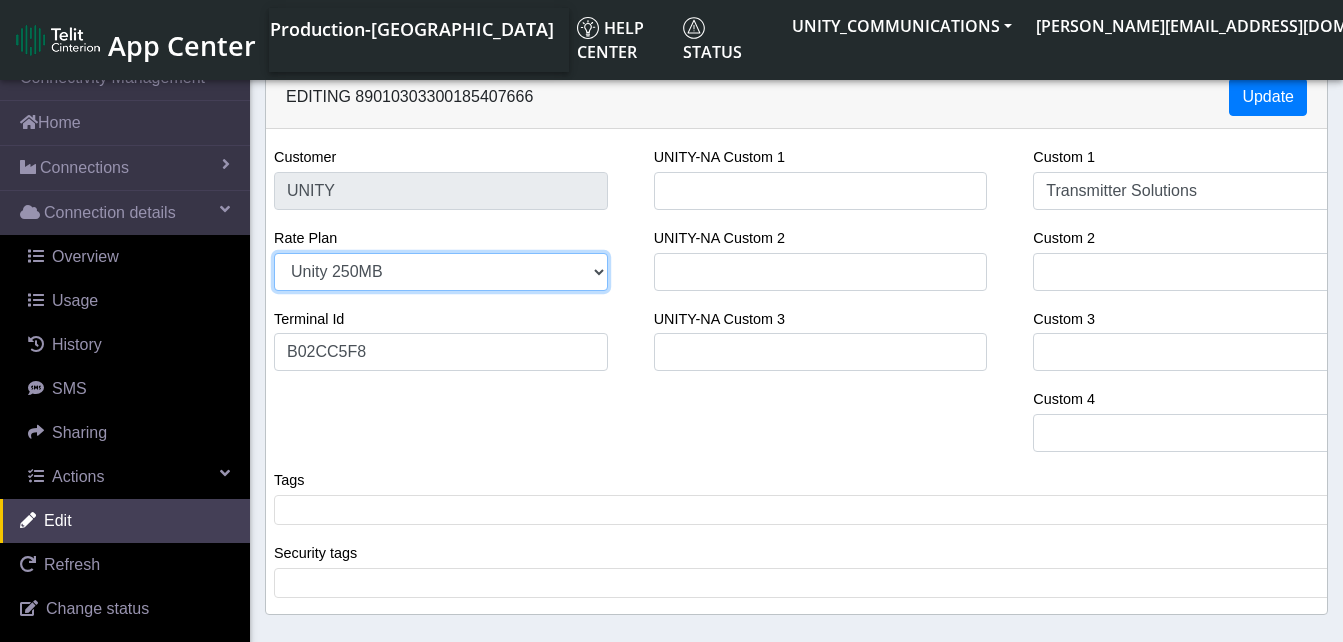click on "Unity 3GB Unity 500MB Unity 50GB Unity 5GB Unity 250MB" at bounding box center [441, 272] 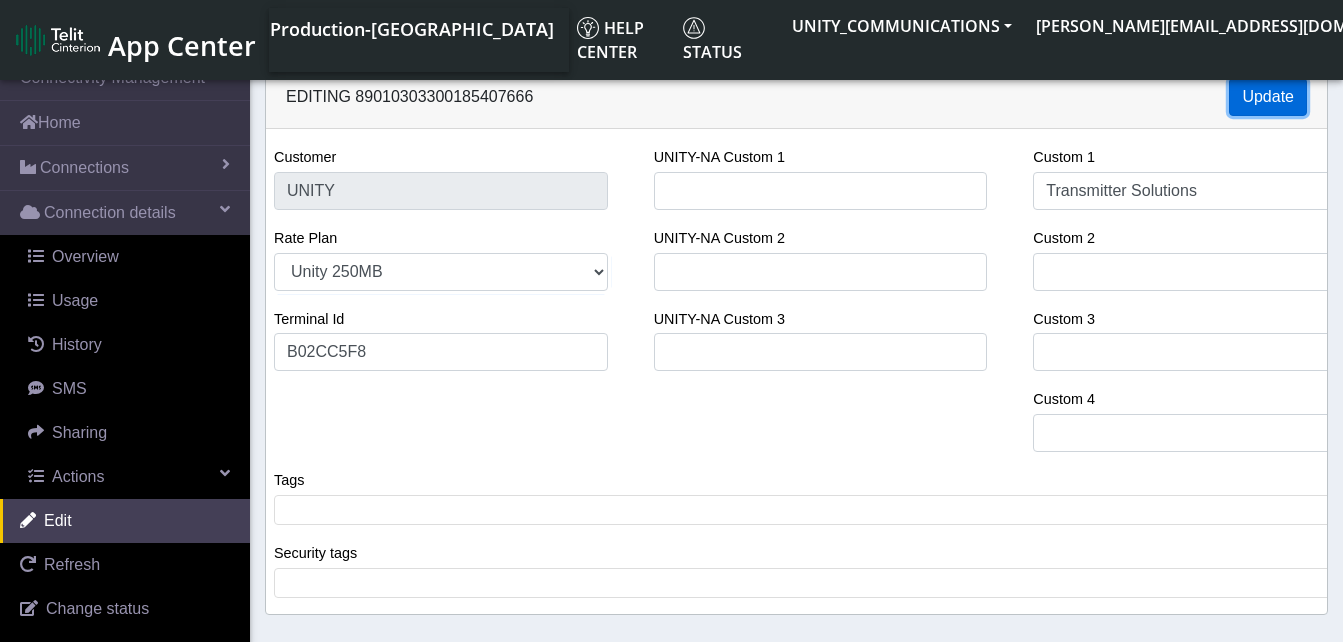 click on "Update" 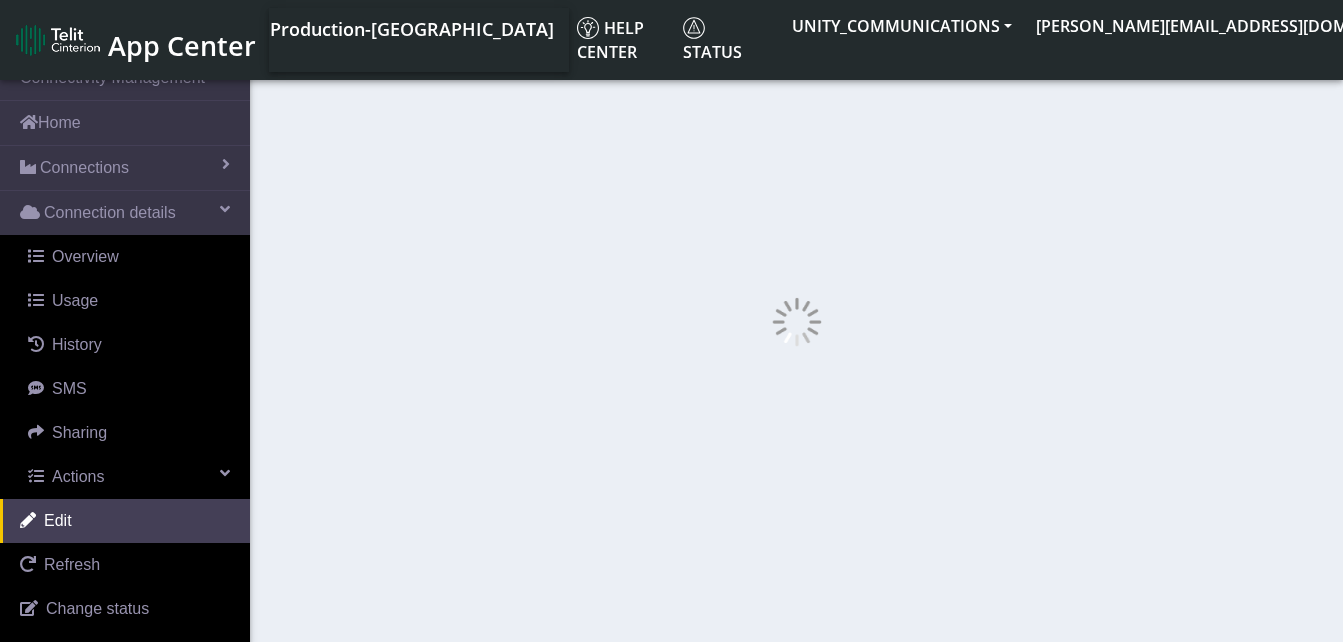 select on "44: 22845" 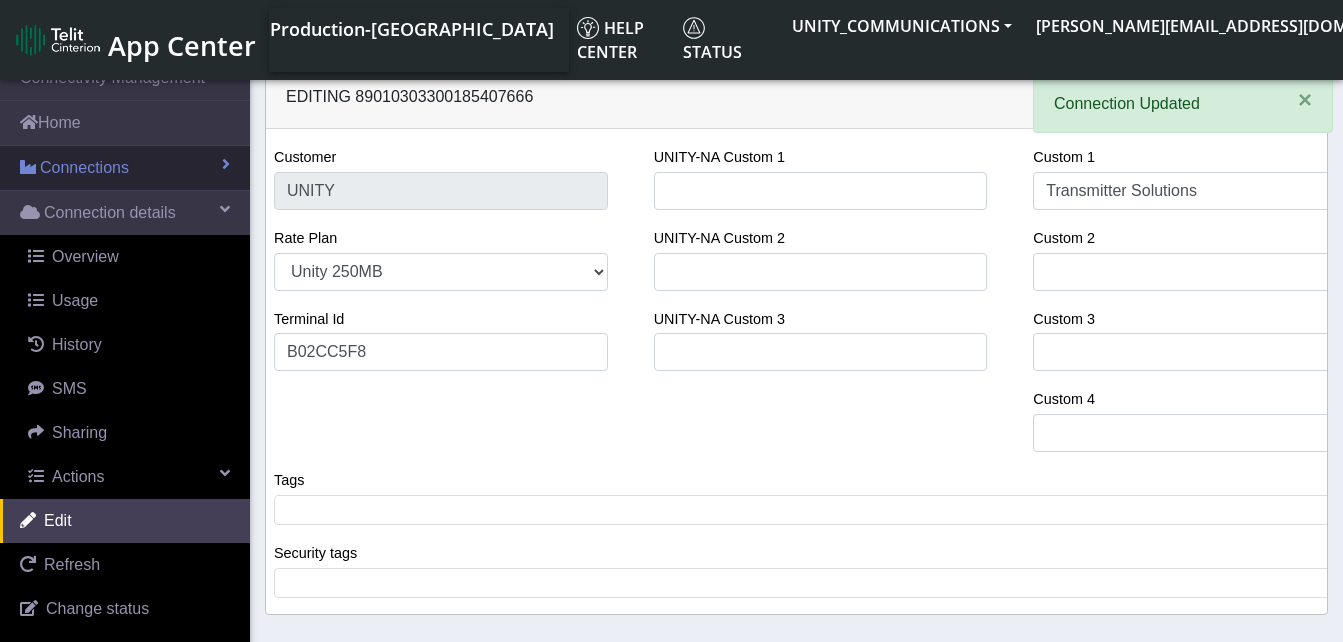 click on "Connections" at bounding box center (84, 168) 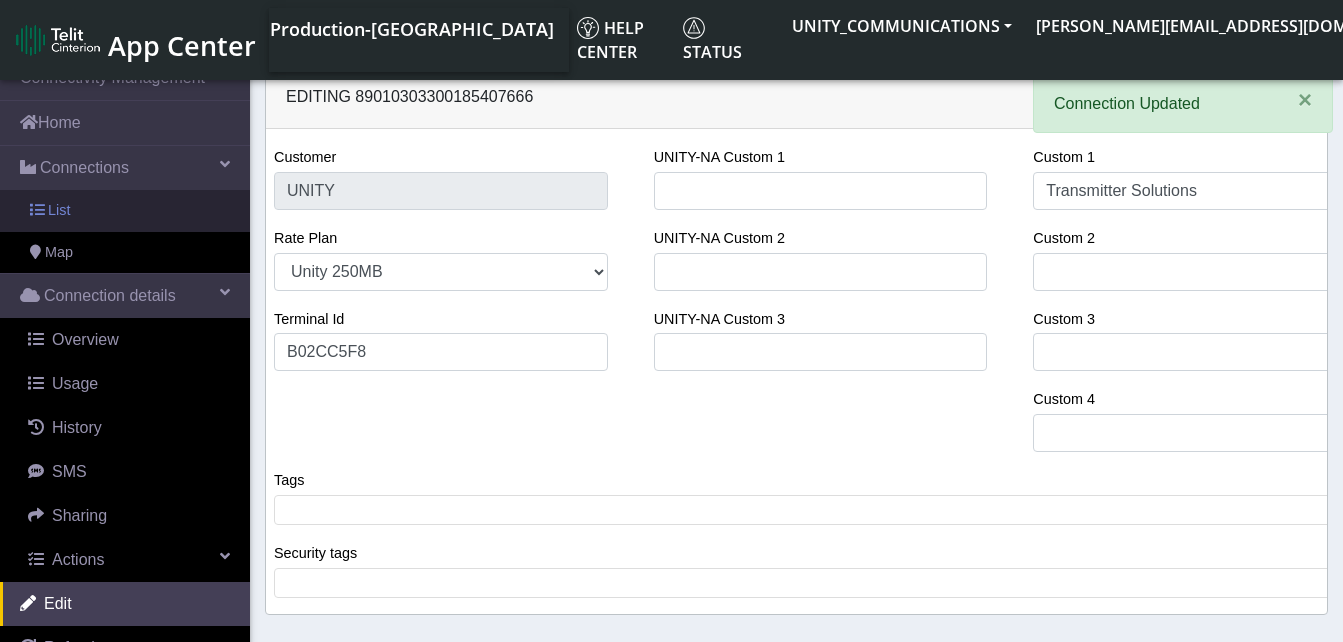 click on "List" at bounding box center [125, 211] 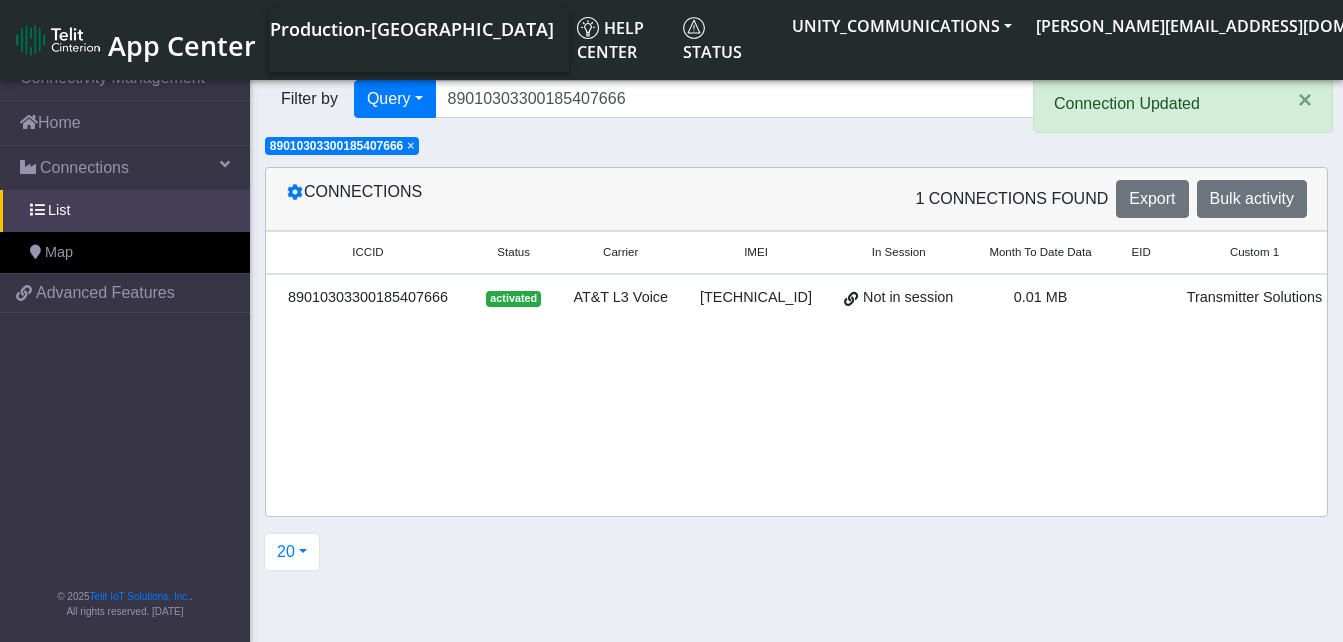 click on "×" 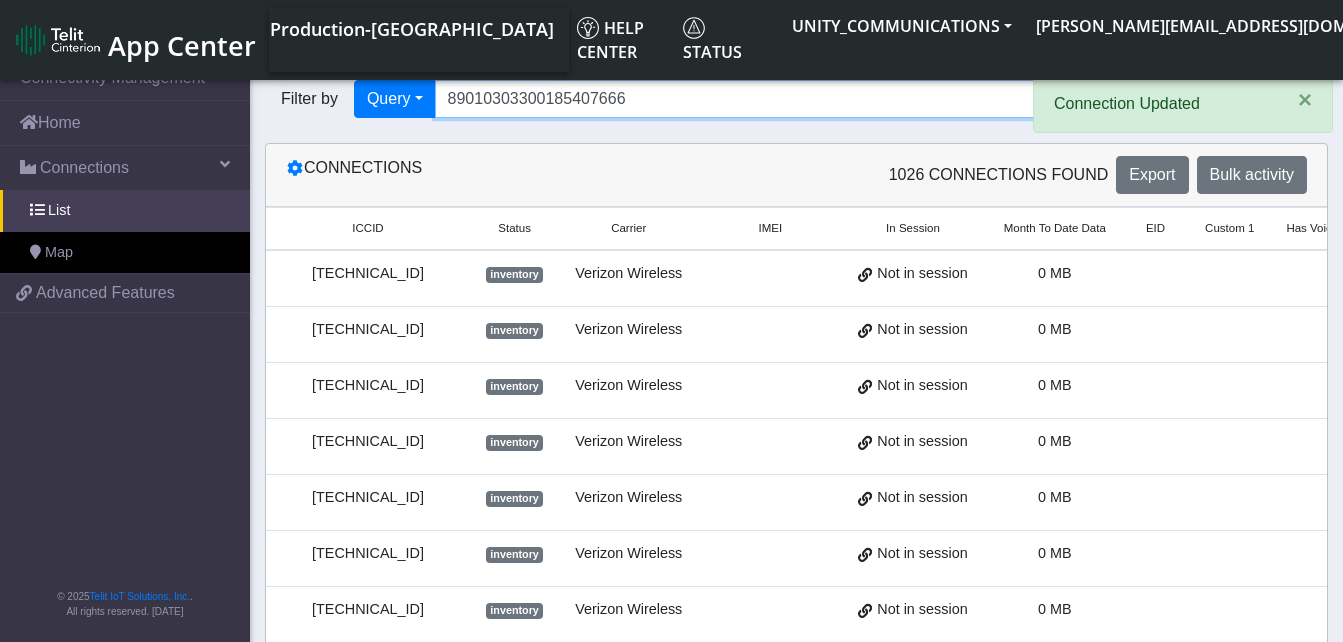 click on "89010303300185407666" at bounding box center (755, 99) 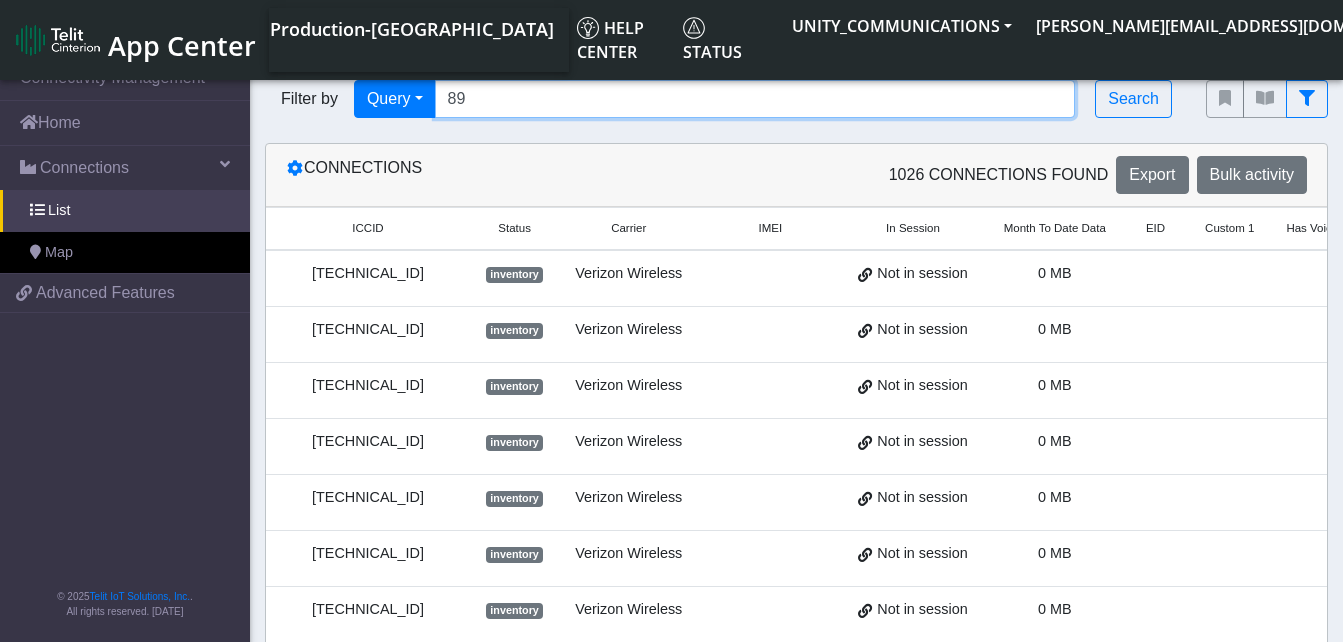 type on "8" 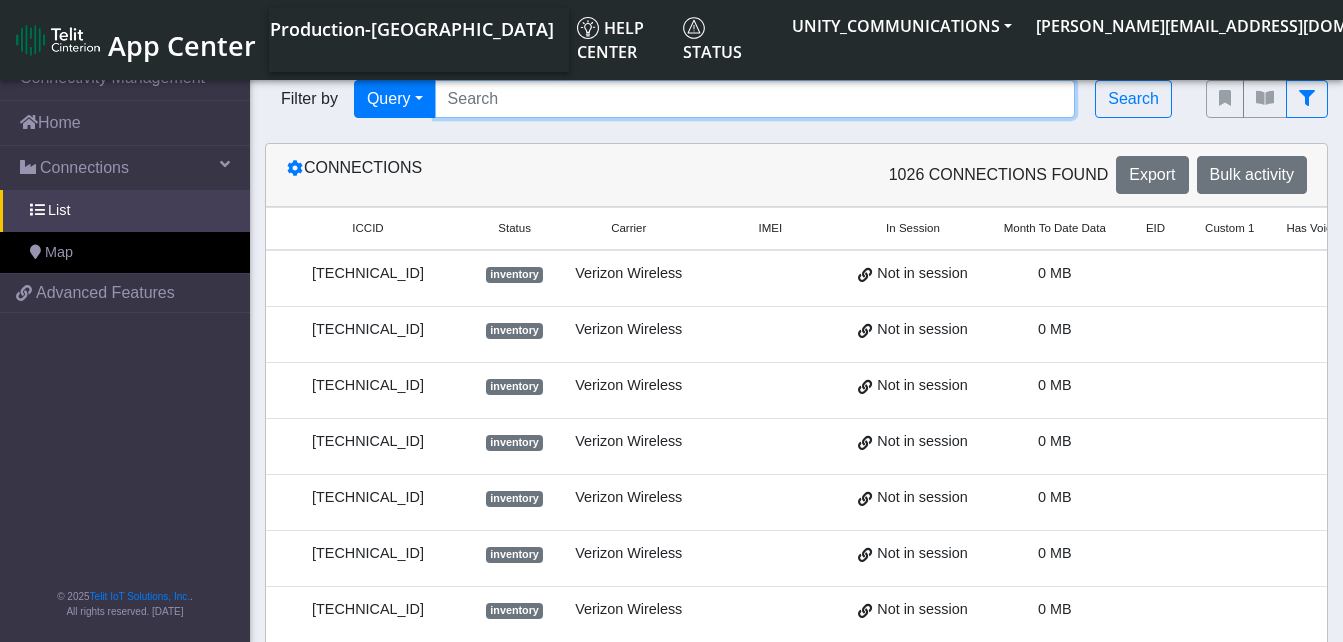 paste on "89010303300185407674" 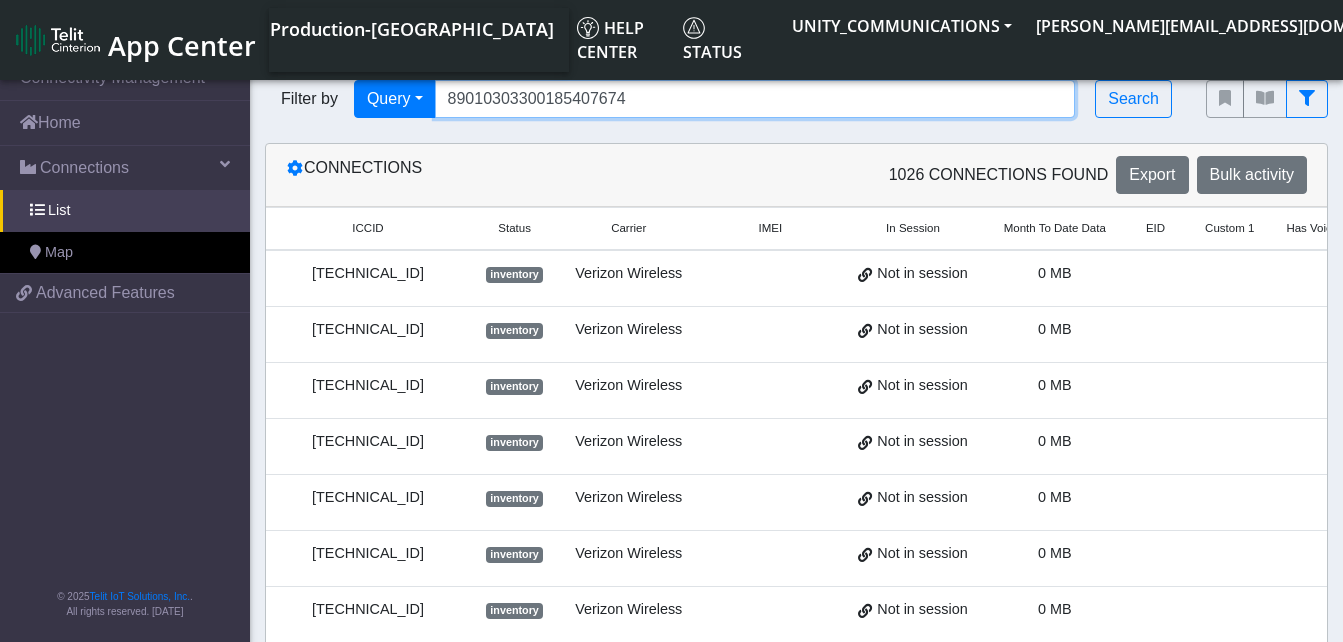type on "89010303300185407674" 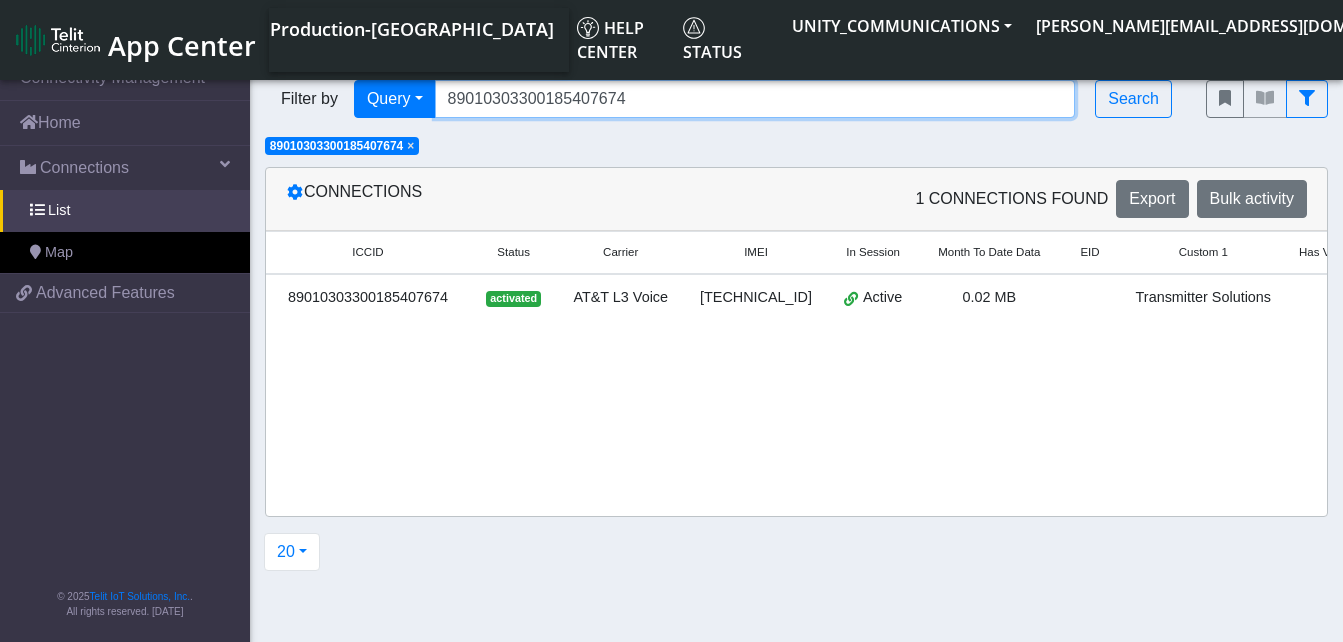 scroll, scrollTop: 0, scrollLeft: 143, axis: horizontal 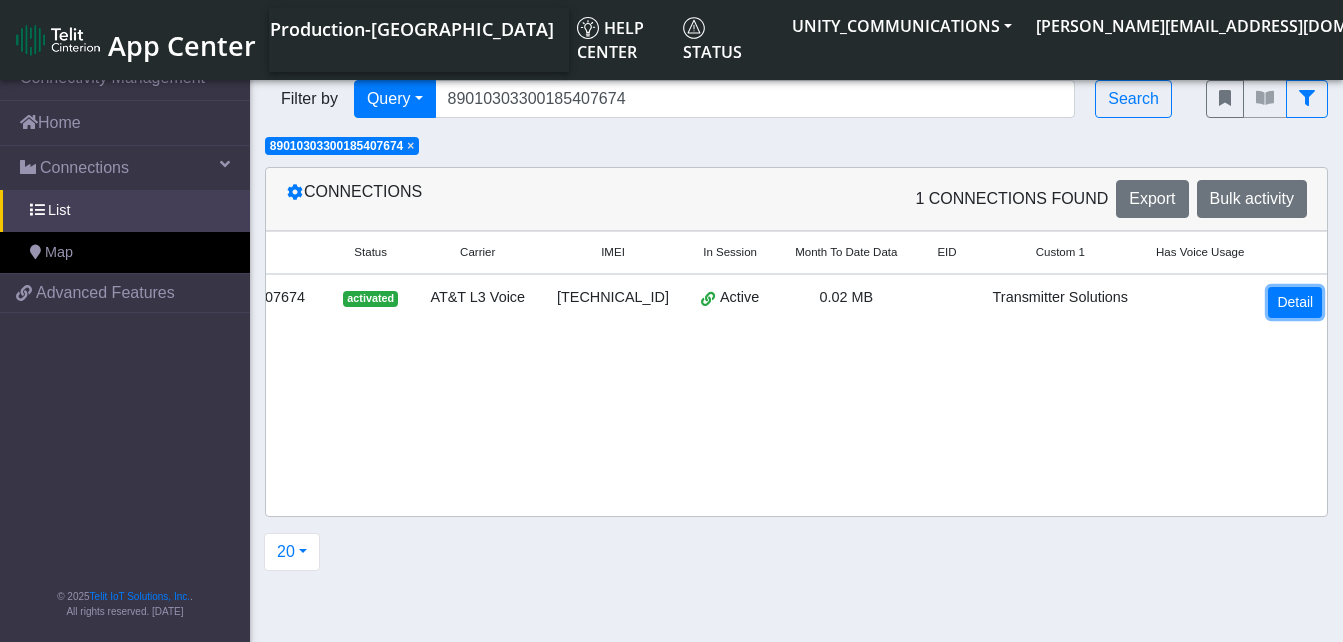 click on "Detail" at bounding box center [1295, 302] 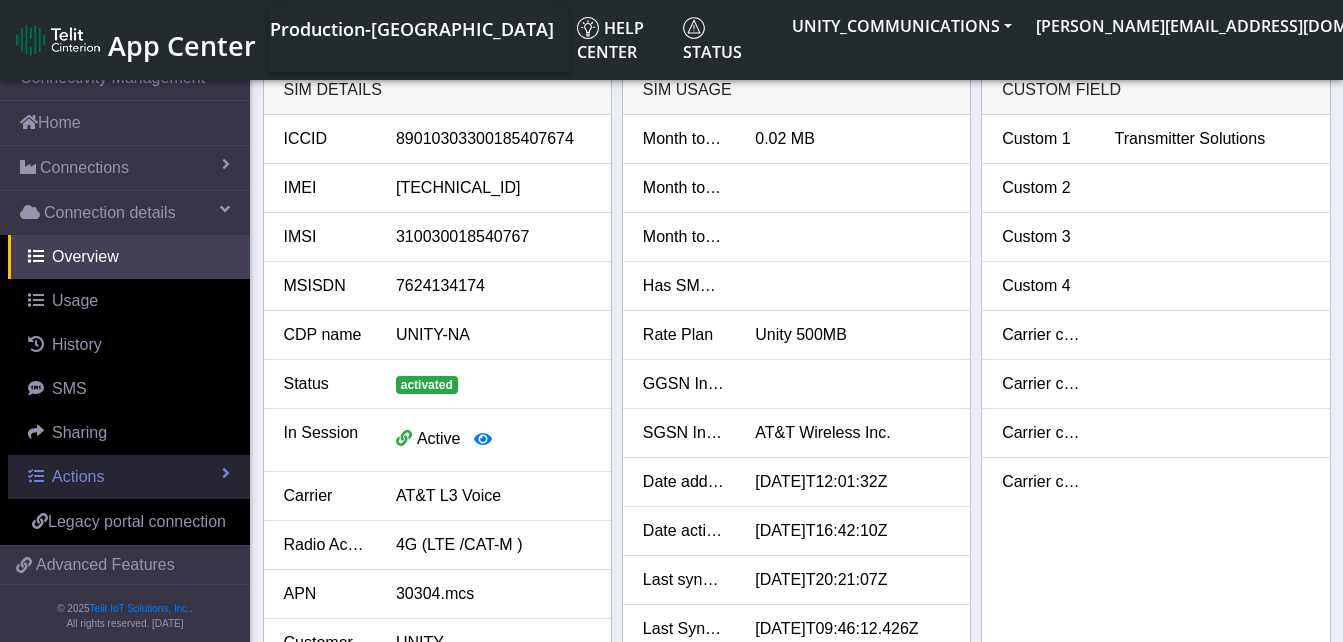 click on "Actions" at bounding box center (129, 477) 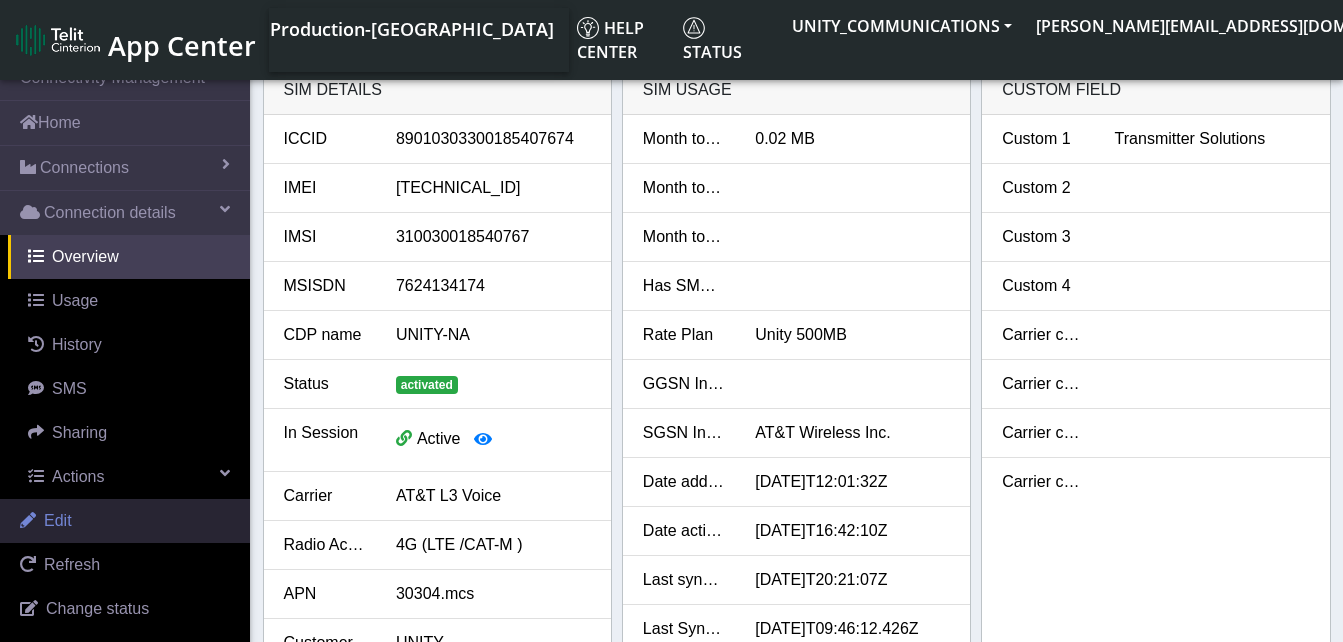 click on "Edit" at bounding box center [125, 521] 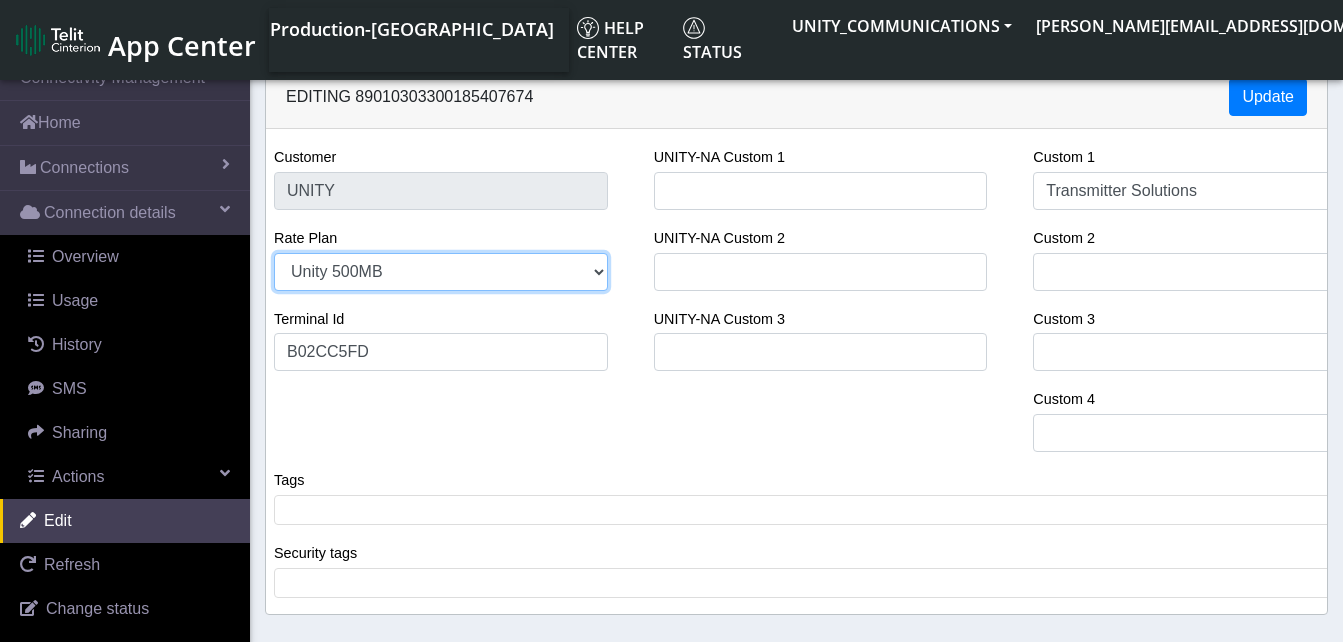 click on "Unity 3GB Unity 500MB Unity 50GB Unity 5GB Unity 250MB" at bounding box center [441, 272] 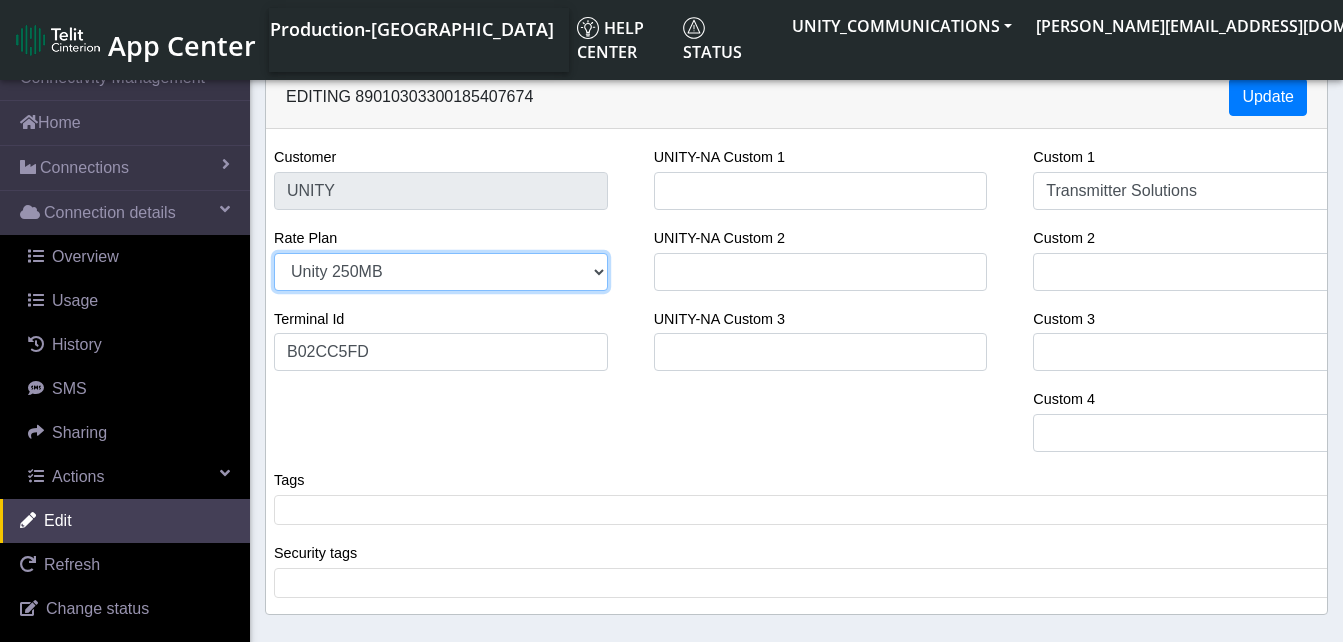 click on "Unity 3GB Unity 500MB Unity 50GB Unity 5GB Unity 250MB" at bounding box center (441, 272) 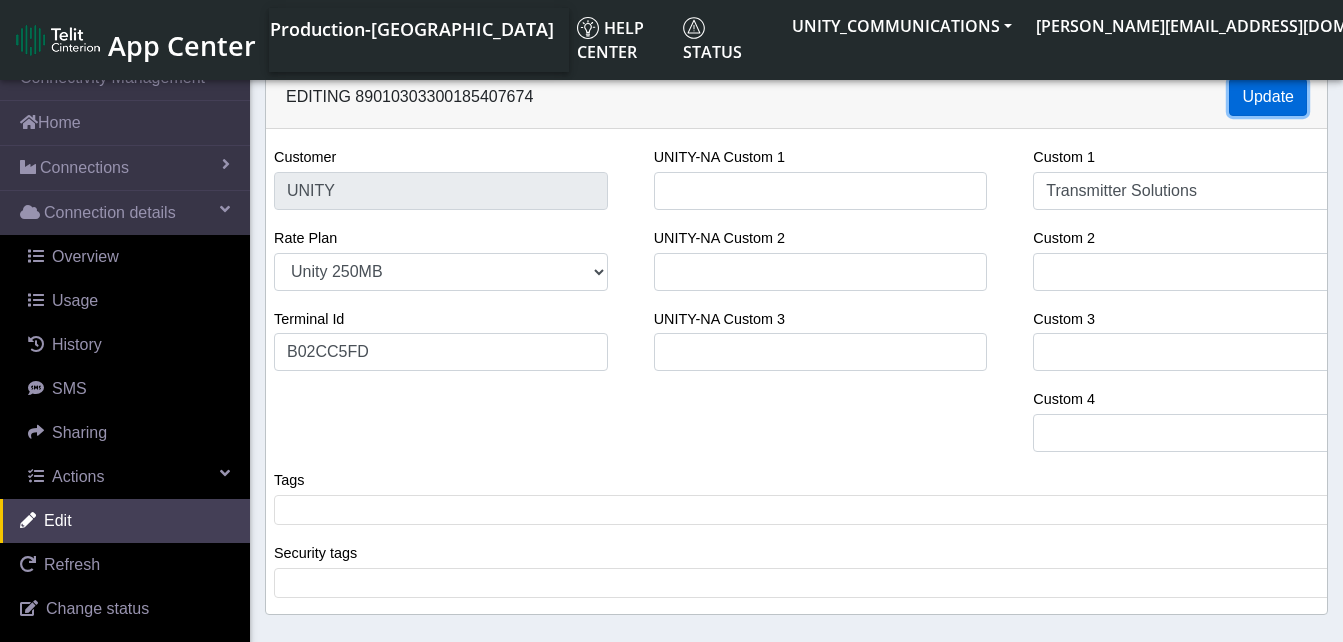 click on "Update" 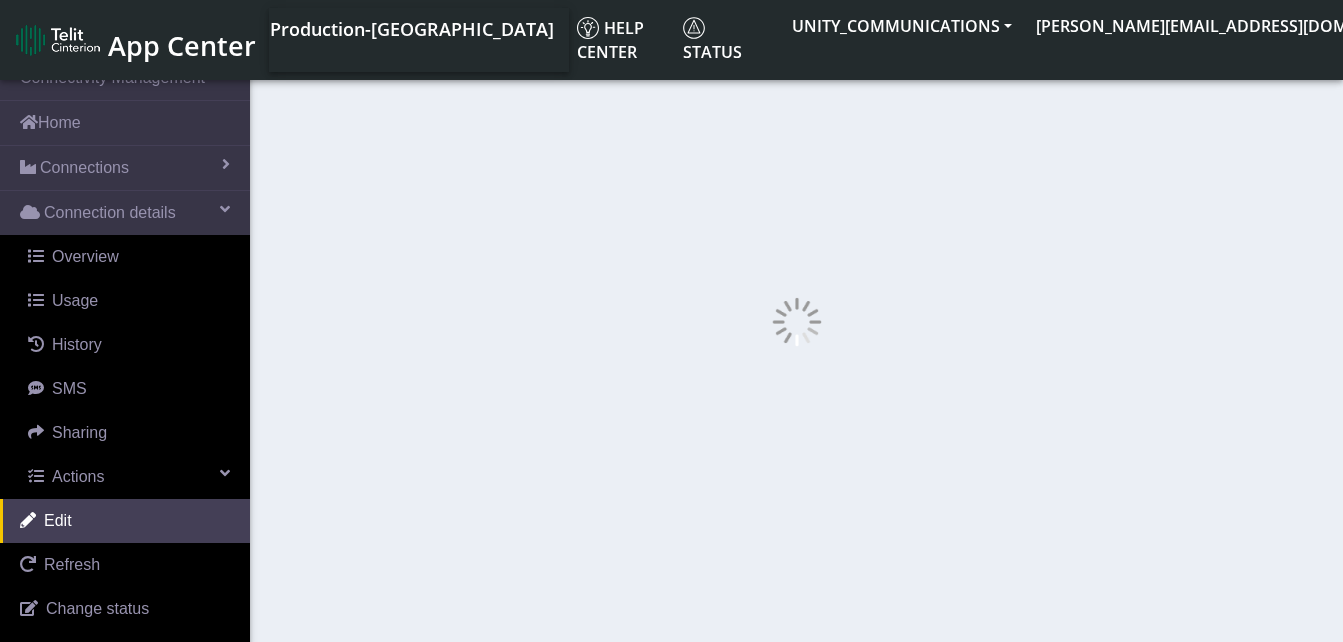 select on "34: 22845" 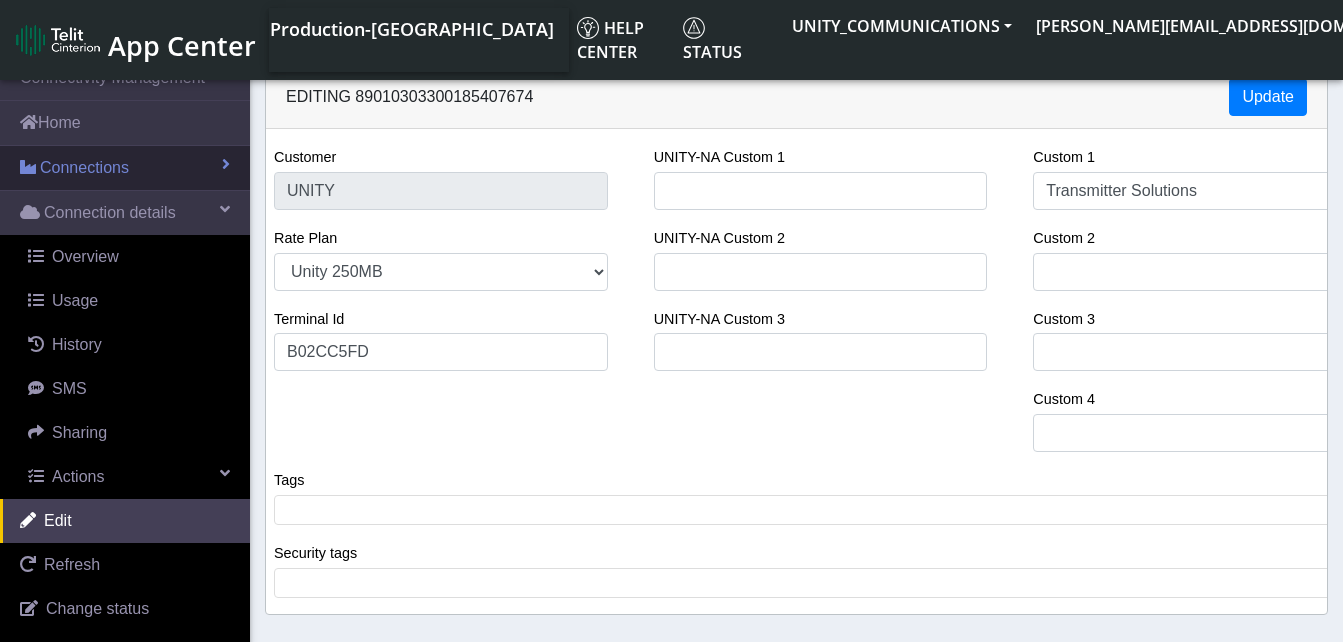 click on "Connections" at bounding box center (84, 168) 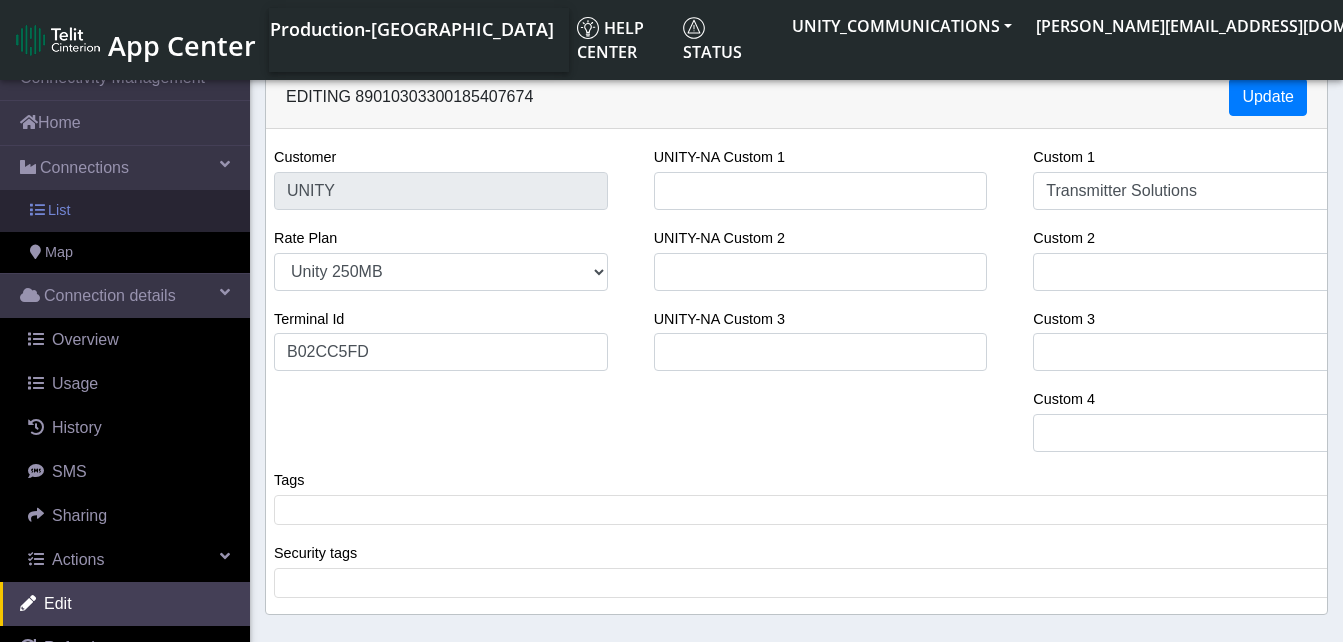 click on "List" at bounding box center (125, 211) 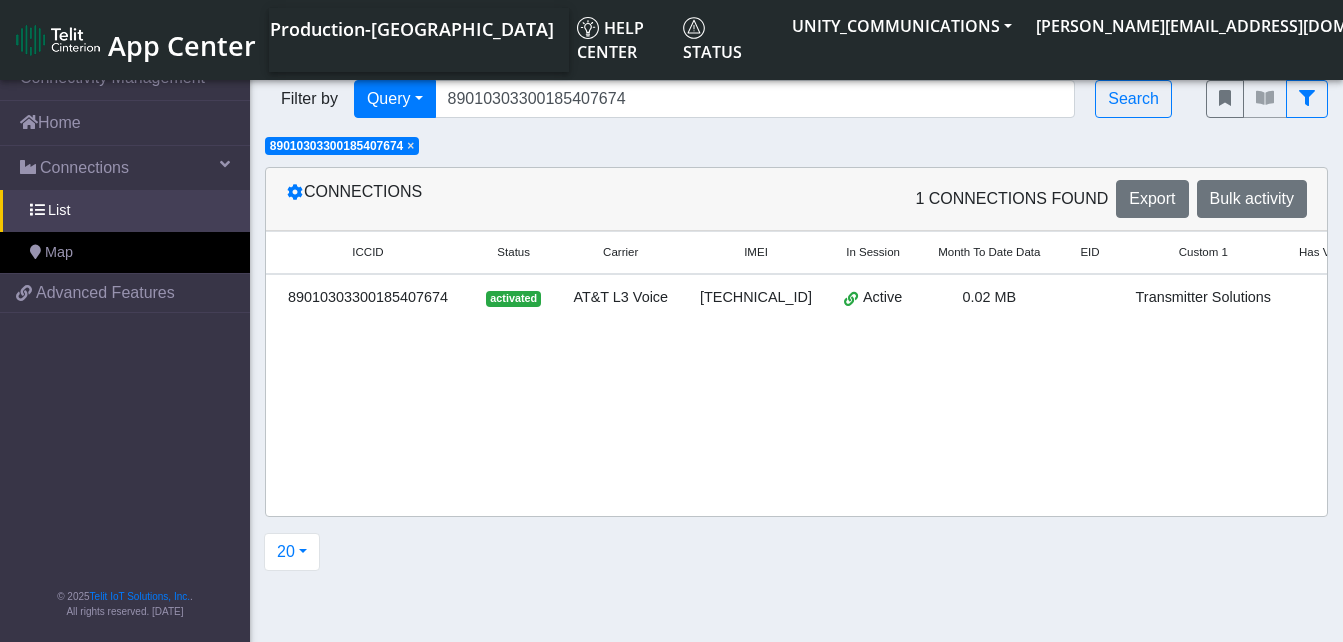 click on "×" 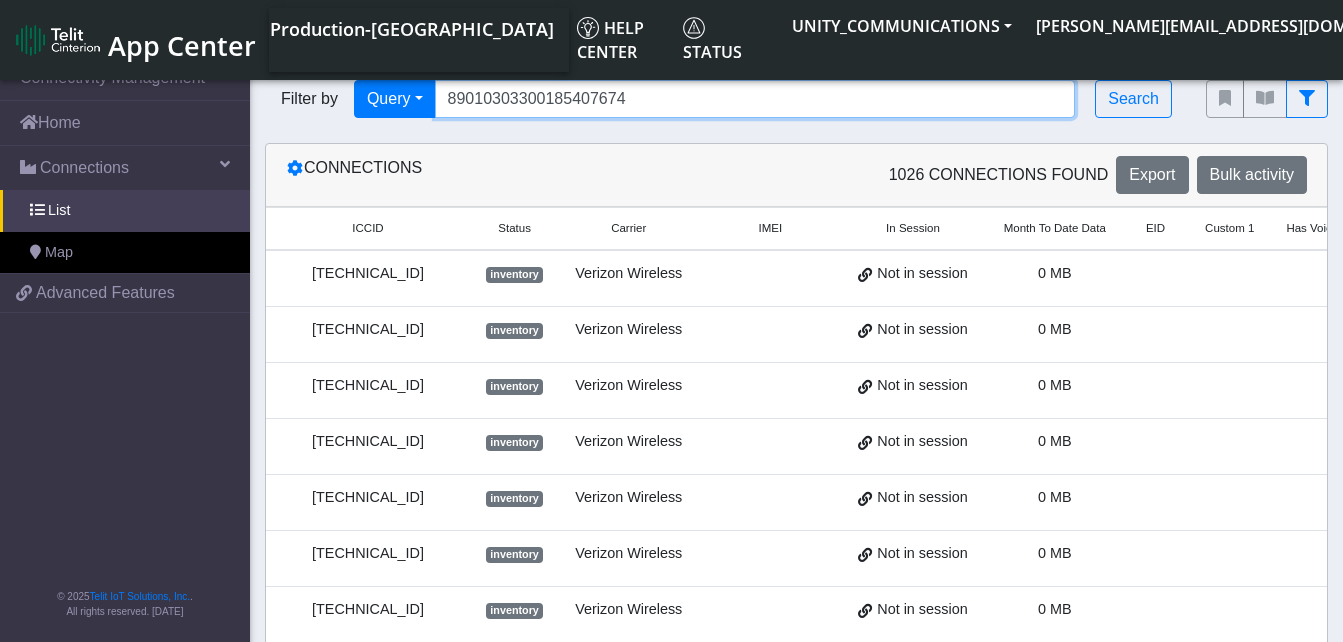 click on "89010303300185407674" at bounding box center (755, 99) 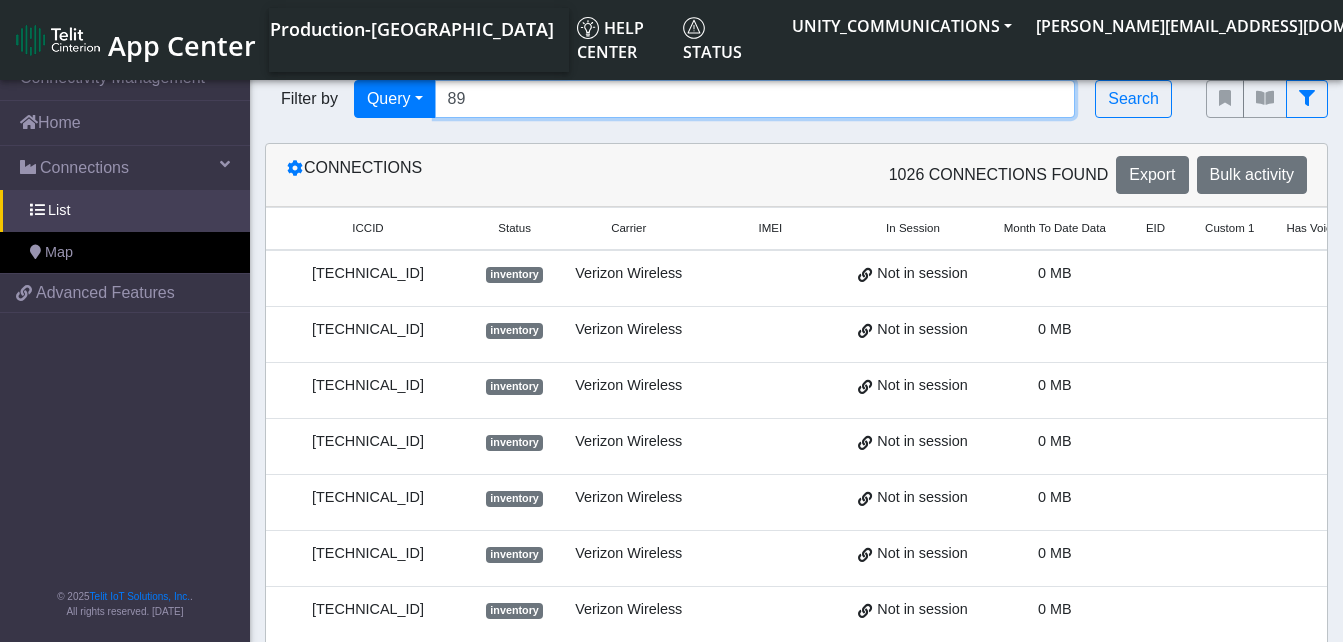 type on "8" 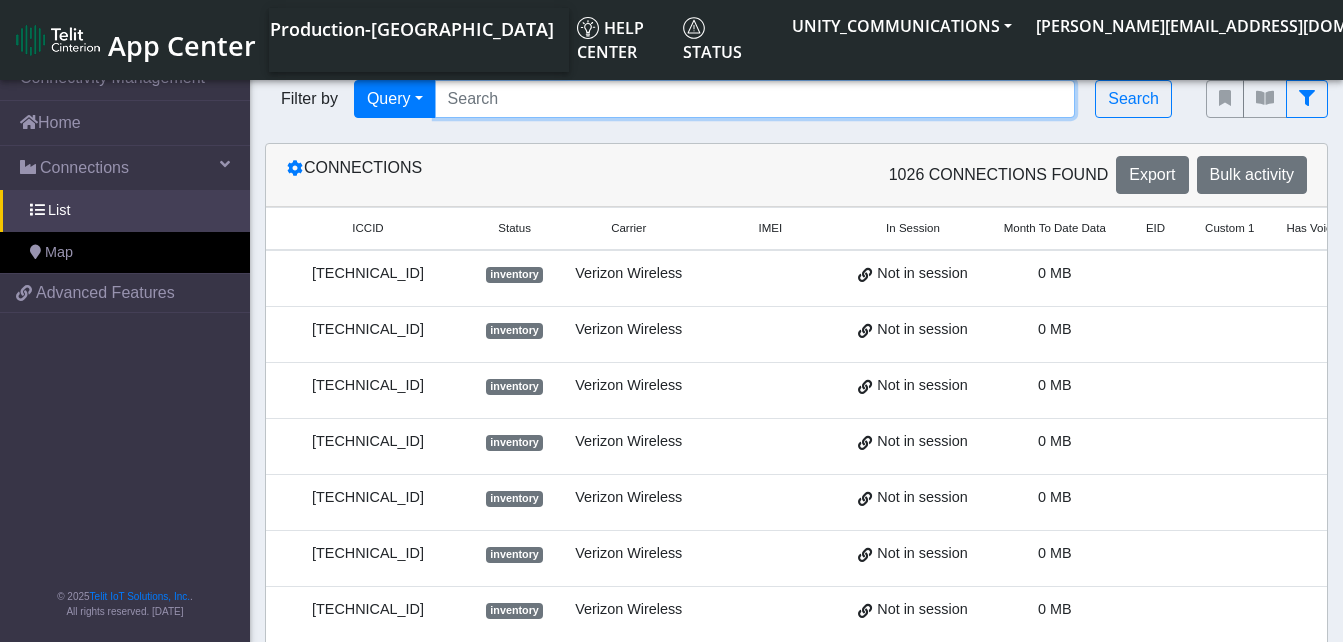 paste on "89010303300185408045" 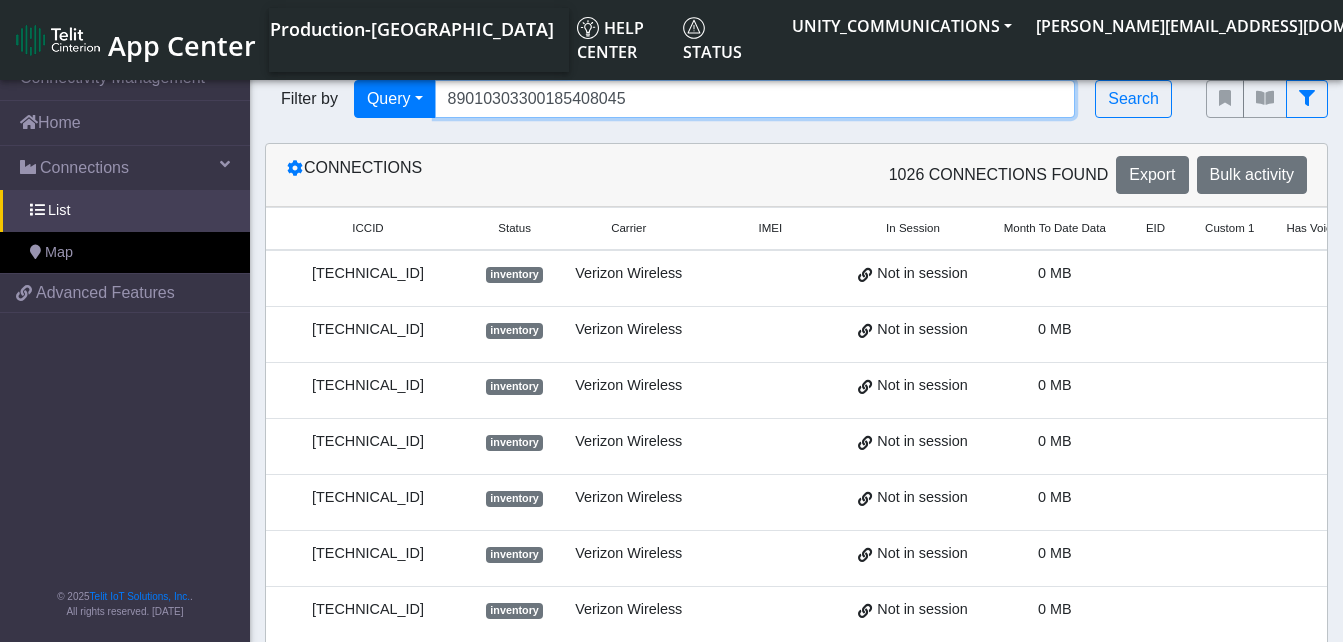type on "89010303300185408045" 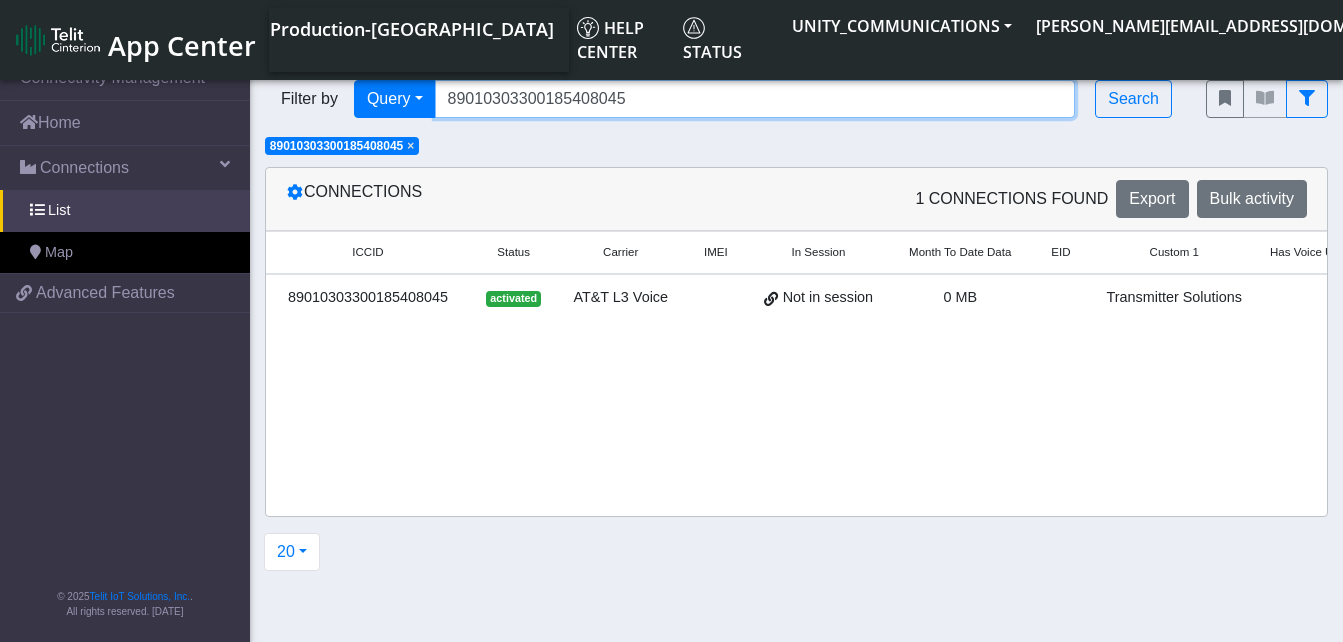 scroll, scrollTop: 0, scrollLeft: 108, axis: horizontal 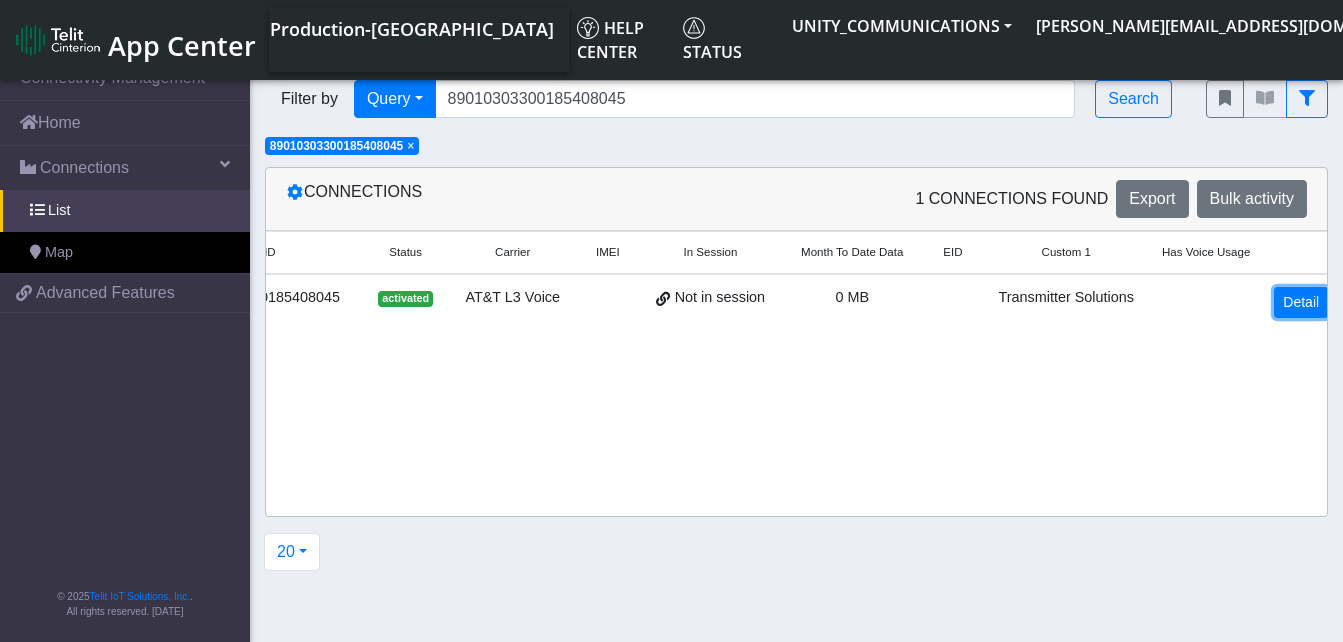 click on "Detail" at bounding box center [1301, 302] 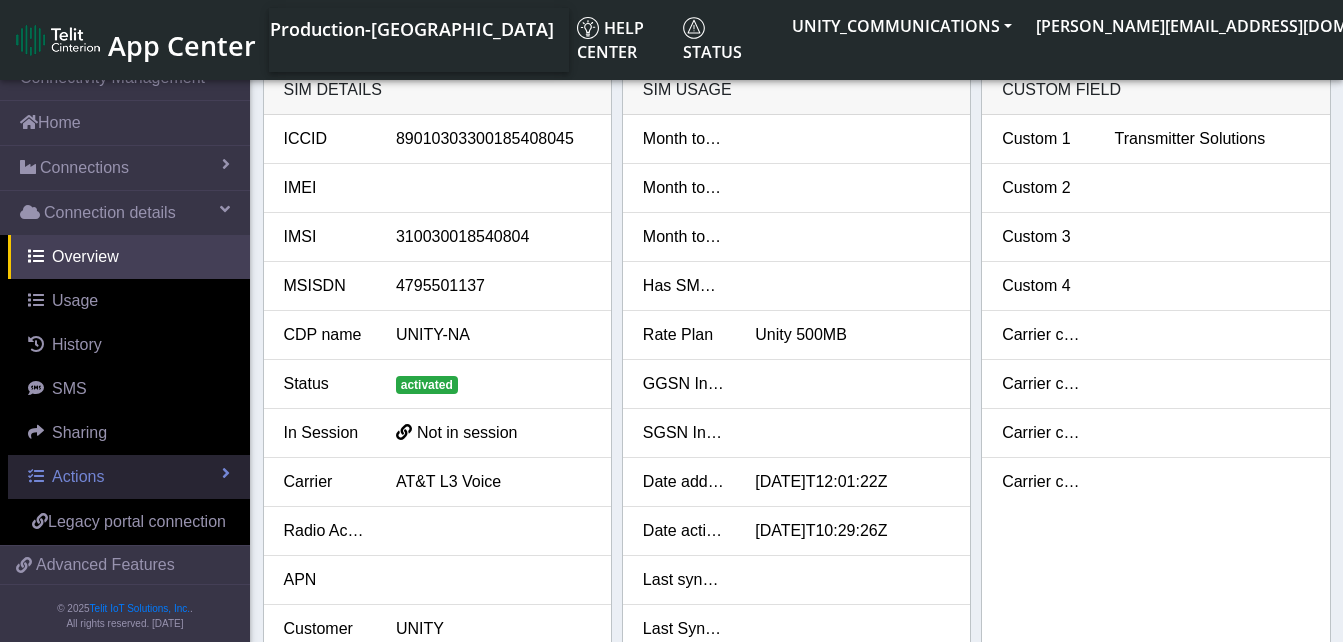 click on "Actions" at bounding box center (129, 477) 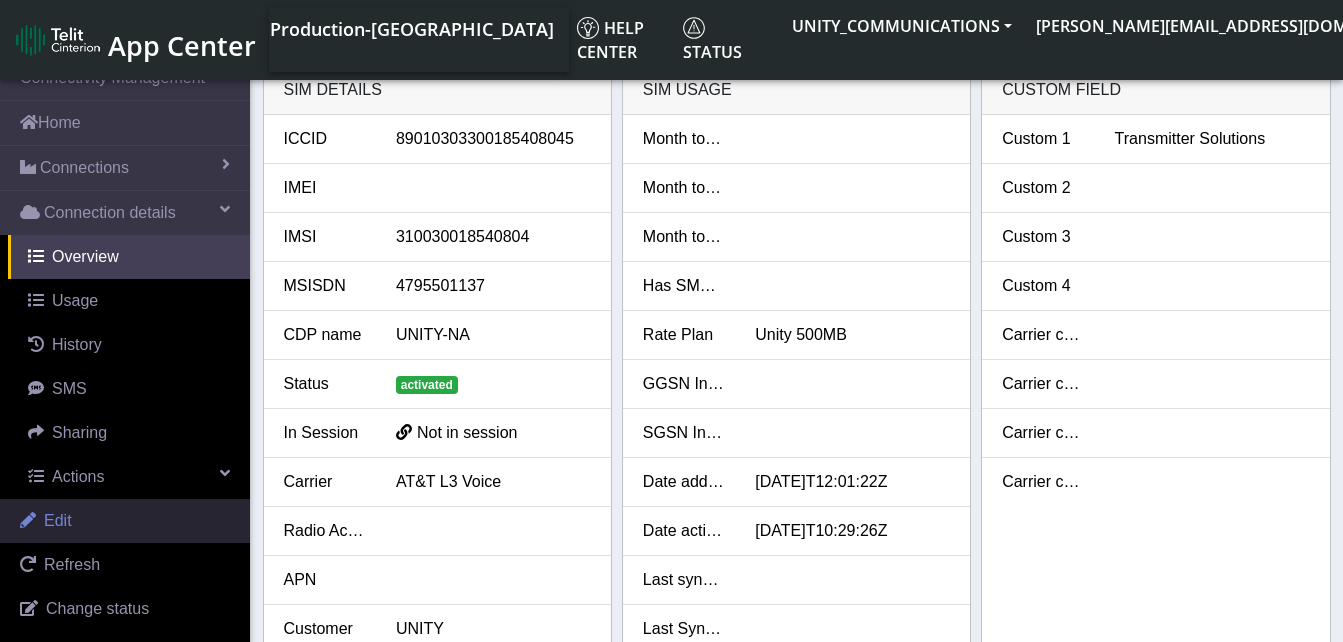 click on "Edit" at bounding box center (125, 521) 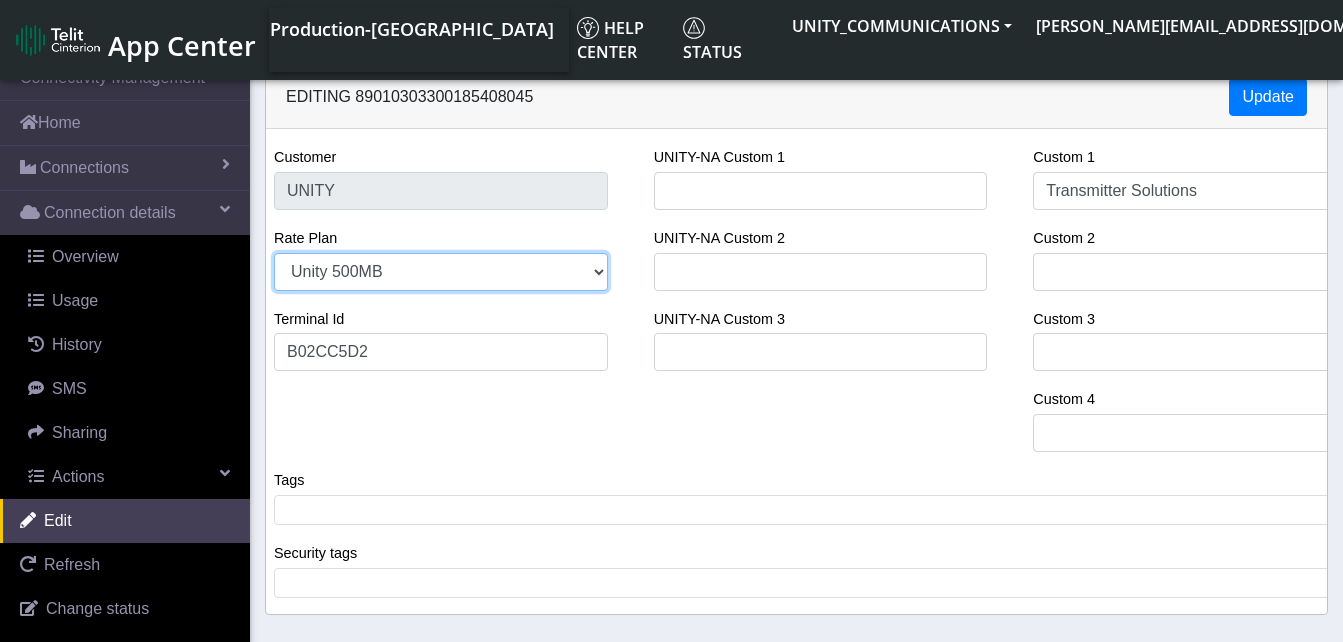 click on "Unity 3GB Unity 500MB Unity 50GB Unity 5GB Unity 250MB" at bounding box center (441, 272) 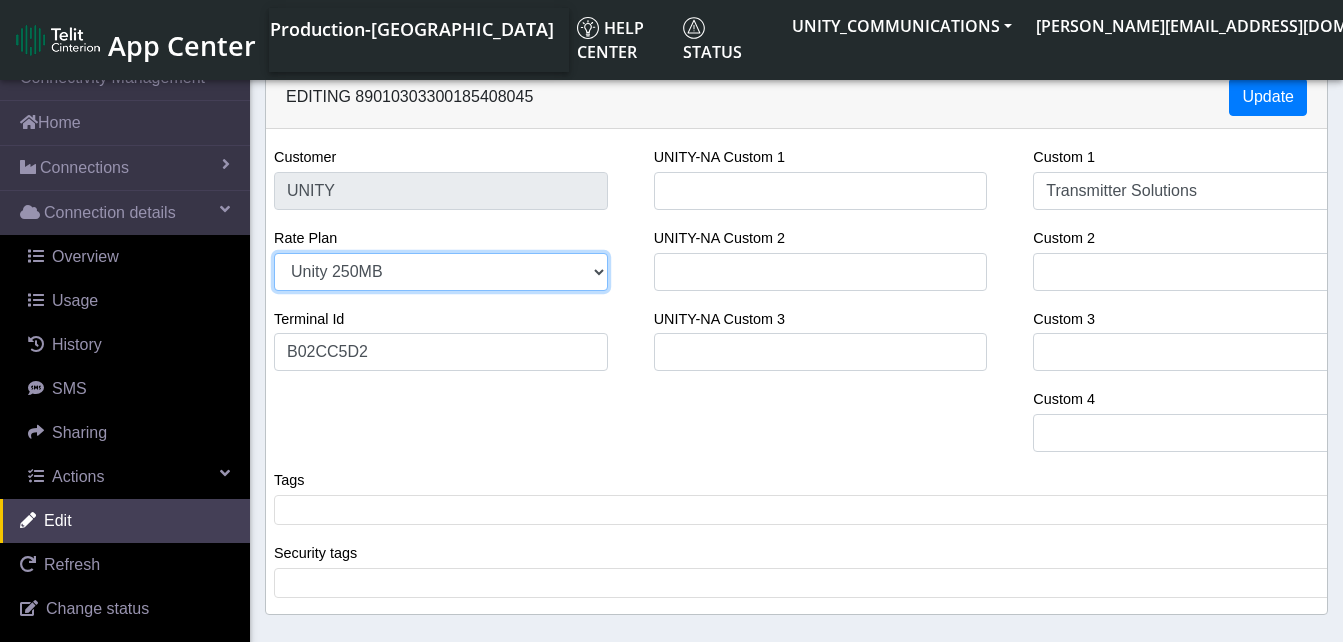 click on "Unity 3GB Unity 500MB Unity 50GB Unity 5GB Unity 250MB" at bounding box center [441, 272] 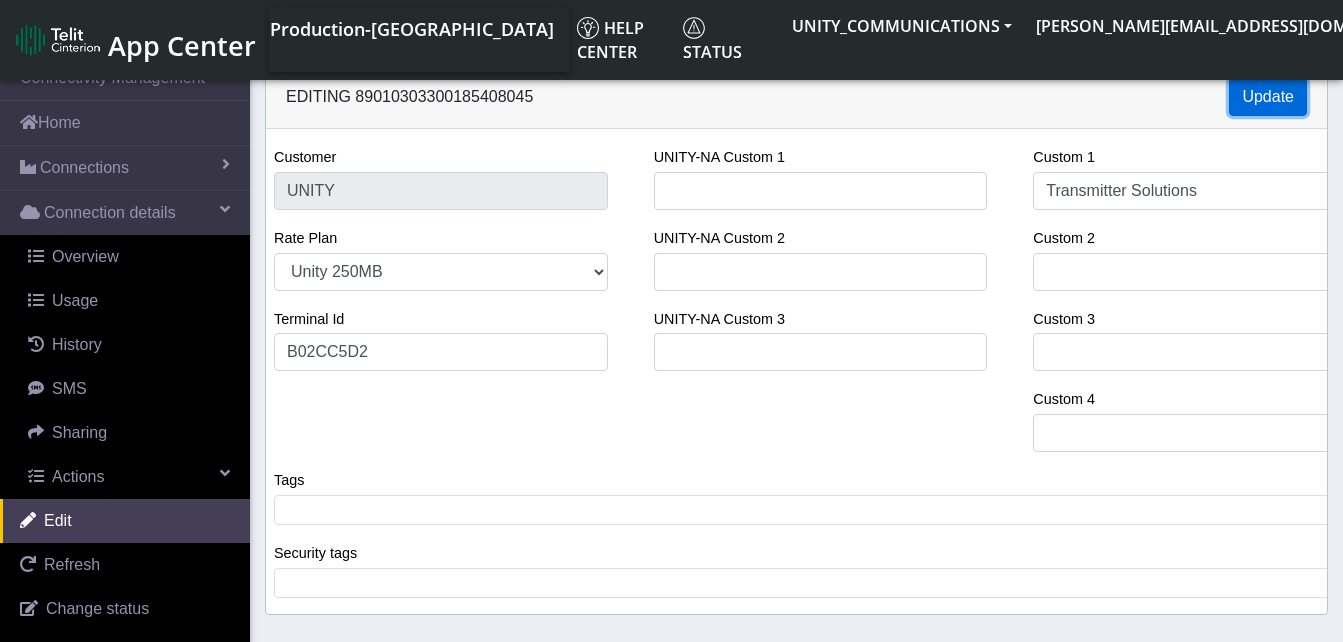 click on "Update" 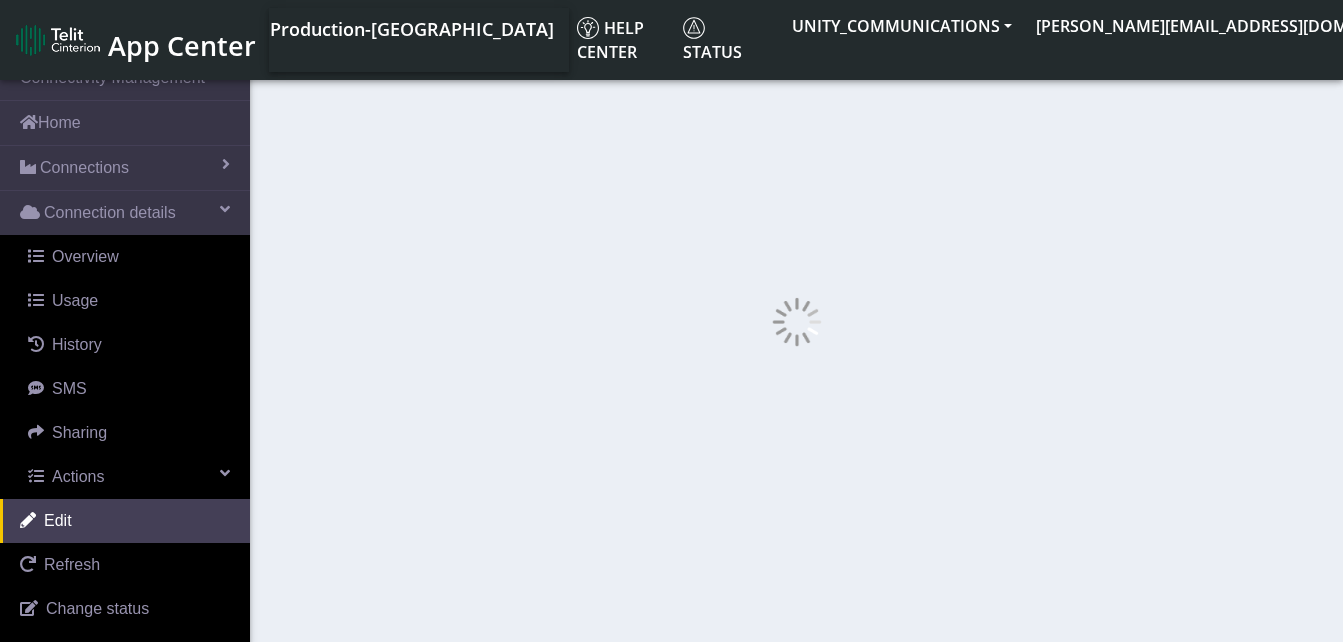 select on "44: 22845" 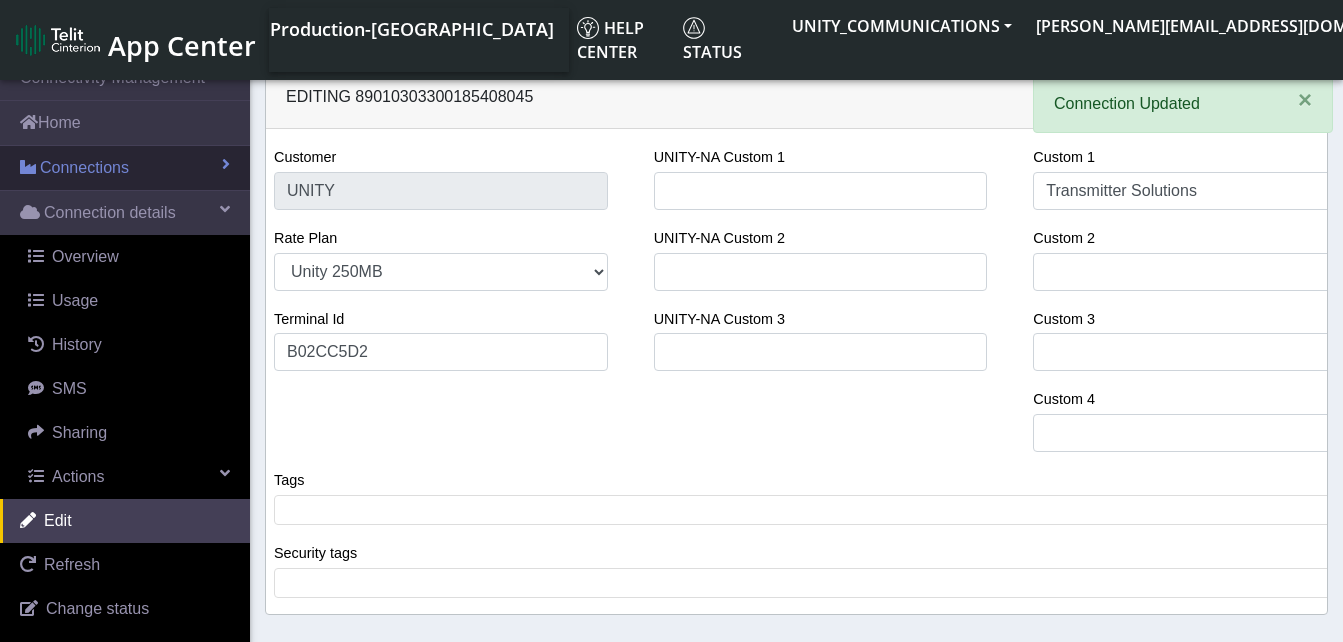 click on "Connections" at bounding box center [84, 168] 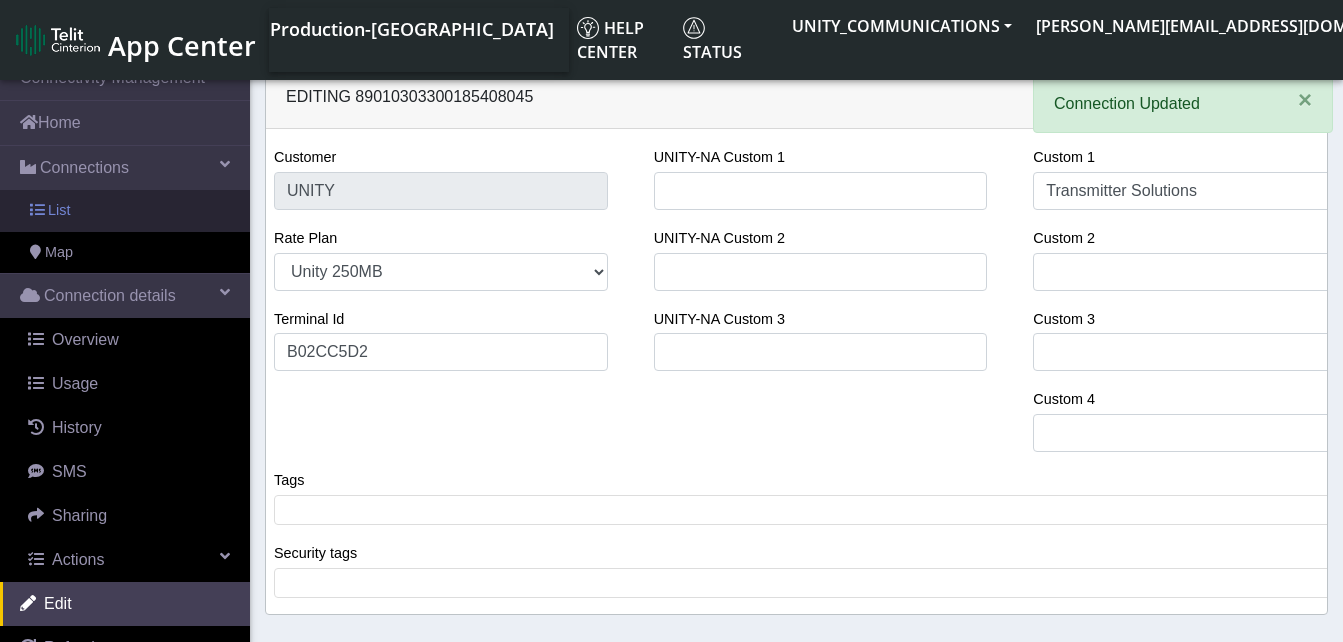 click on "List" at bounding box center [125, 211] 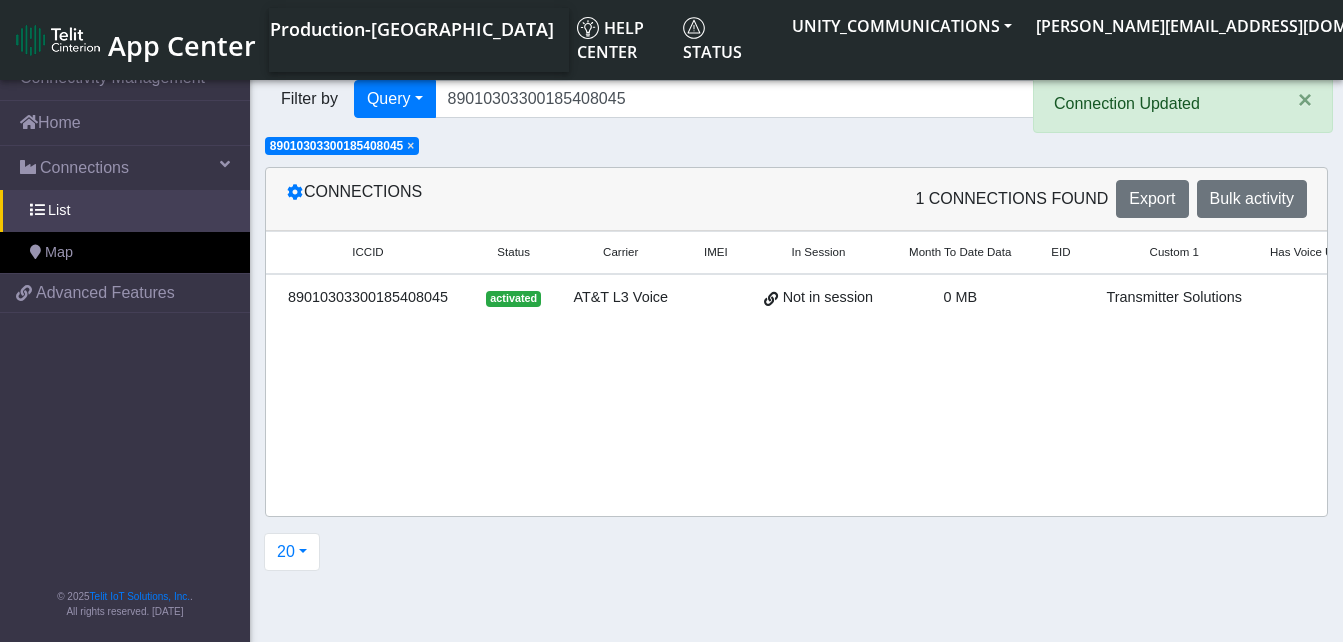 click on "×" 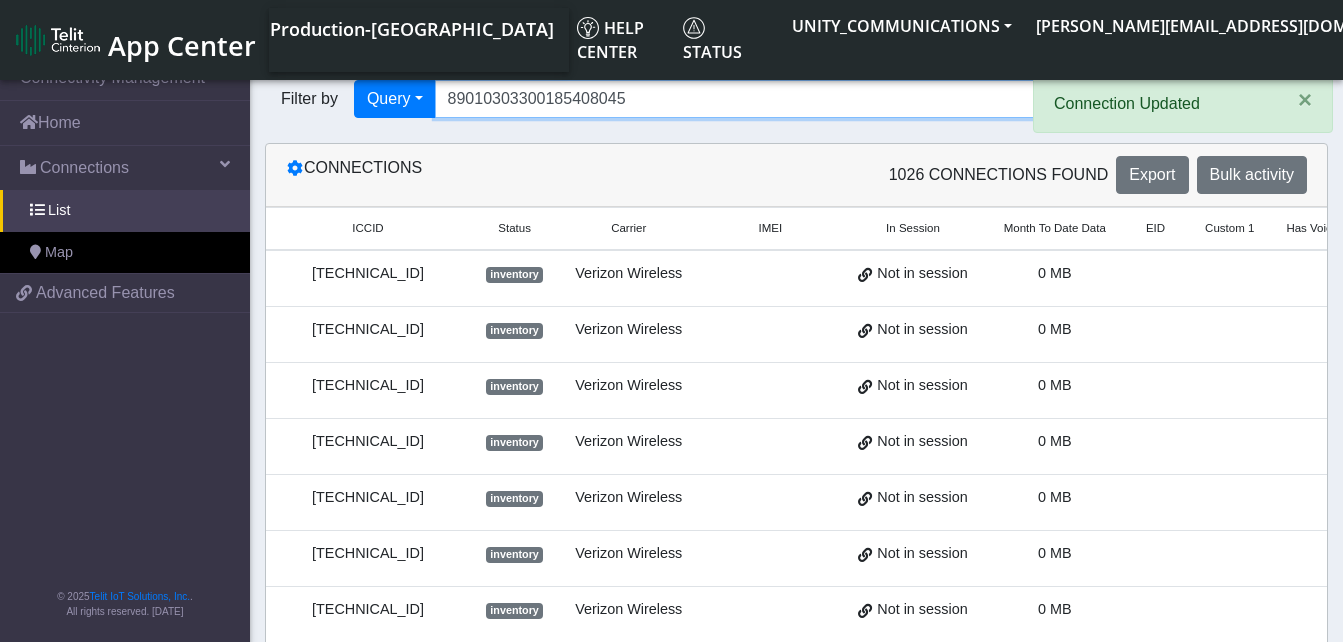 click on "89010303300185408045" at bounding box center (755, 99) 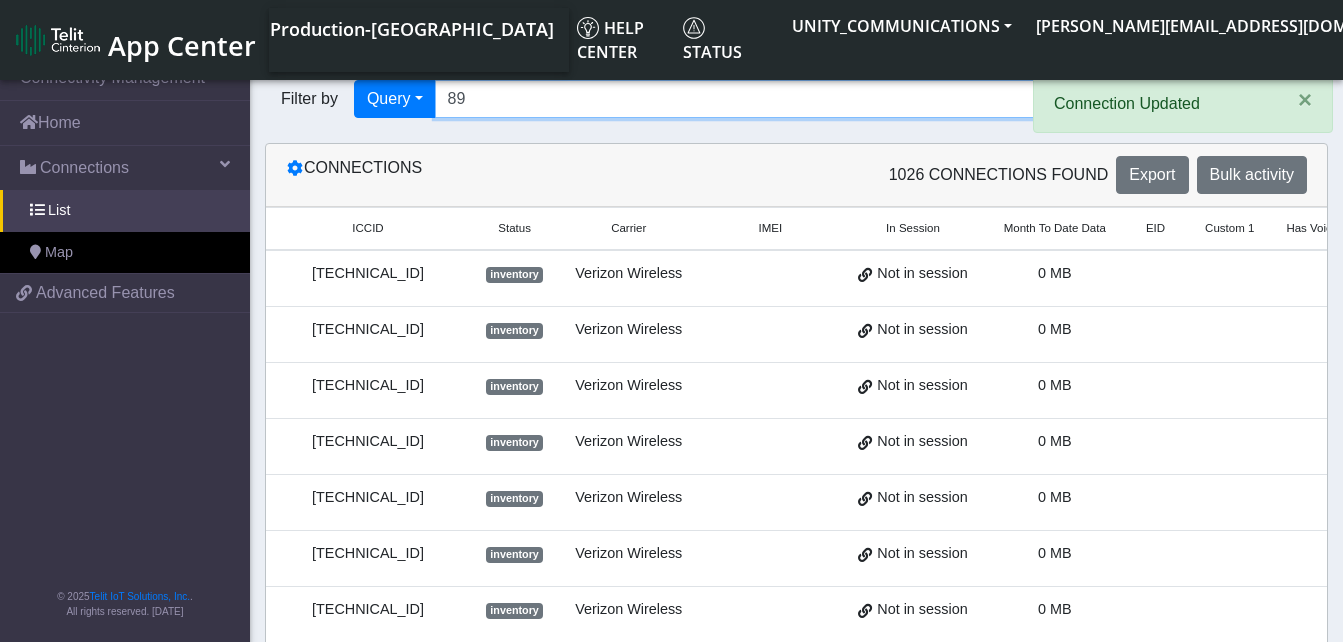 type on "8" 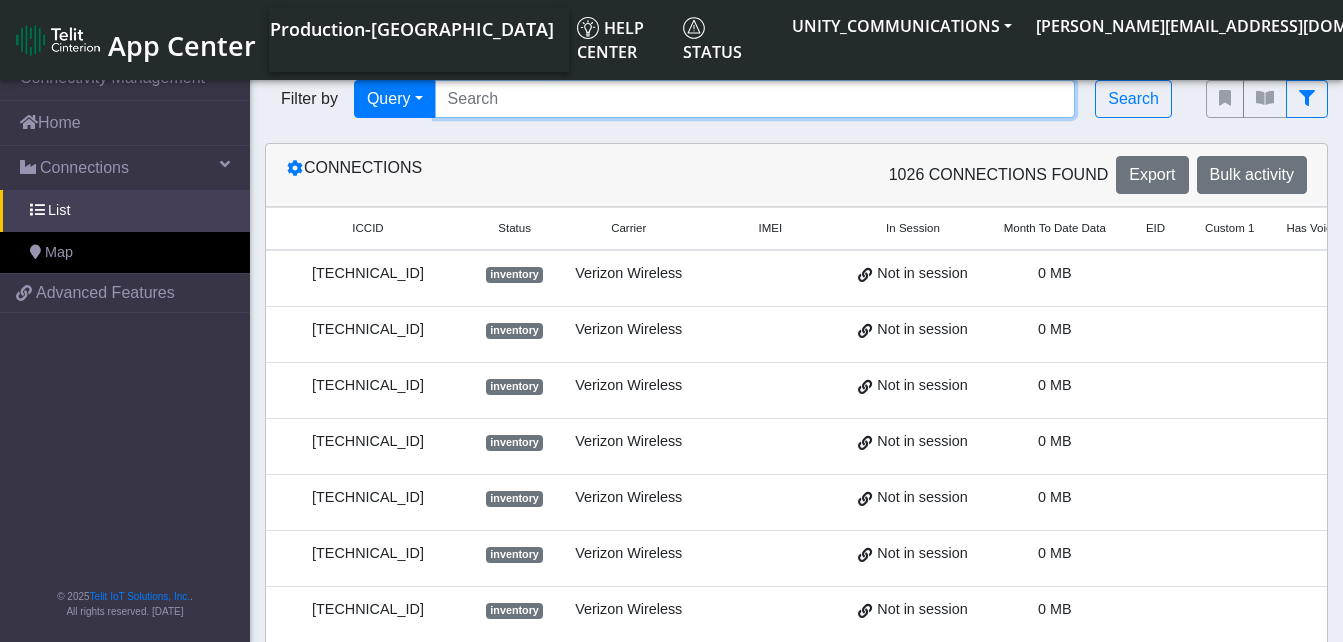 paste on "89010303300185407682" 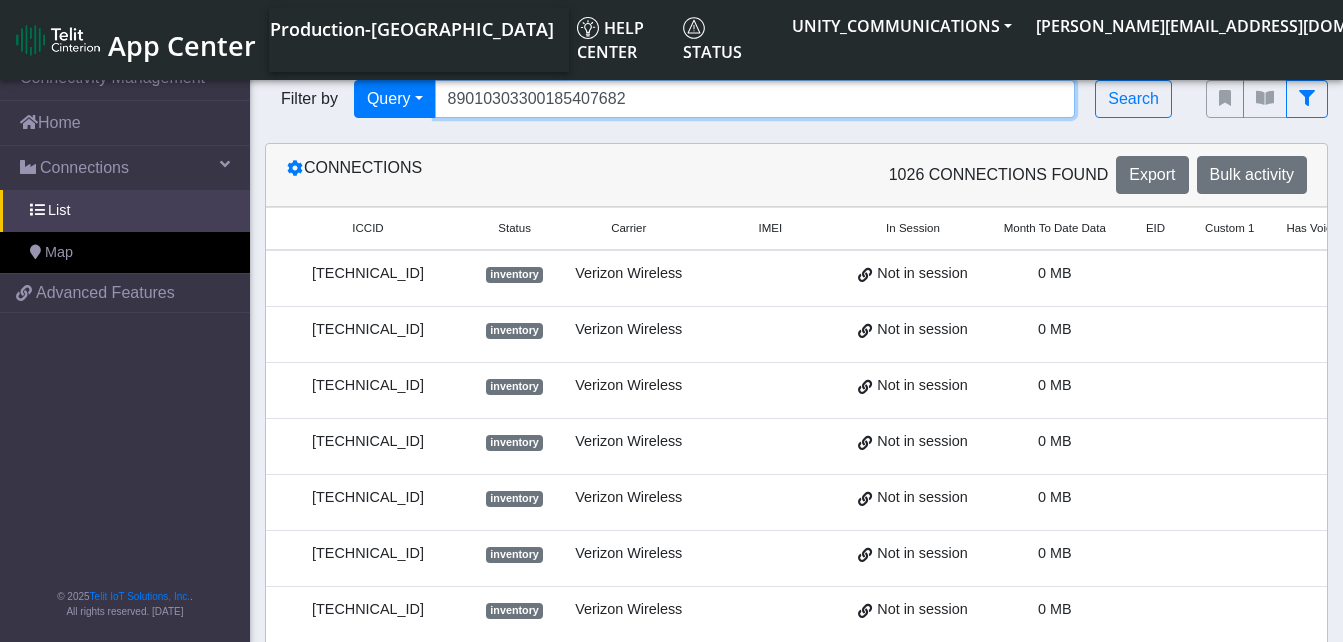 type on "89010303300185407682" 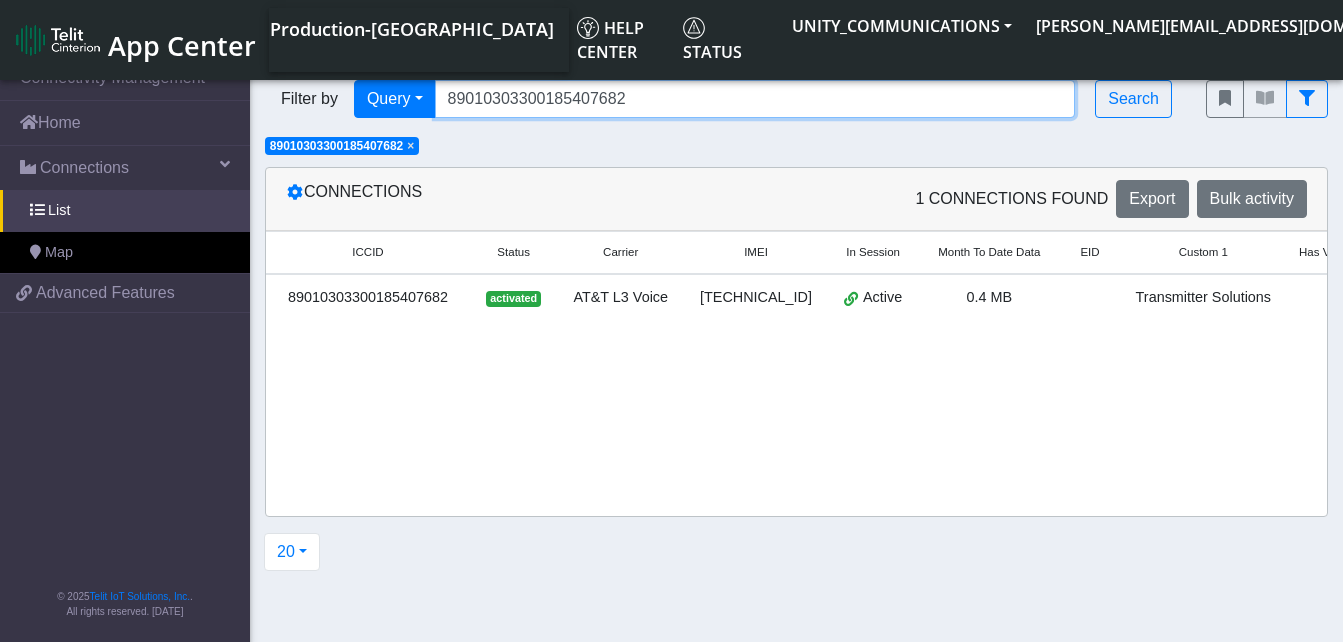 scroll, scrollTop: 0, scrollLeft: 143, axis: horizontal 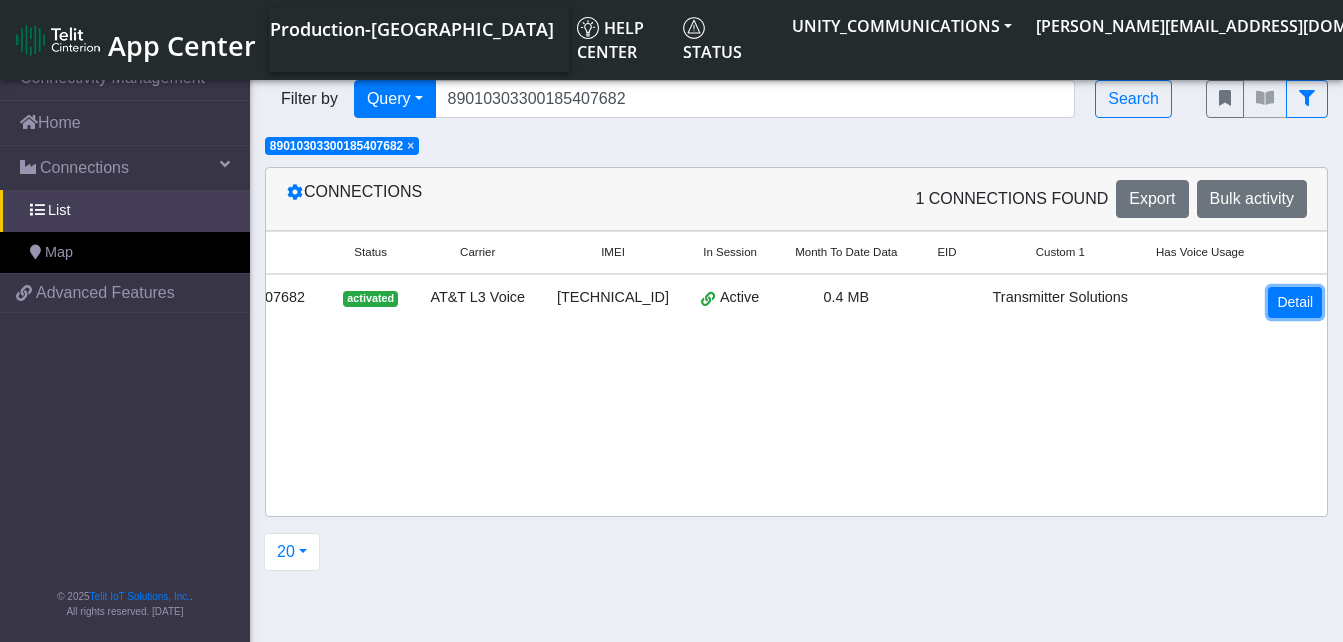 click on "Detail" at bounding box center [1295, 302] 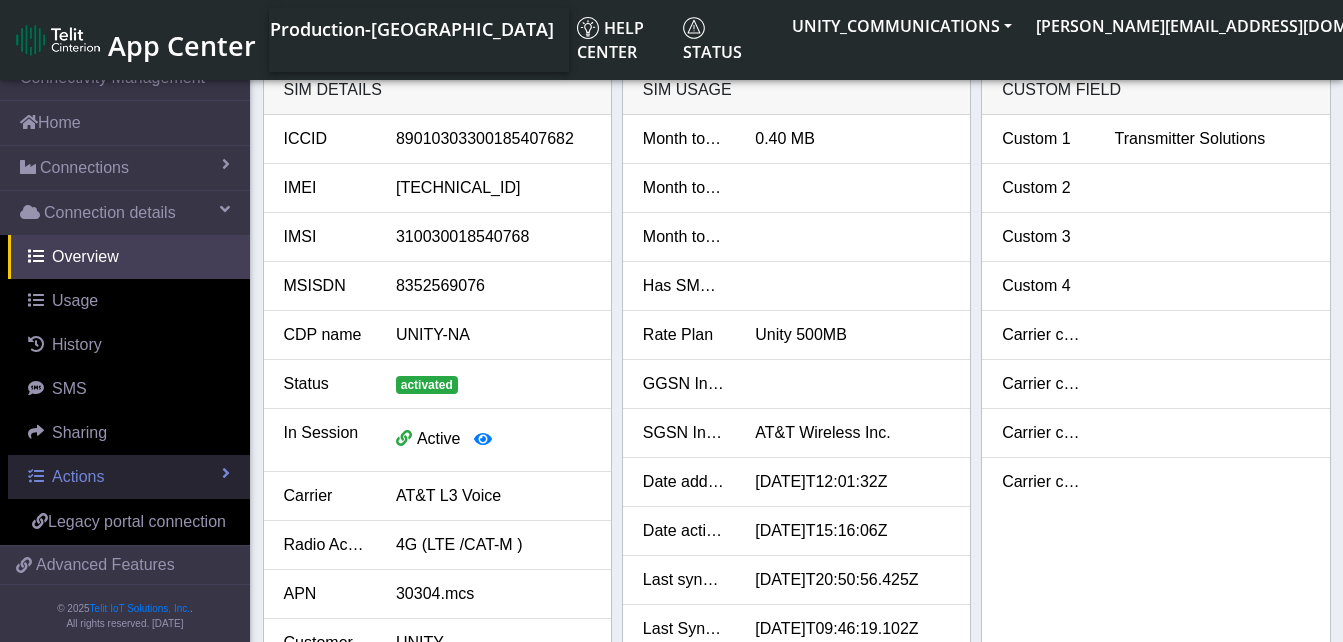 click on "Actions" at bounding box center [129, 477] 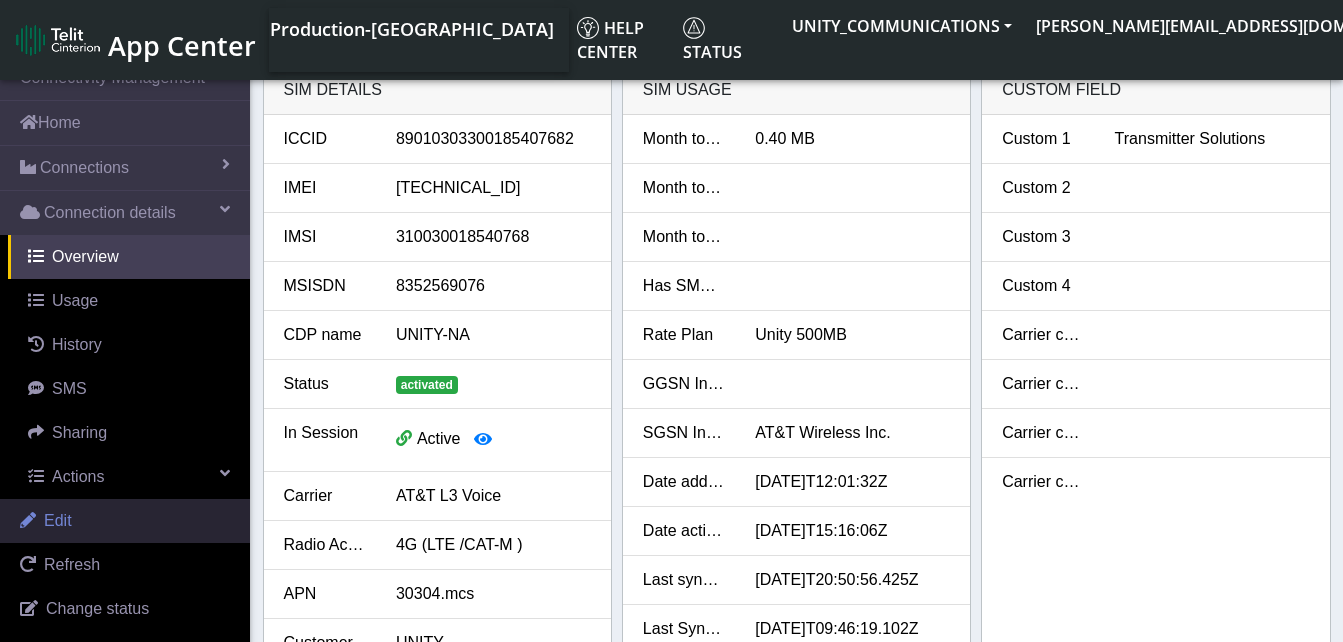 click on "Edit" at bounding box center [125, 521] 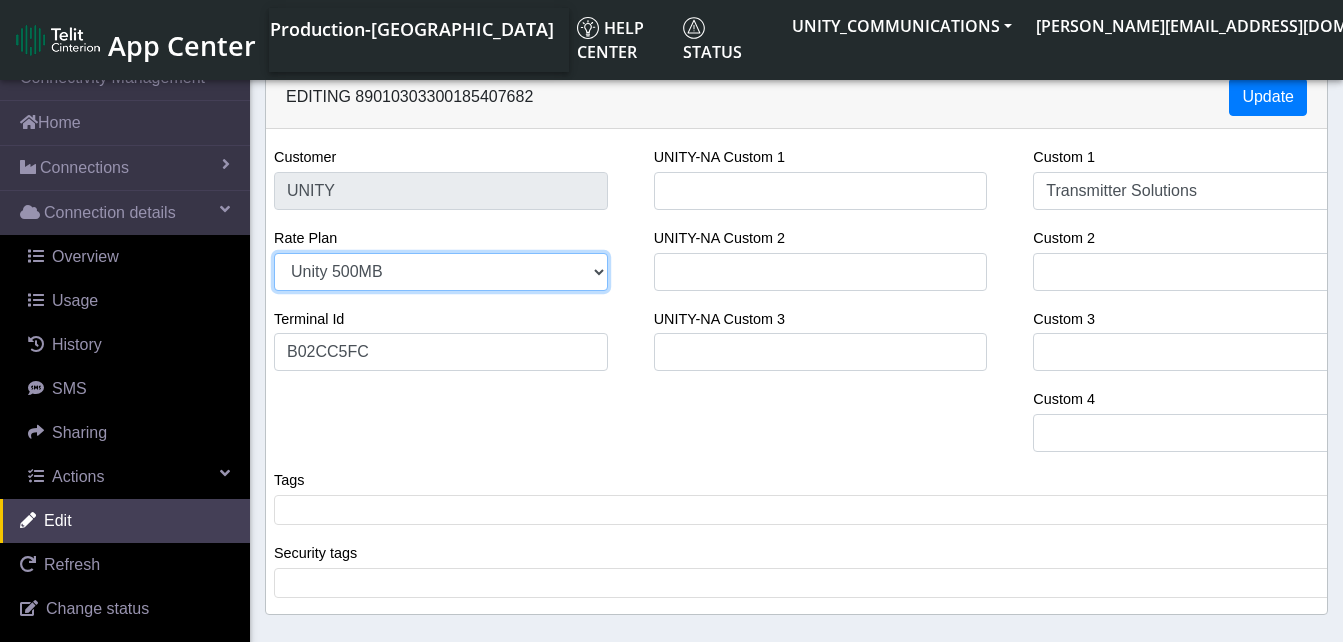 click on "Unity 3GB Unity 500MB Unity 50GB Unity 5GB Unity 250MB" at bounding box center (441, 272) 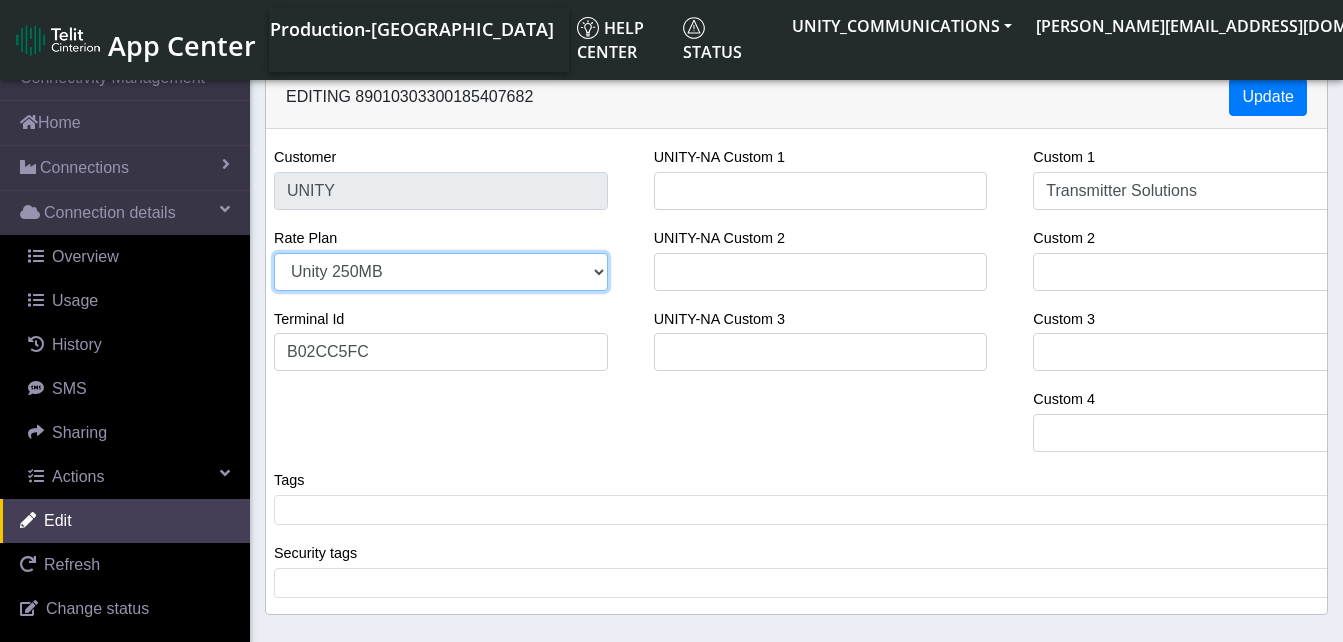 click on "Unity 3GB Unity 500MB Unity 50GB Unity 5GB Unity 250MB" at bounding box center (441, 272) 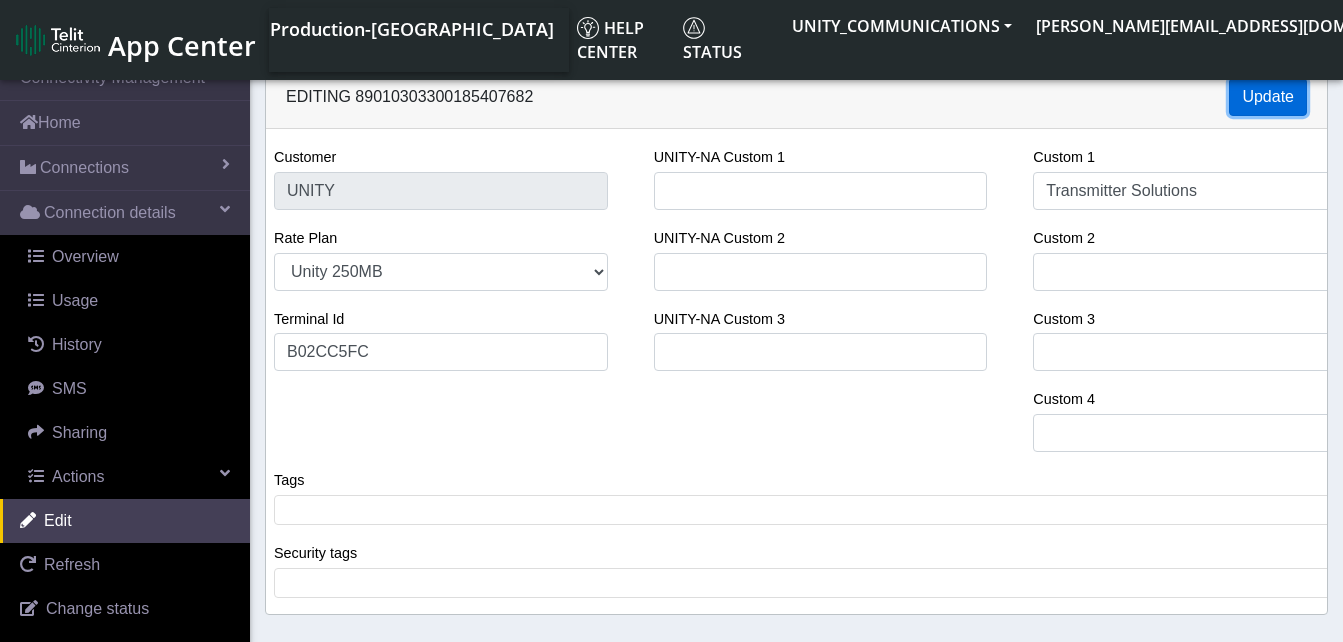 click on "Update" 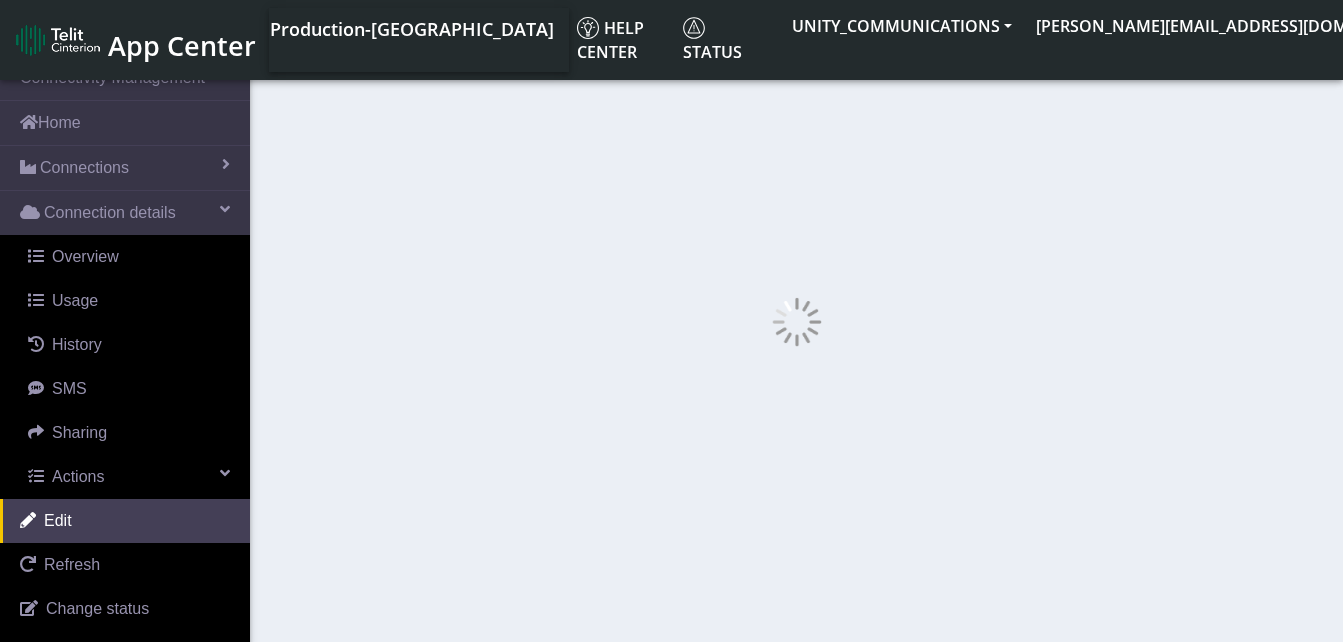 select on "44: 22845" 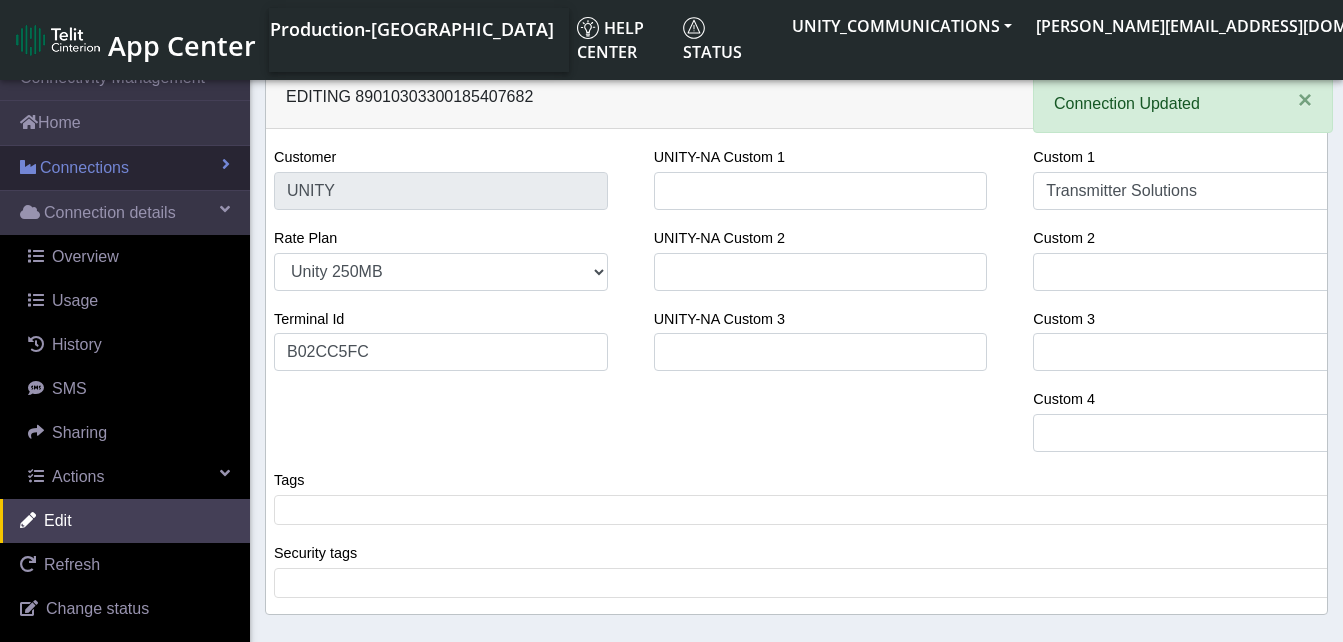 click on "Connections" at bounding box center [84, 168] 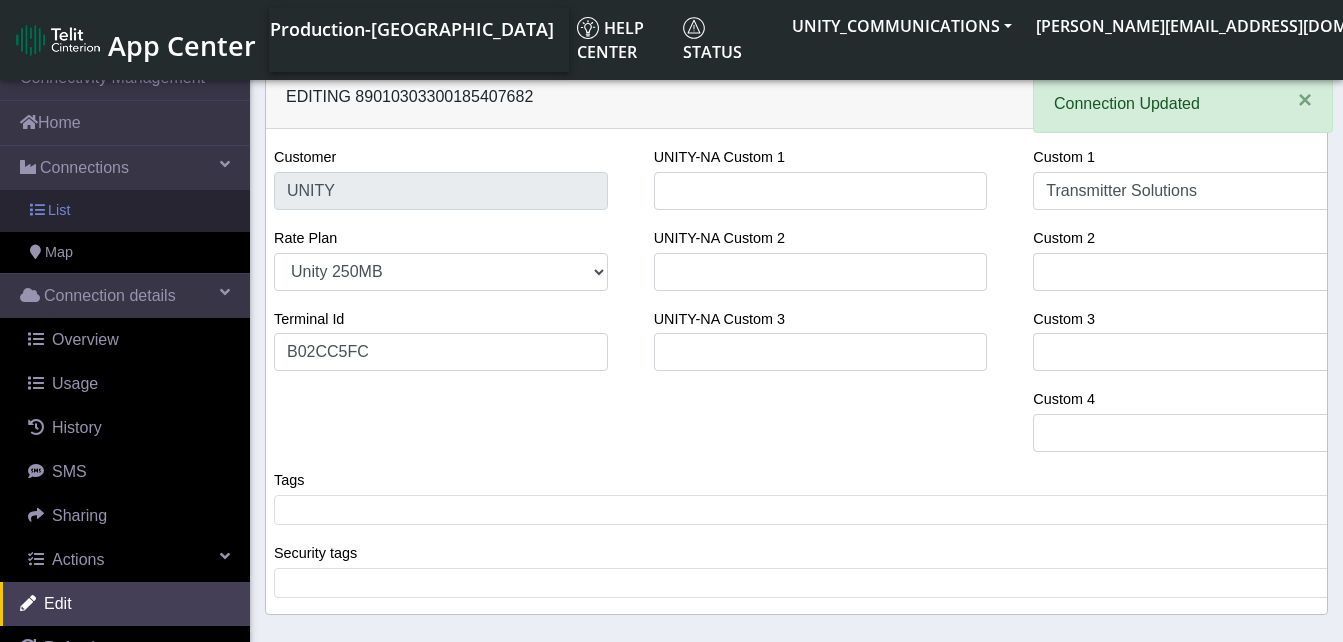 click on "List" at bounding box center [125, 211] 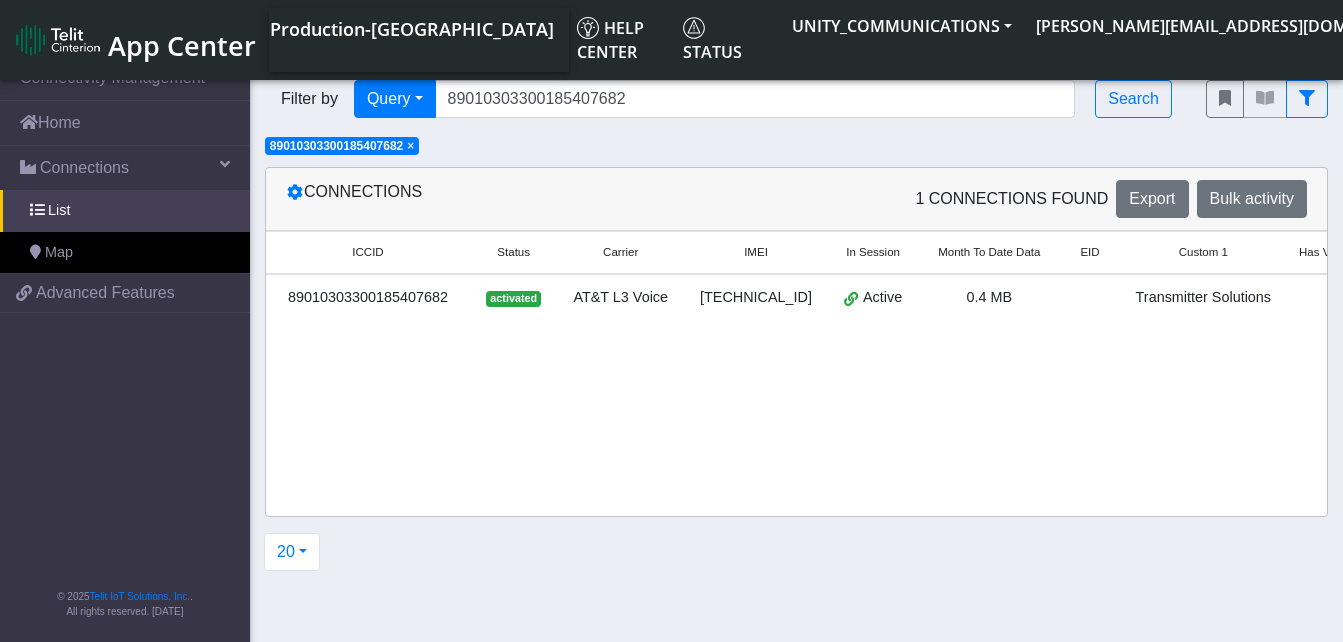 click on "×" 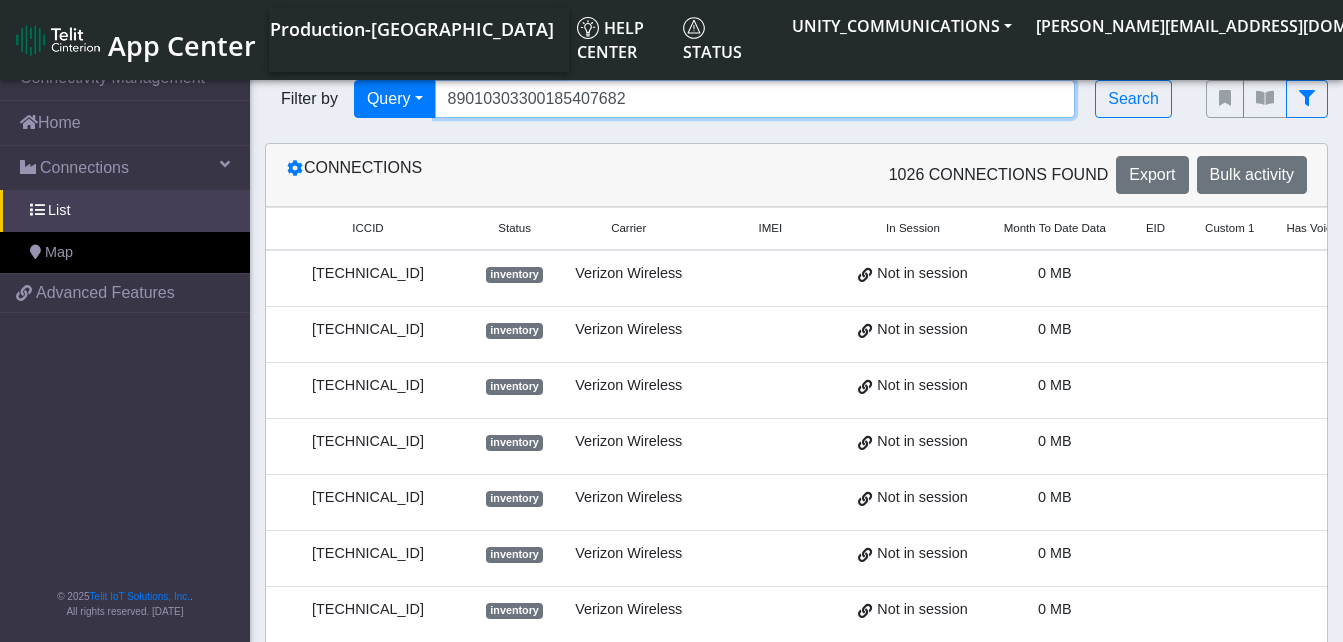 click on "89010303300185407682" at bounding box center [755, 99] 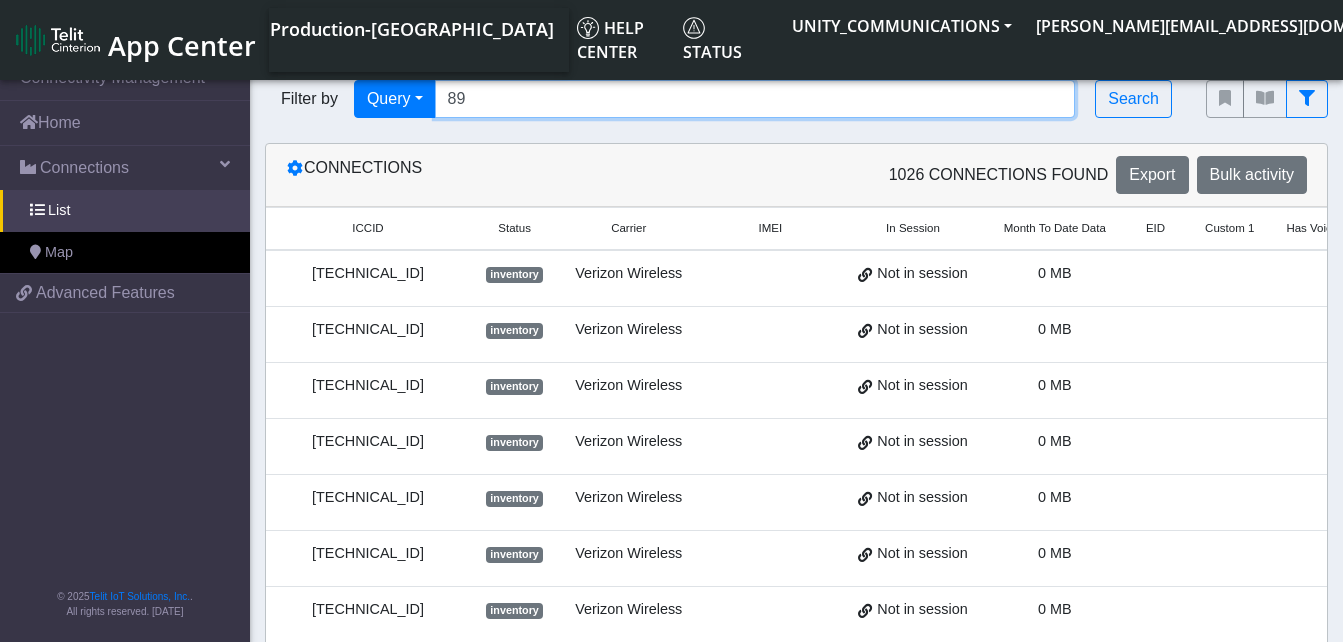 type on "8" 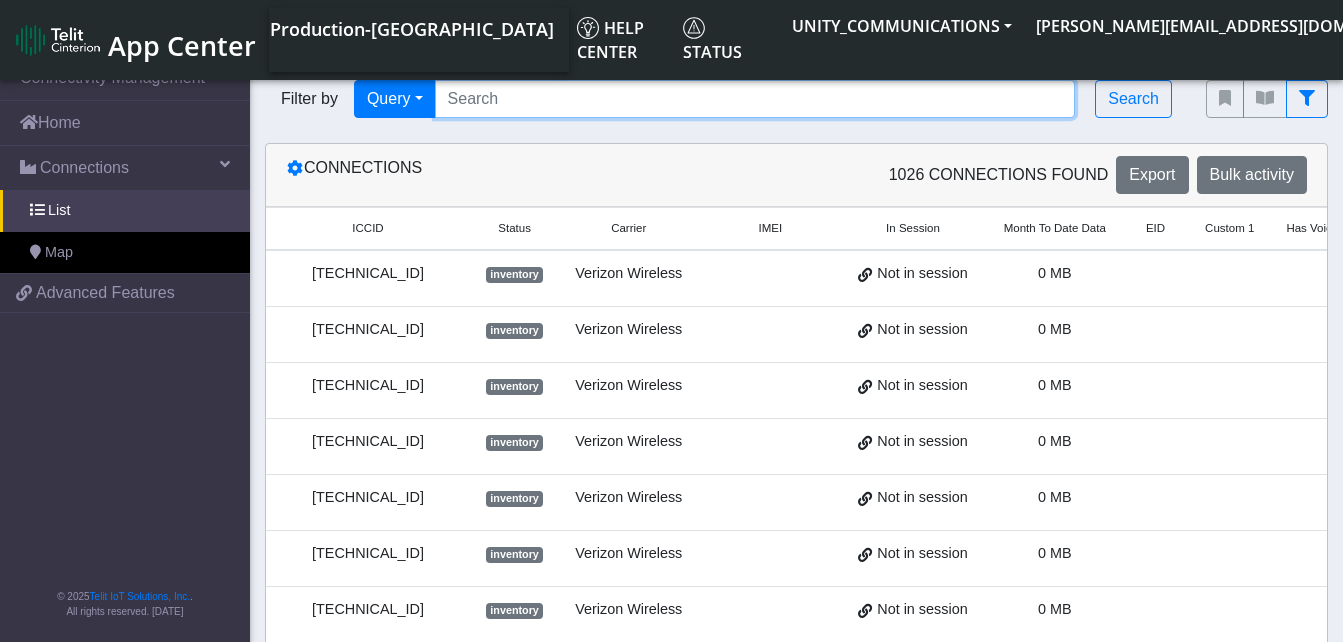paste on "89014104273663138678" 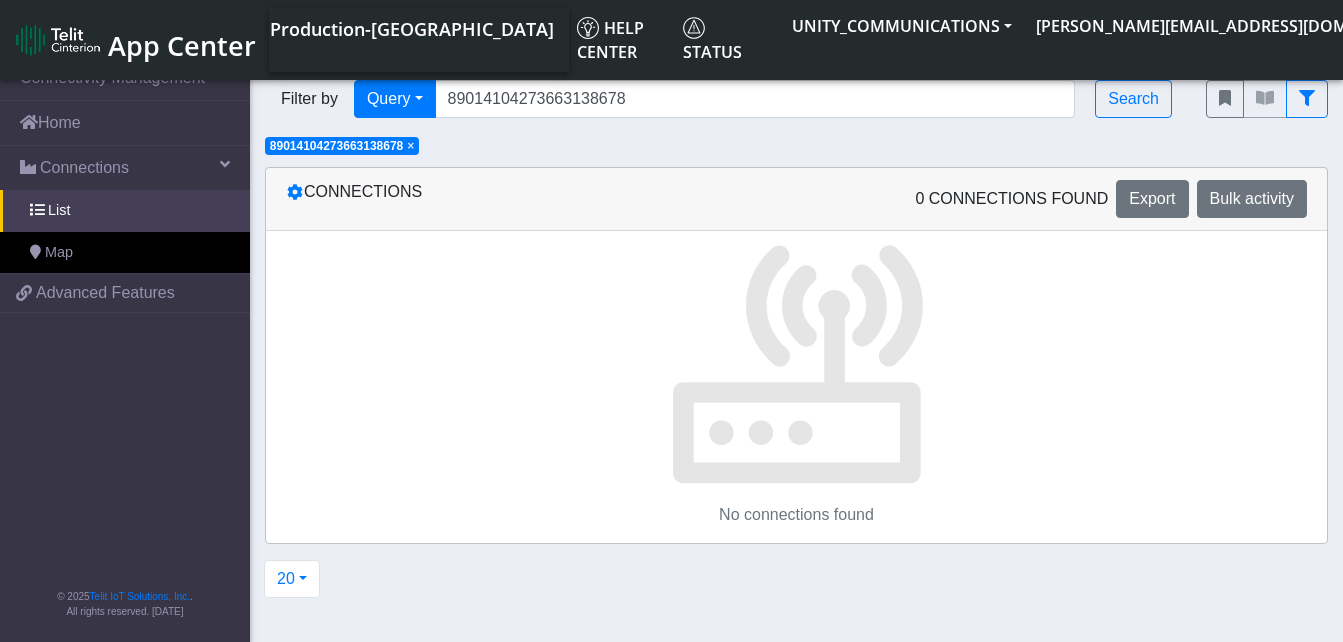 click on "×" 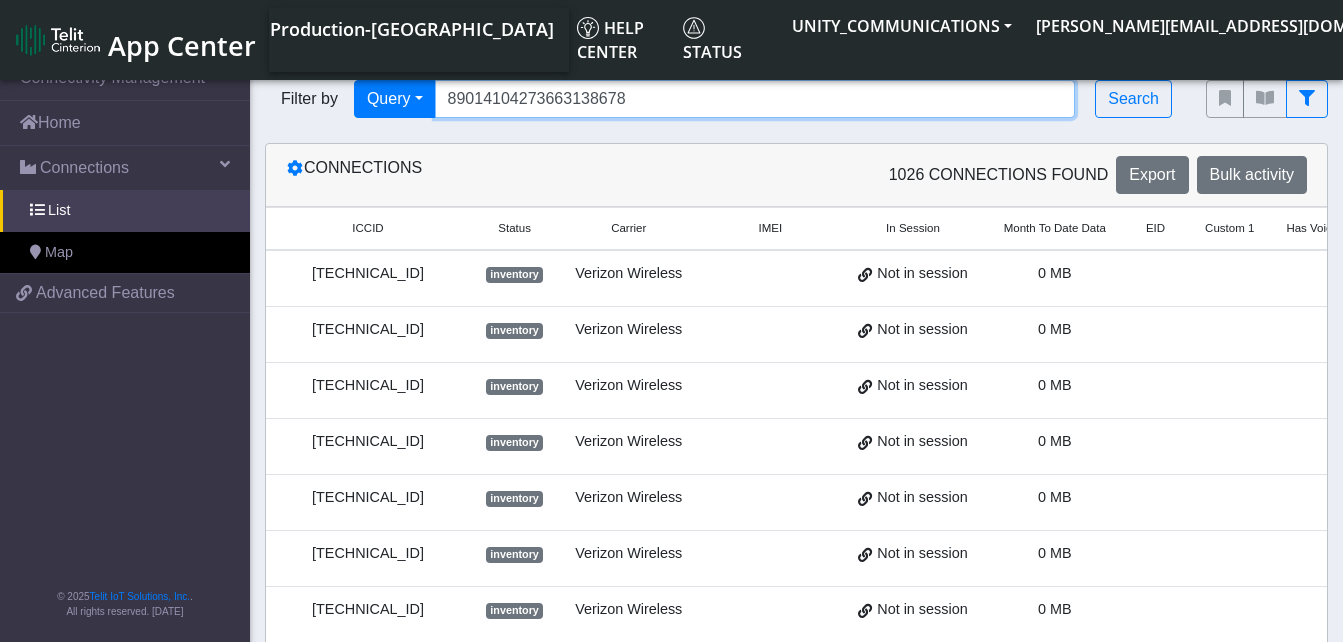 click on "89014104273663138678" at bounding box center (755, 99) 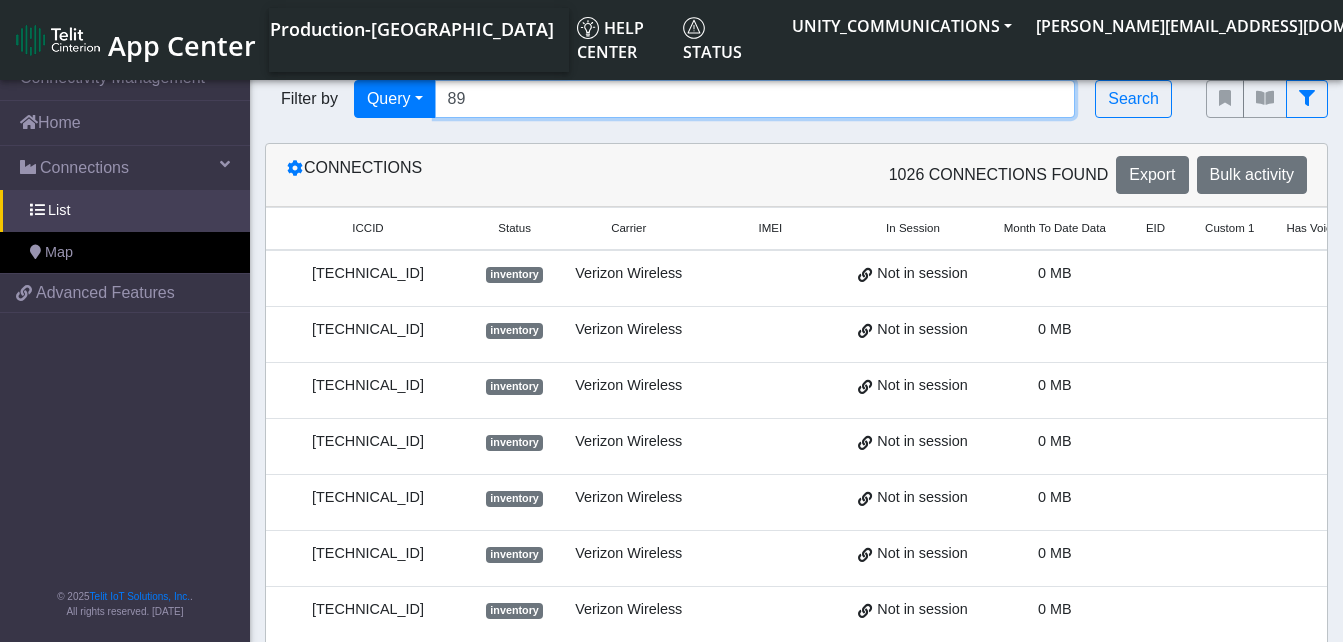 type on "8" 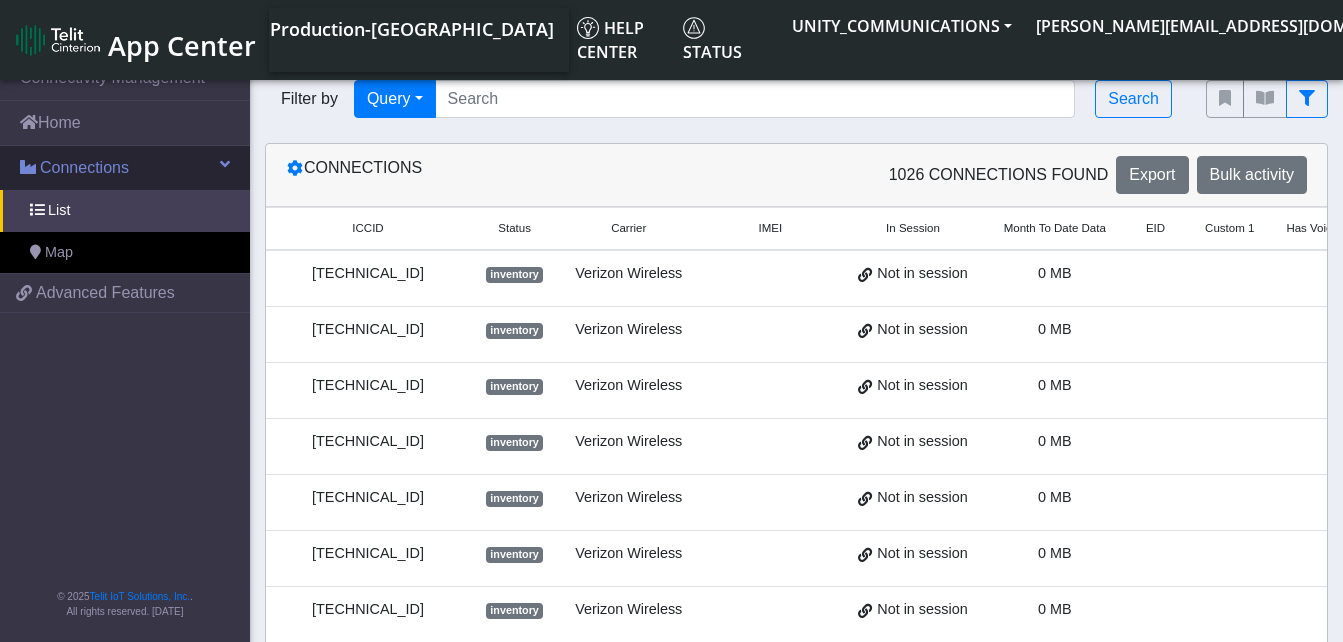 click on "Connections" at bounding box center [125, 168] 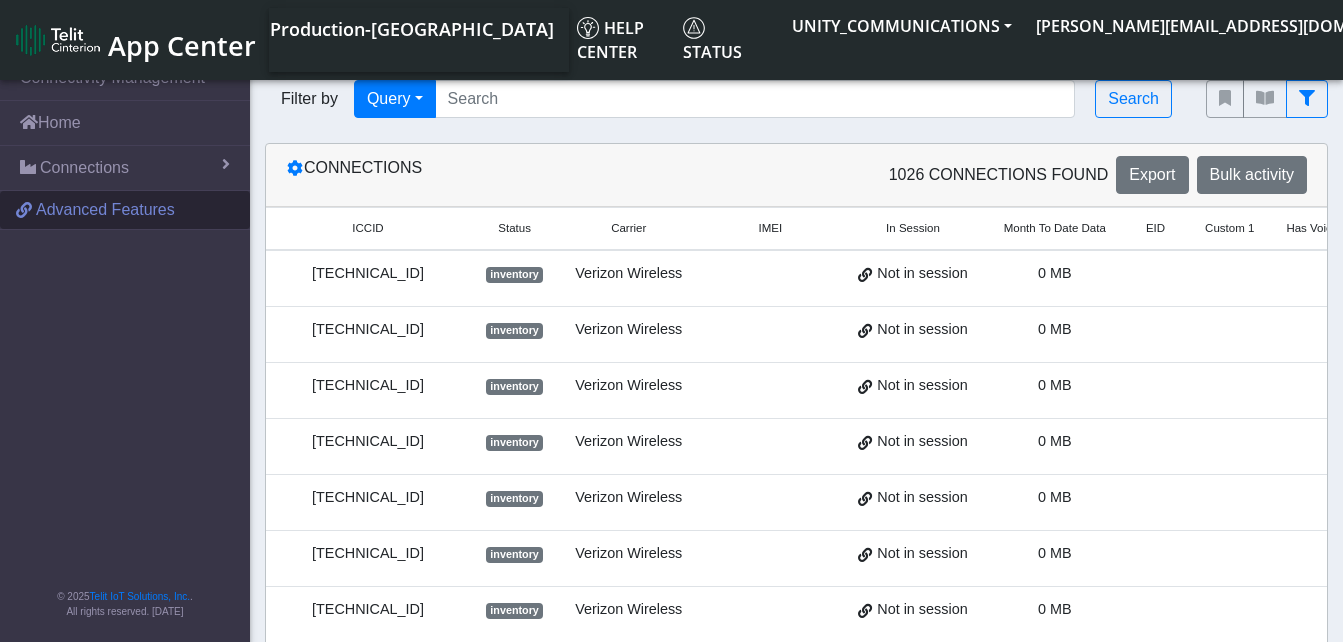 click on "Advanced Features" at bounding box center [105, 210] 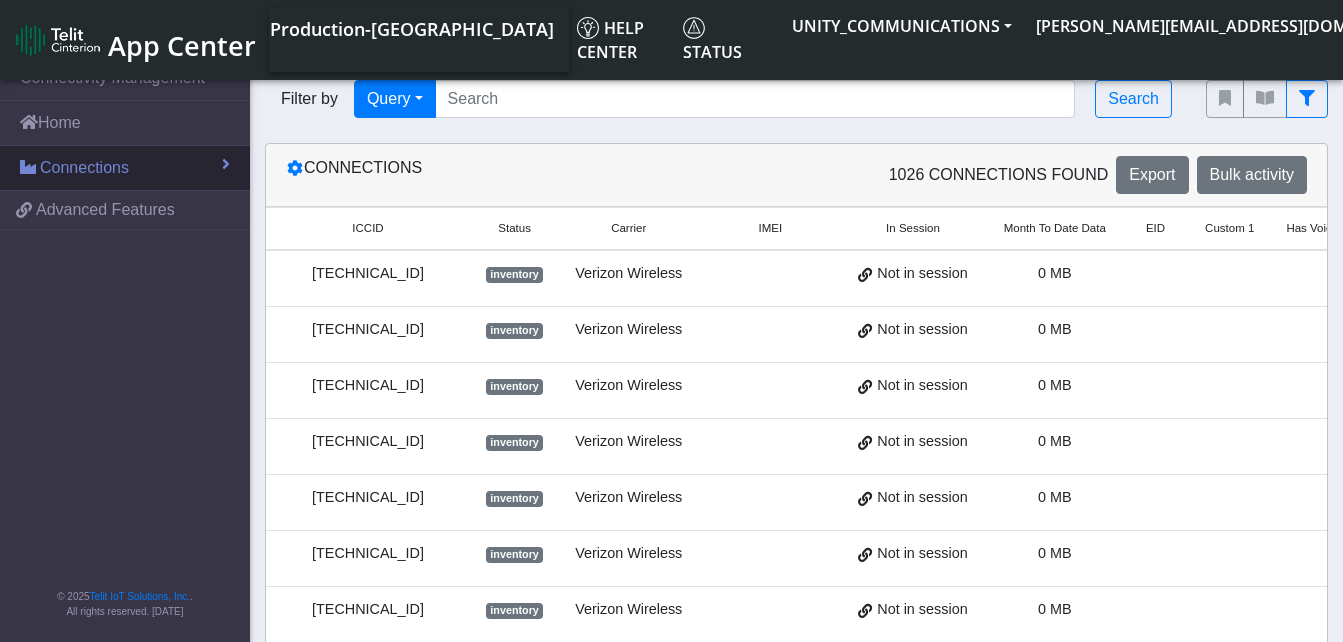 click on "Connections" at bounding box center [84, 168] 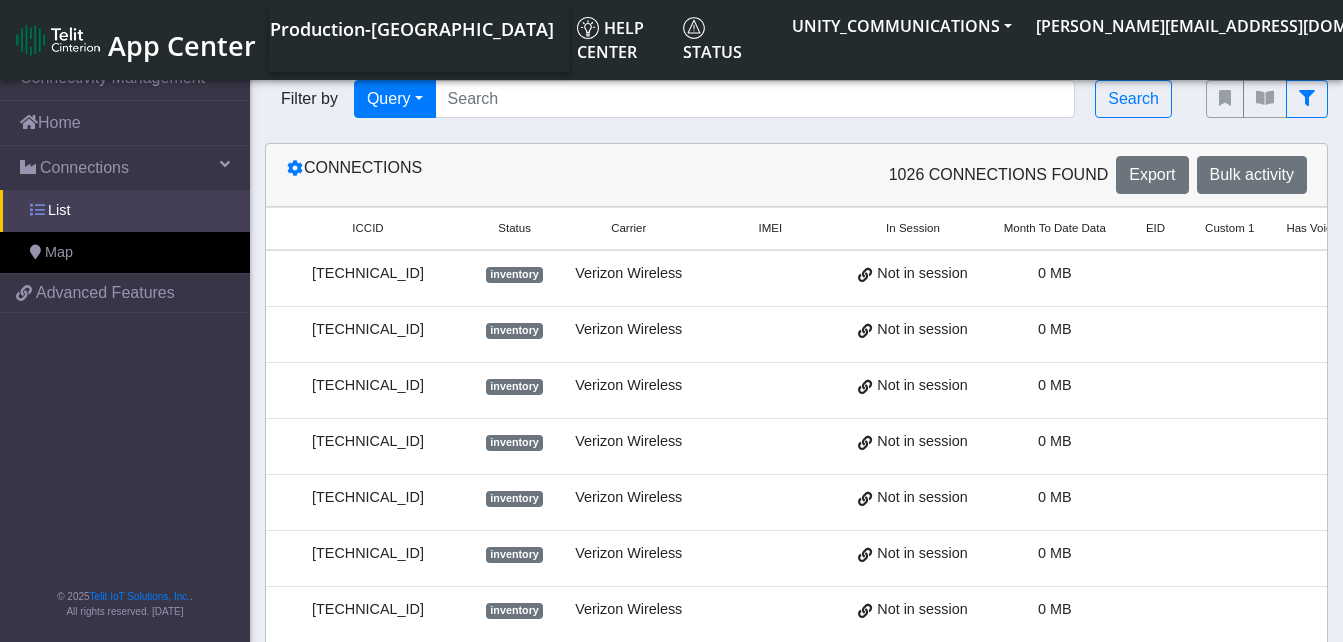 click on "List" at bounding box center [125, 211] 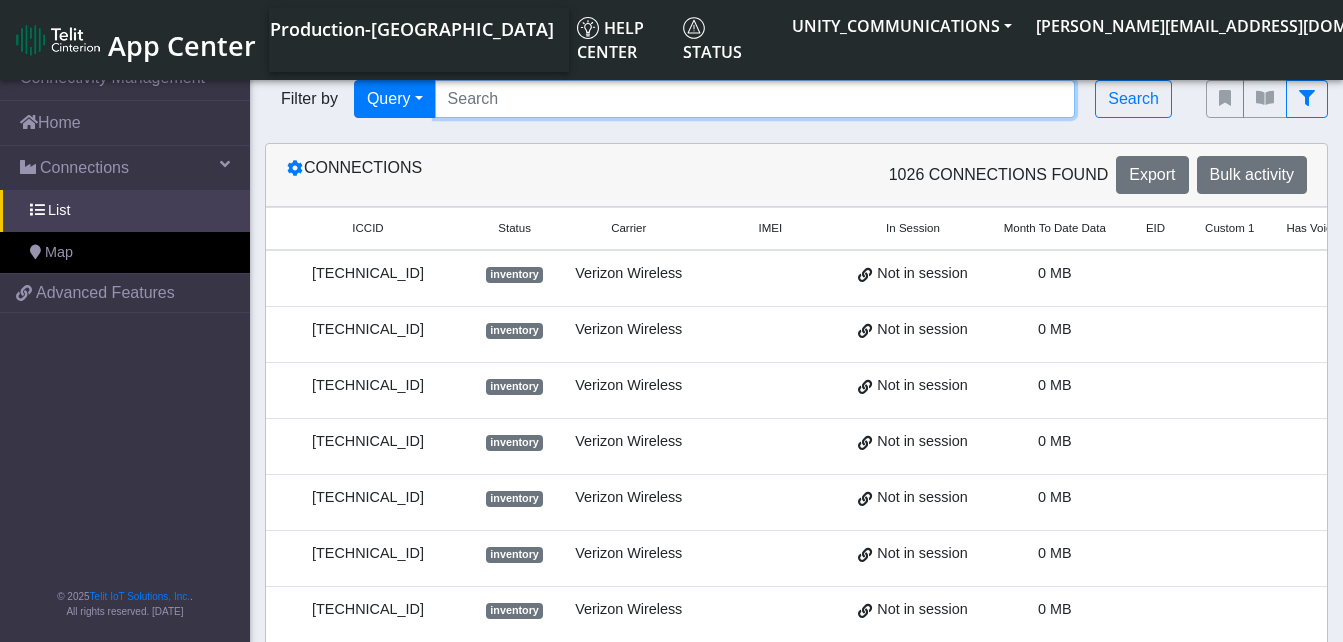 click at bounding box center (755, 99) 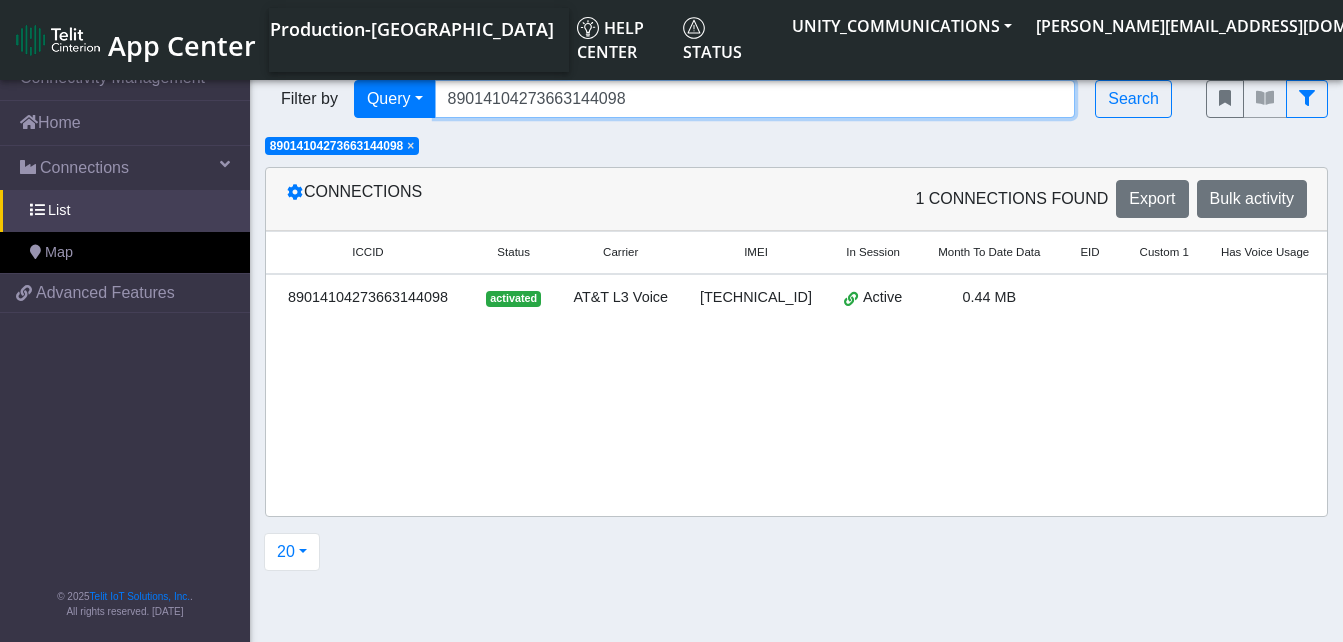 scroll, scrollTop: 0, scrollLeft: 66, axis: horizontal 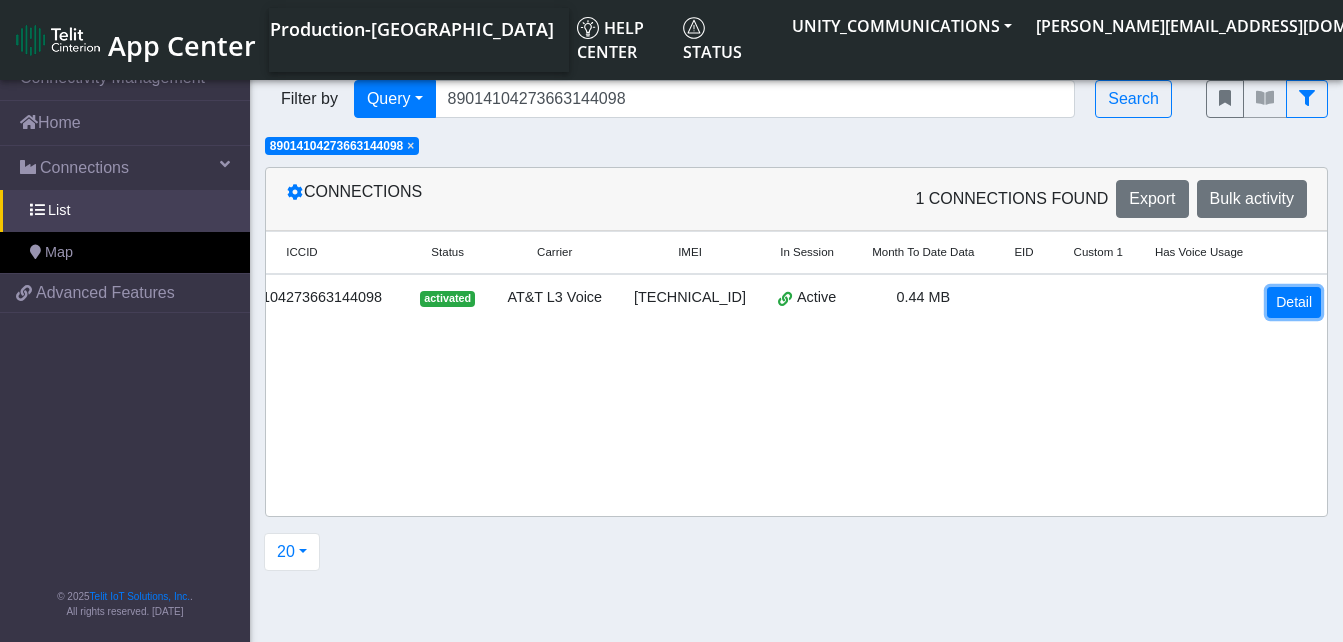 click on "Detail" at bounding box center (1294, 302) 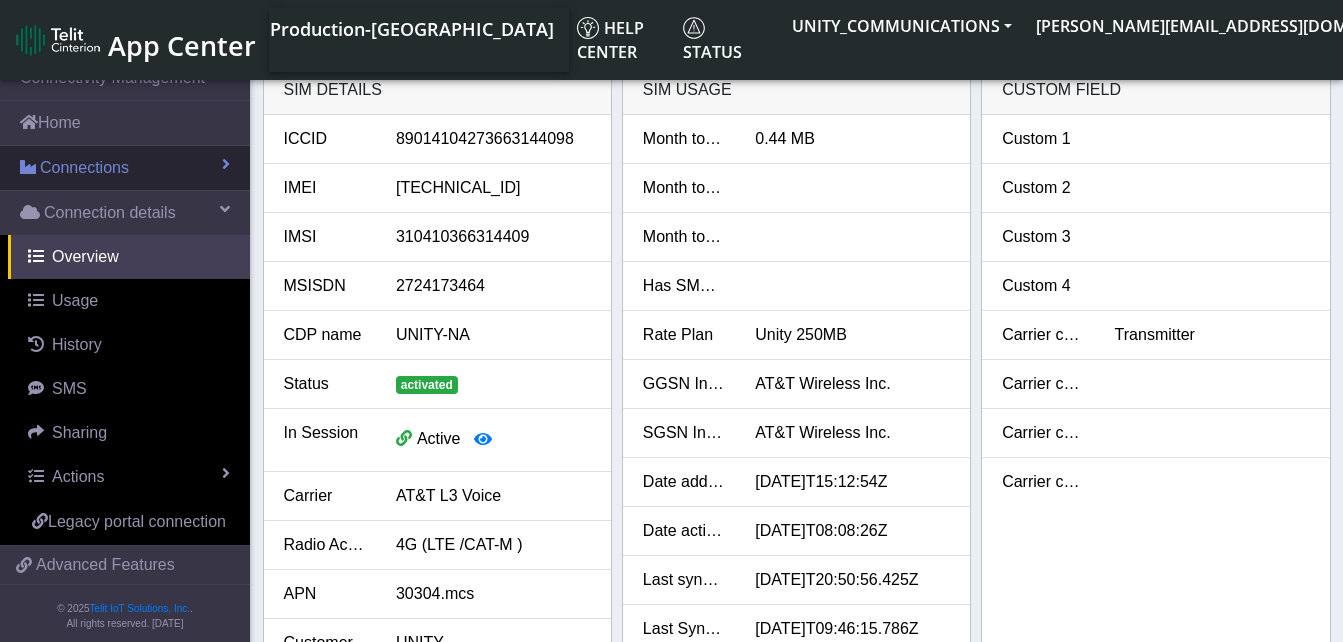 click on "Connections" at bounding box center [84, 168] 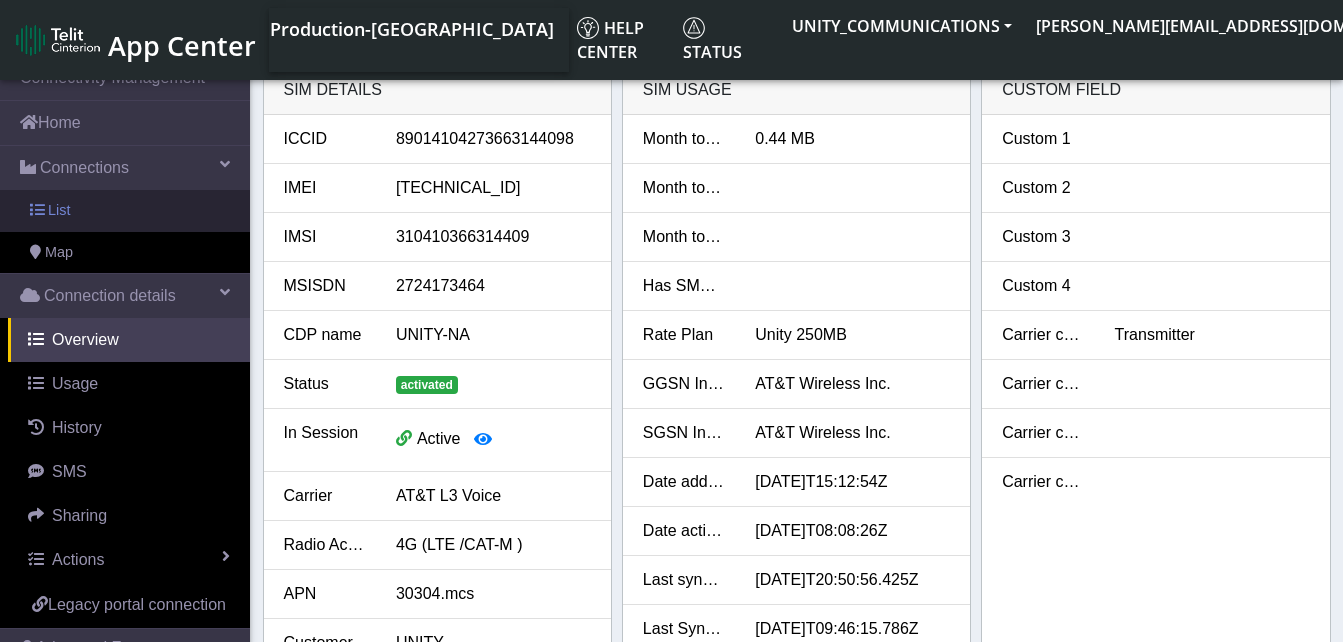 click on "List" at bounding box center [125, 211] 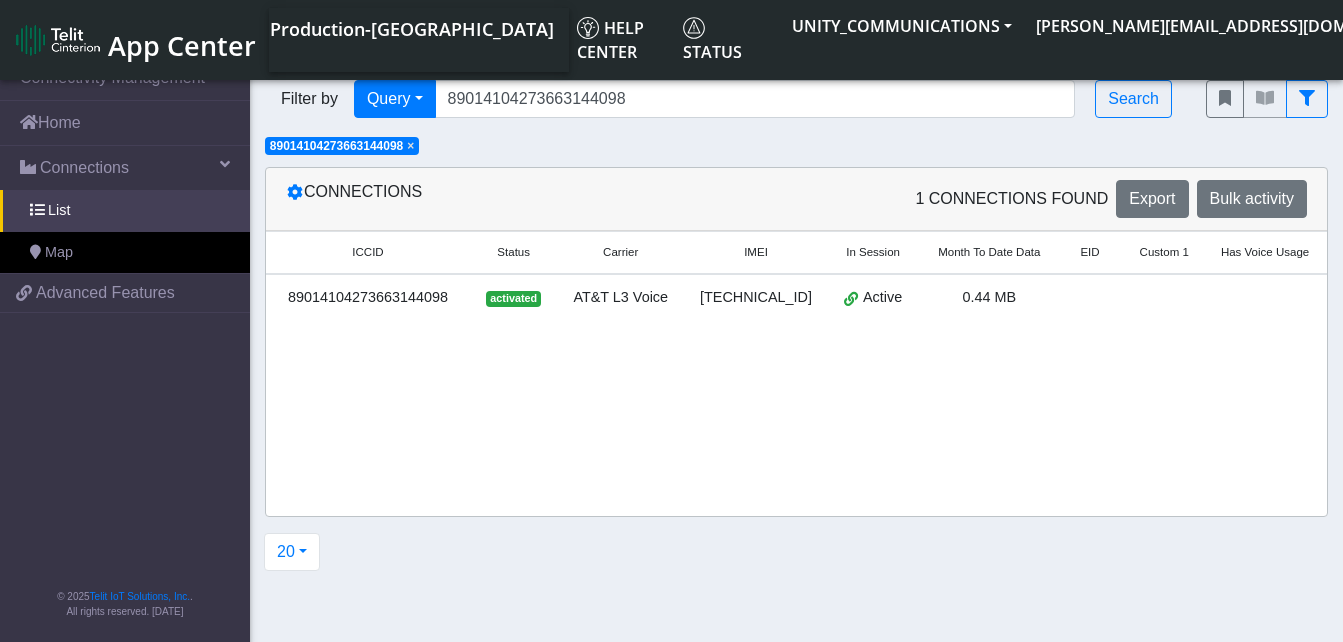 click on "×" 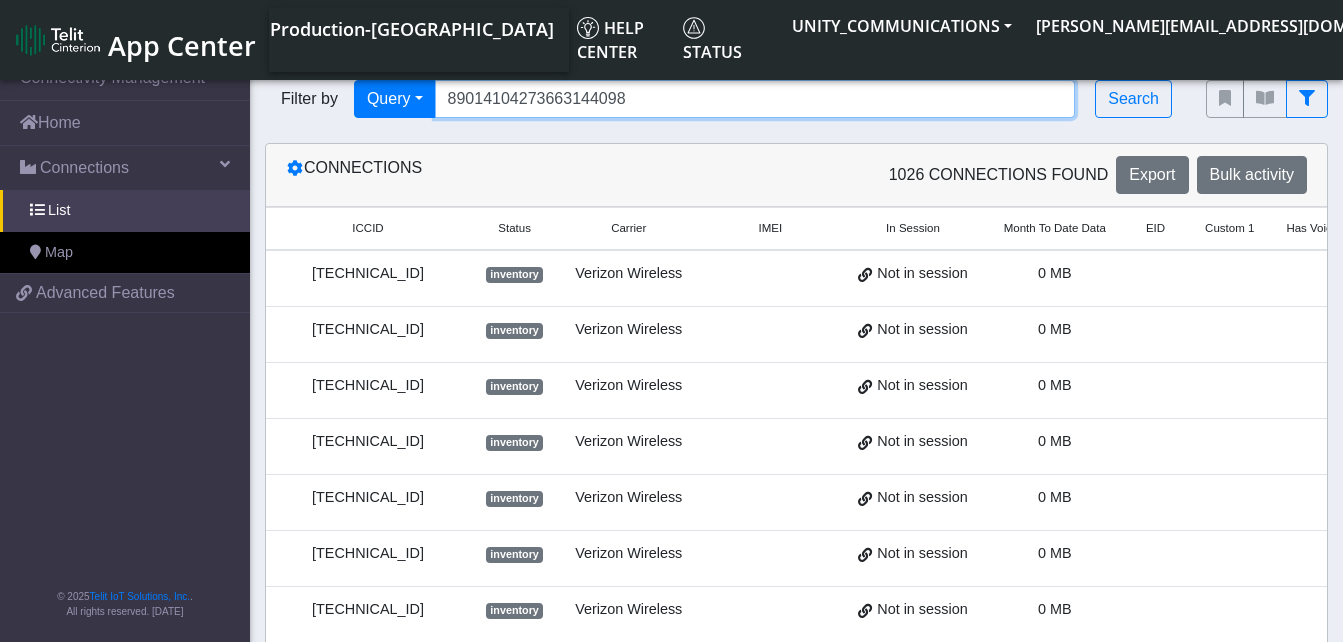 click on "89014104273663144098" at bounding box center (755, 99) 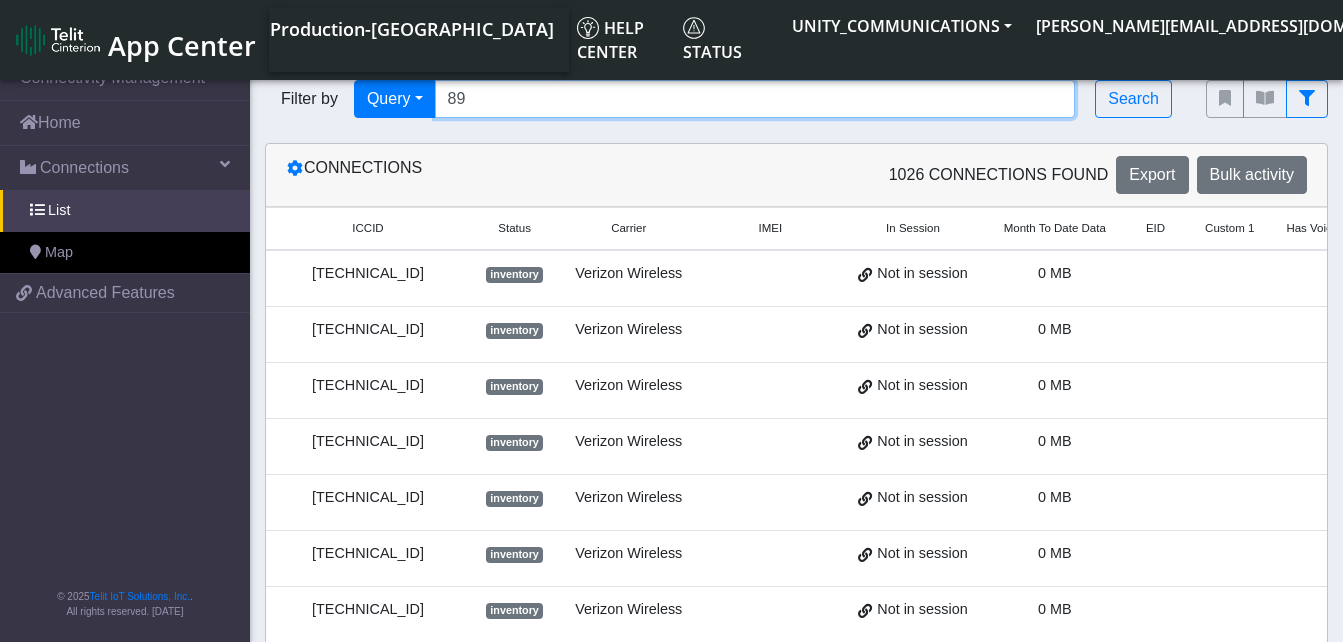 type on "8" 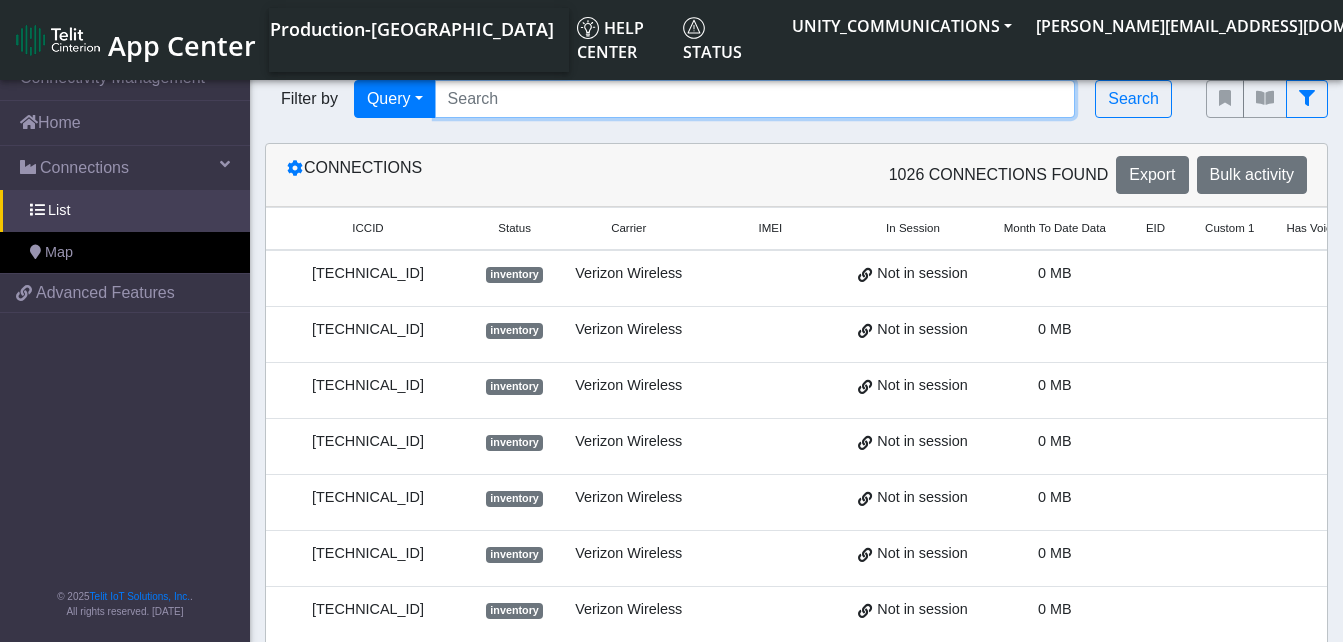 paste on "89010303300185407674" 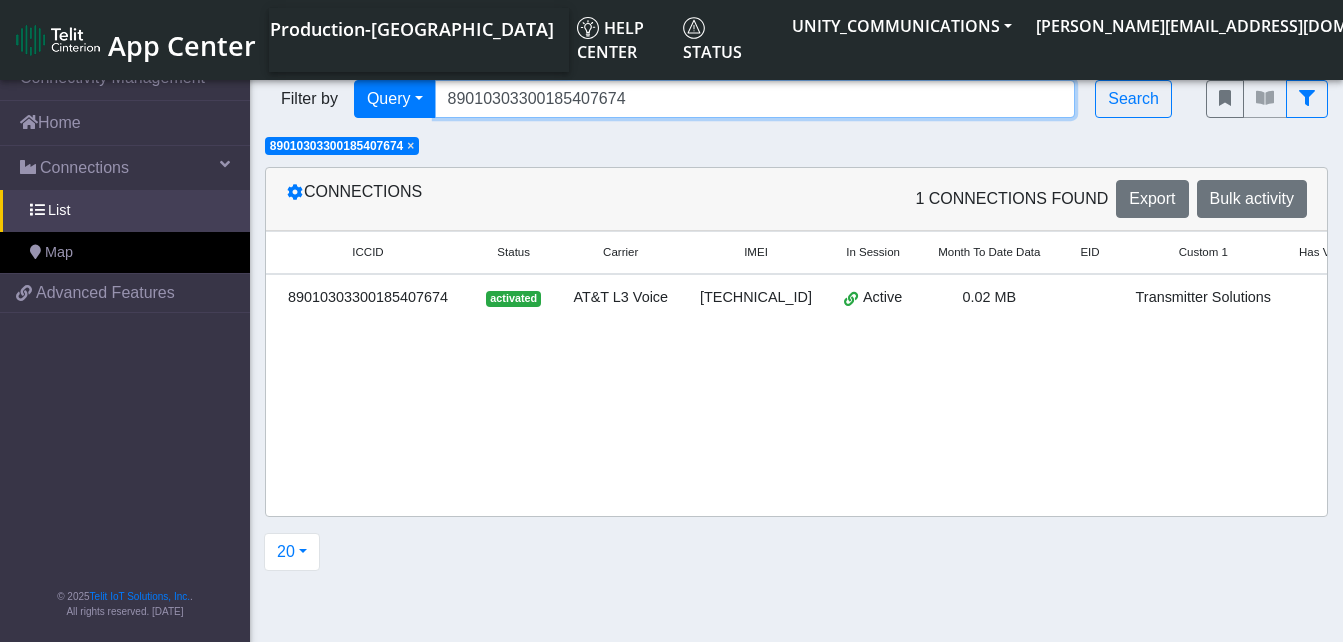 scroll, scrollTop: 0, scrollLeft: 143, axis: horizontal 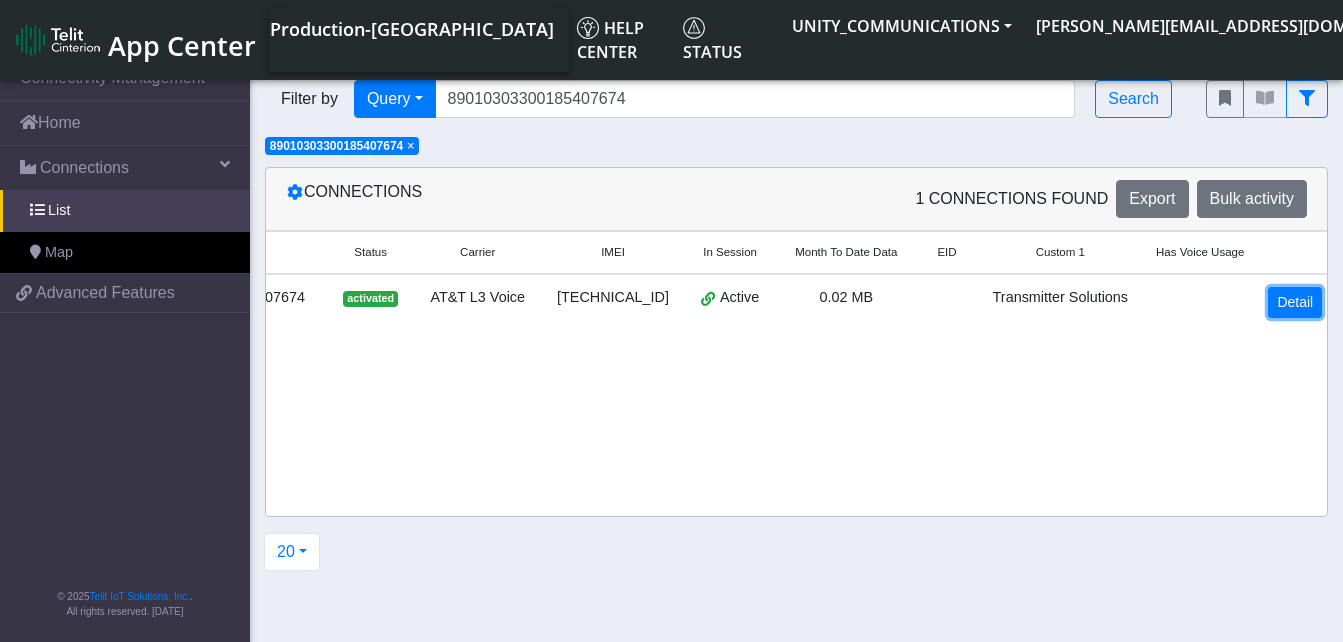 click on "Detail" at bounding box center [1295, 302] 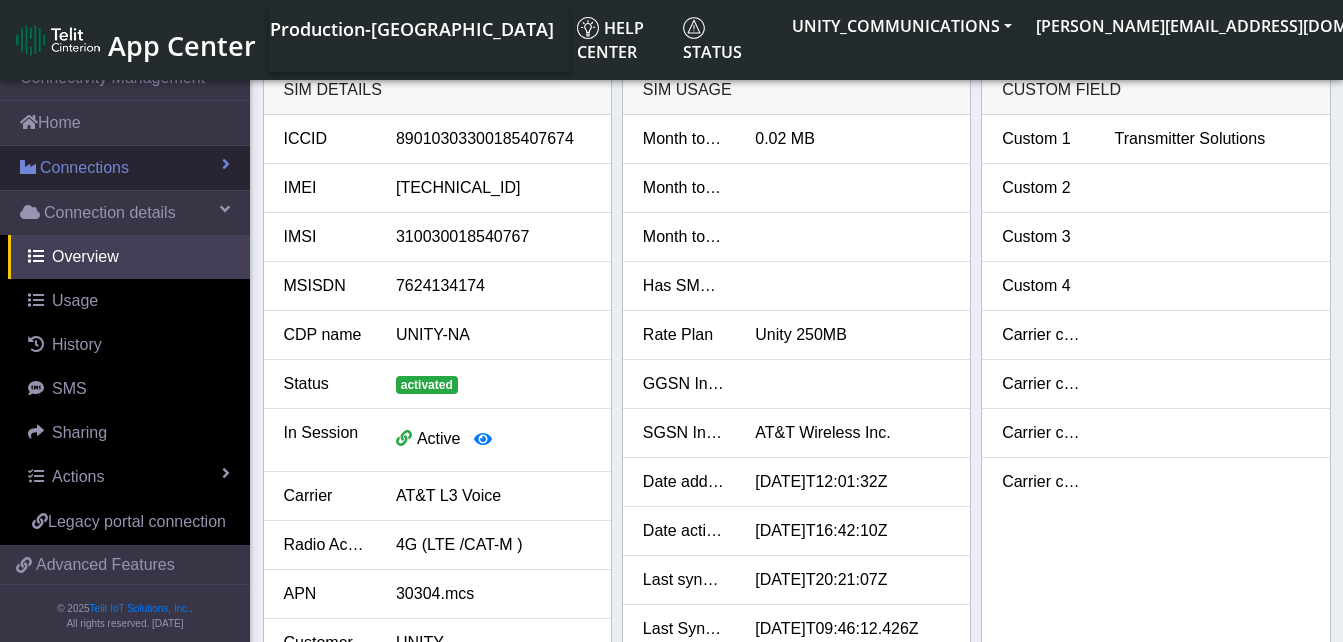 click on "Connections" at bounding box center (84, 168) 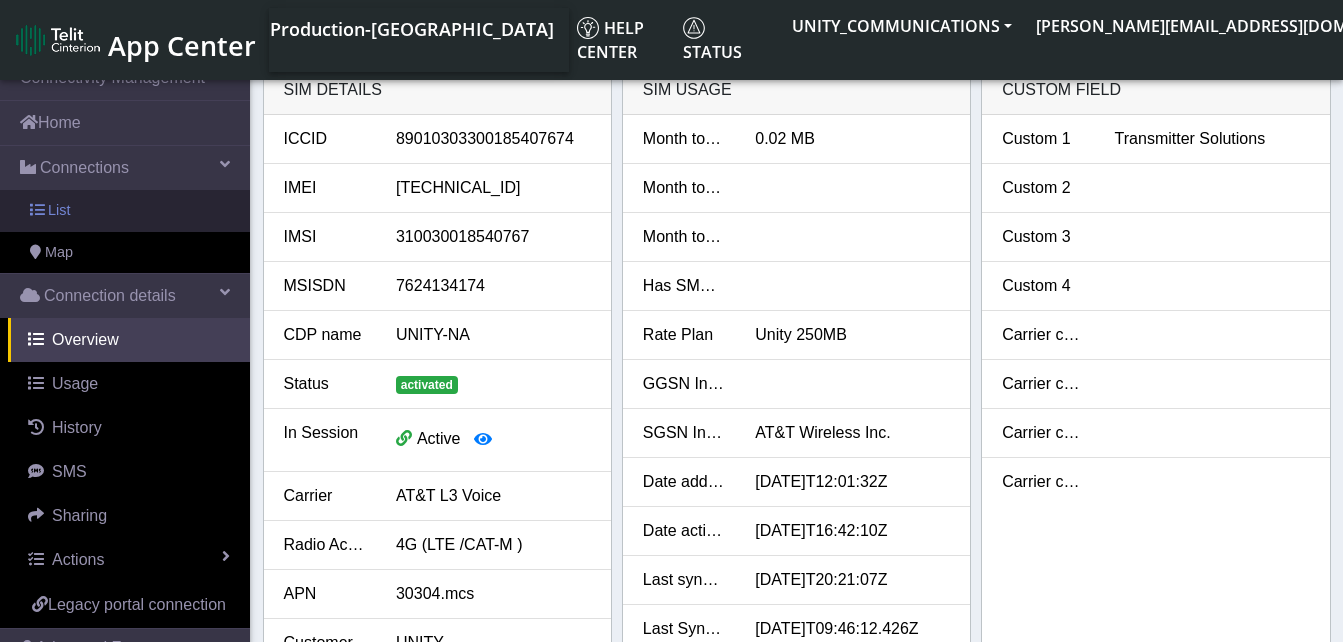click on "List" at bounding box center (125, 211) 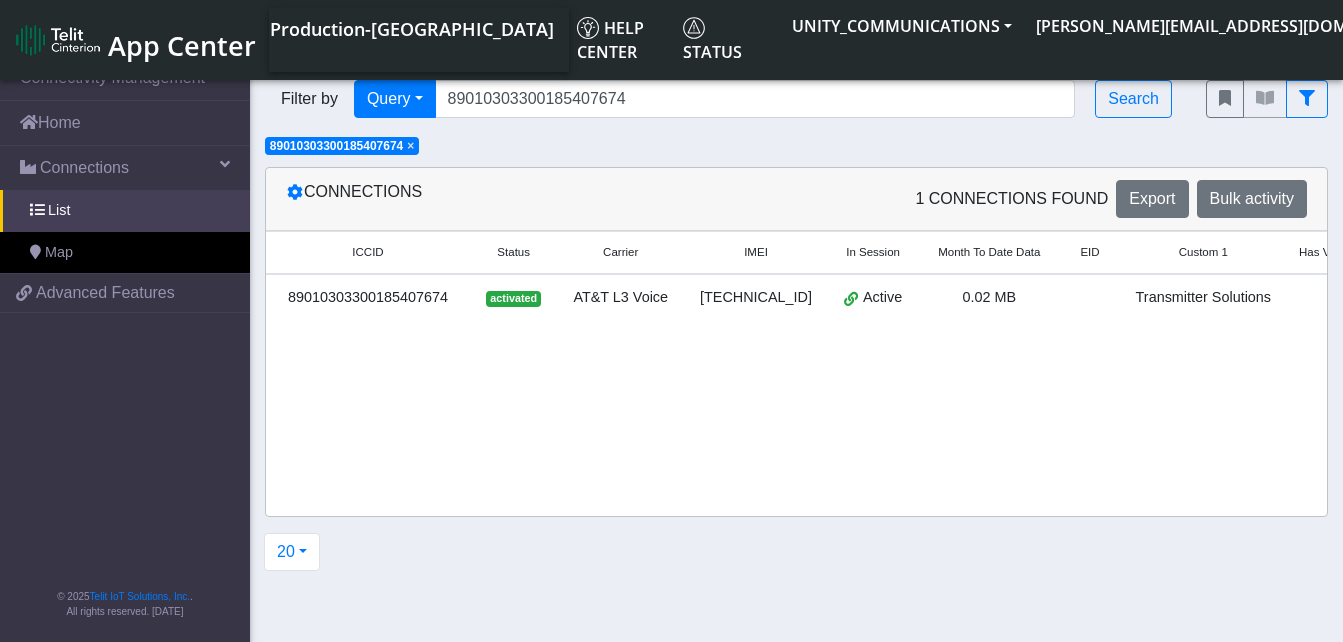 click on "×" 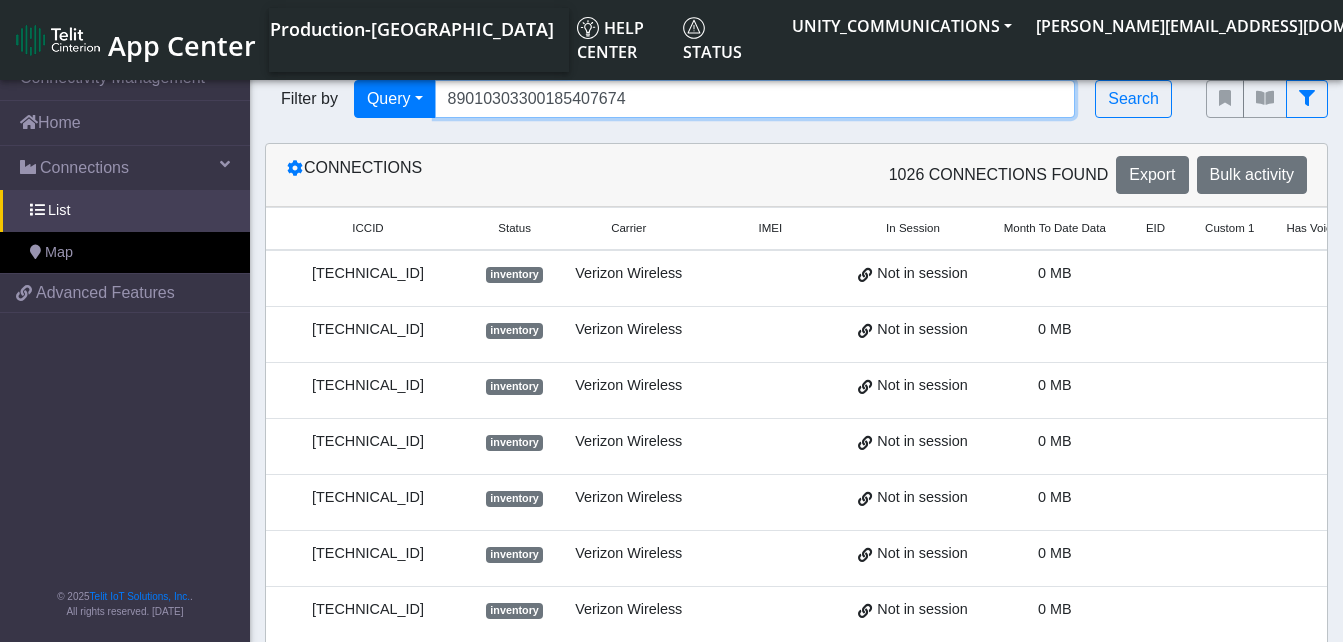 click on "89010303300185407674" at bounding box center [755, 99] 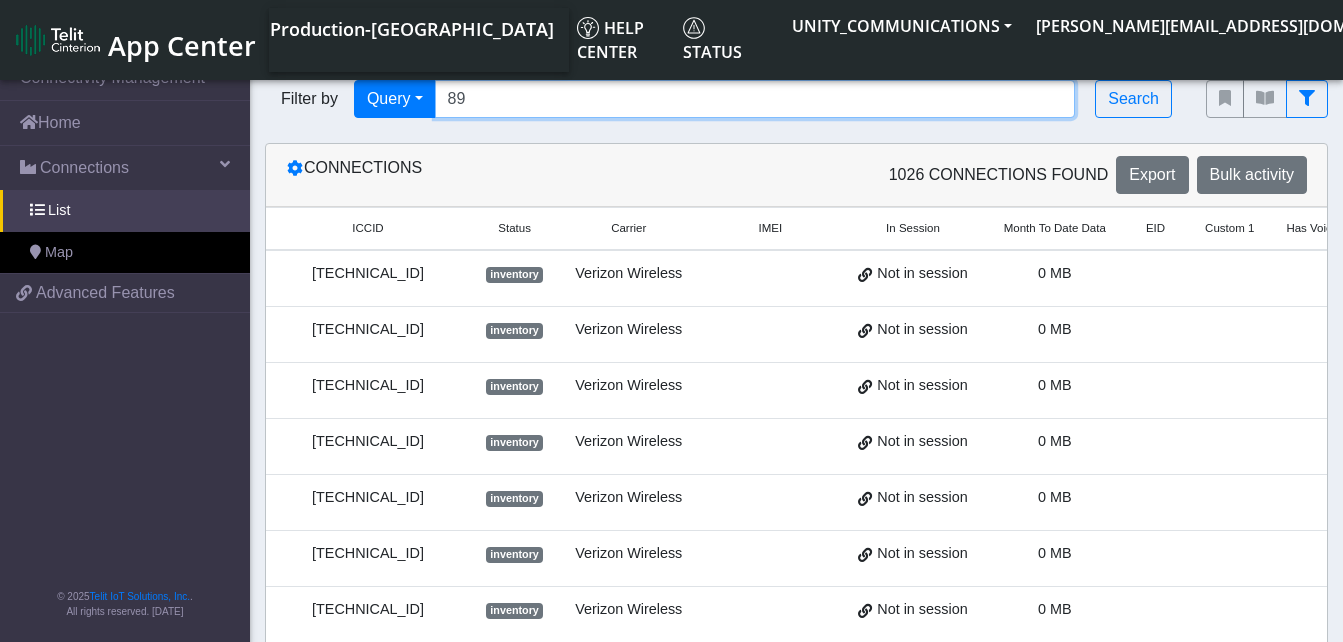 type on "8" 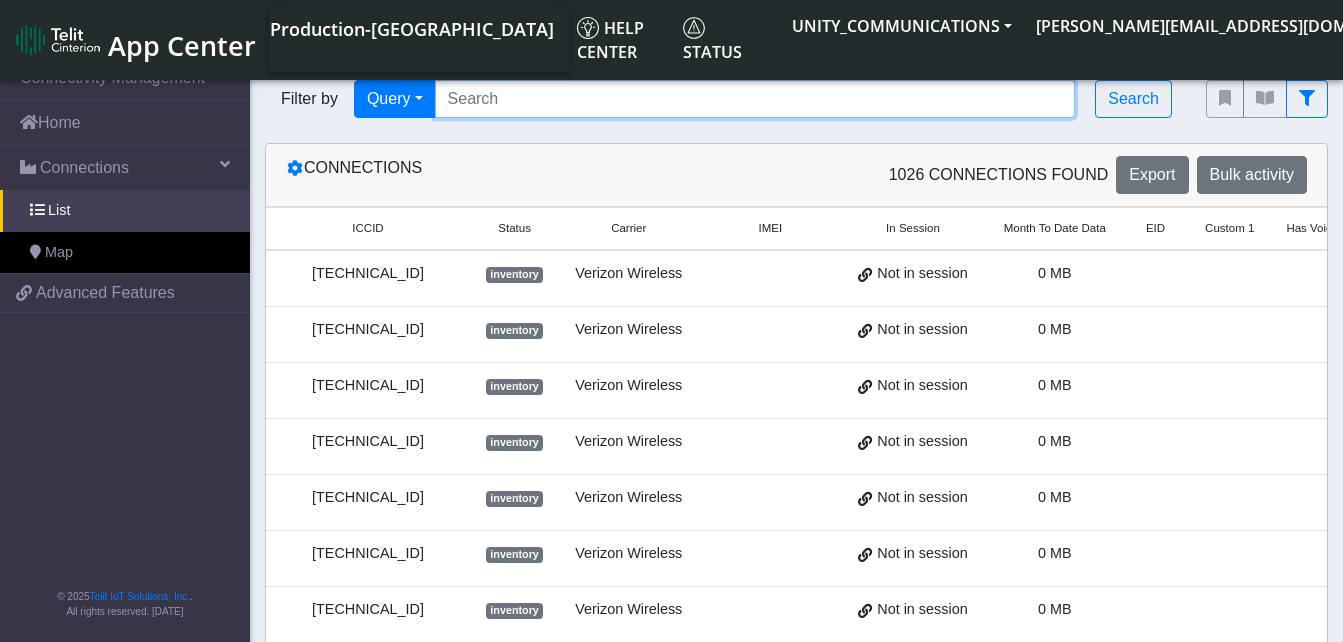 paste on "89010303300185407666" 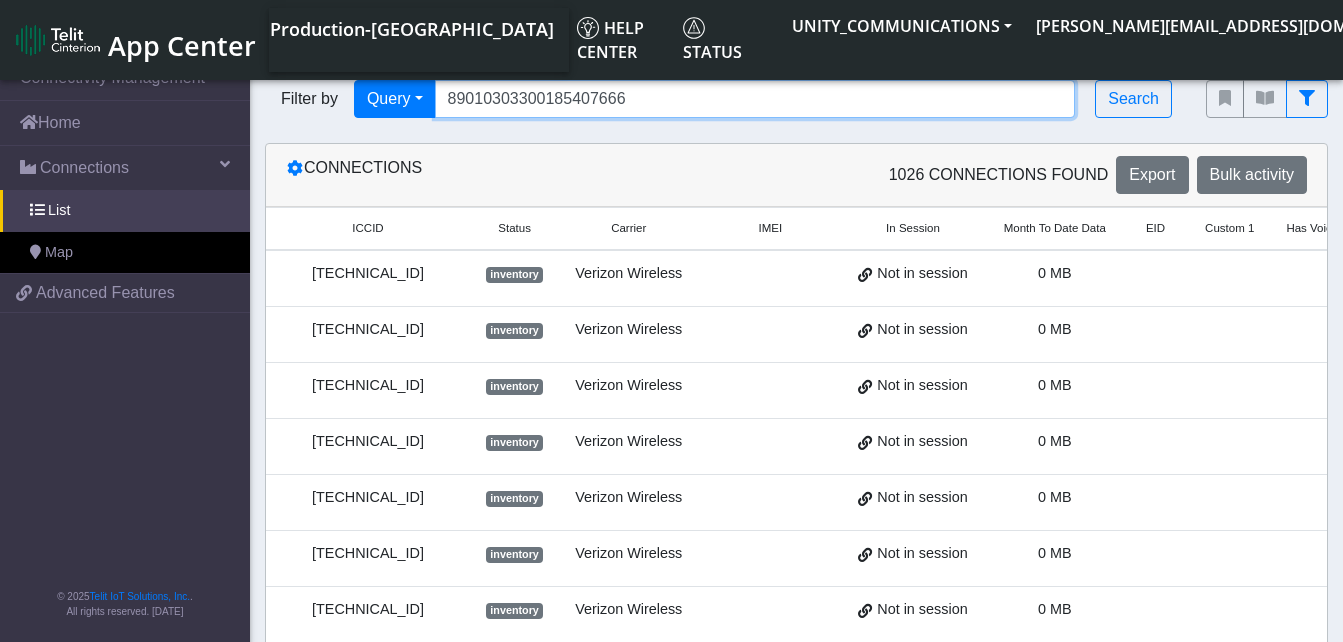 click on "89010303300185407666" at bounding box center [755, 99] 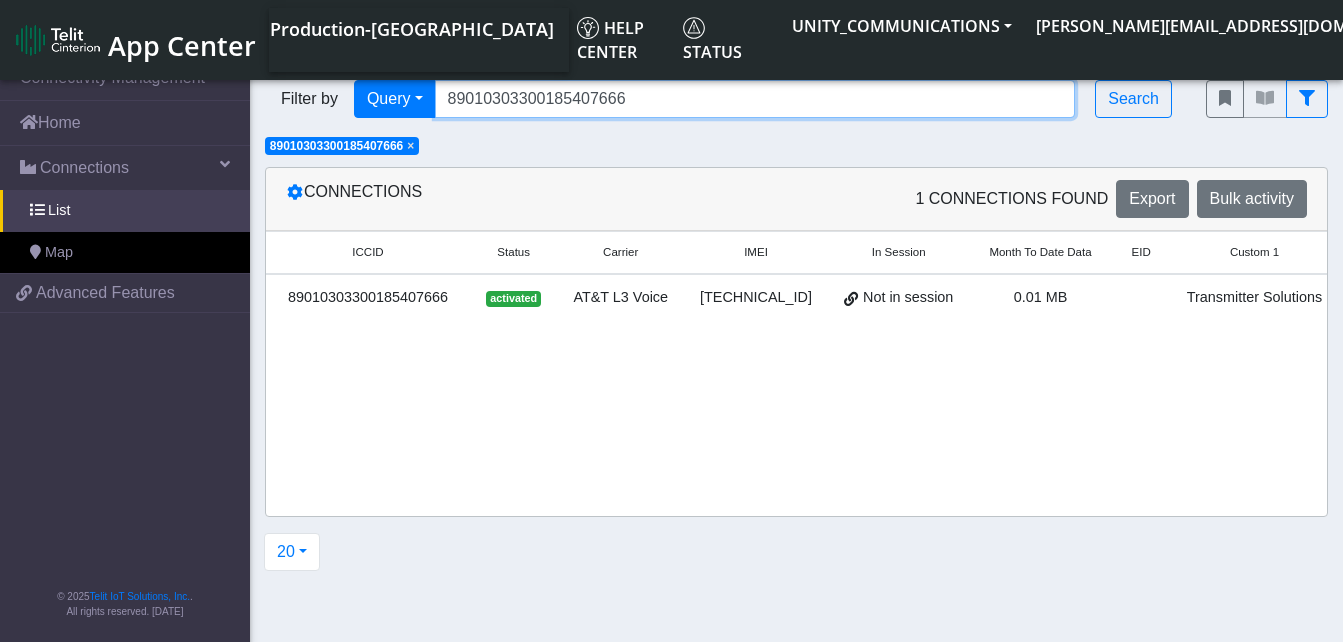 scroll, scrollTop: 0, scrollLeft: 194, axis: horizontal 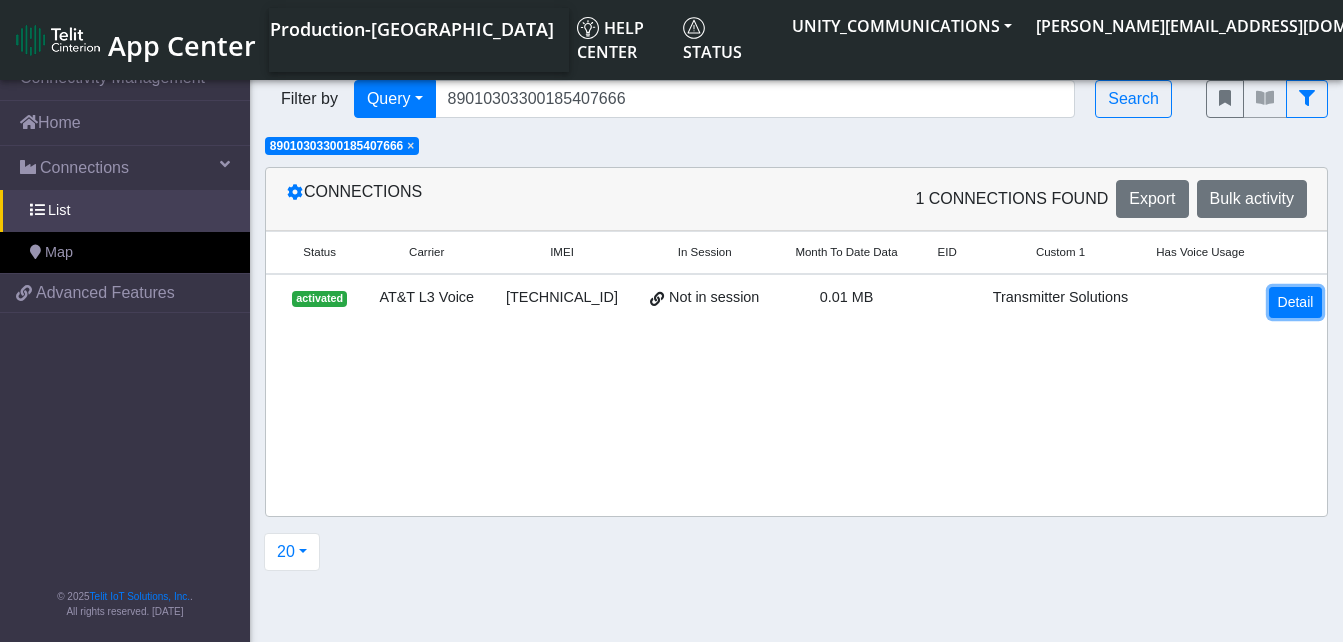 click on "Detail" at bounding box center [1296, 302] 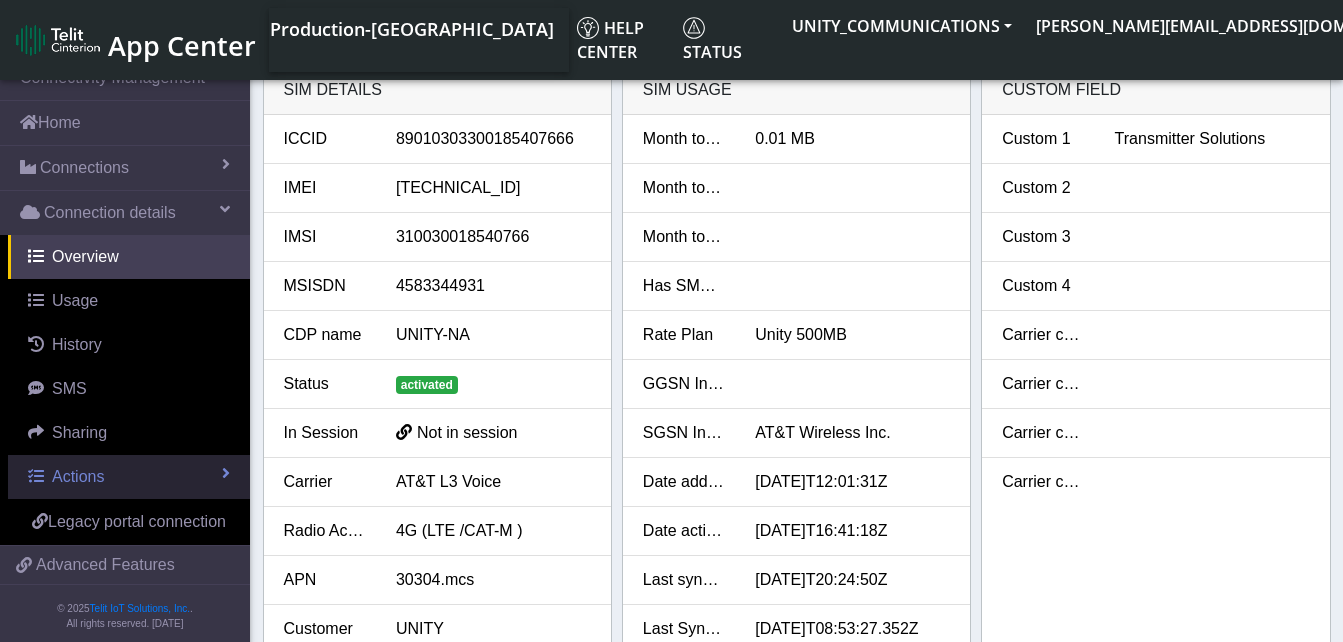 click on "Actions" at bounding box center (129, 477) 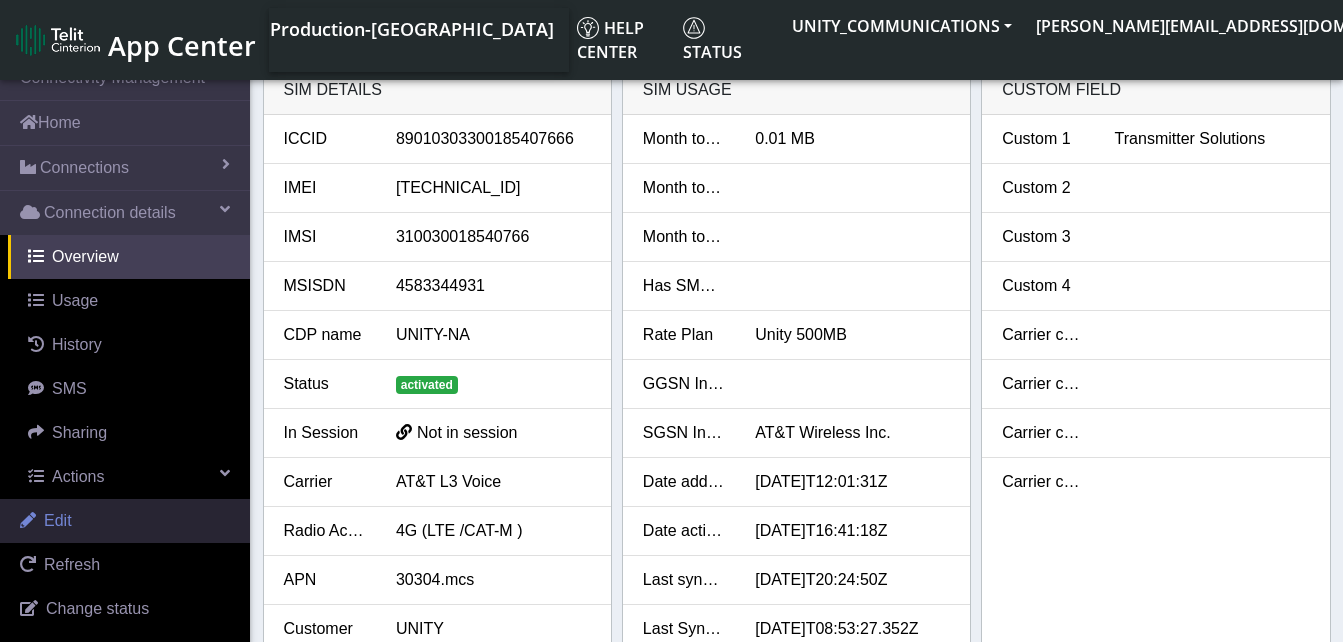 click on "Edit" at bounding box center [125, 521] 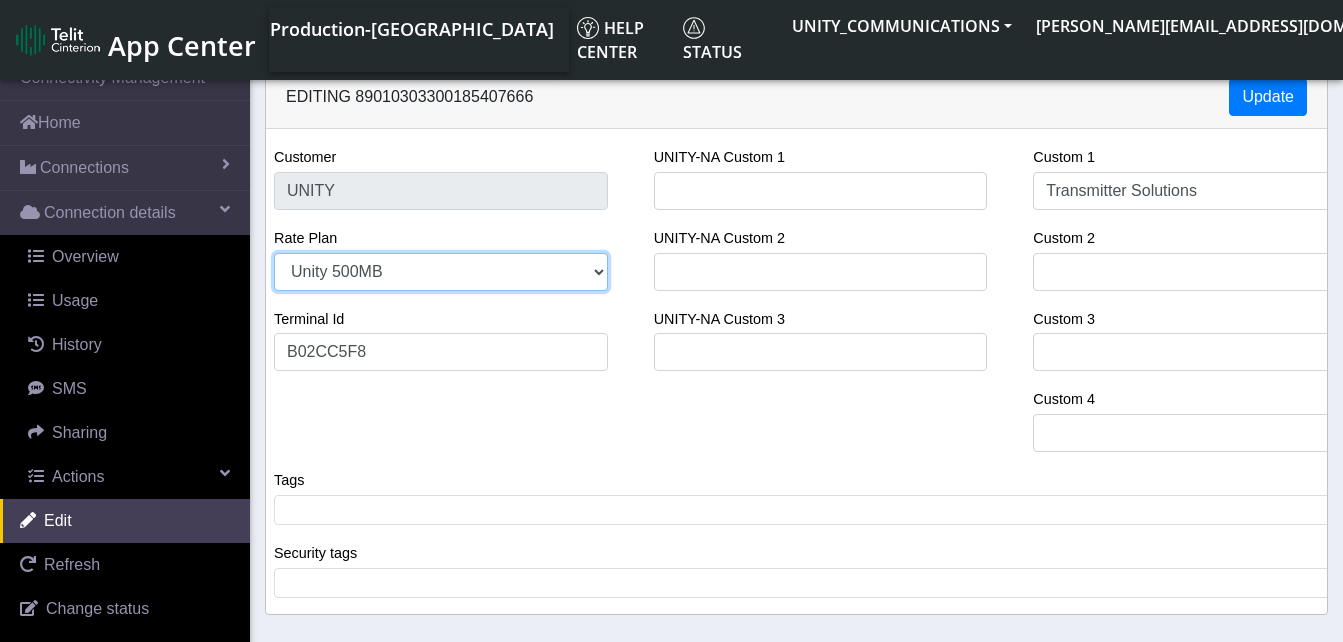 click on "Unity 3GB Unity 500MB Unity 50GB Unity 5GB Unity 250MB" at bounding box center [441, 272] 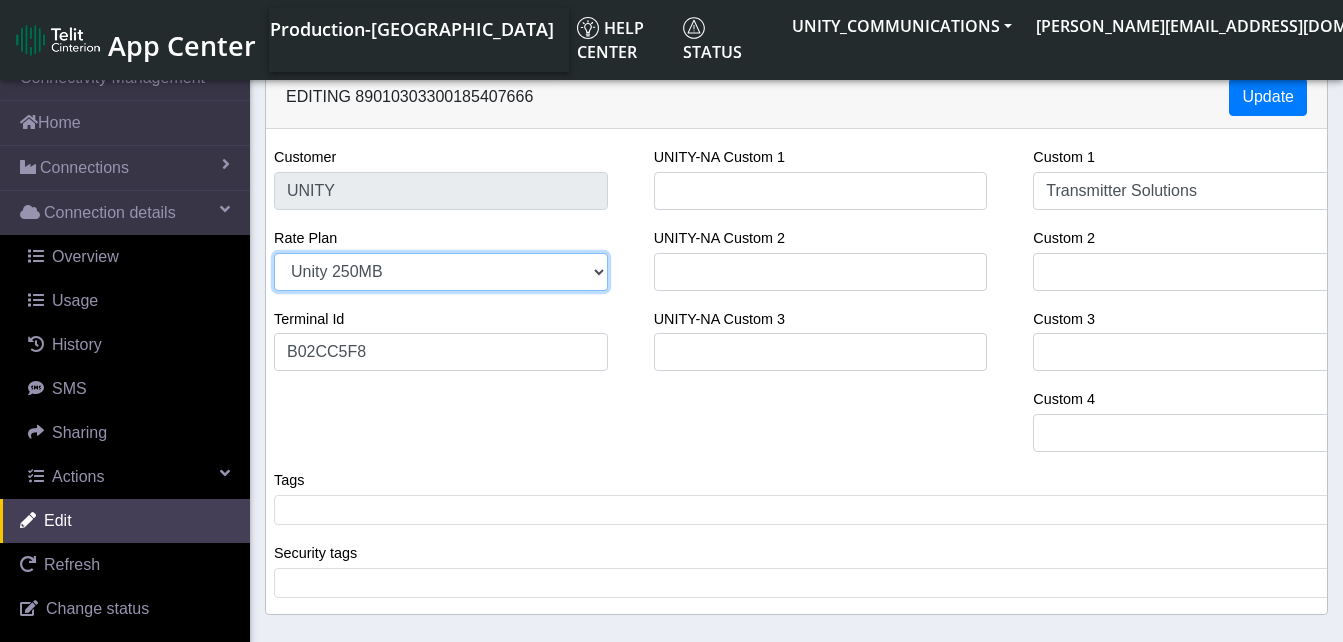 click on "Unity 3GB Unity 500MB Unity 50GB Unity 5GB Unity 250MB" at bounding box center [441, 272] 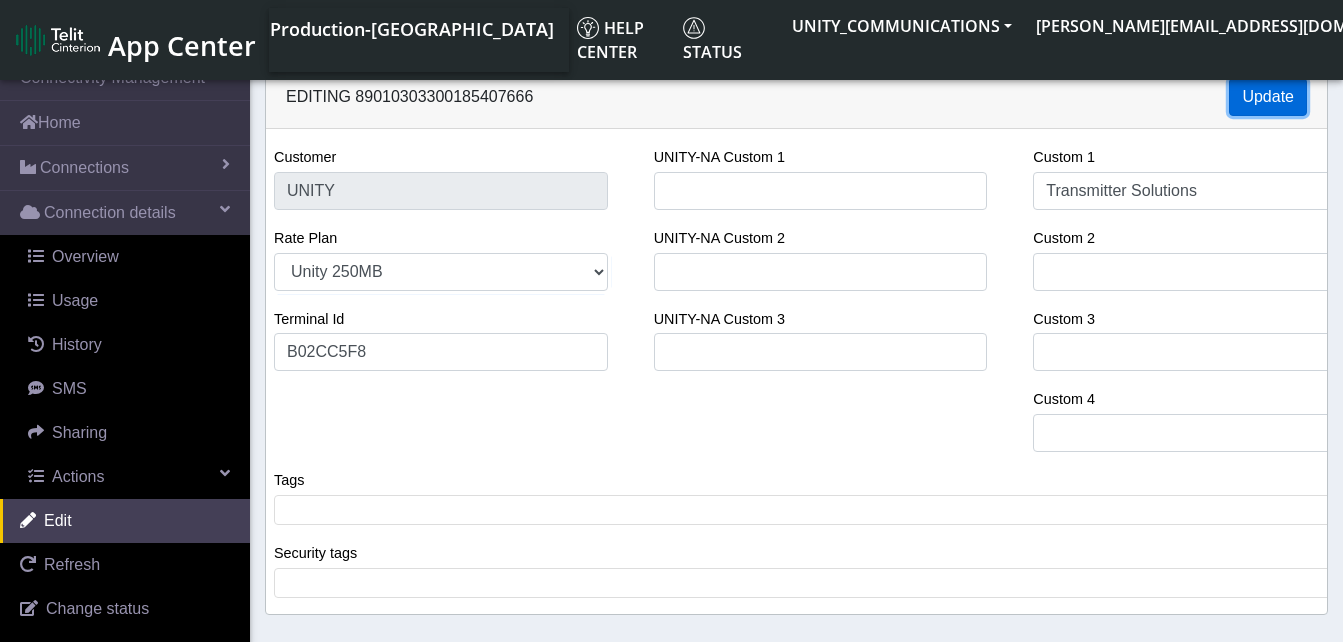 click on "Update" 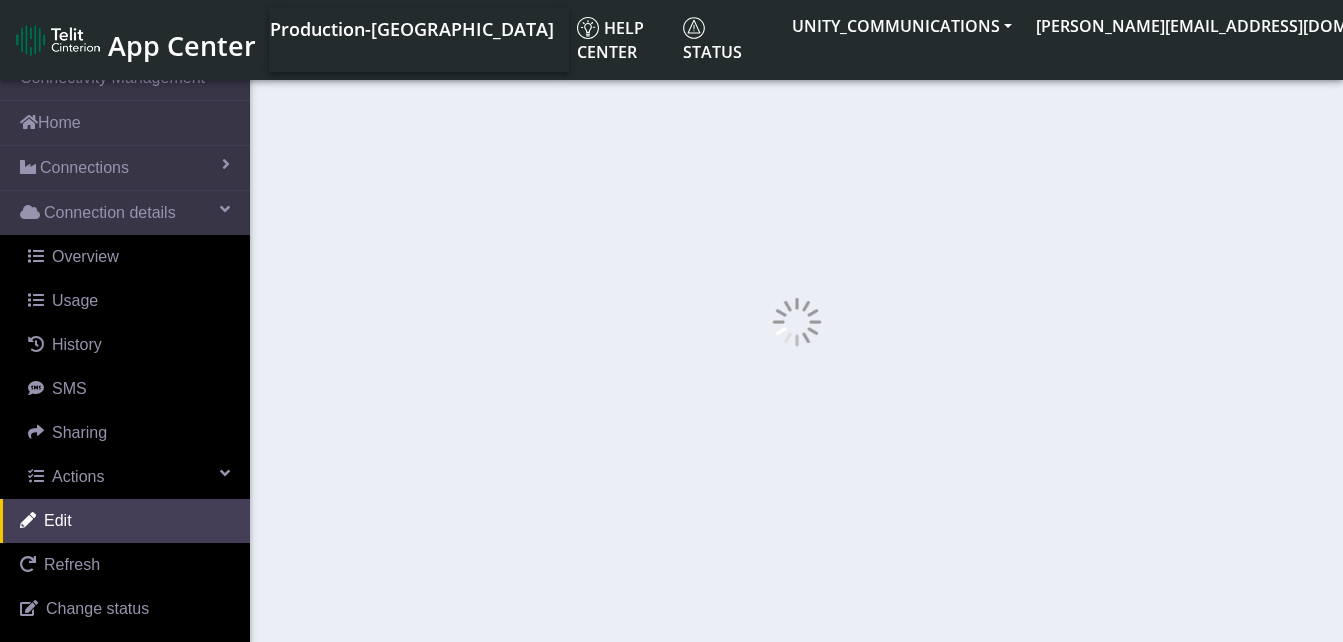 select on "44: 22845" 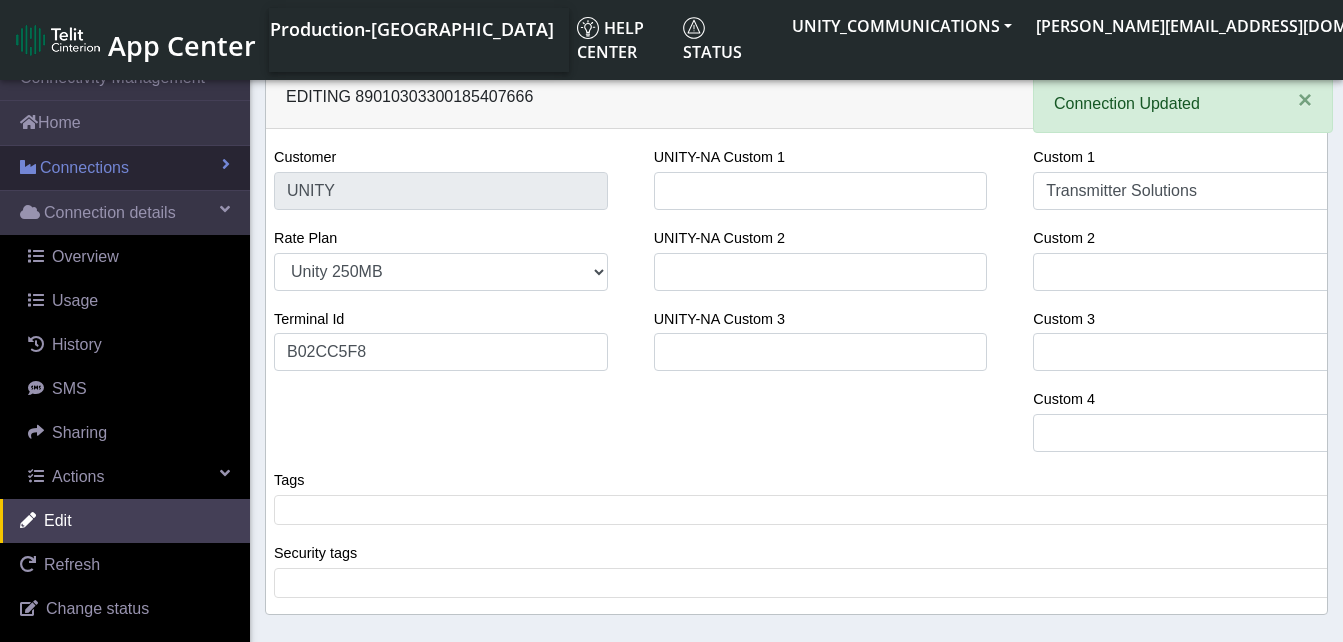 click on "Connections" at bounding box center [84, 168] 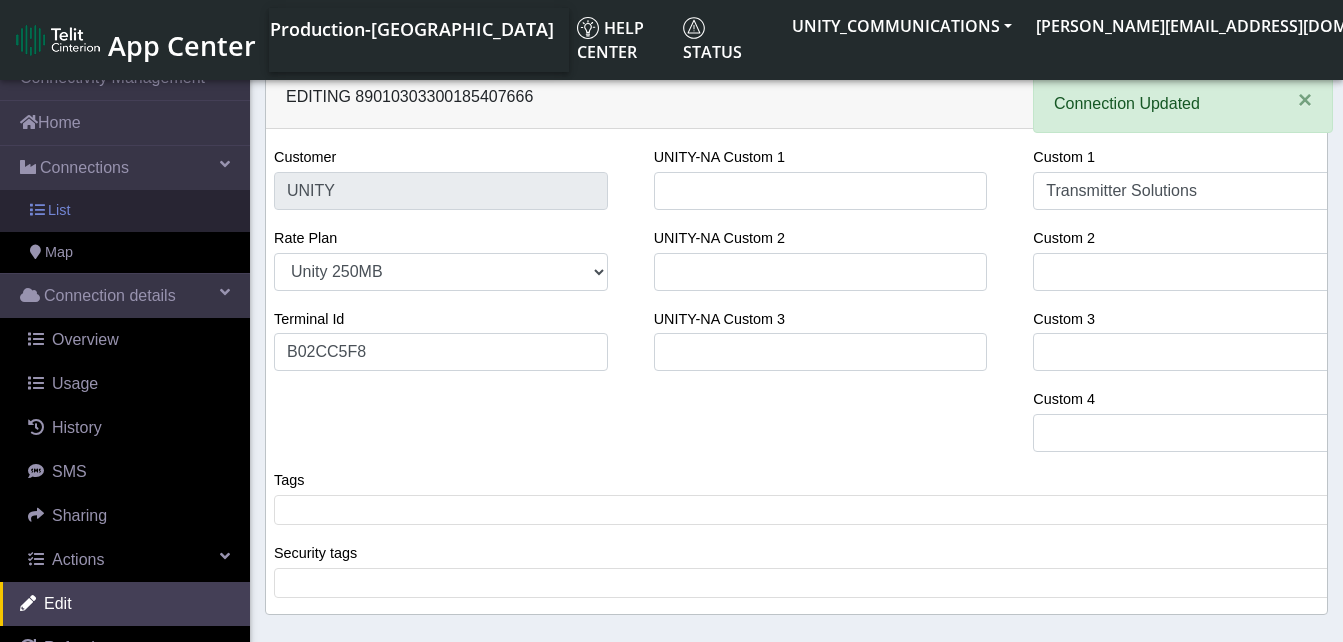 click on "List" at bounding box center [125, 211] 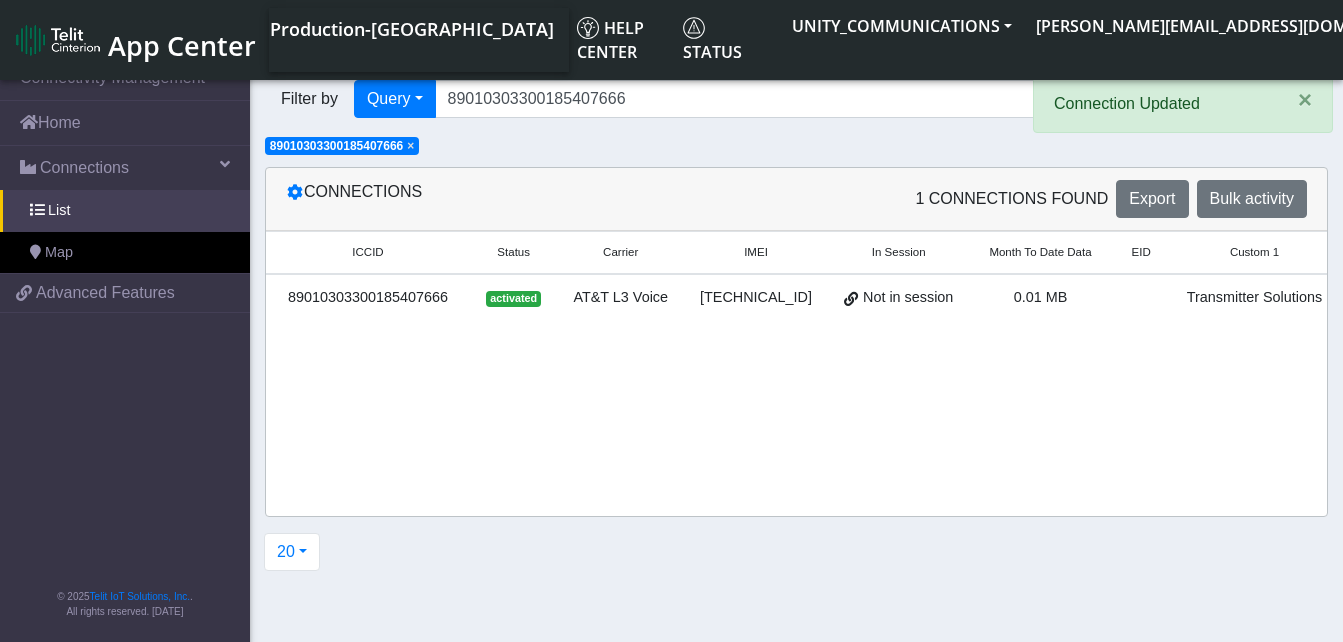click on "×" 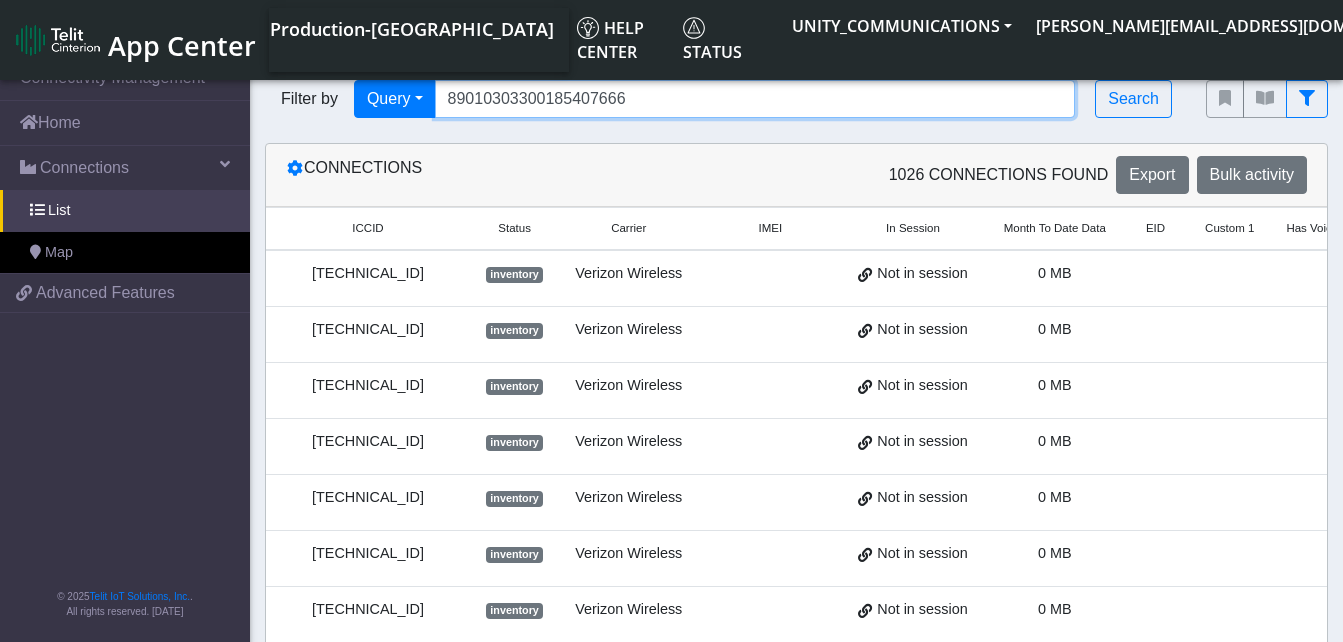 drag, startPoint x: 627, startPoint y: 100, endPoint x: 456, endPoint y: 101, distance: 171.00293 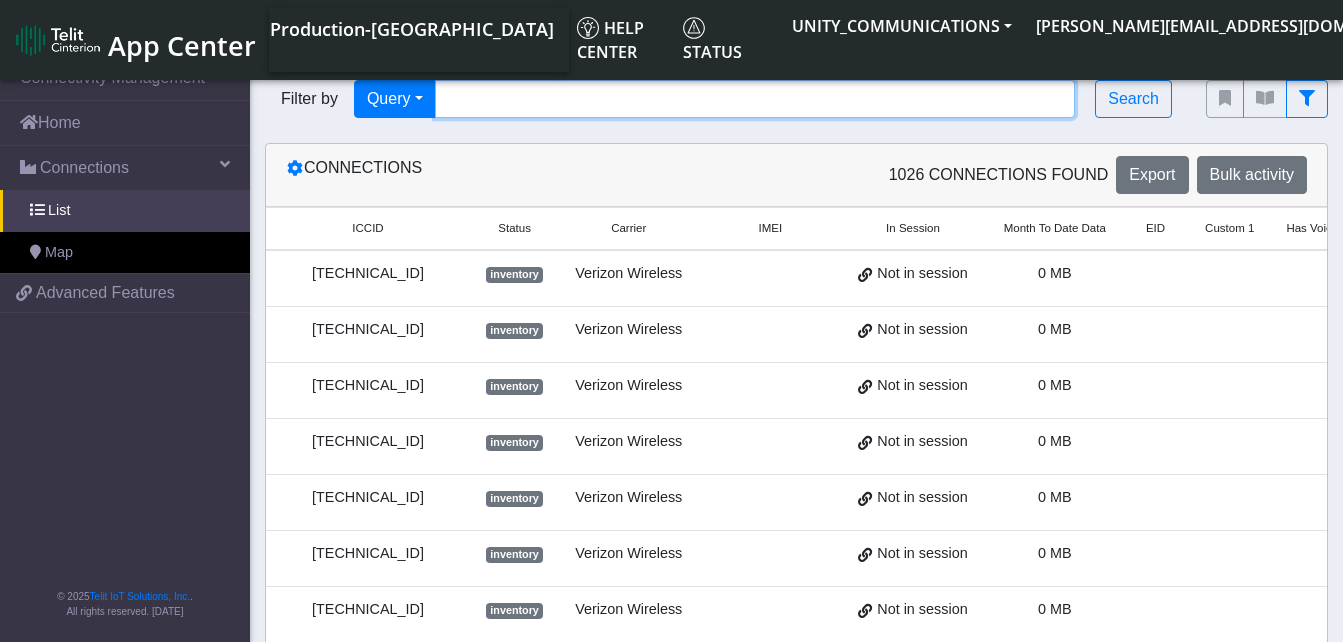 click at bounding box center [755, 99] 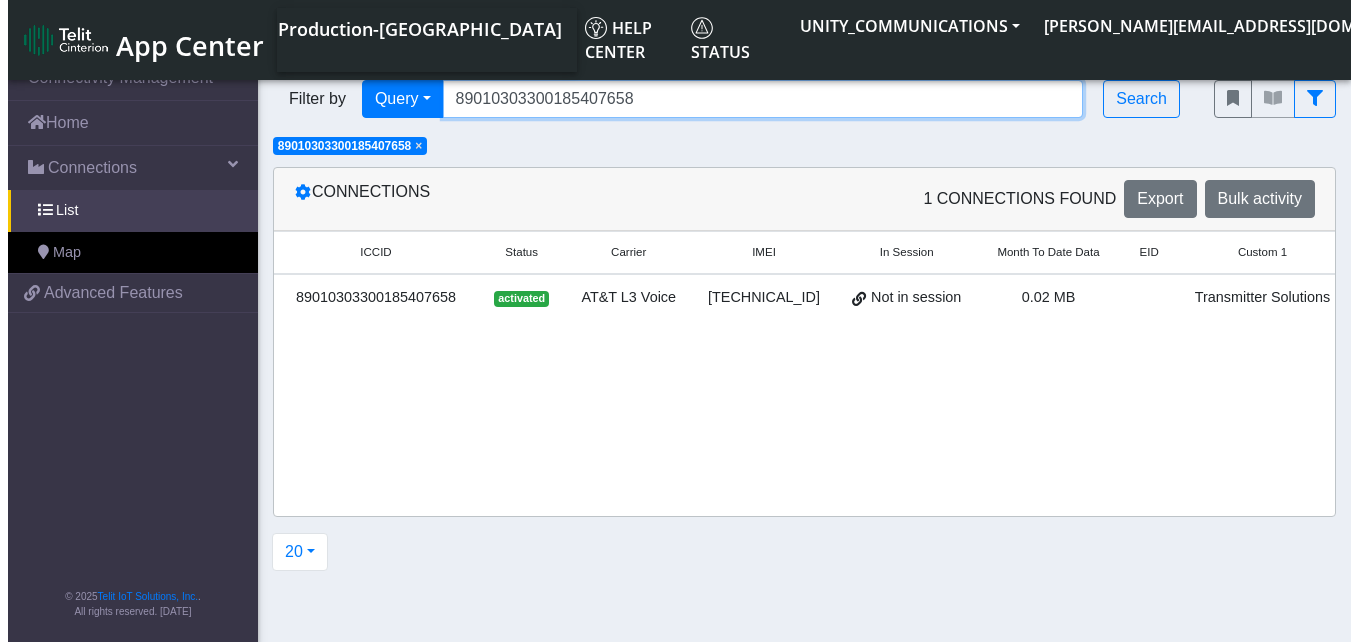 scroll, scrollTop: 0, scrollLeft: 194, axis: horizontal 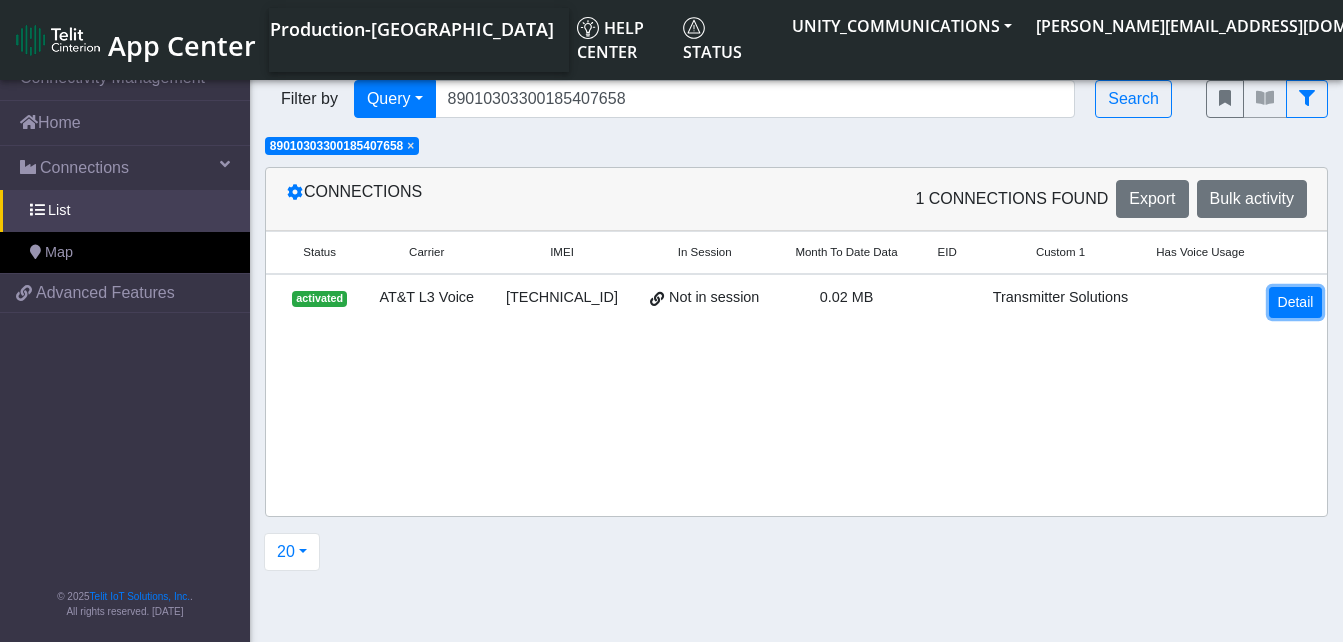 click on "Detail" at bounding box center [1296, 302] 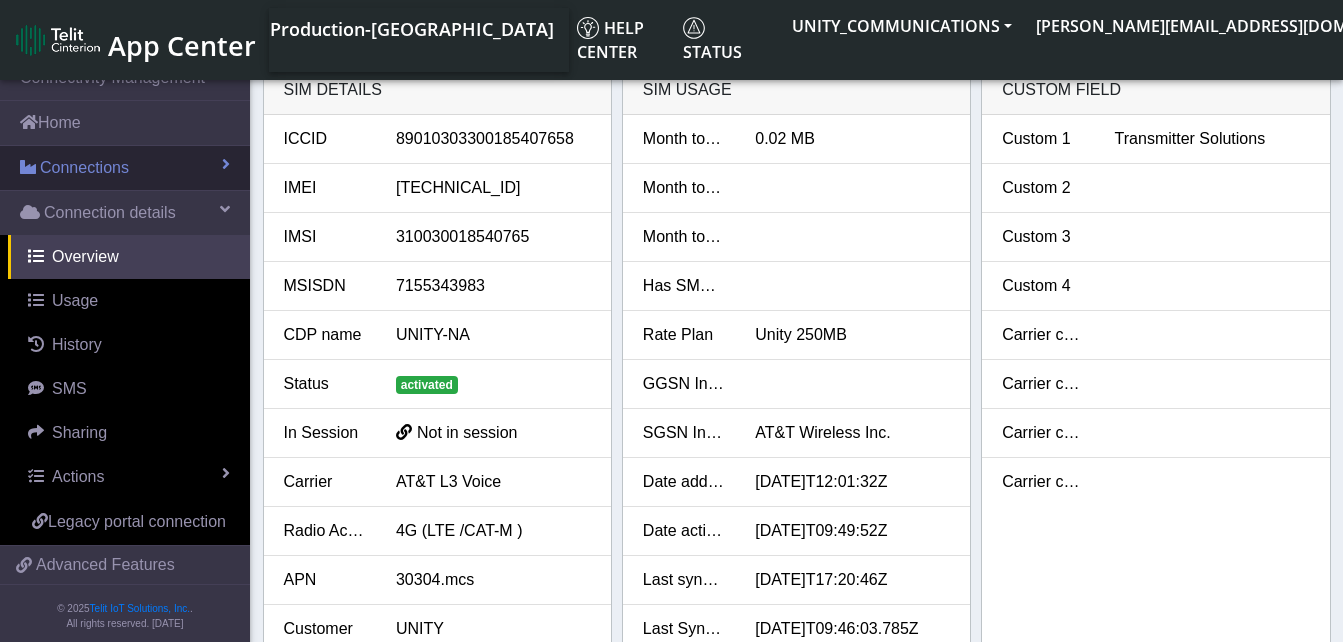 click on "Connections" at bounding box center [125, 168] 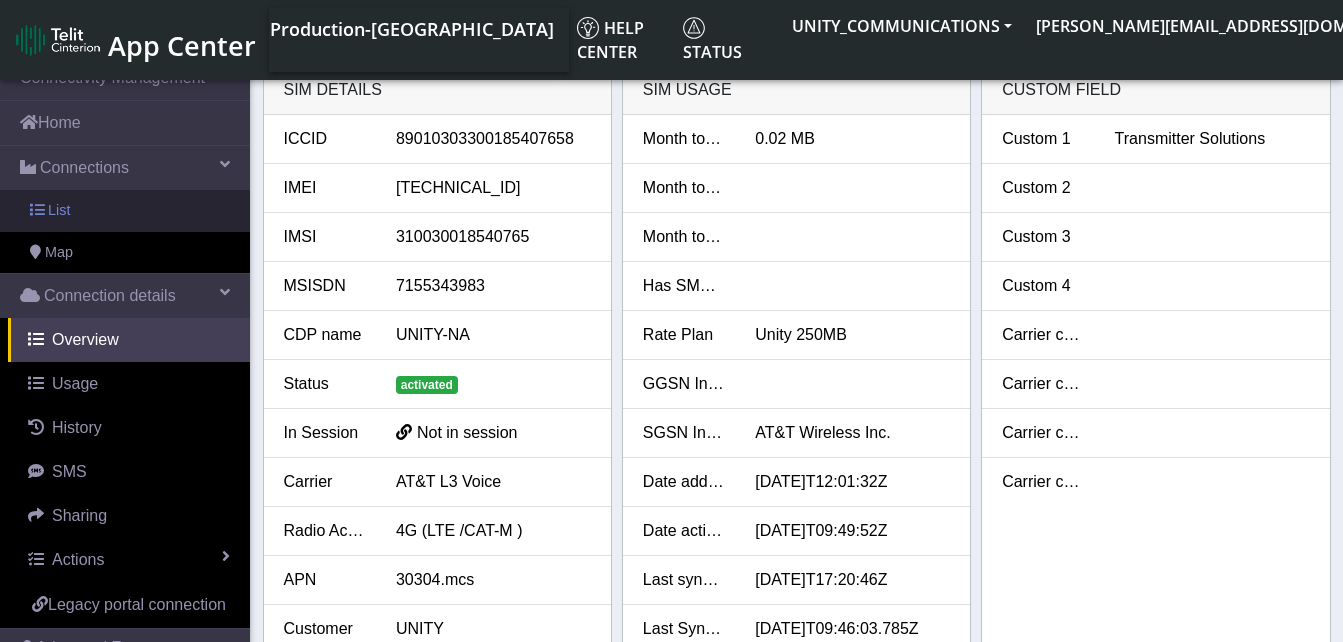 click on "List" at bounding box center [125, 211] 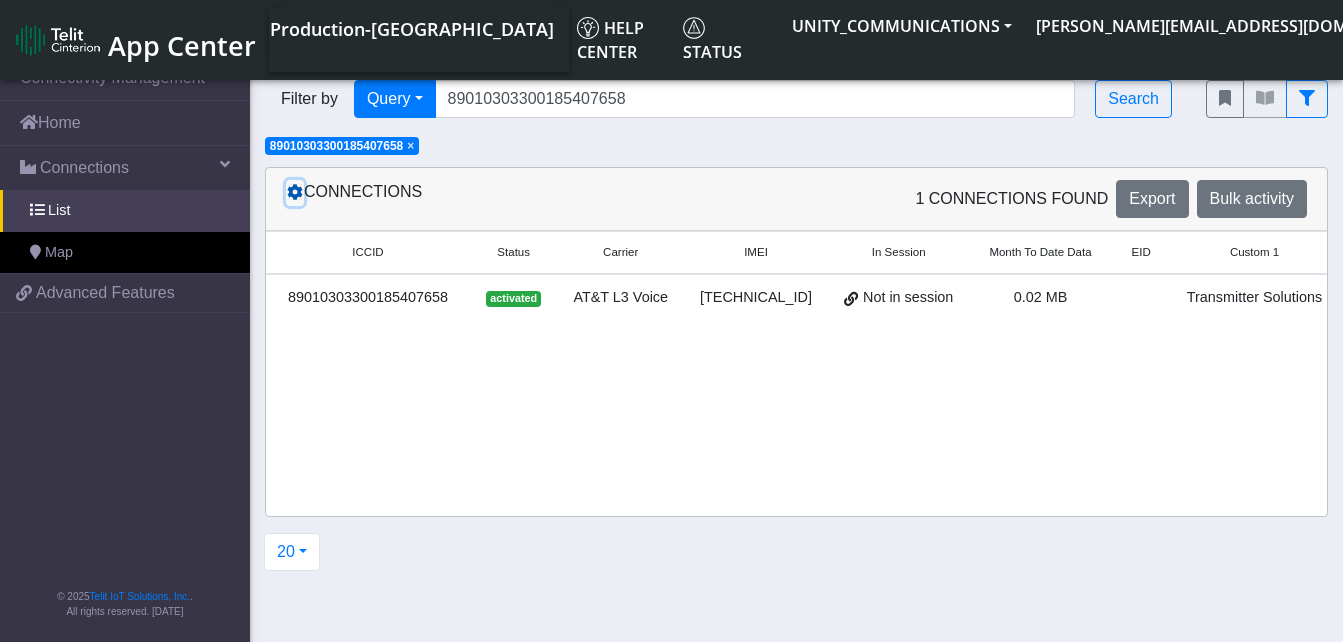 click 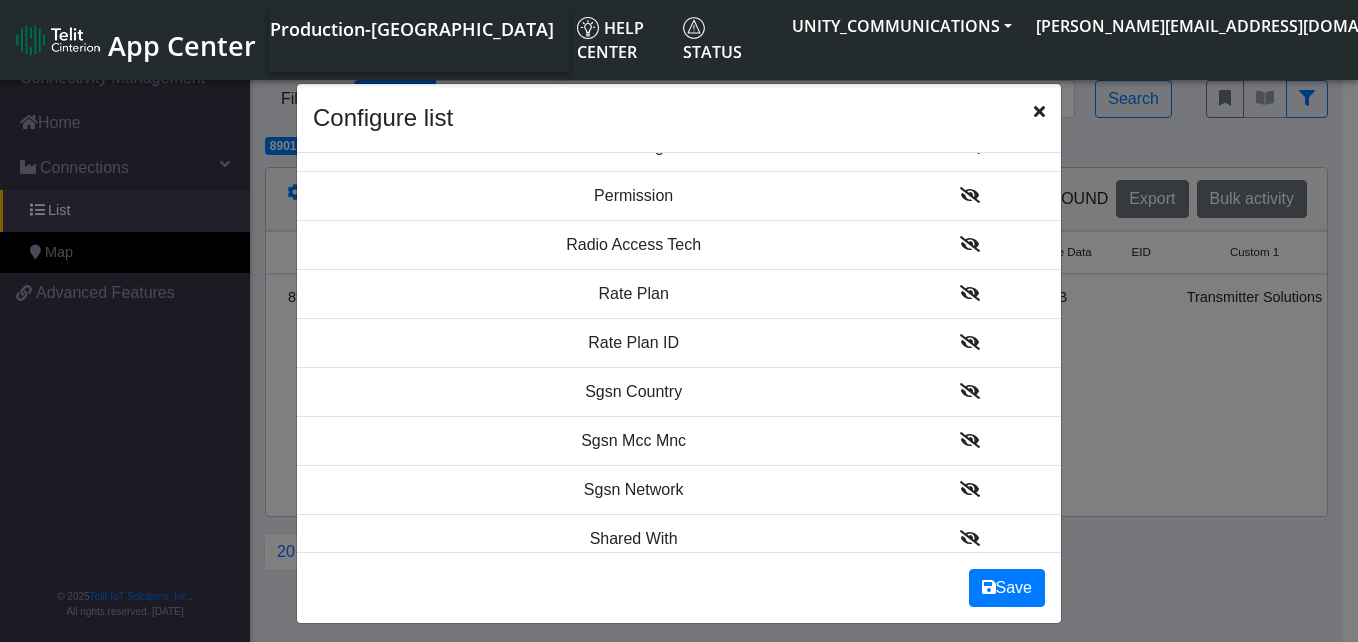 scroll, scrollTop: 2318, scrollLeft: 0, axis: vertical 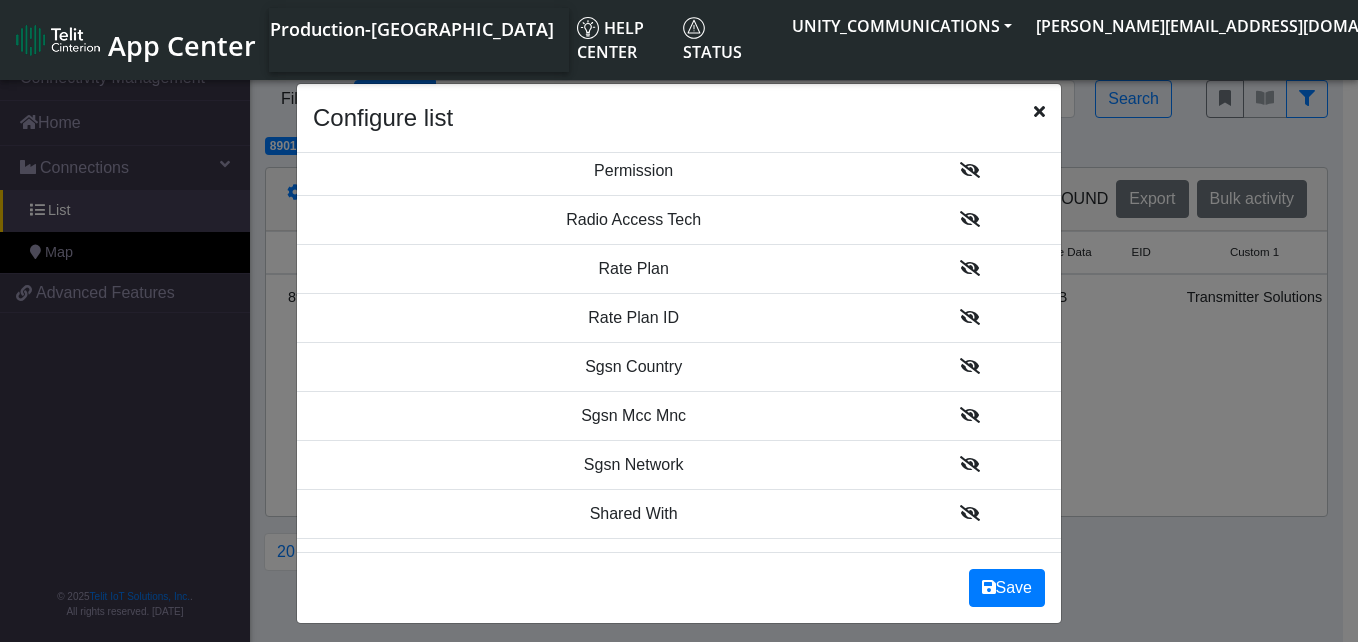 click 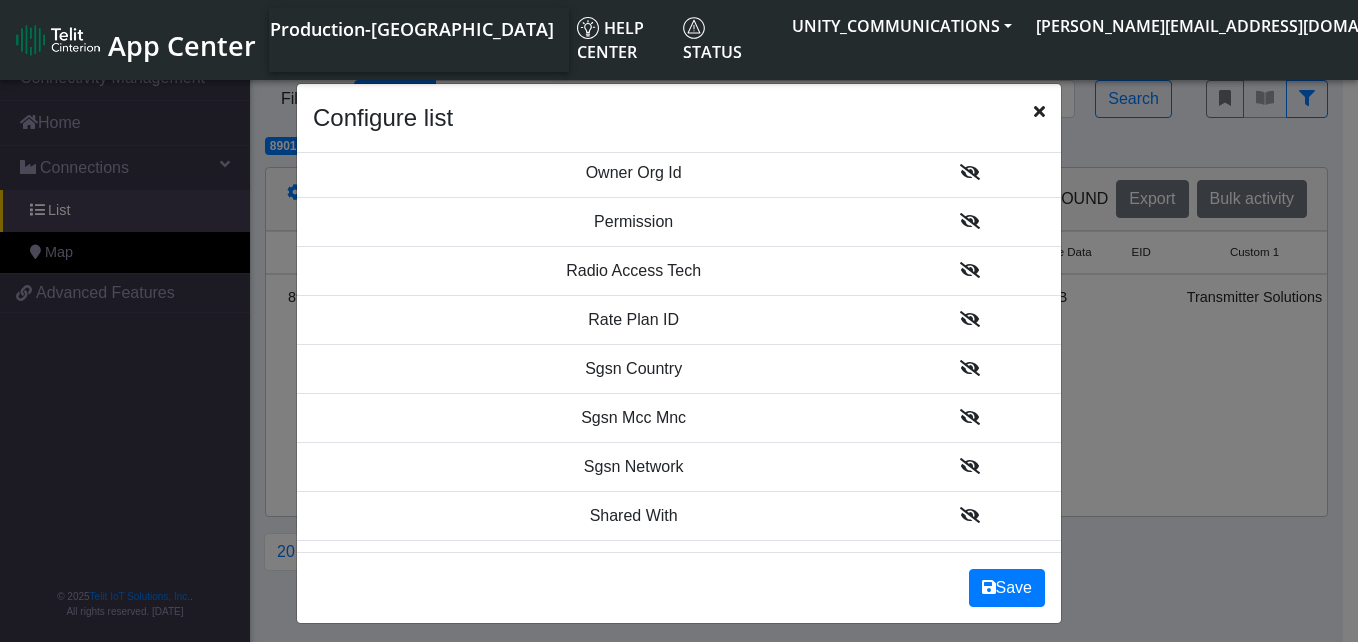 scroll, scrollTop: 2368, scrollLeft: 0, axis: vertical 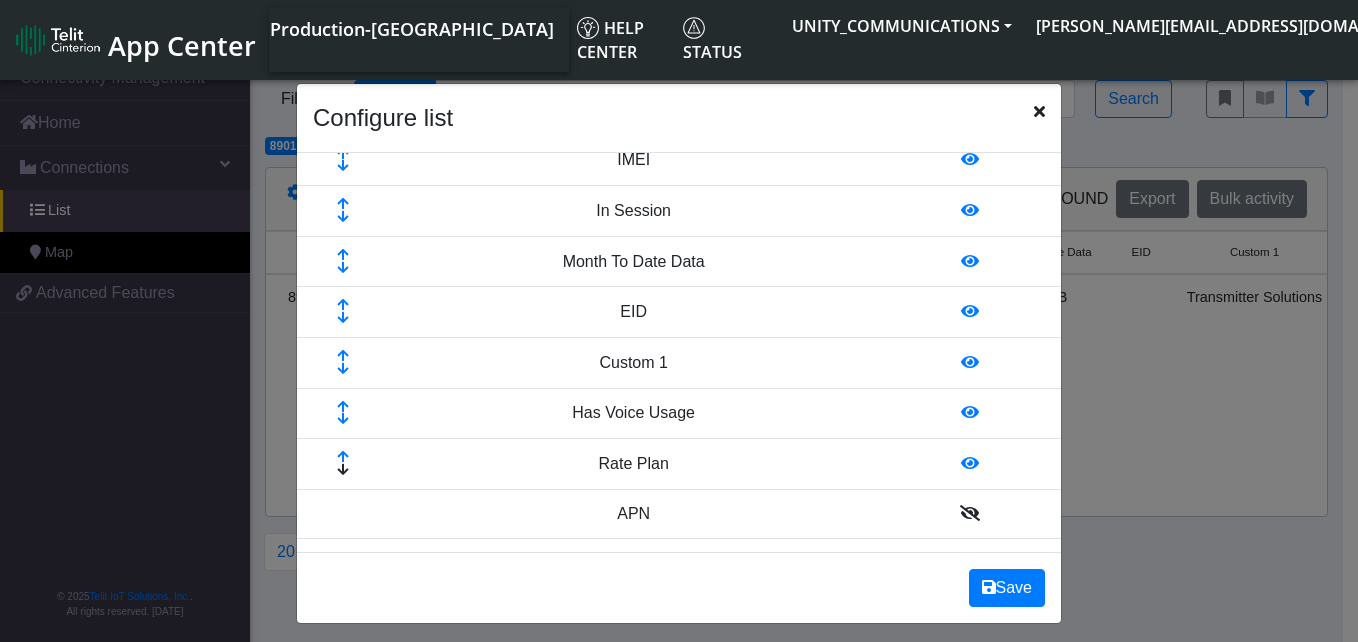 click 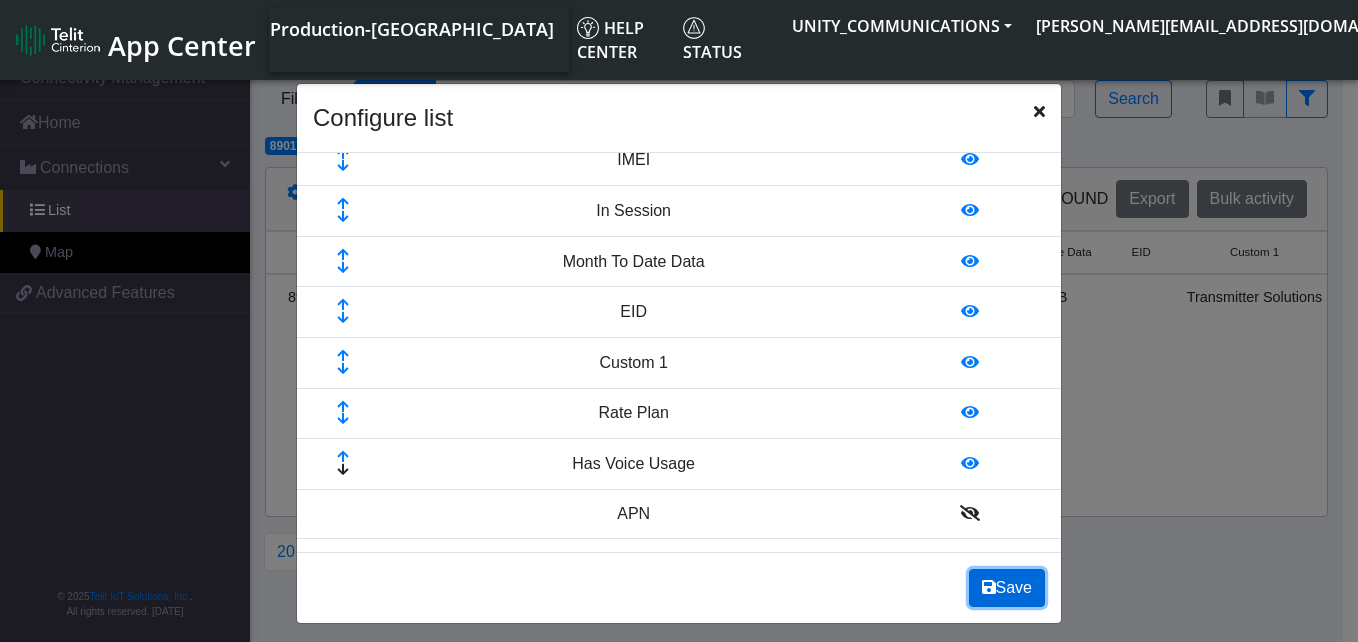click on "Save" 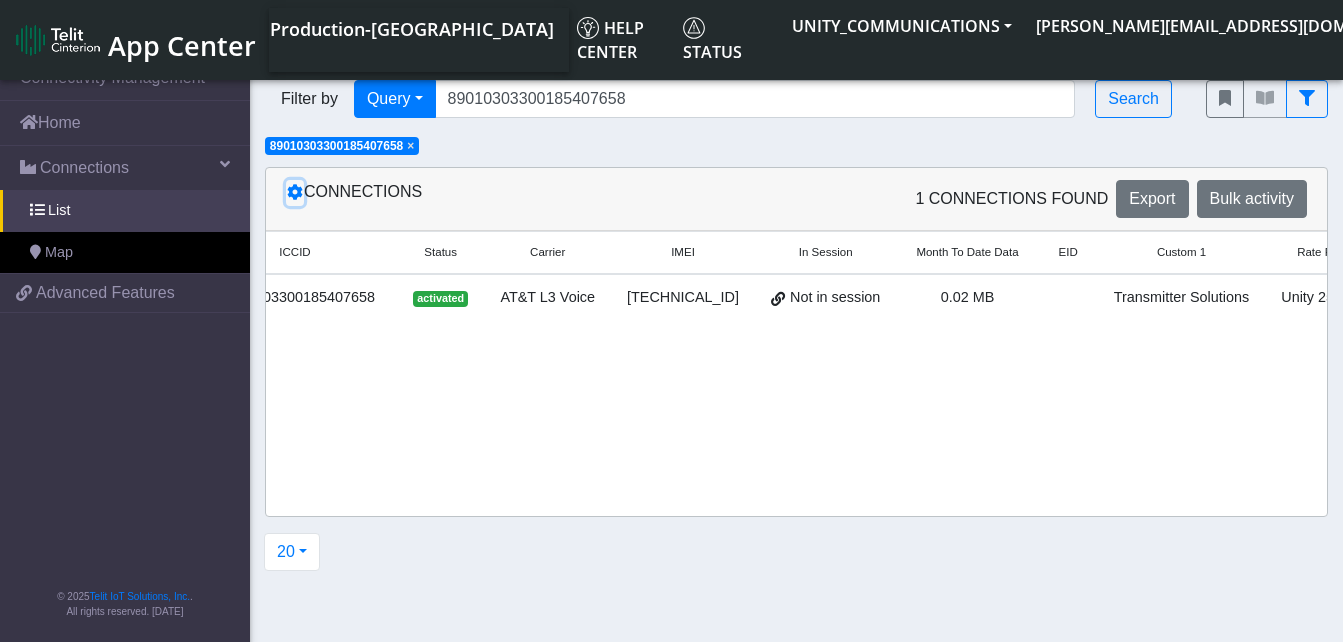 scroll, scrollTop: 0, scrollLeft: 0, axis: both 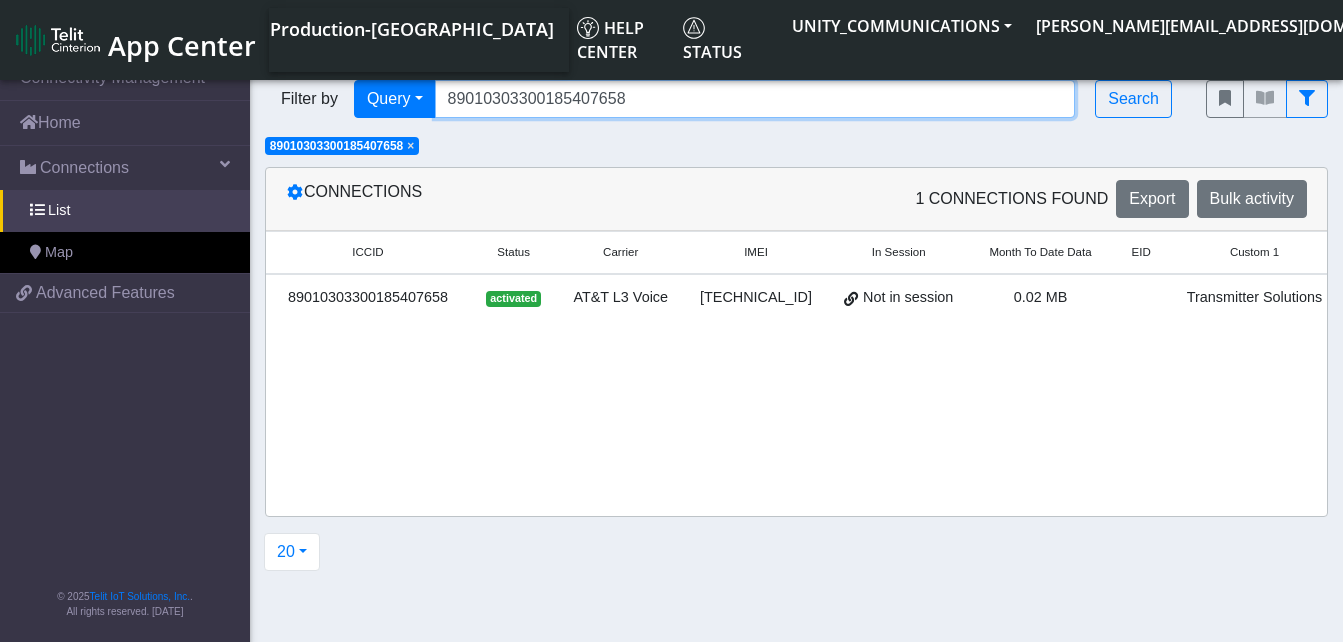 click on "89010303300185407658" at bounding box center (755, 99) 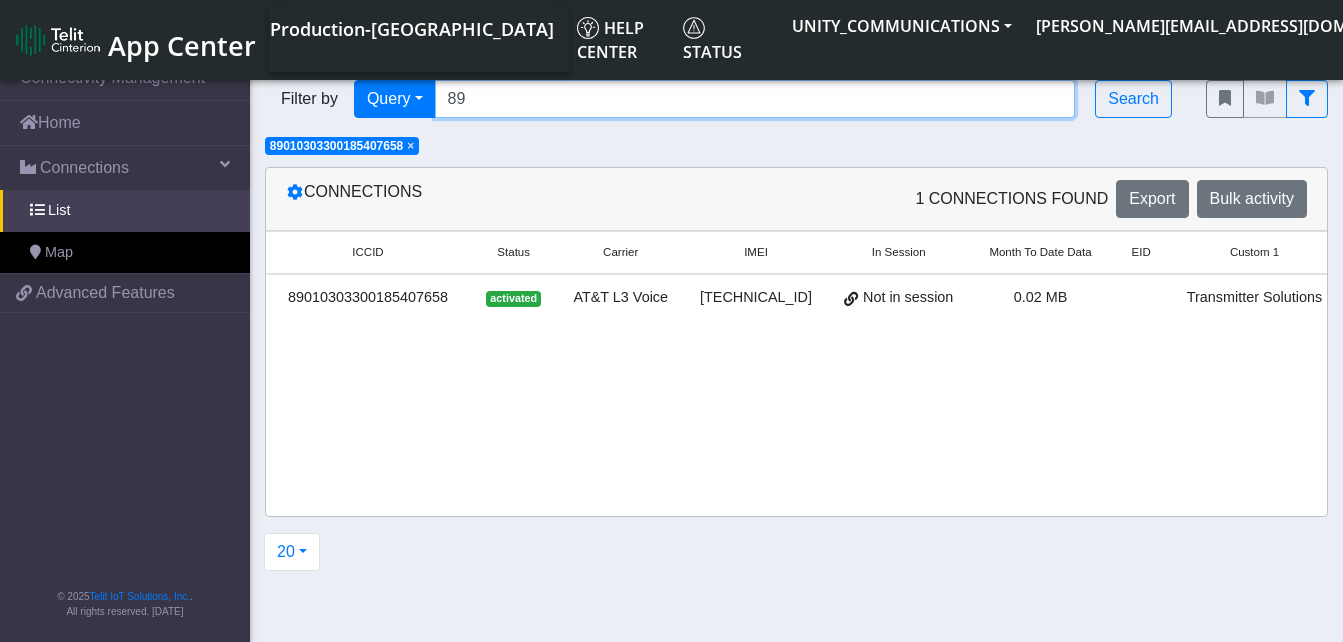 type on "8" 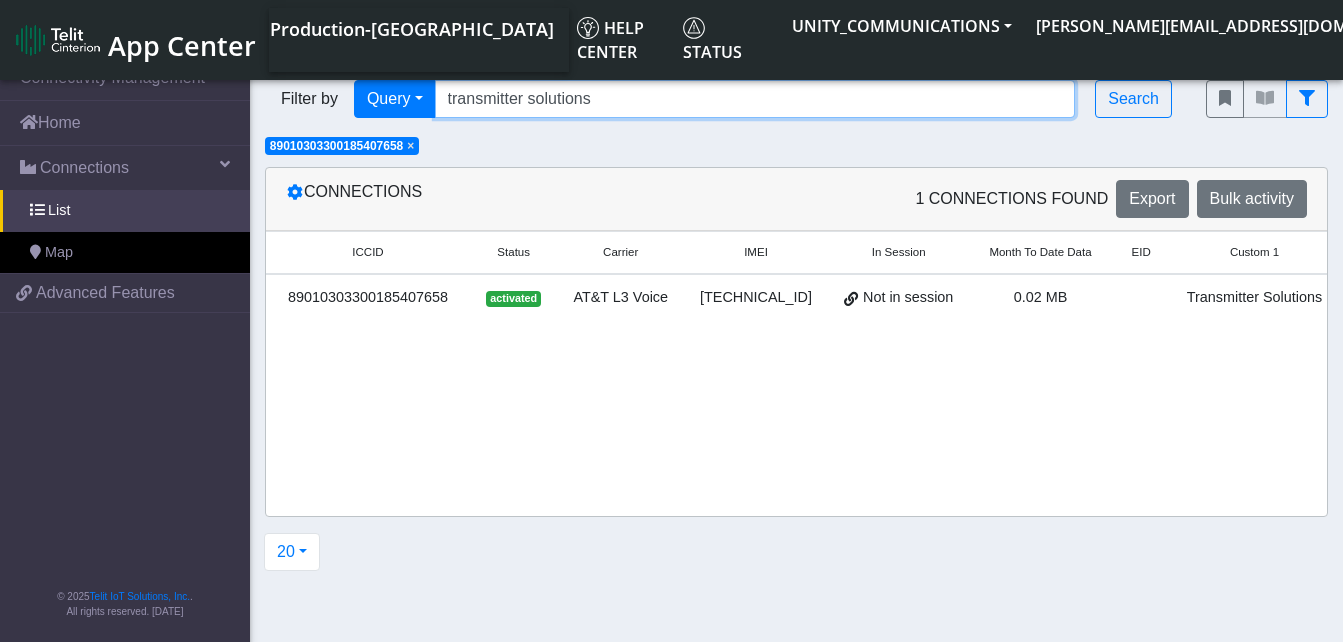 type on "transmitter solutions" 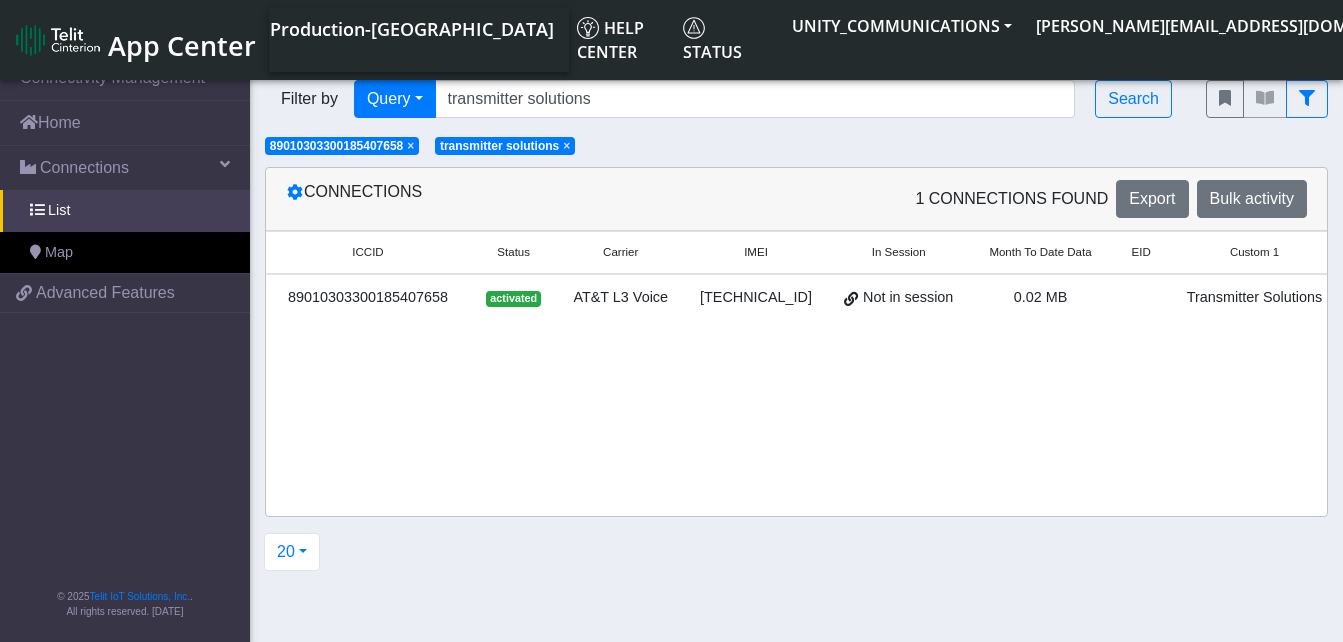 click on "×" 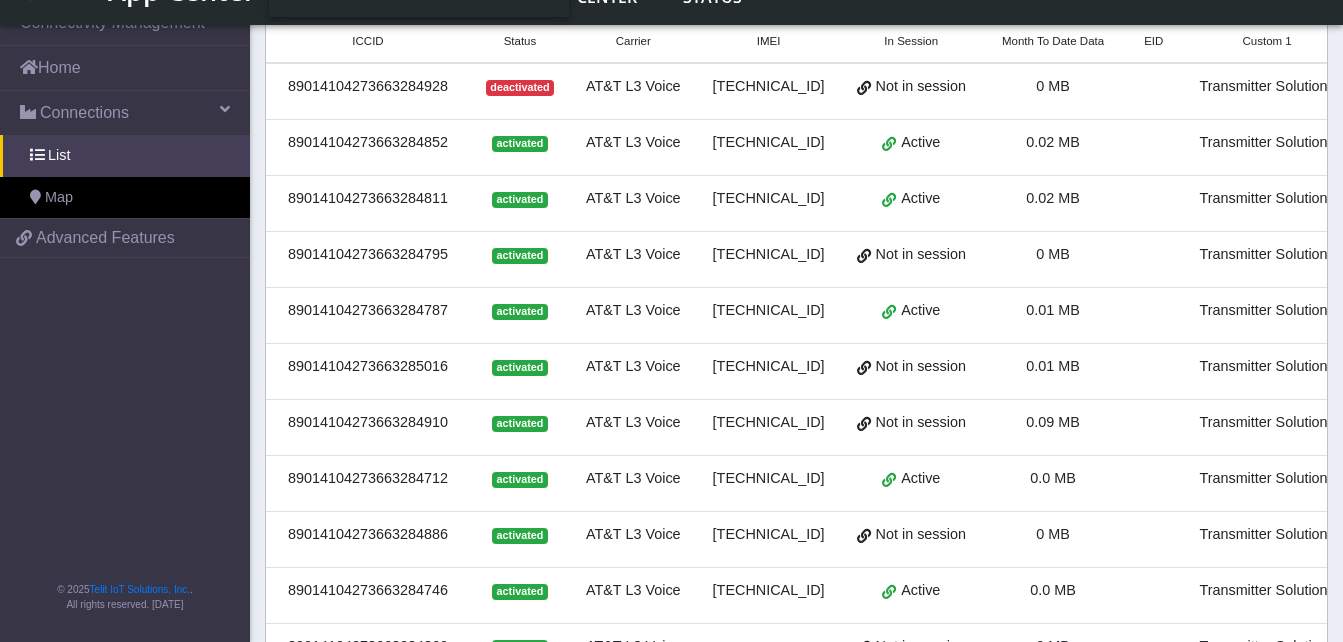 scroll, scrollTop: 161, scrollLeft: 0, axis: vertical 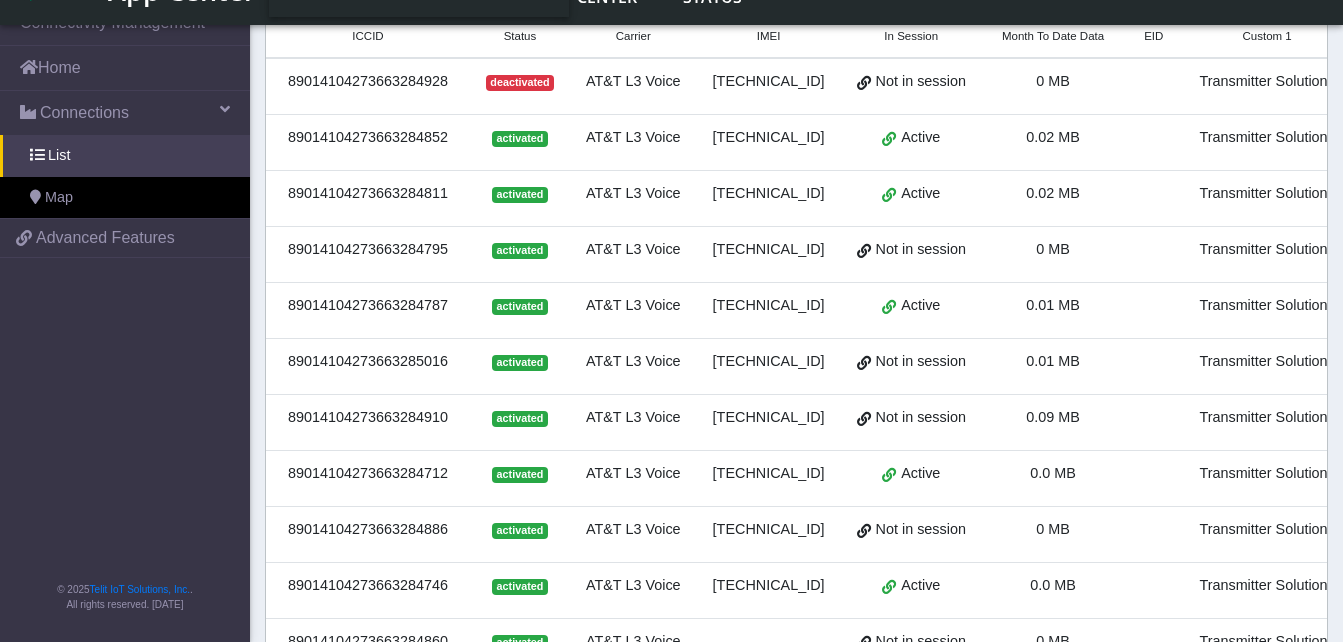 click at bounding box center [1153, 591] 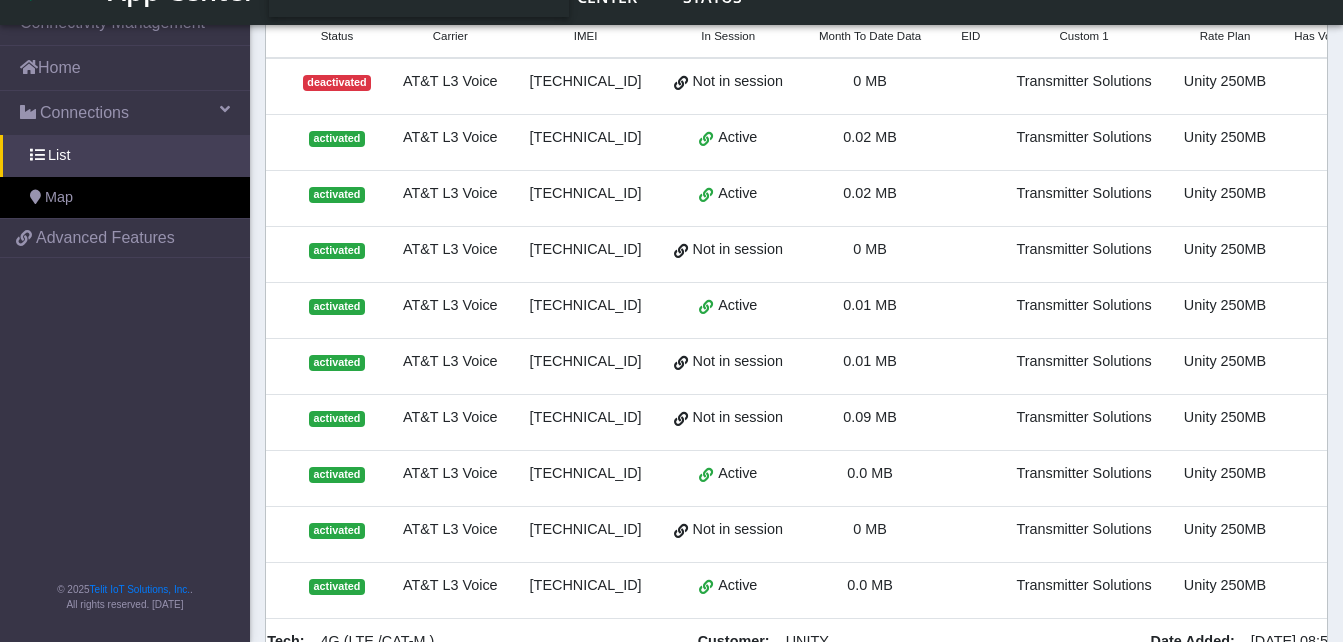 scroll, scrollTop: 0, scrollLeft: 200, axis: horizontal 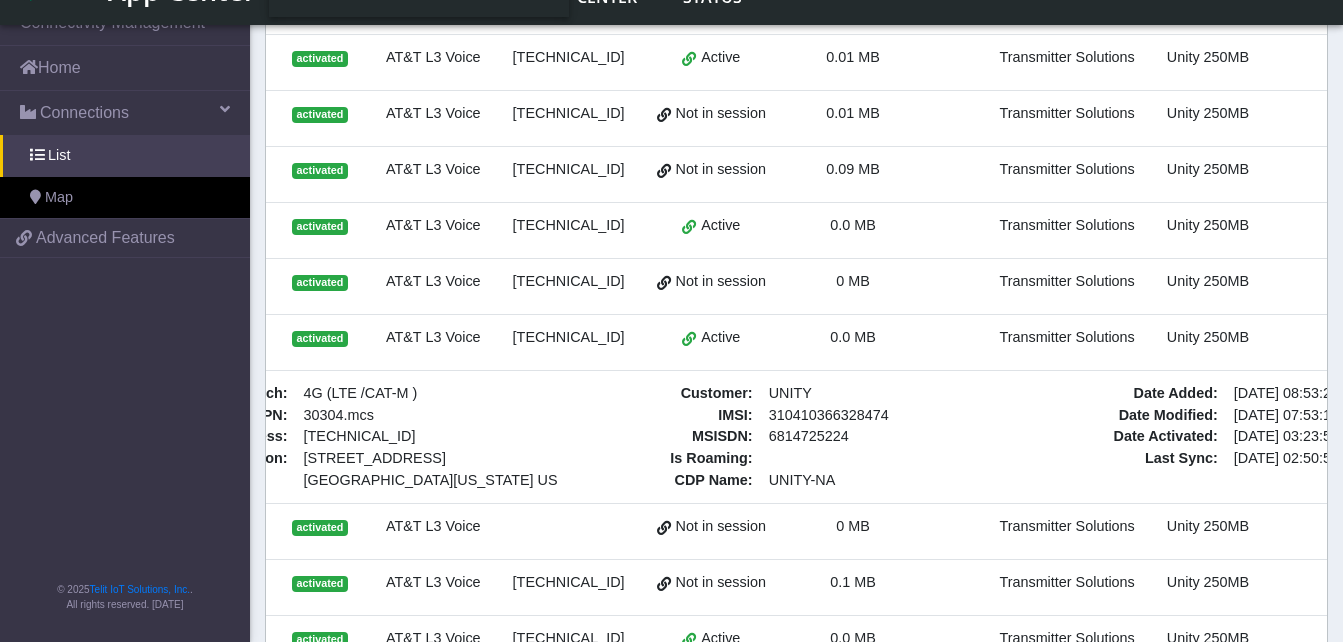 click on "Connections   408 Connections found  Export Bulk activity ICCID Status Carrier IMEI In Session Month To Date Data EID Custom 1 Rate Plan Has Voice Usage  89014104273663284928   deactivated  AT&T L3 Voice [TECHNICAL_ID] Not in session  0 MB Transmitter Solutions Unity 250MB Detail  89014104273663284852   activated  AT&T L3 Voice [TECHNICAL_ID] Active  0.02 MB Transmitter Solutions Unity 250MB Detail  89014104273663284811   activated  AT&T L3 Voice [TECHNICAL_ID] Active  0.02 MB Transmitter Solutions Unity 250MB Detail  89014104273663284795   activated  AT&T L3 Voice [TECHNICAL_ID] Not in session  0 MB Transmitter Solutions Unity 250MB Detail  89014104273663284787   activated  AT&T L3 Voice [TECHNICAL_ID] Active  0.01 MB Transmitter Solutions Unity 250MB Detail  89014104273663285016   activated  AT&T L3 Voice [TECHNICAL_ID] Not in session  0.01 MB Transmitter Solutions Unity 250MB Detail  89014104273663284910   activated  AT&T L3 Voice [TECHNICAL_ID] Not in session  0.09 MB Transmitter Solutions Detail" 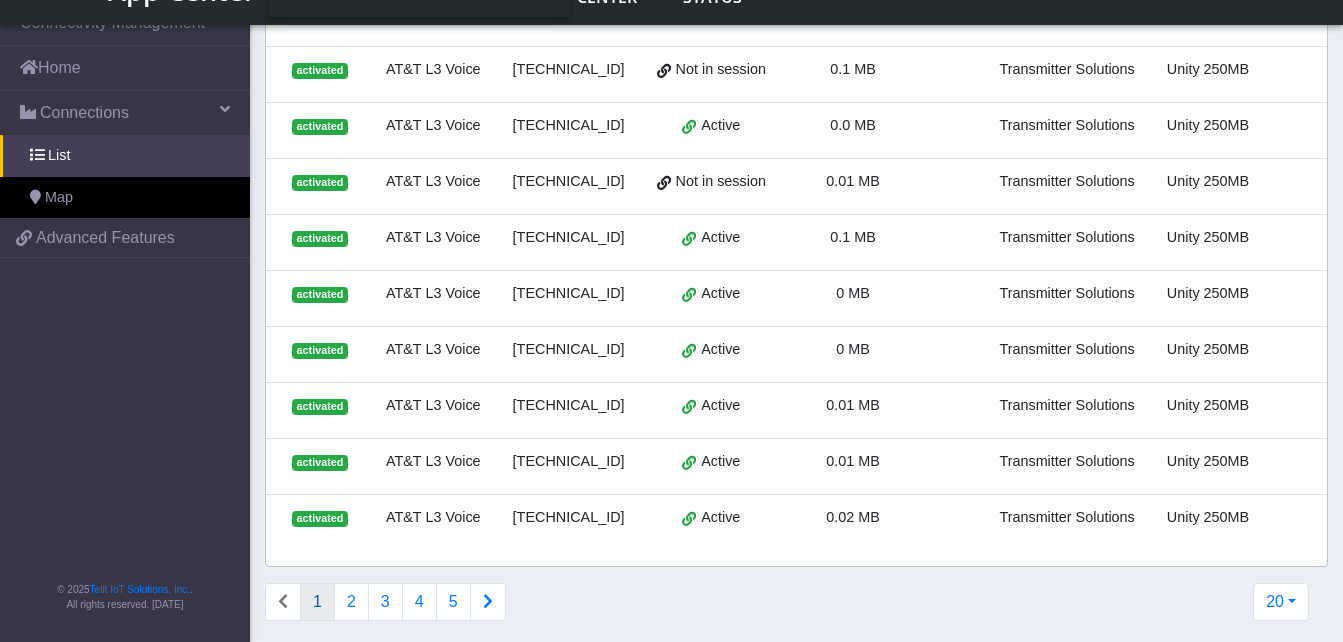 scroll, scrollTop: 948, scrollLeft: 0, axis: vertical 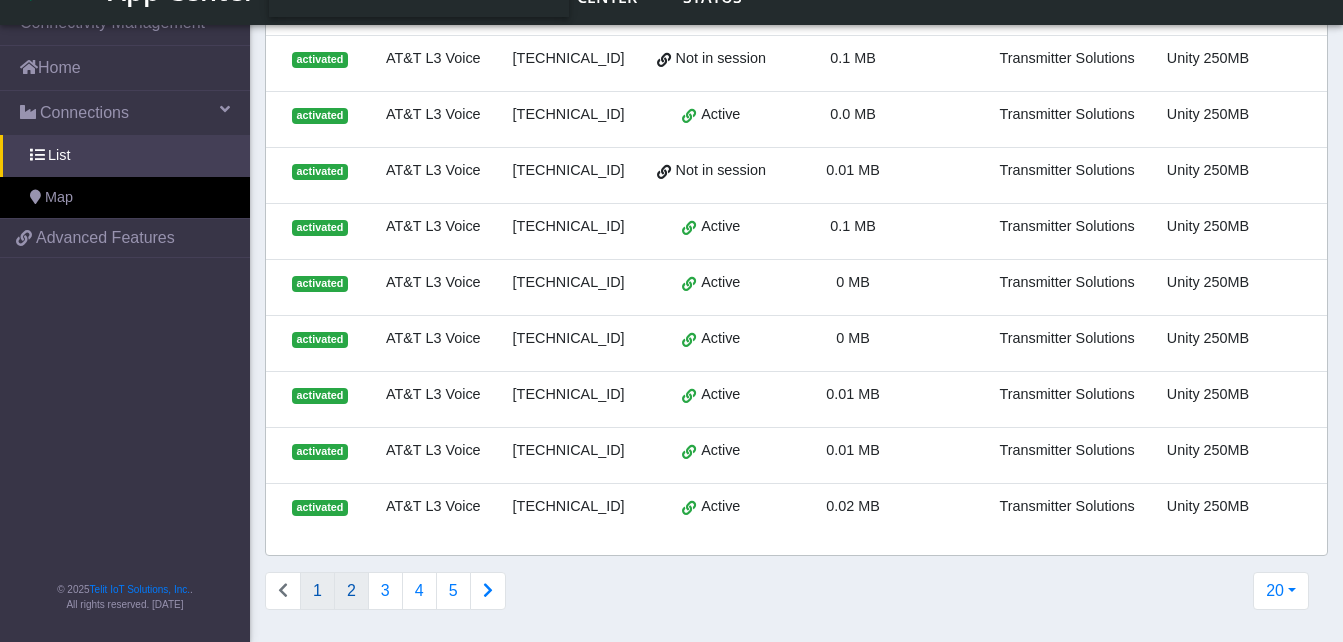click on "2" 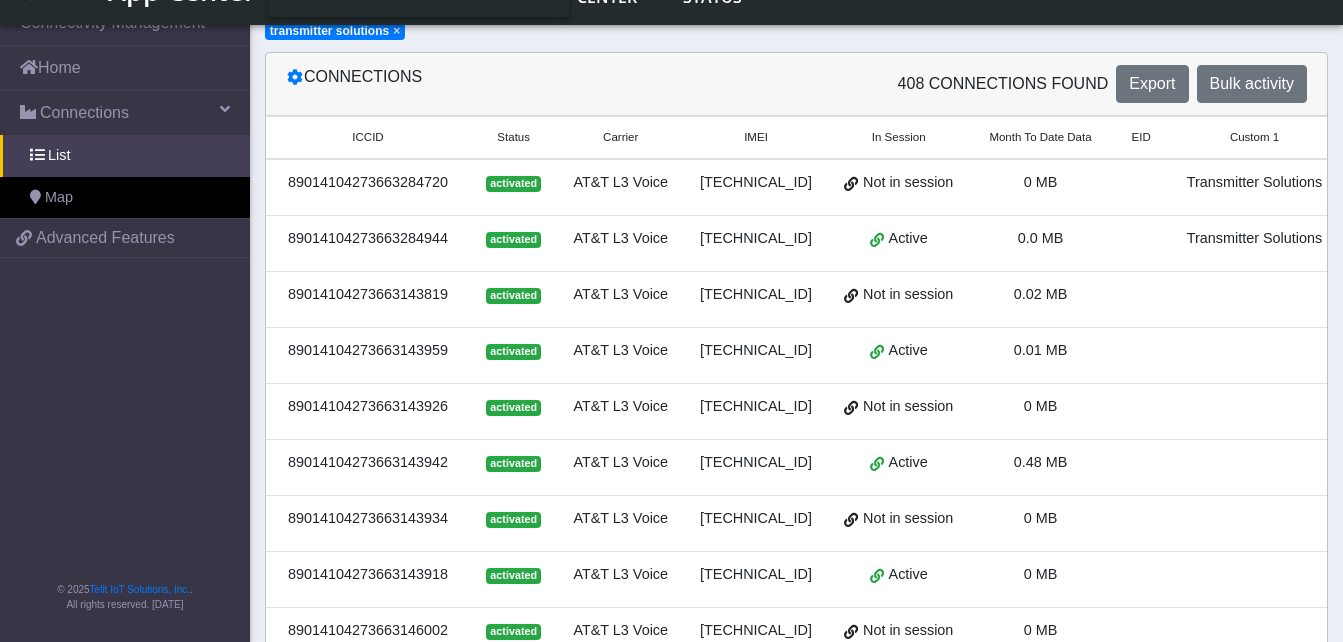 scroll, scrollTop: 62, scrollLeft: 0, axis: vertical 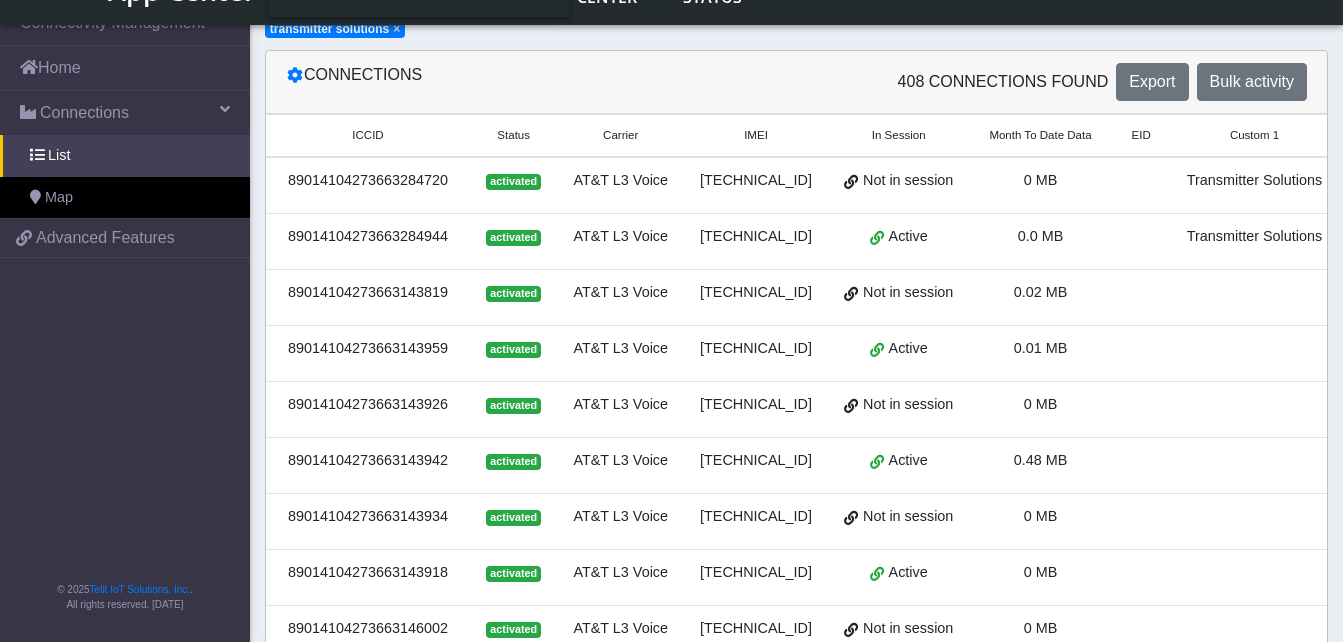 click on "Custom 1" at bounding box center [1254, 135] 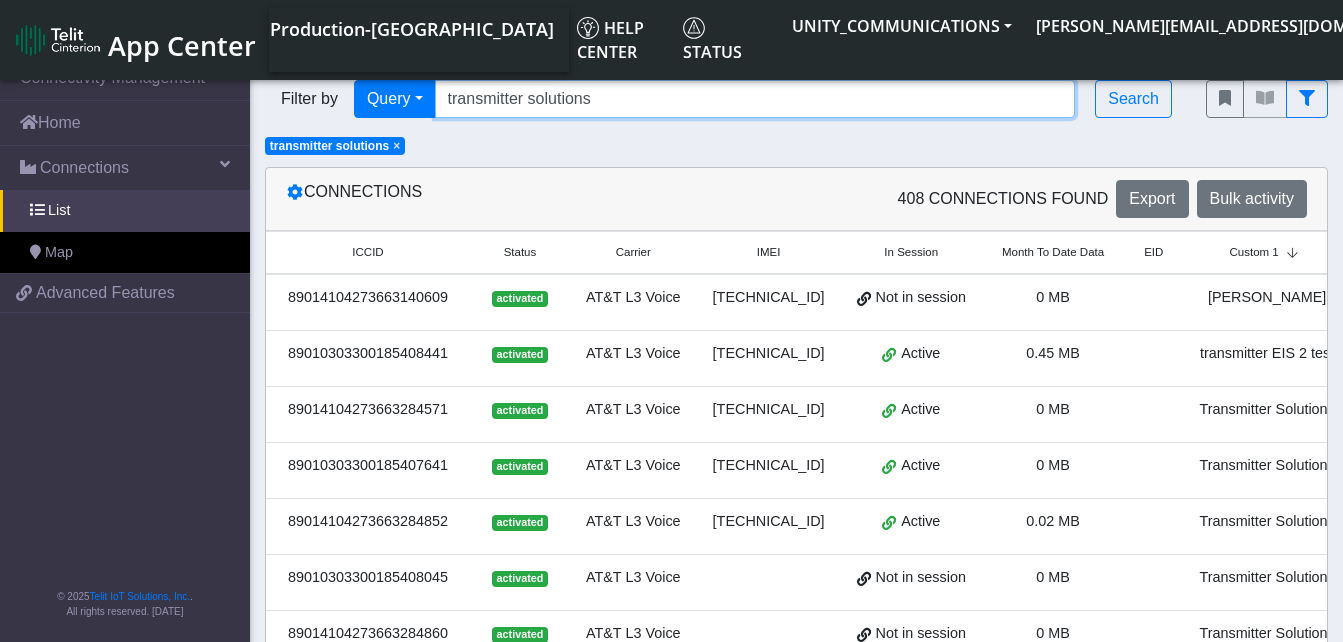 click on "transmitter solutions" at bounding box center [755, 99] 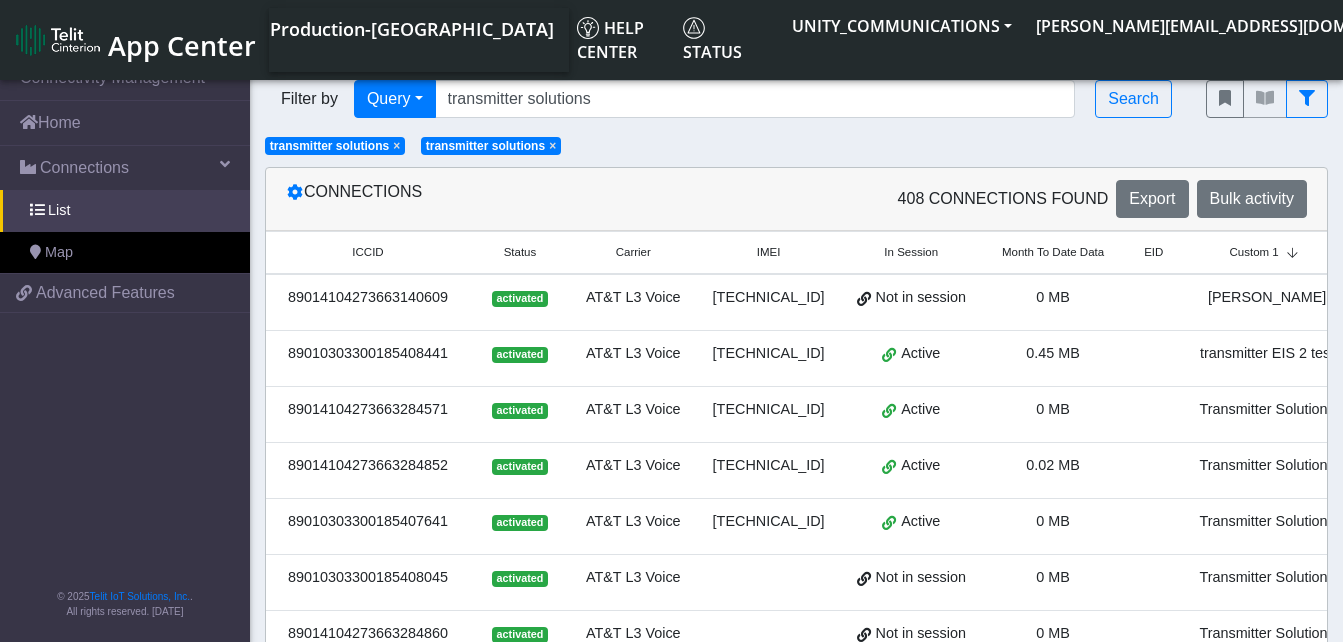 click on "[TECHNICAL_ID]" at bounding box center [769, 298] 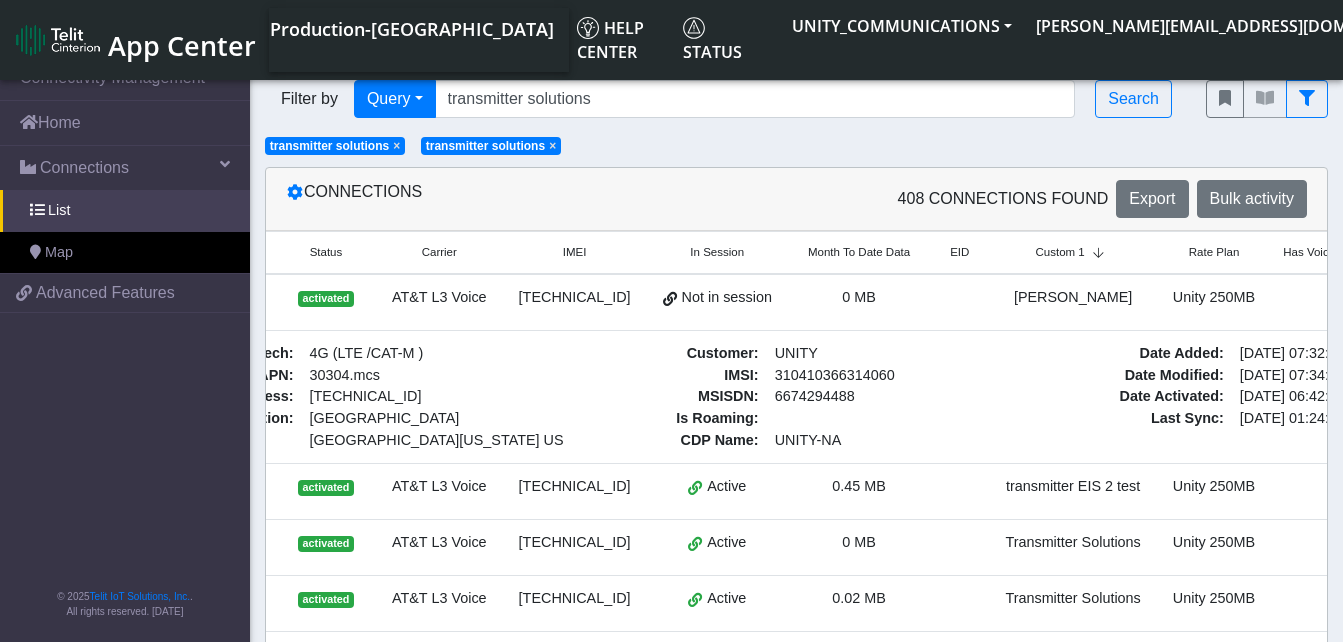 scroll, scrollTop: 0, scrollLeft: 240, axis: horizontal 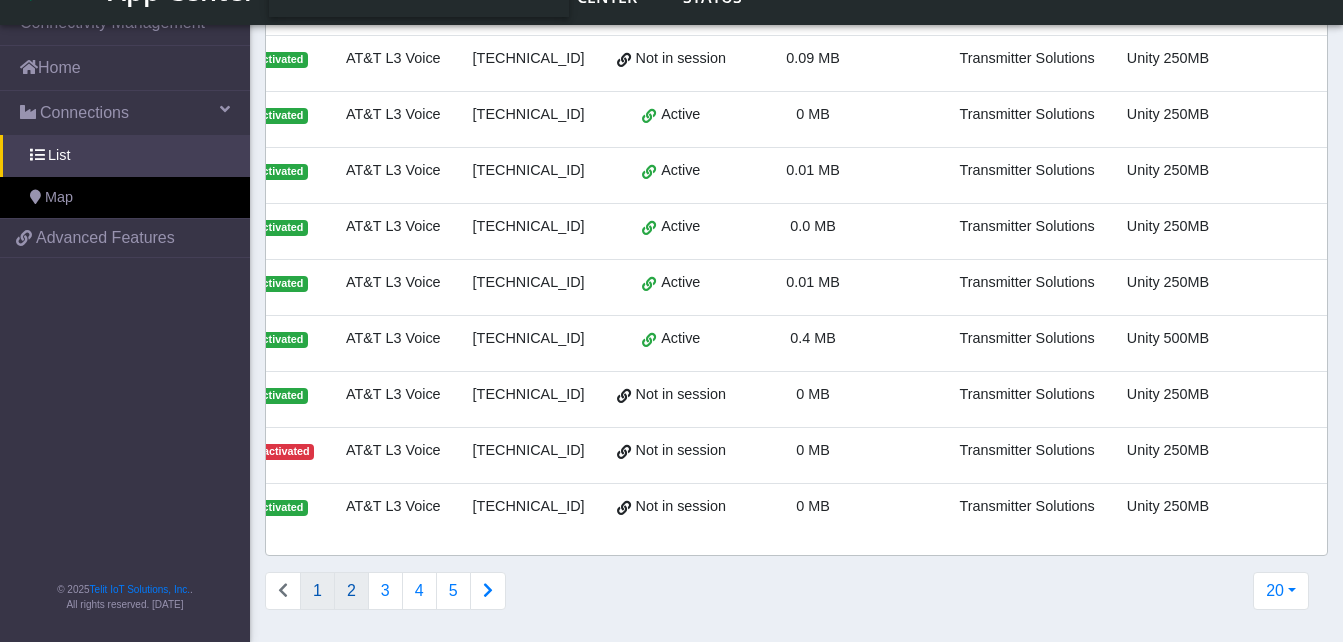 click on "2" 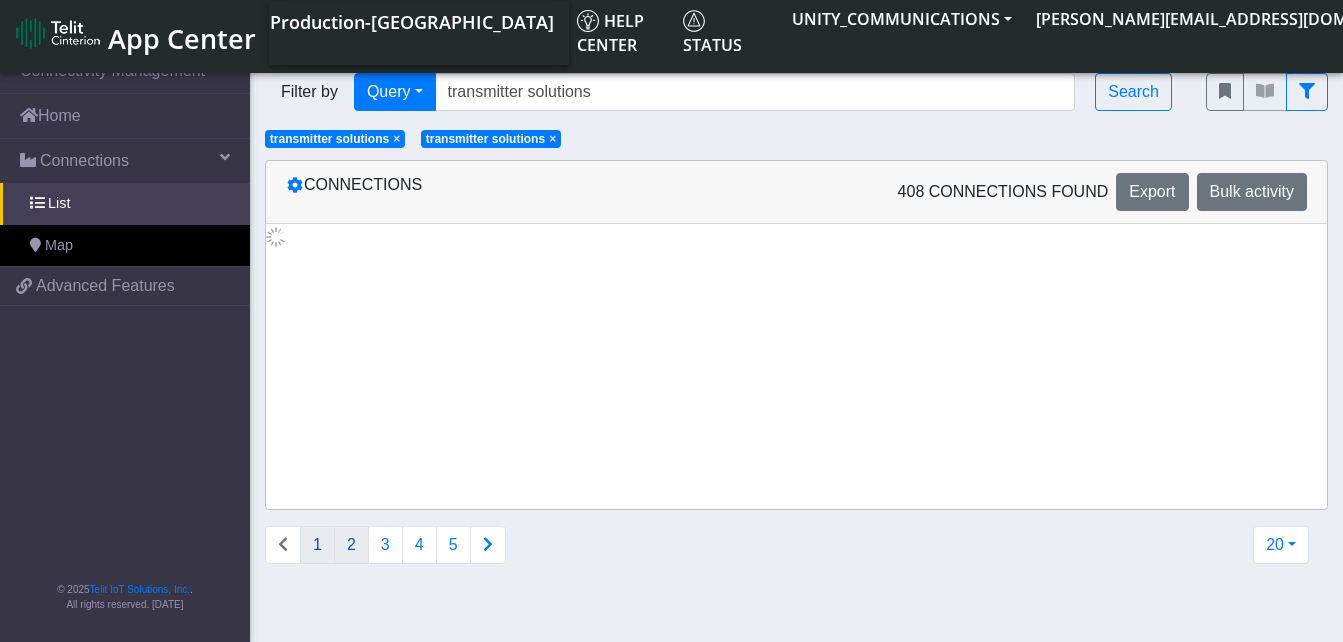 scroll, scrollTop: 0, scrollLeft: 0, axis: both 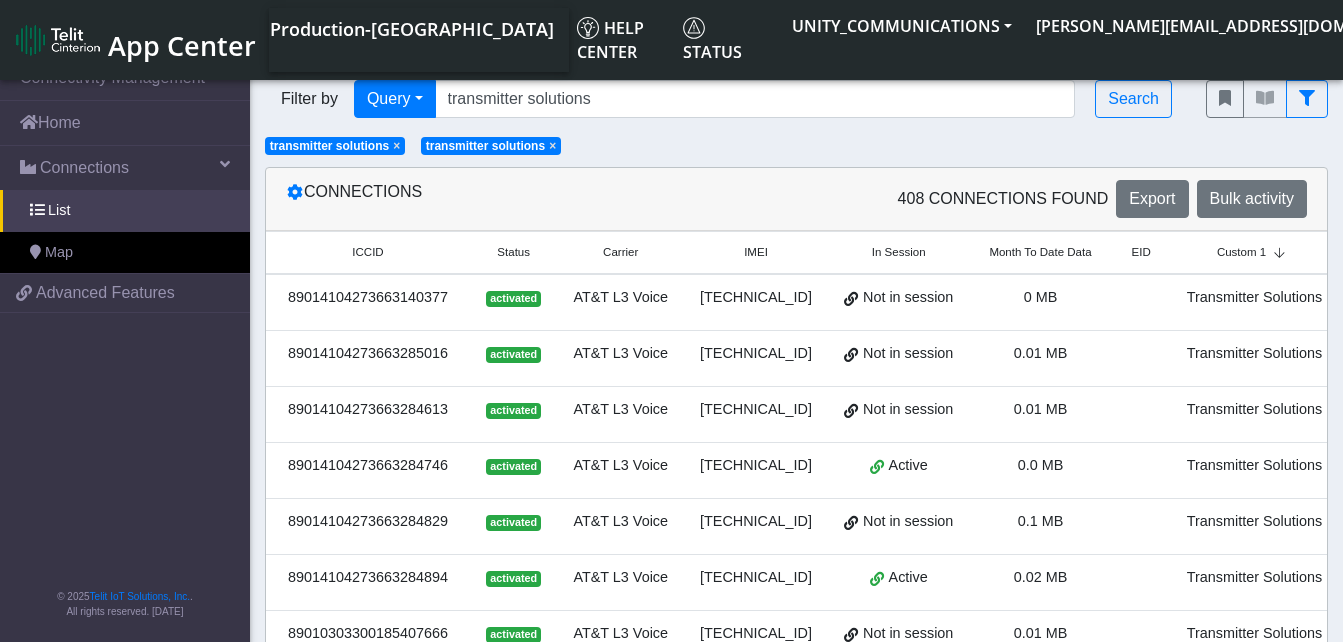 click at bounding box center [1141, 302] 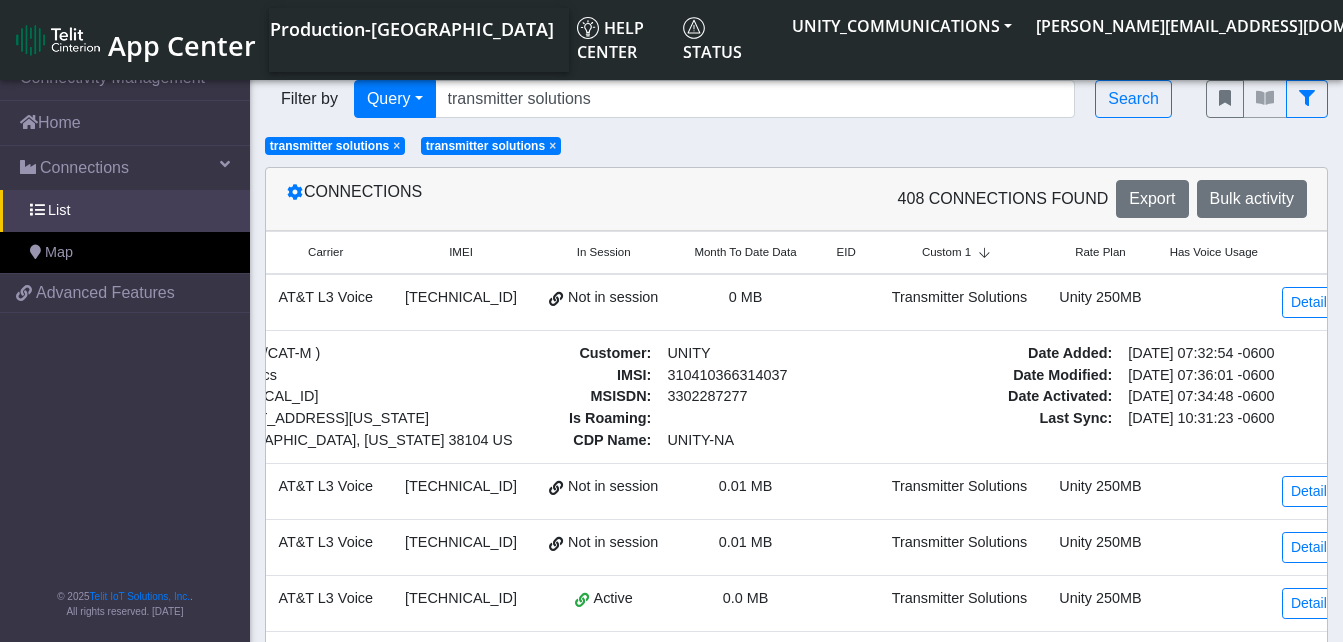 scroll, scrollTop: 0, scrollLeft: 311, axis: horizontal 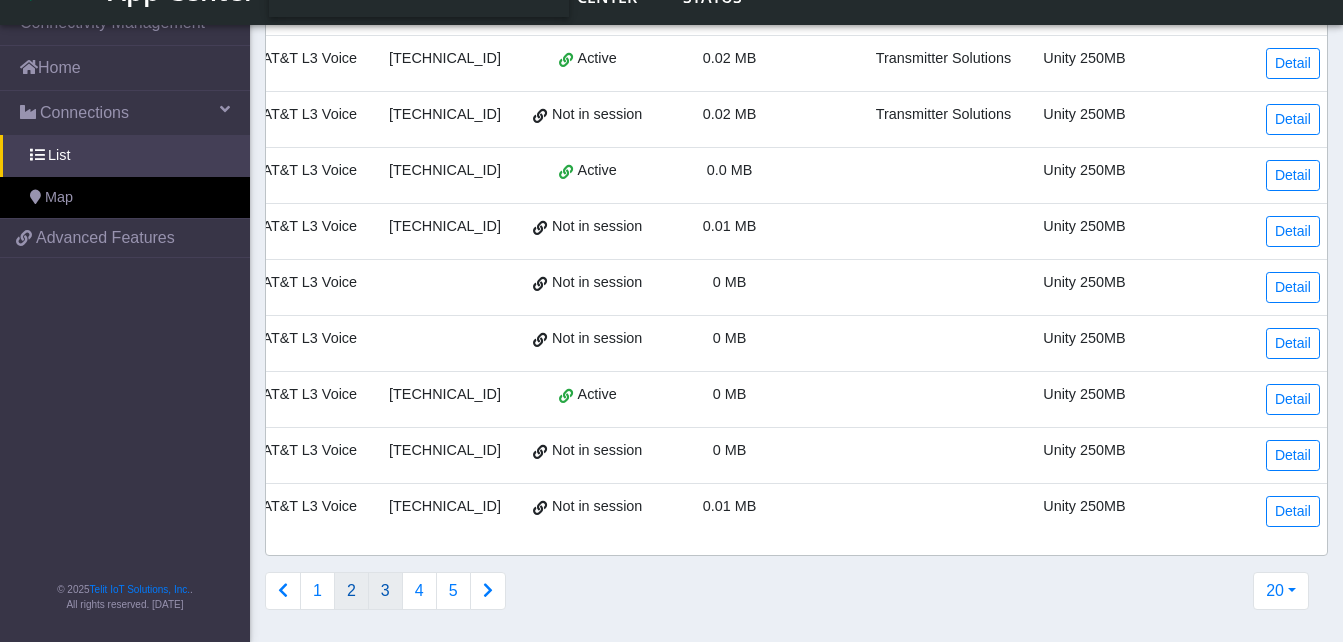 click on "3" 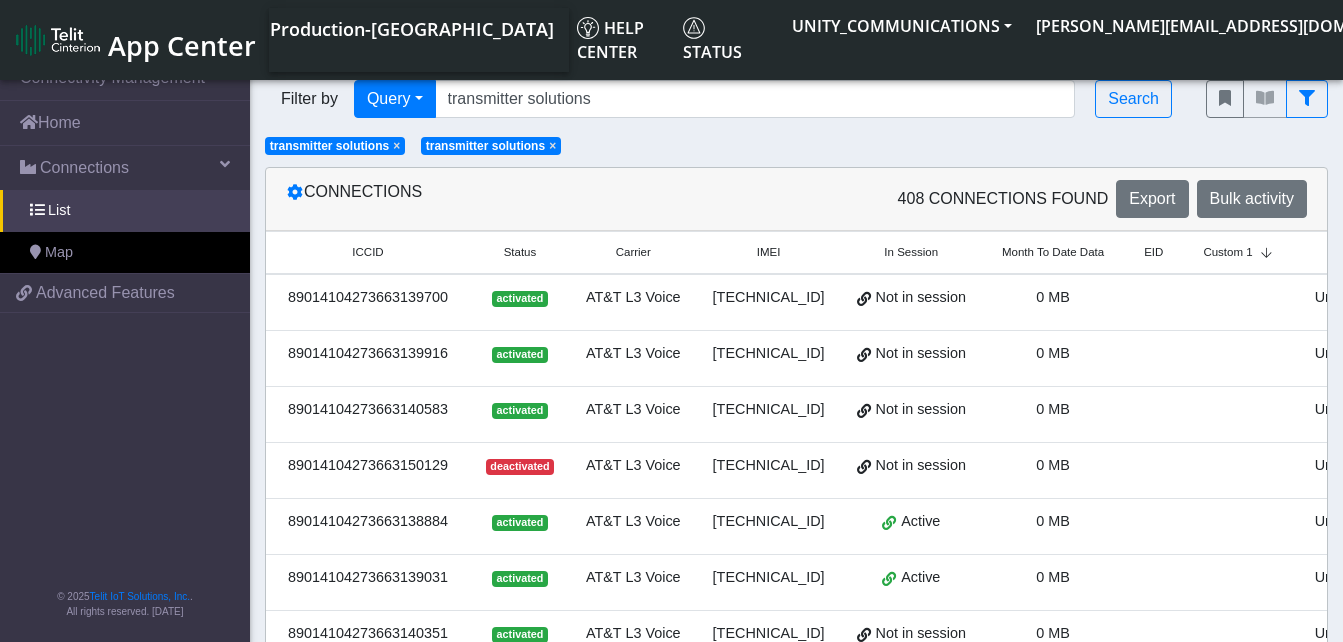 click at bounding box center (1240, 302) 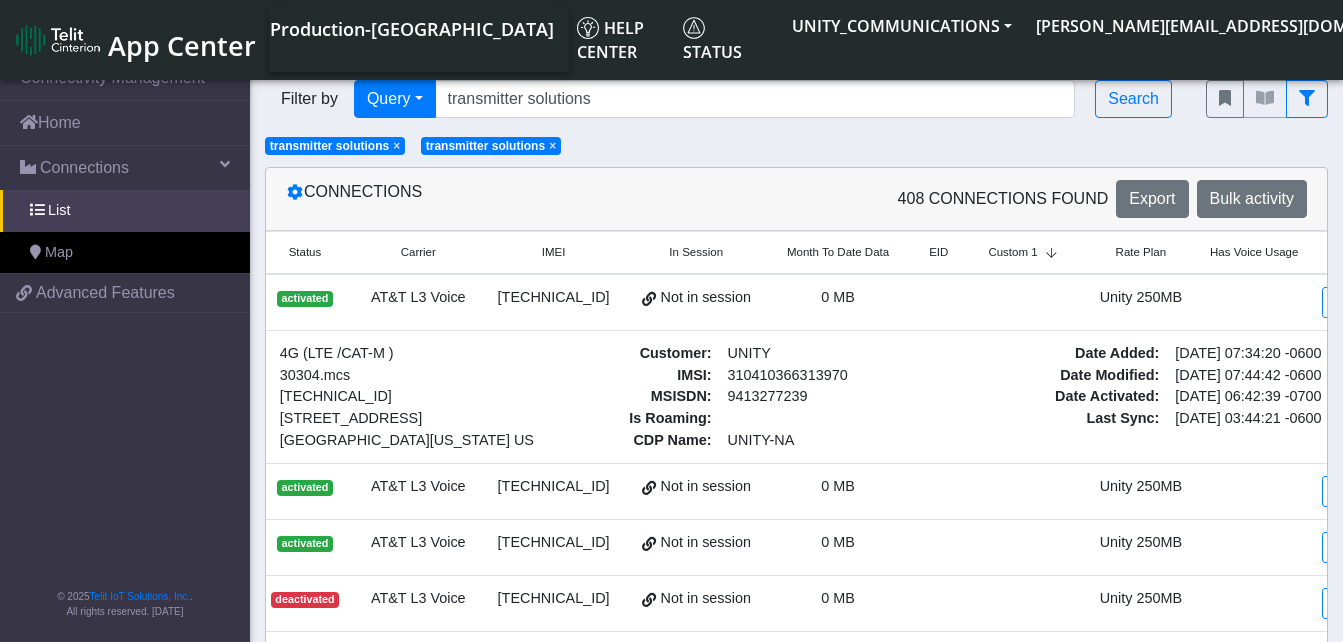 scroll, scrollTop: 0, scrollLeft: 240, axis: horizontal 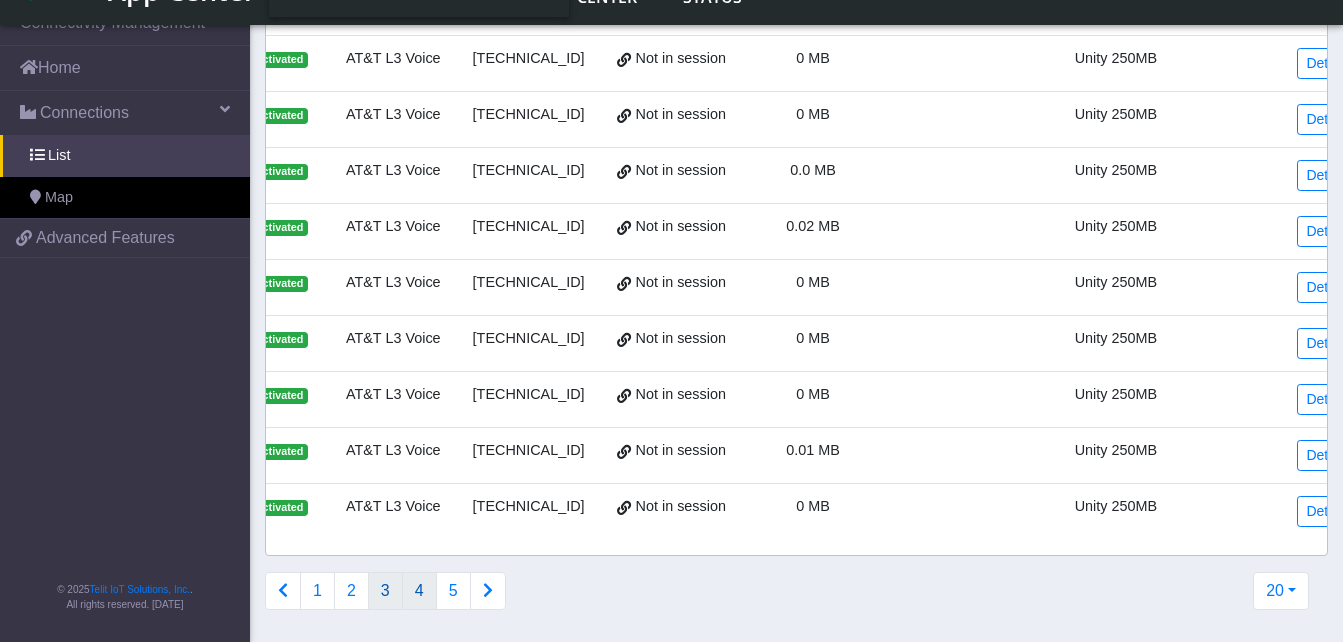 click on "4" 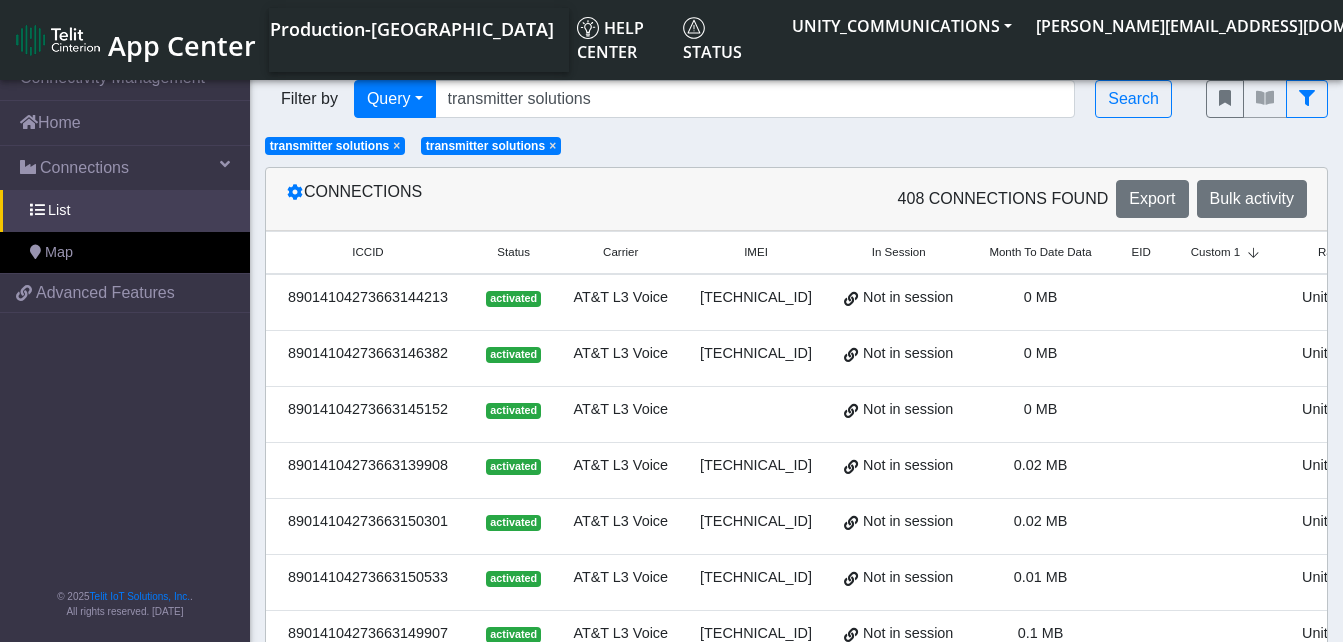 click at bounding box center [1228, 302] 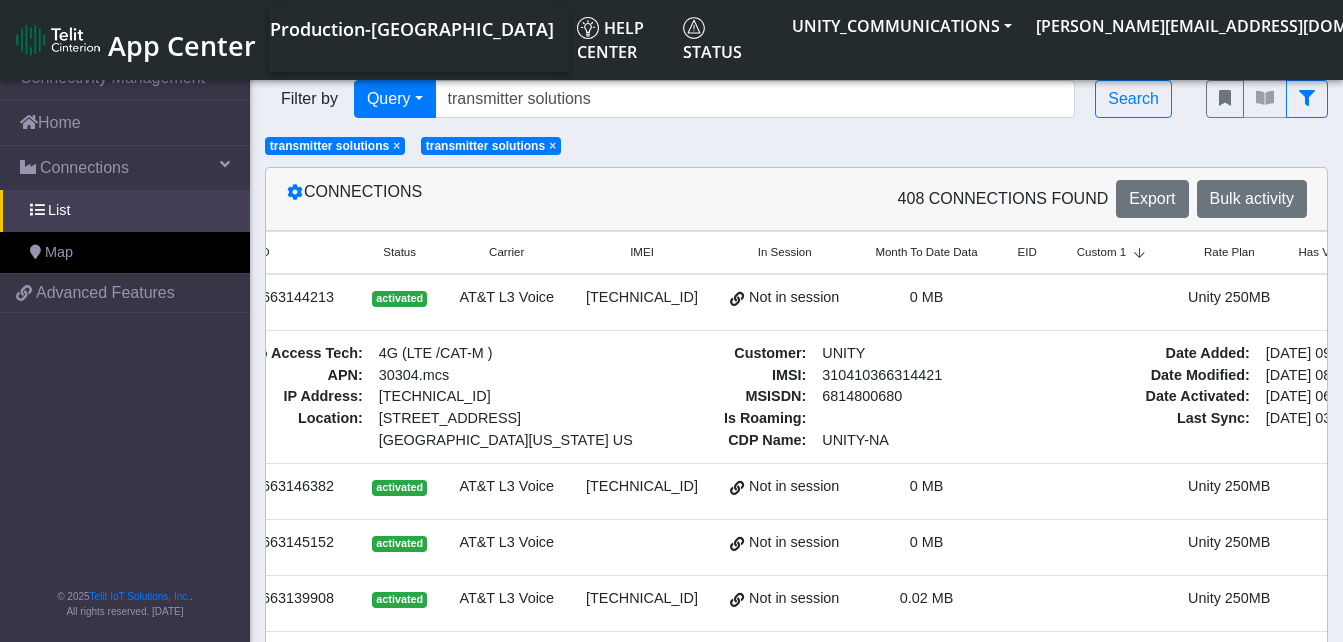 scroll, scrollTop: 0, scrollLeft: 120, axis: horizontal 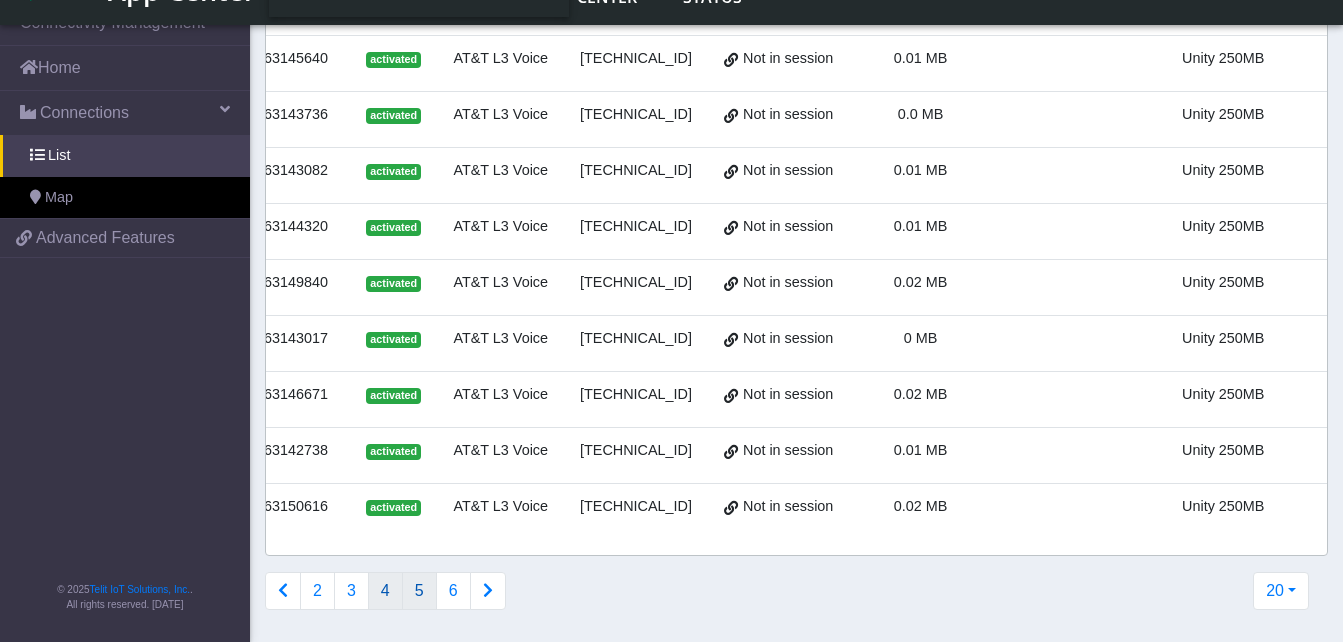 click on "5" 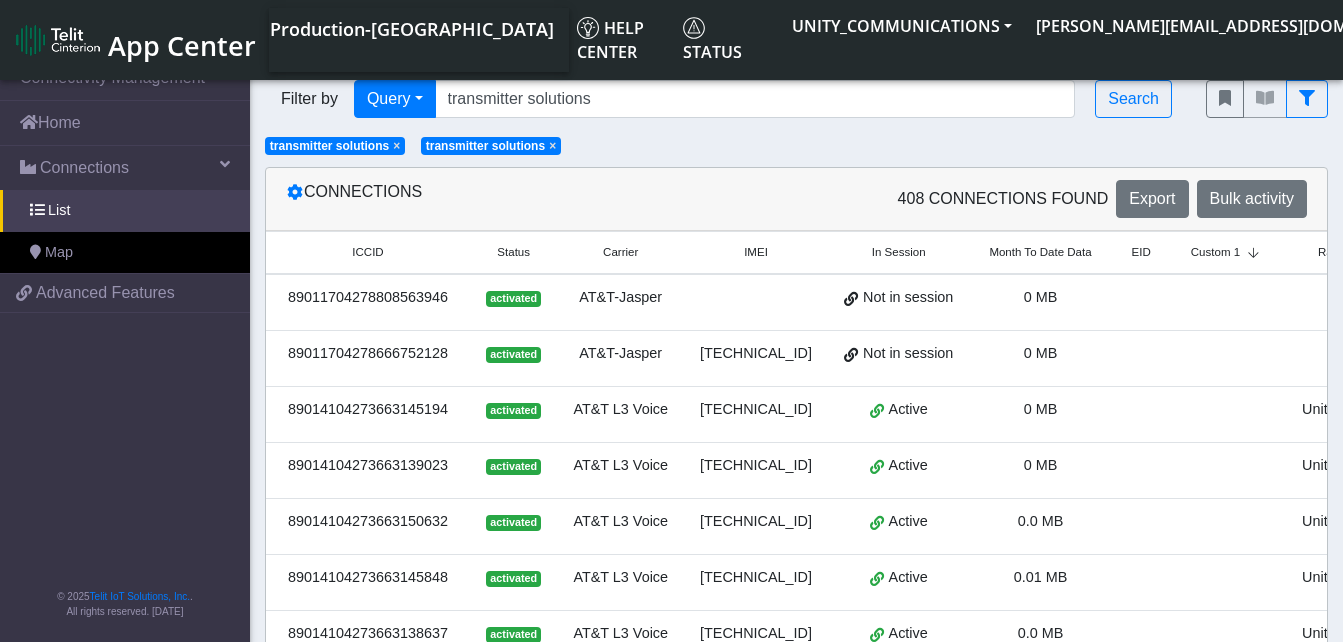 click on "Filter by  Query          Query   In Session   Not connected   Country   Operator  transmitter solutions  Search  × transmitter solutions × transmitter solutions" 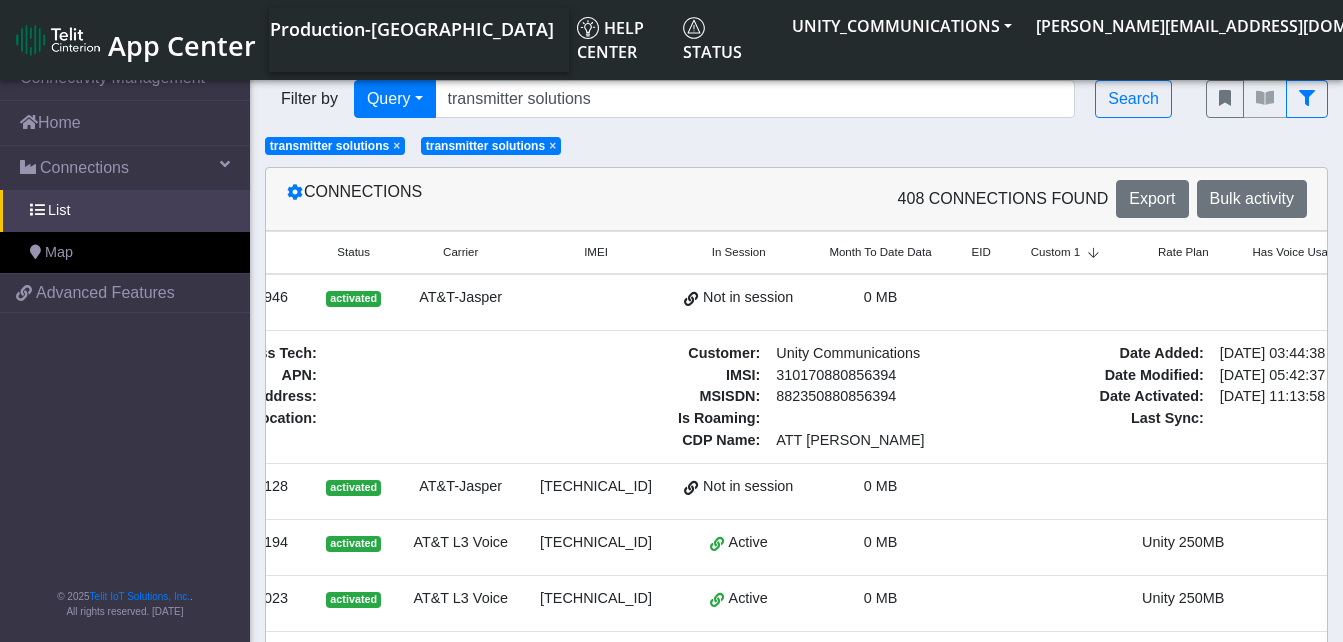 scroll, scrollTop: 0, scrollLeft: 200, axis: horizontal 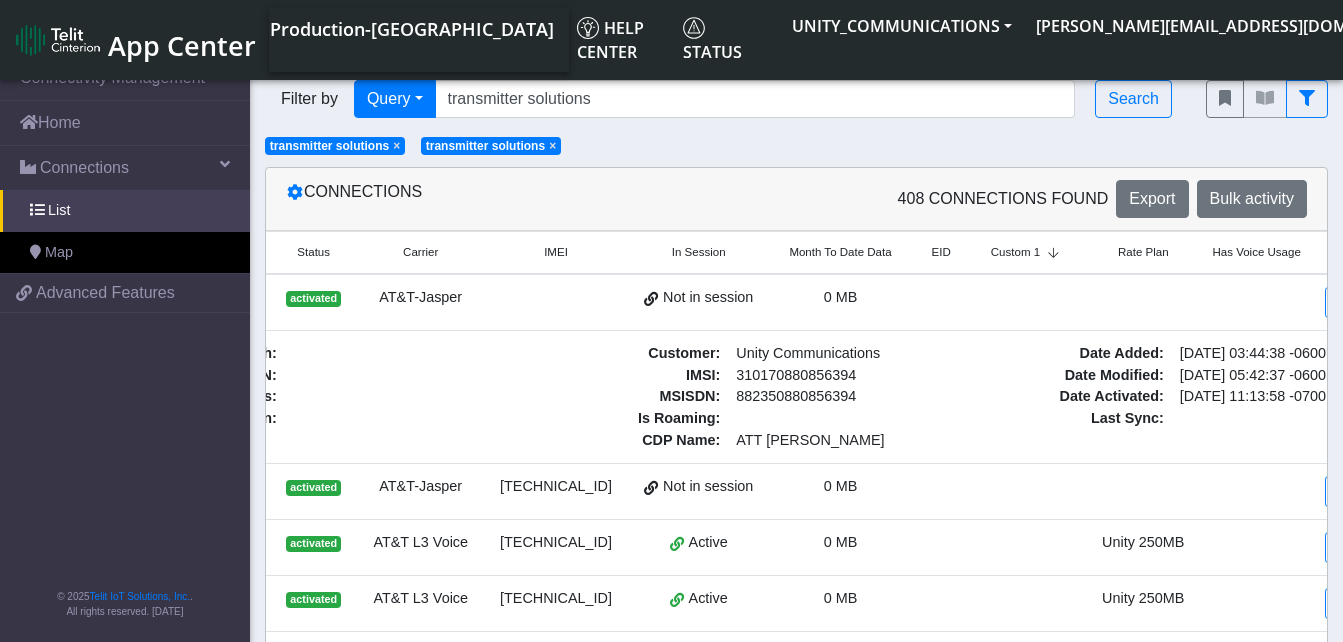 click on "×" 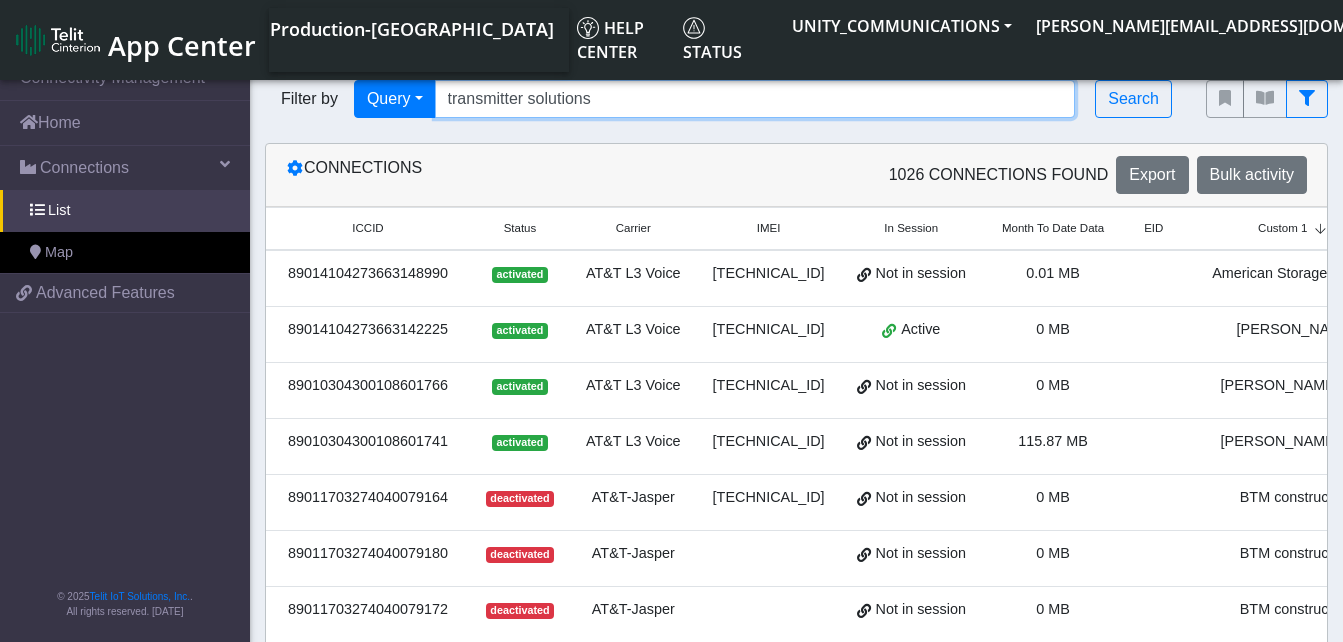 click on "transmitter solutions" at bounding box center (755, 99) 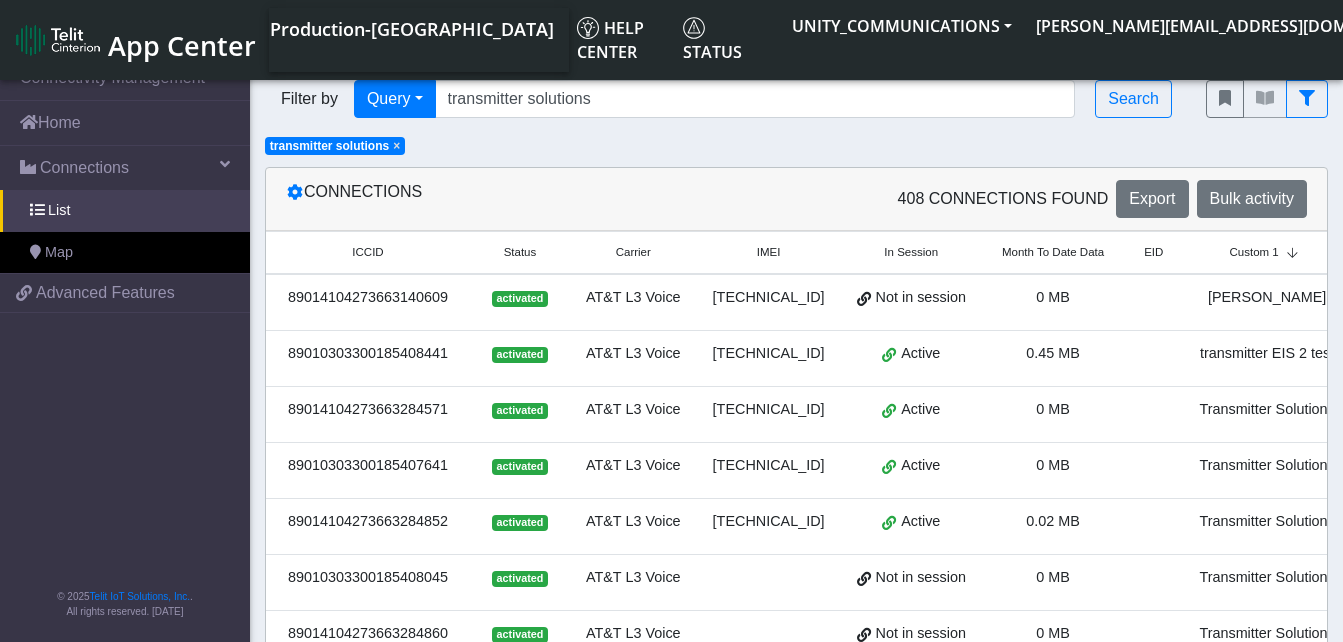 click on "[PERSON_NAME]" at bounding box center (1266, 298) 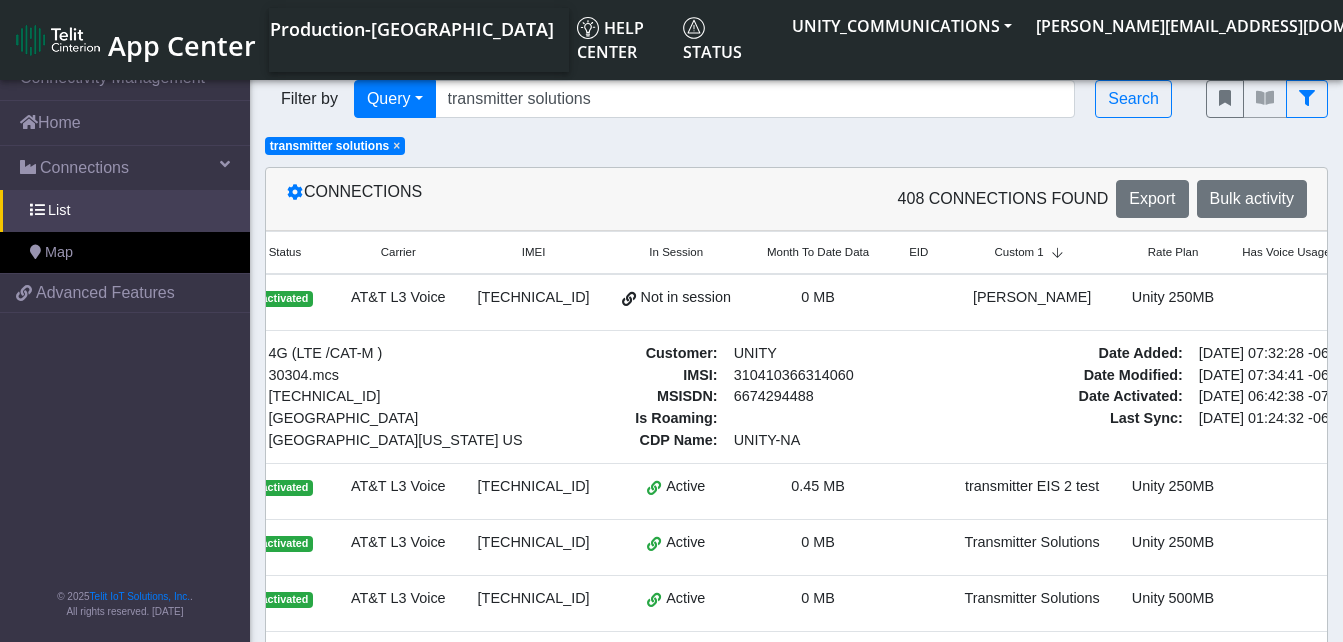 scroll, scrollTop: 0, scrollLeft: 240, axis: horizontal 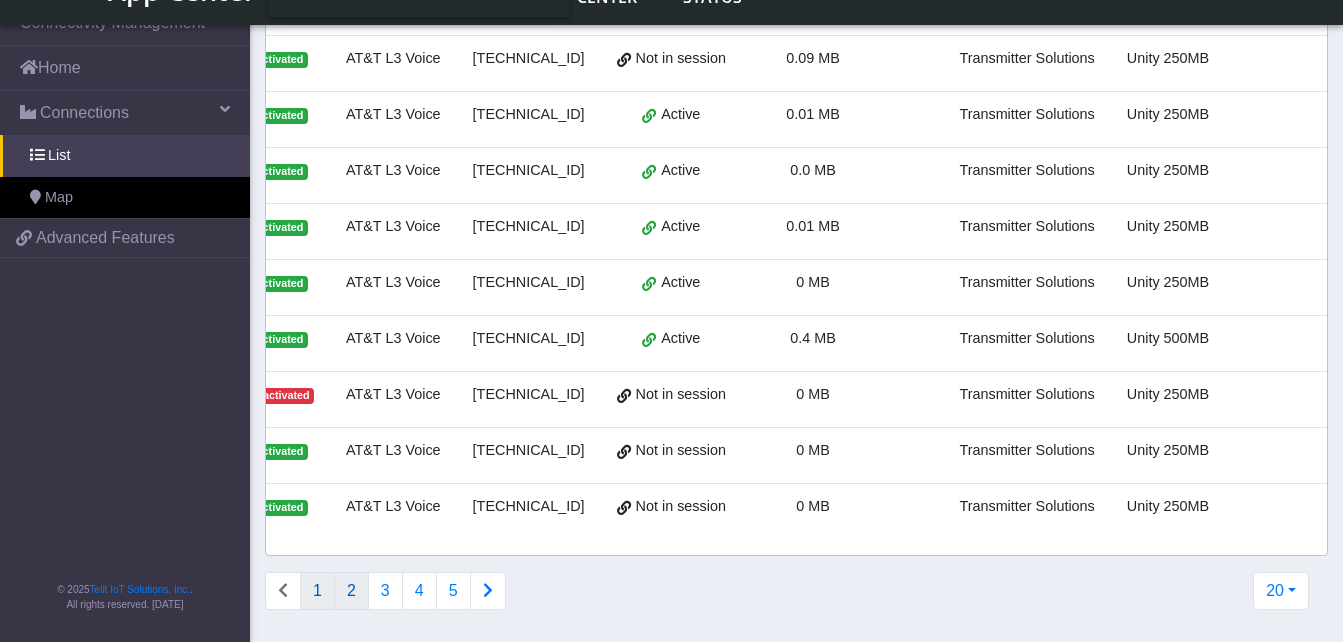 click on "2" 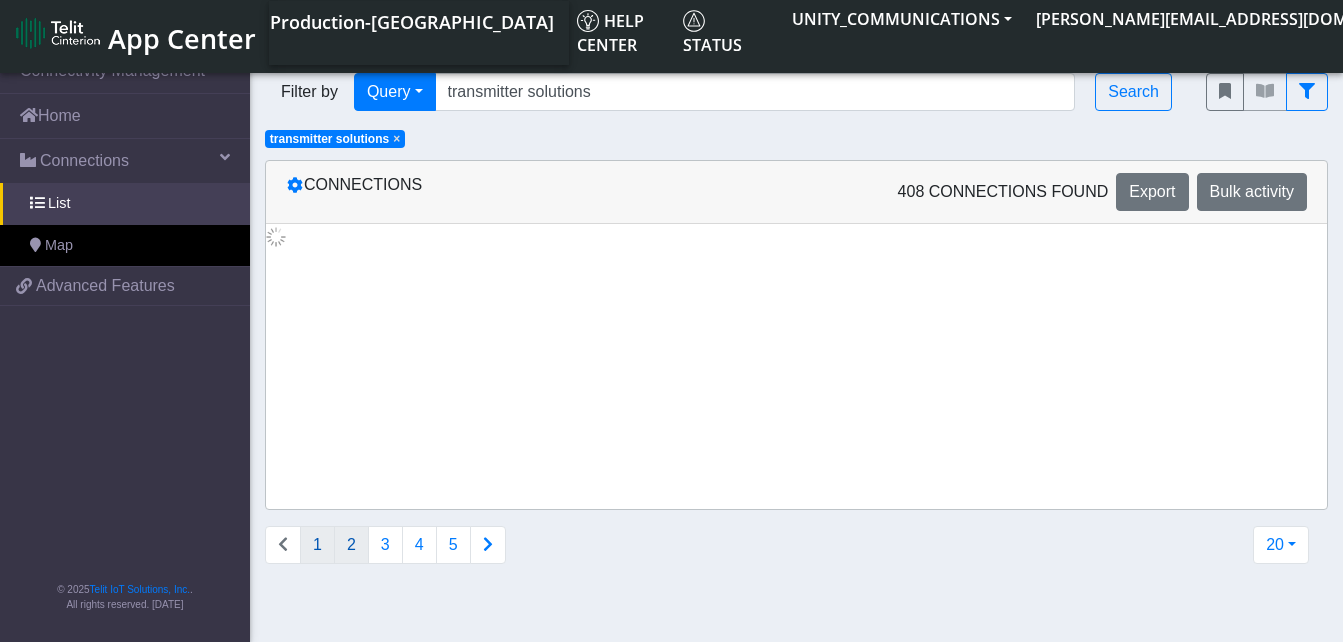 scroll, scrollTop: 0, scrollLeft: 0, axis: both 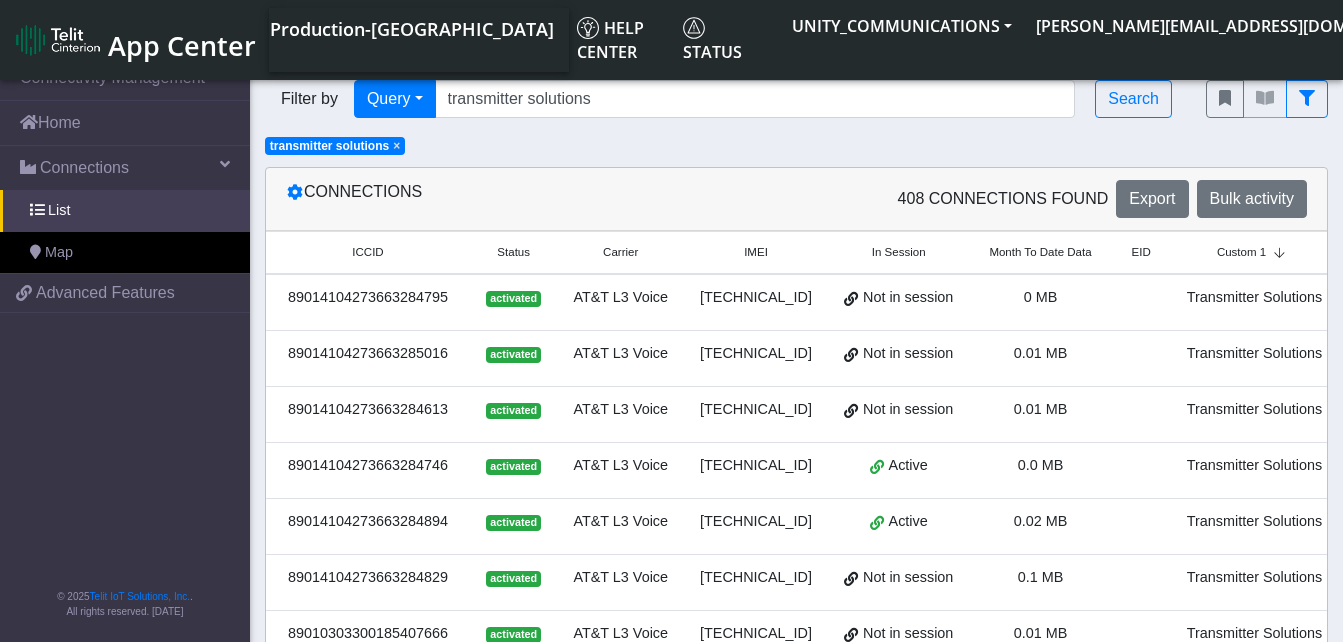click at bounding box center (1141, 302) 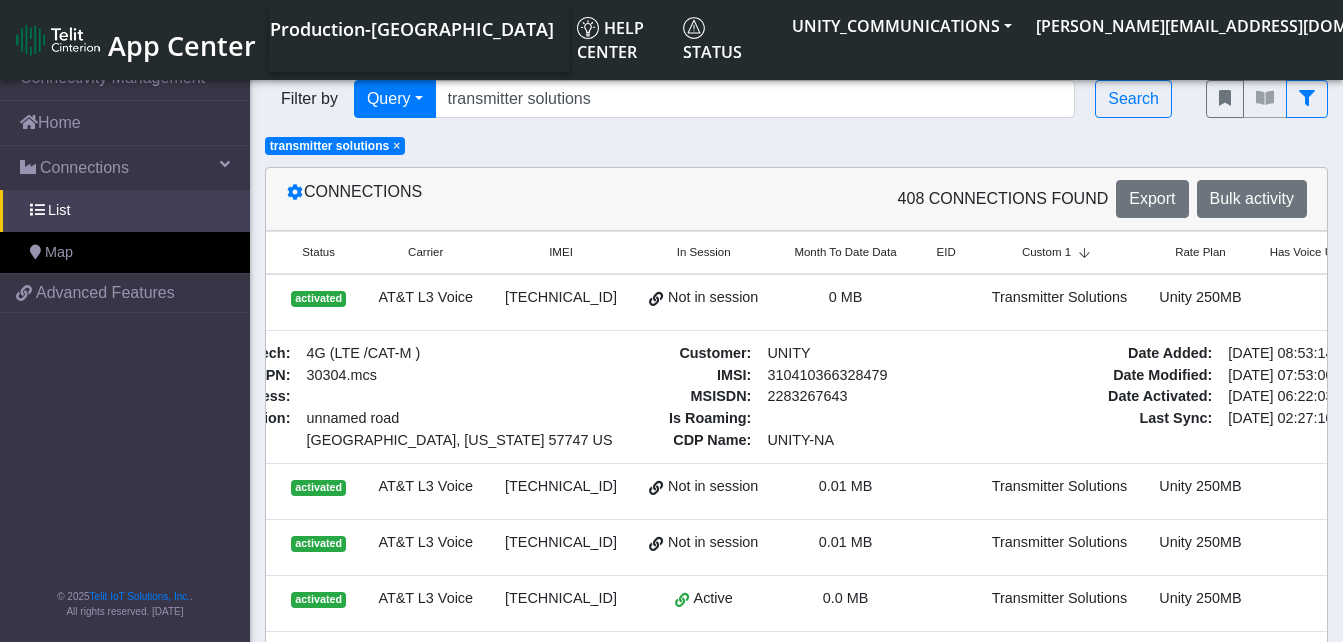 scroll, scrollTop: 0, scrollLeft: 240, axis: horizontal 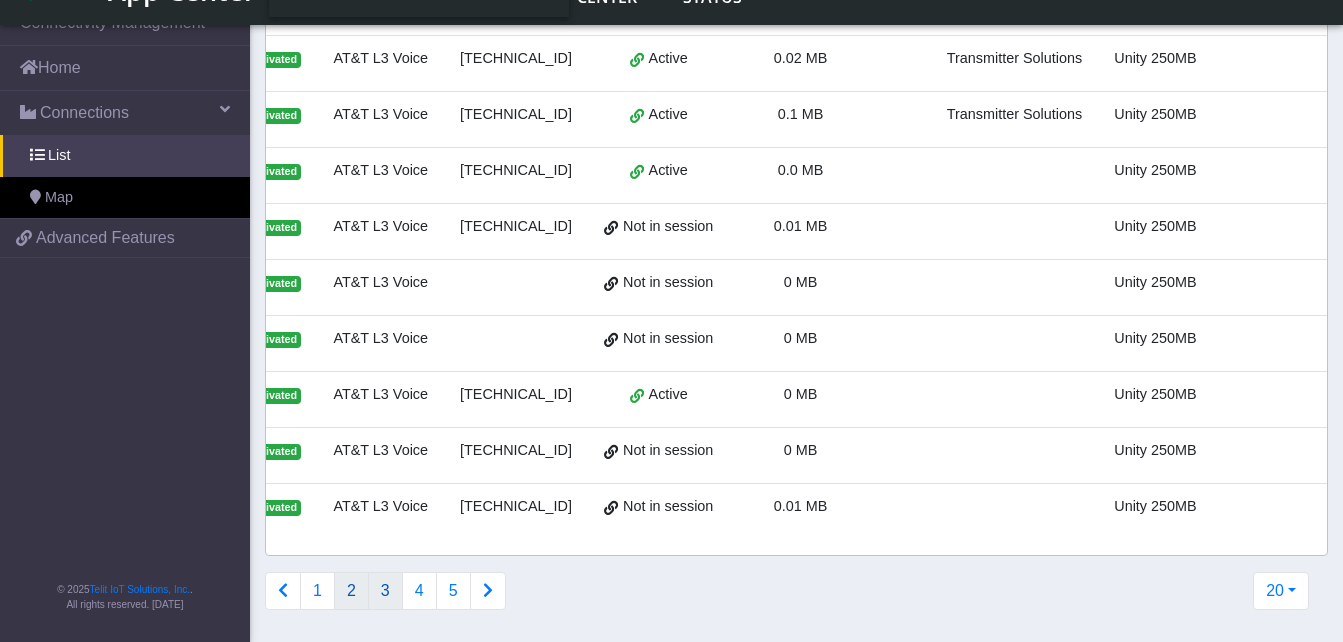 click on "3" 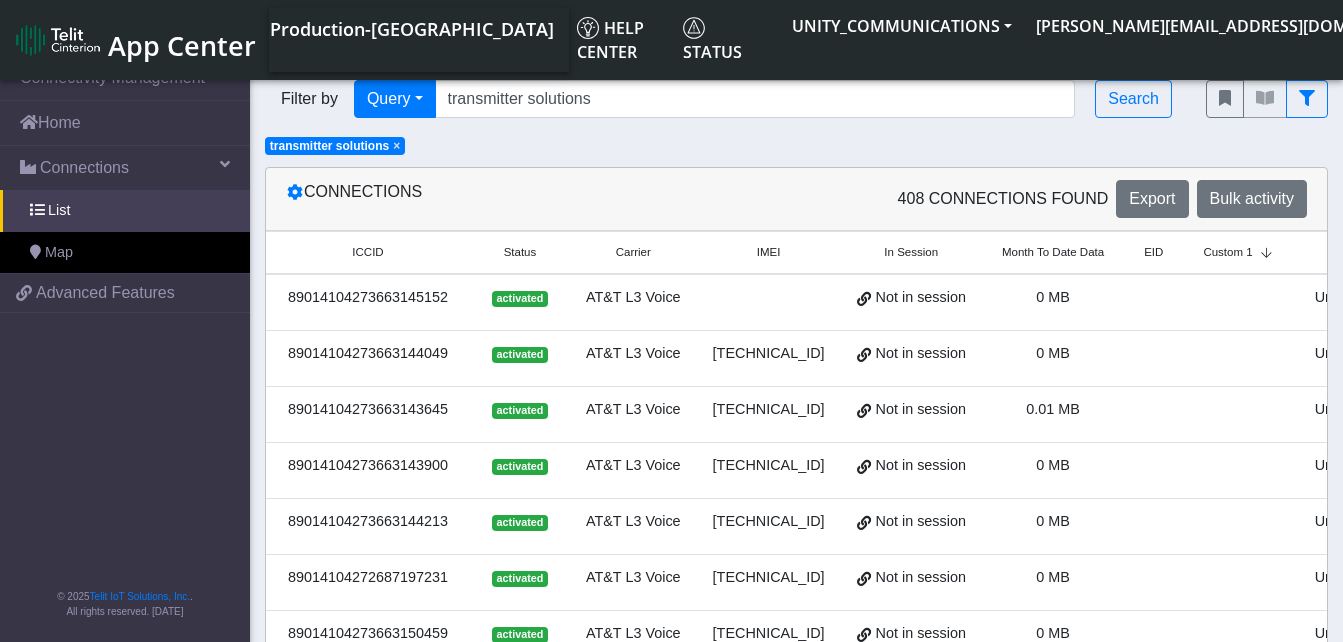 click at bounding box center (1240, 302) 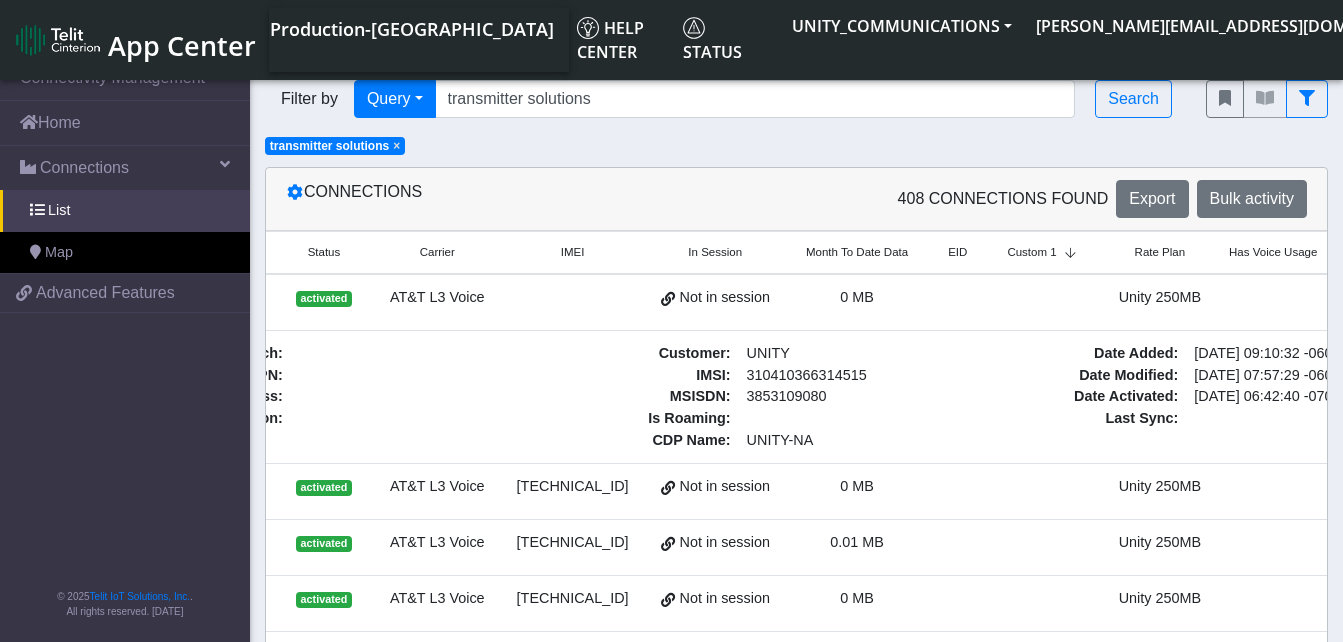 scroll, scrollTop: 0, scrollLeft: 200, axis: horizontal 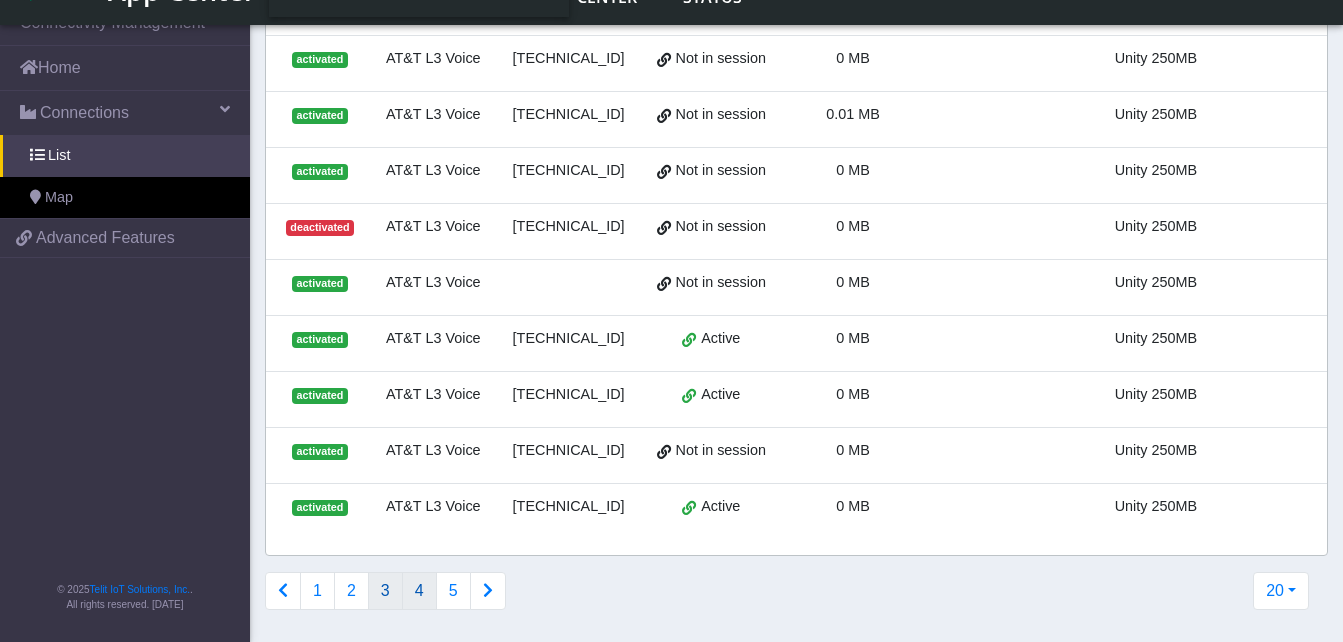 click on "4" 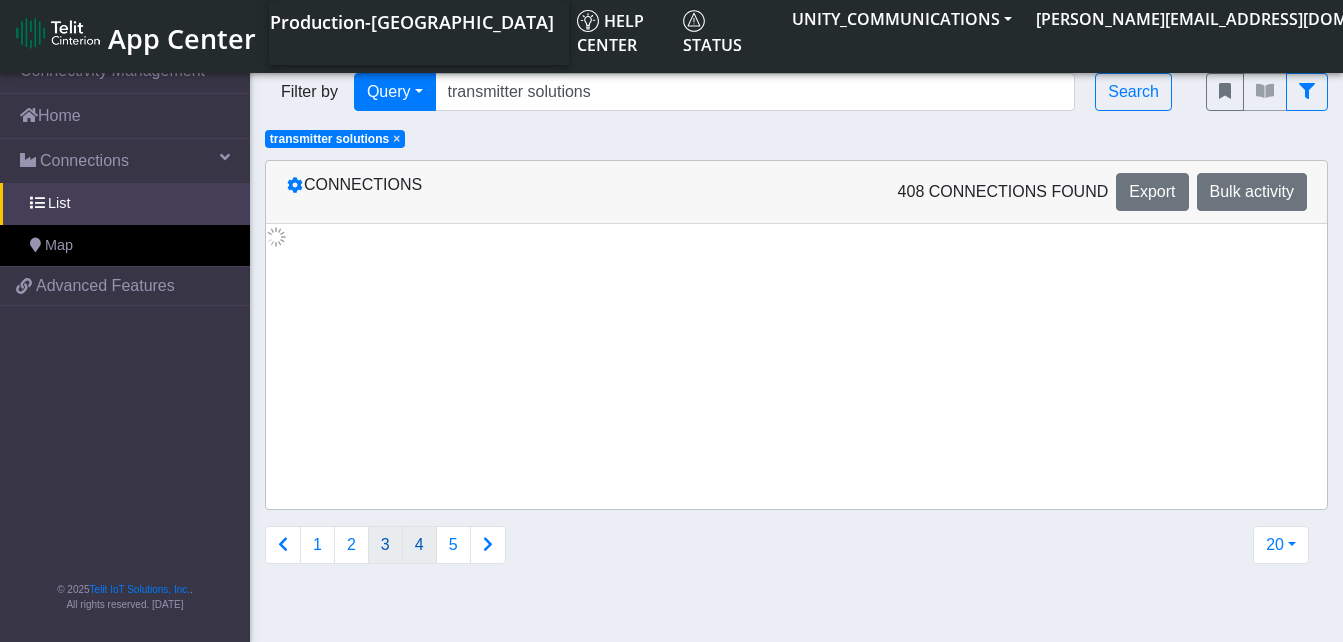 scroll, scrollTop: 0, scrollLeft: 0, axis: both 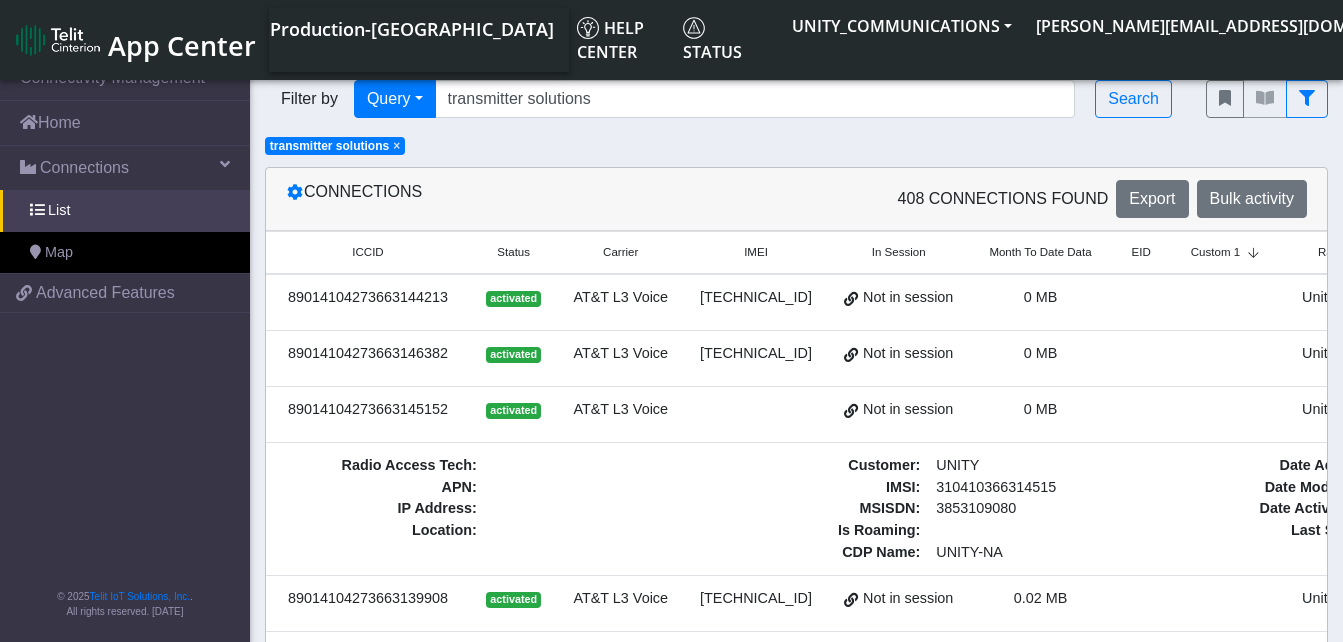 click at bounding box center (1141, 302) 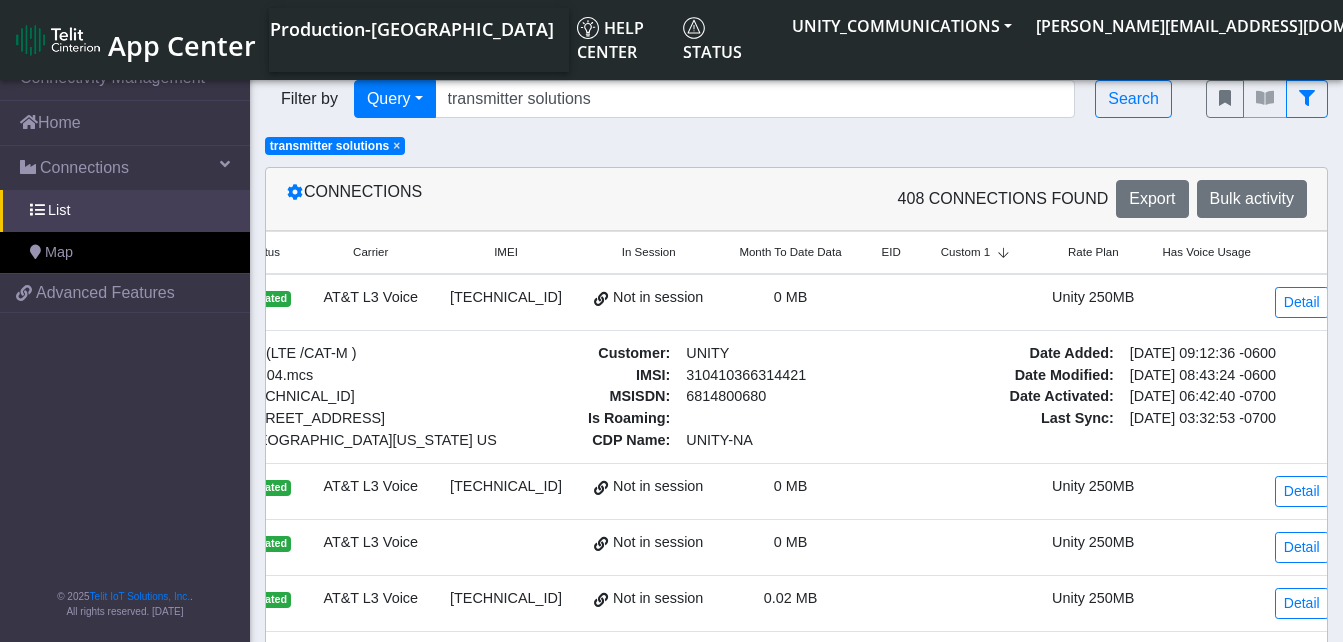scroll, scrollTop: 0, scrollLeft: 260, axis: horizontal 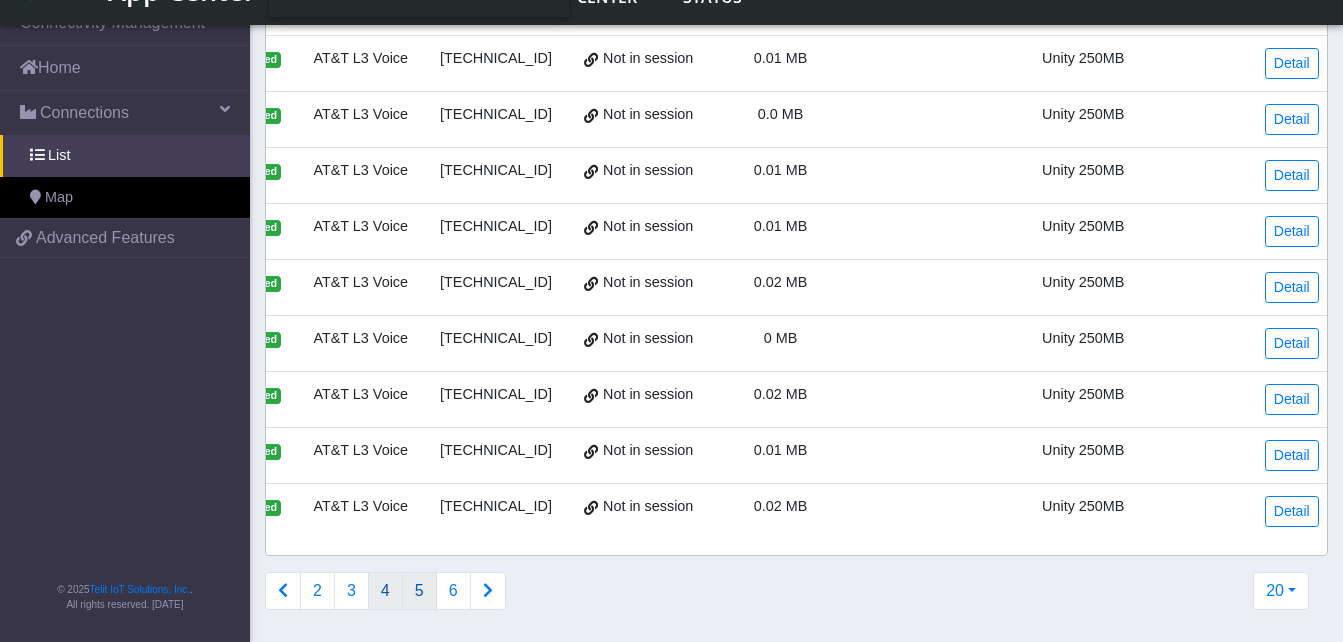 click on "5" 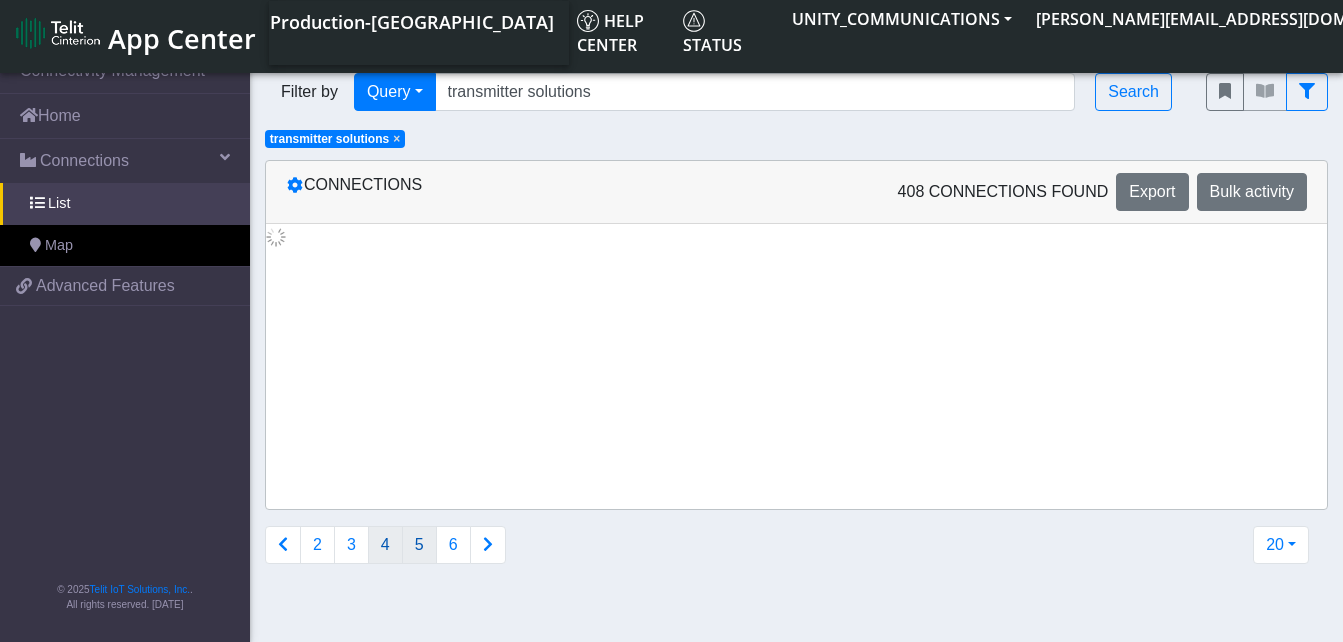 scroll, scrollTop: 0, scrollLeft: 0, axis: both 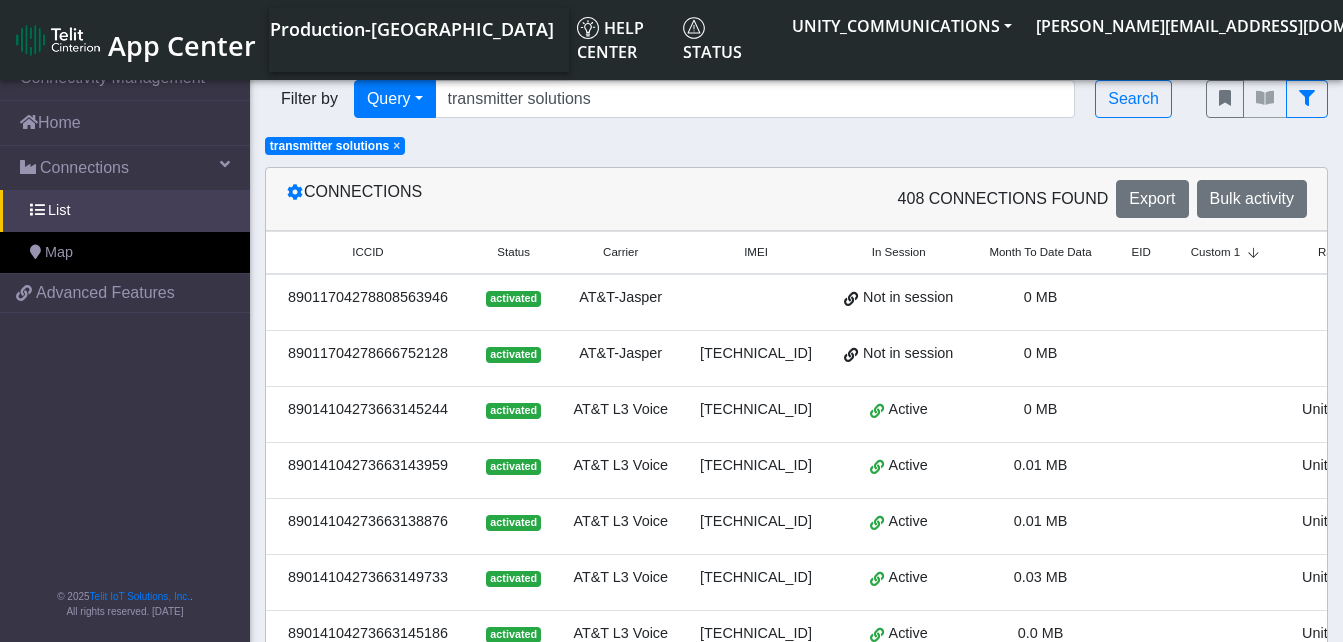 click at bounding box center [1343, 302] 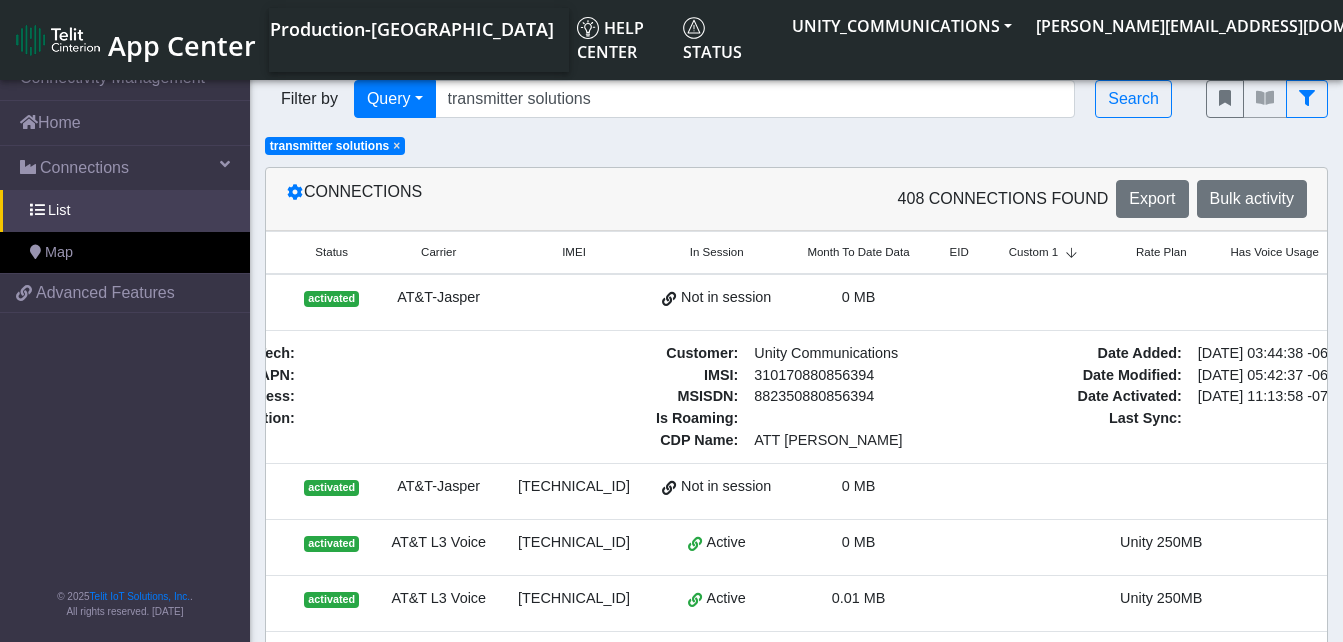 scroll, scrollTop: 0, scrollLeft: 200, axis: horizontal 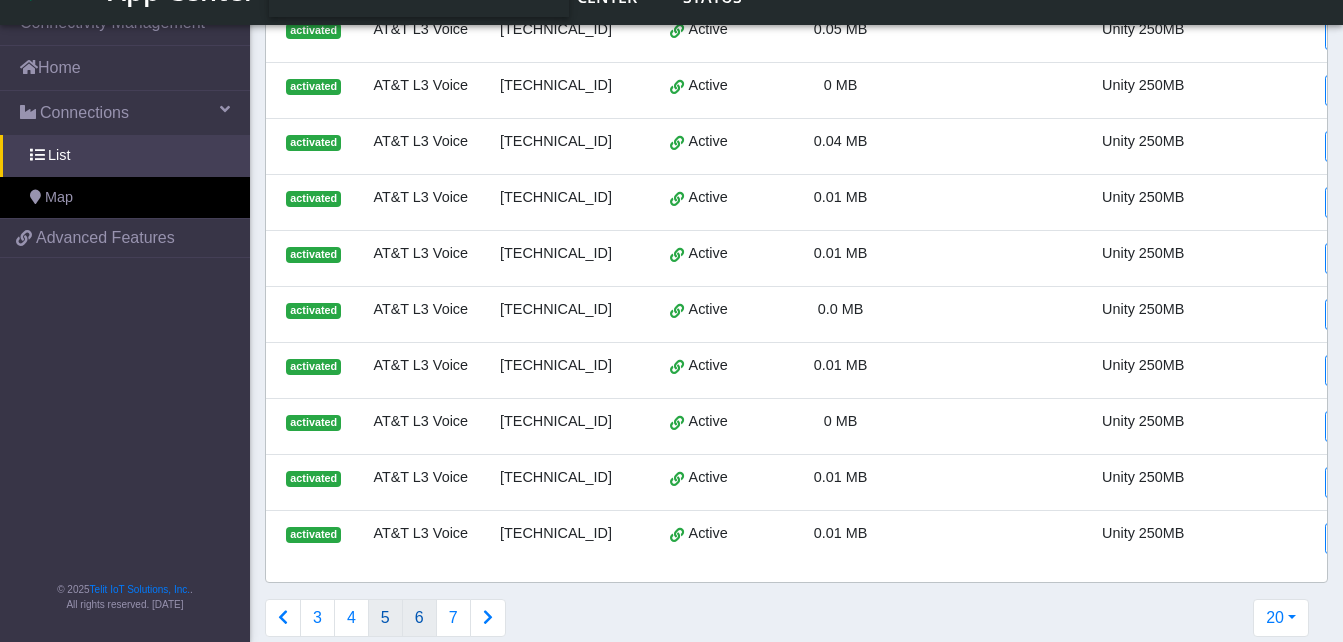 click on "6" 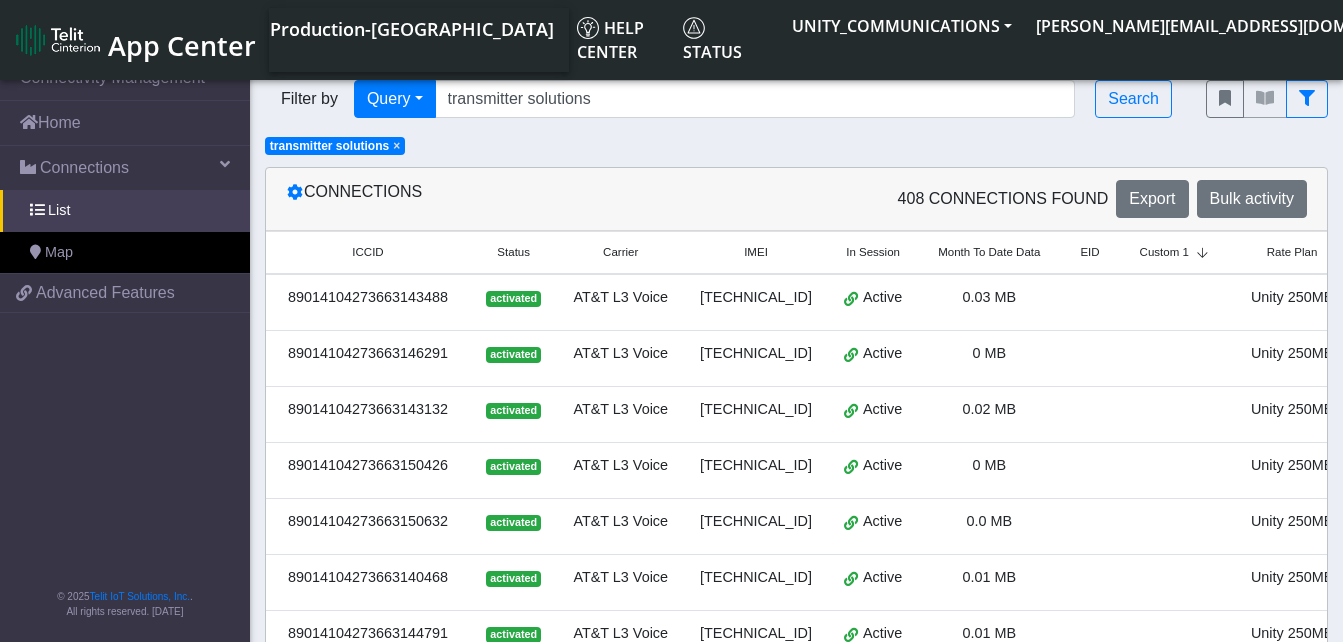 click at bounding box center (1177, 302) 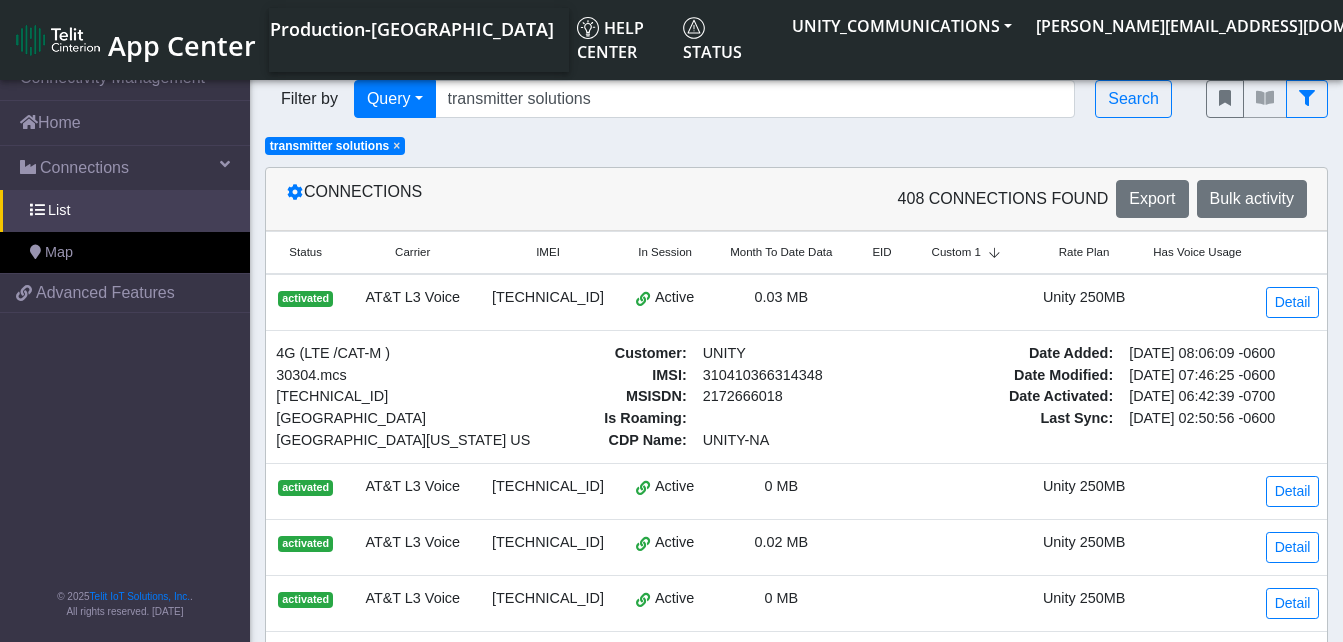 scroll, scrollTop: 0, scrollLeft: 209, axis: horizontal 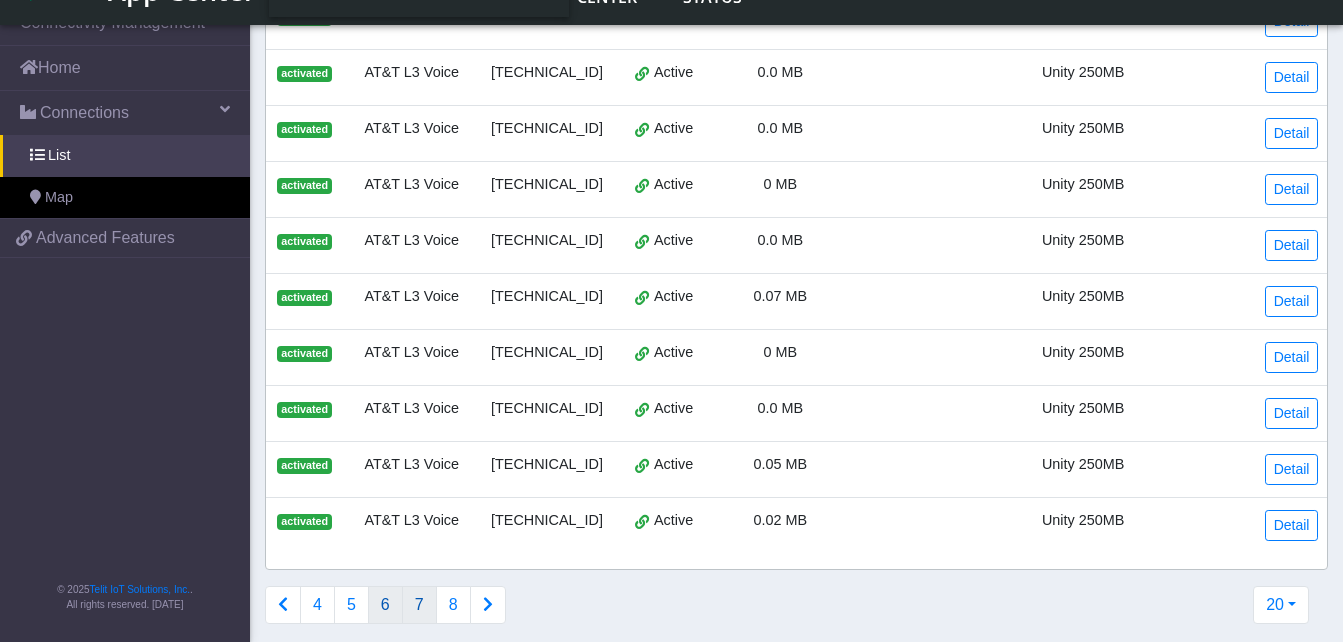 click on "7" 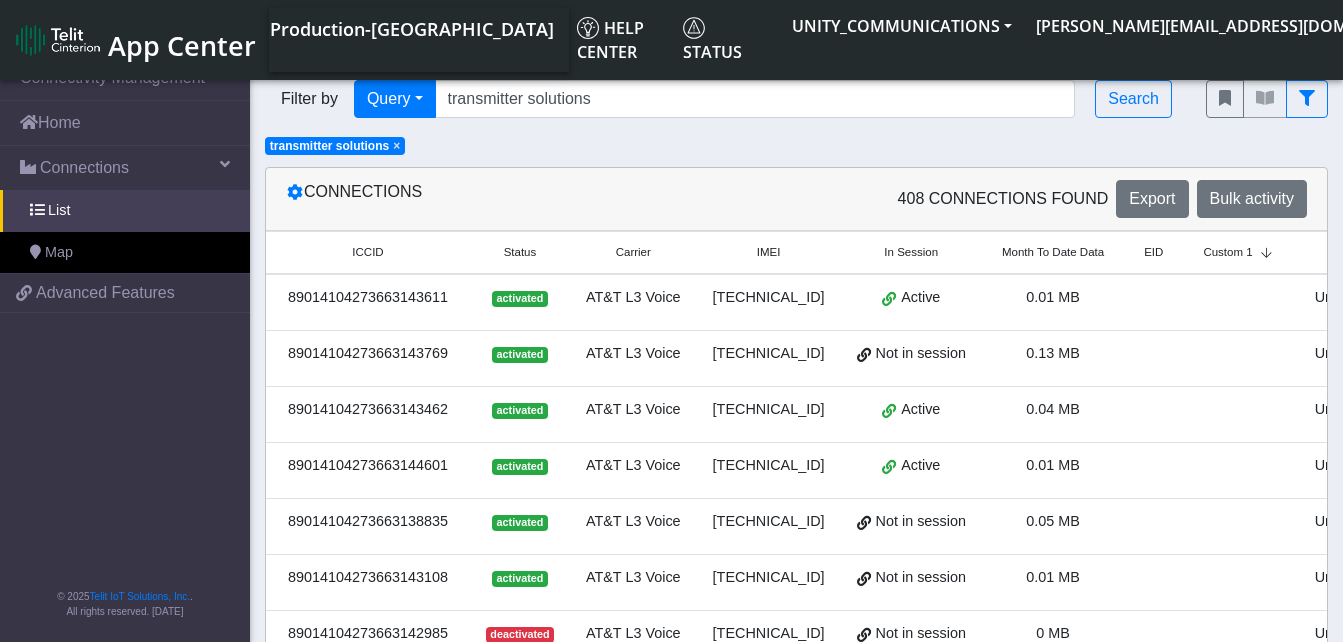 click at bounding box center (1240, 302) 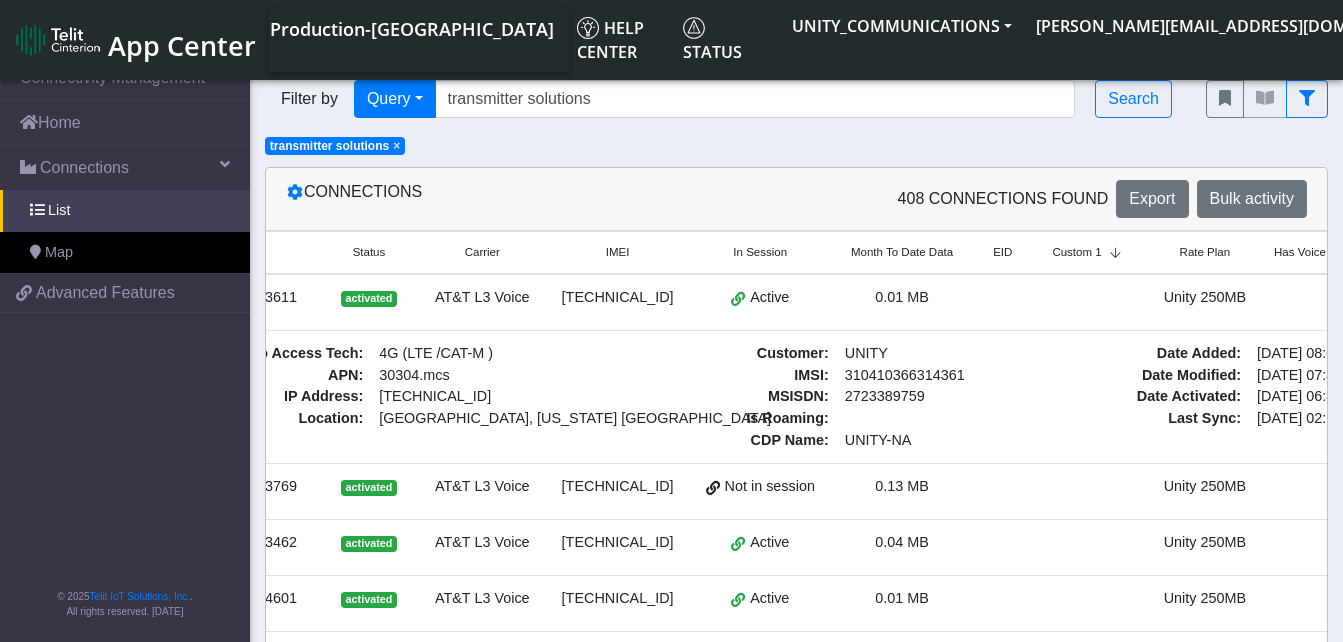 scroll, scrollTop: 0, scrollLeft: 160, axis: horizontal 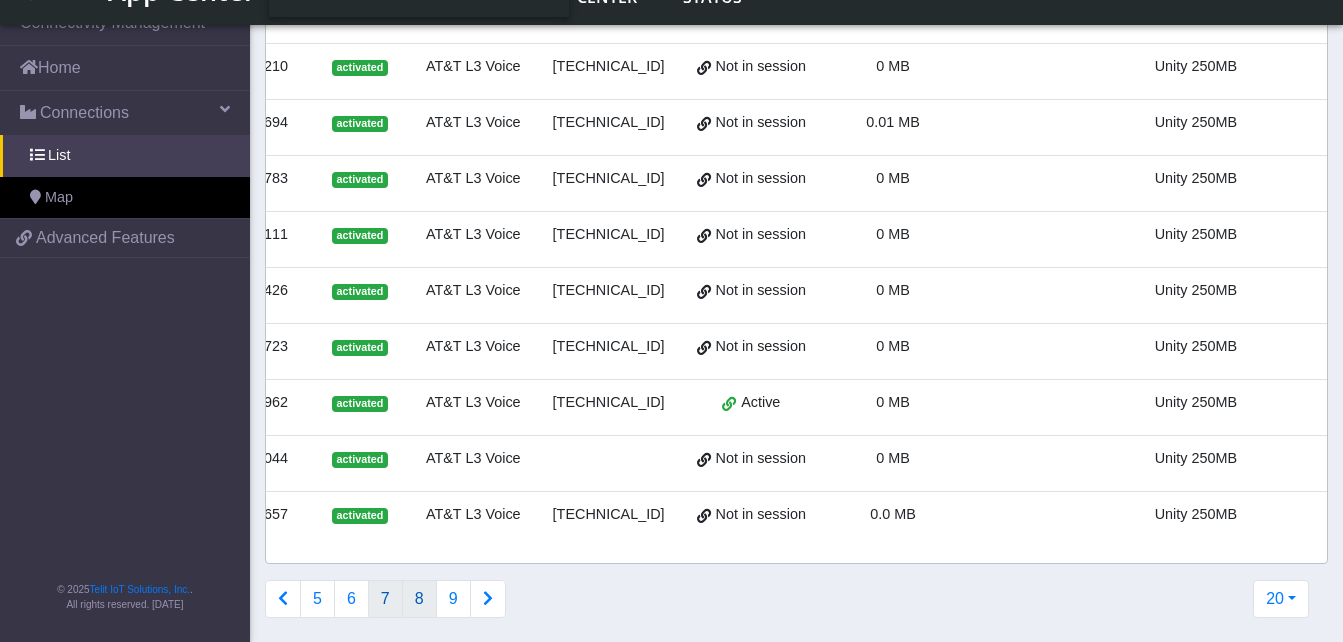 click on "8" 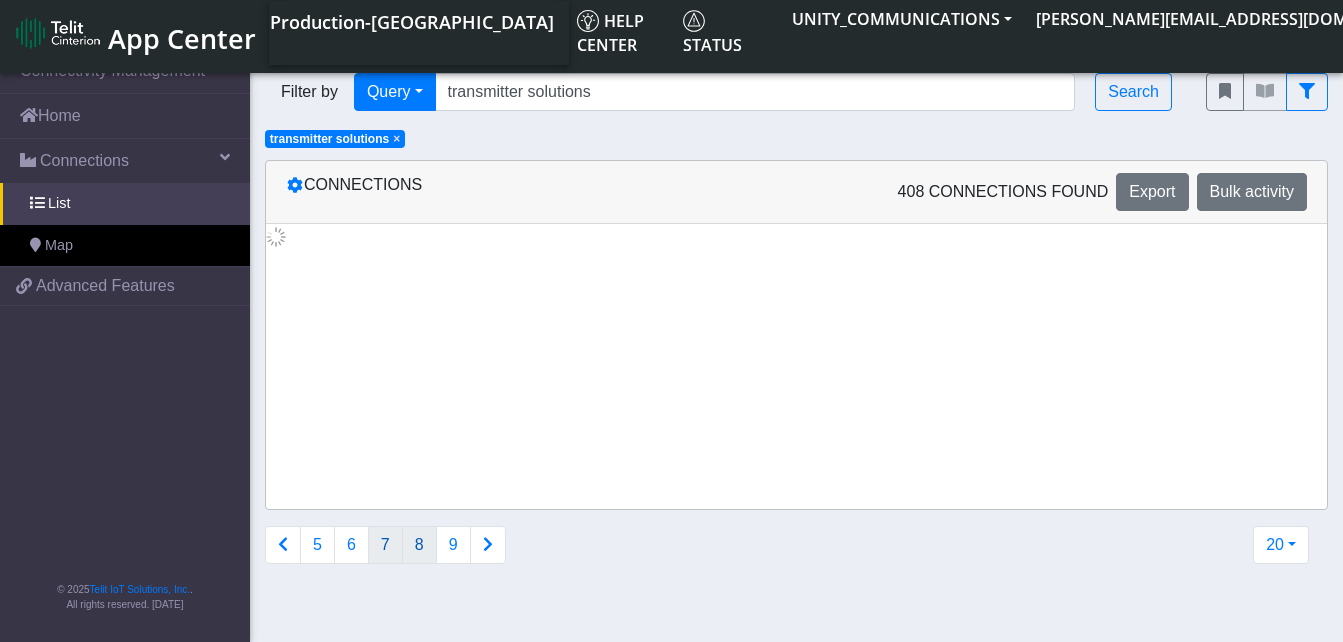 scroll, scrollTop: 0, scrollLeft: 0, axis: both 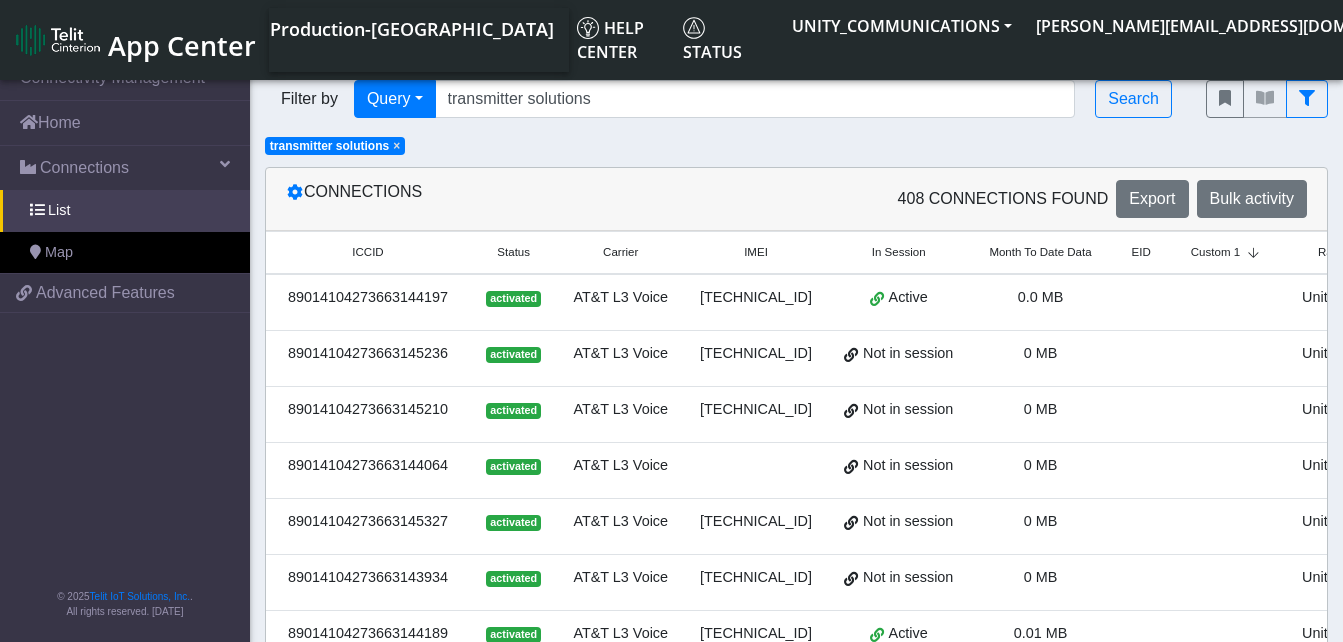 click at bounding box center [1228, 302] 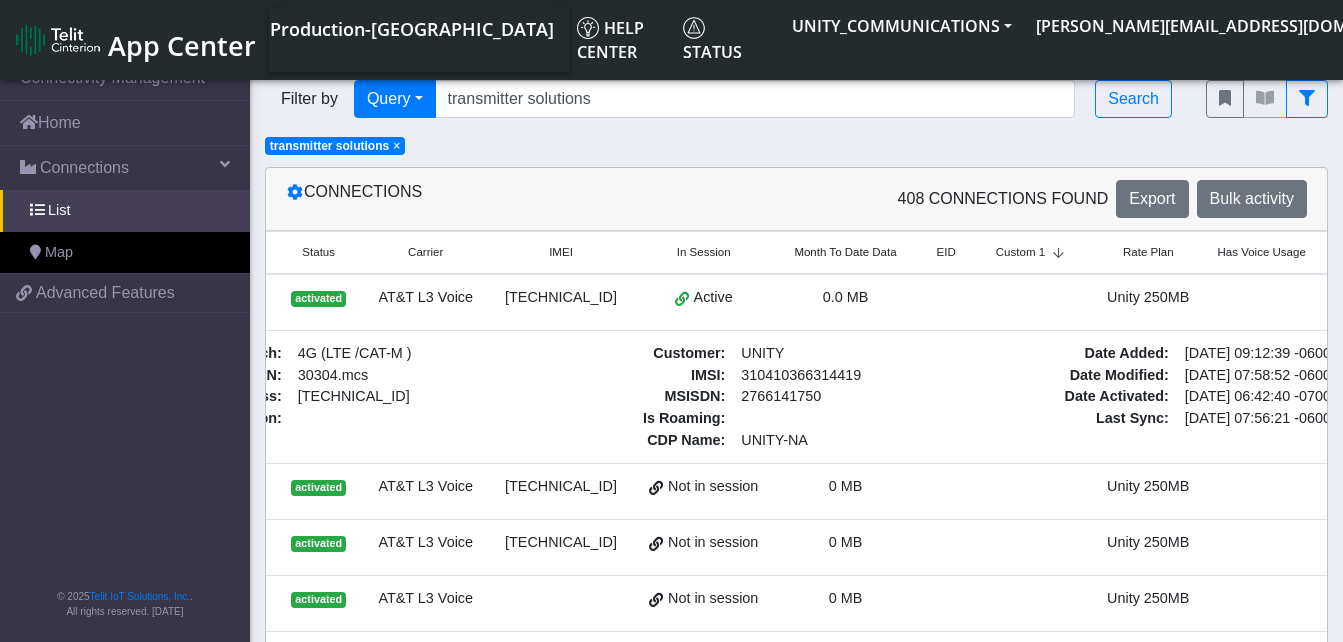 scroll, scrollTop: 0, scrollLeft: 200, axis: horizontal 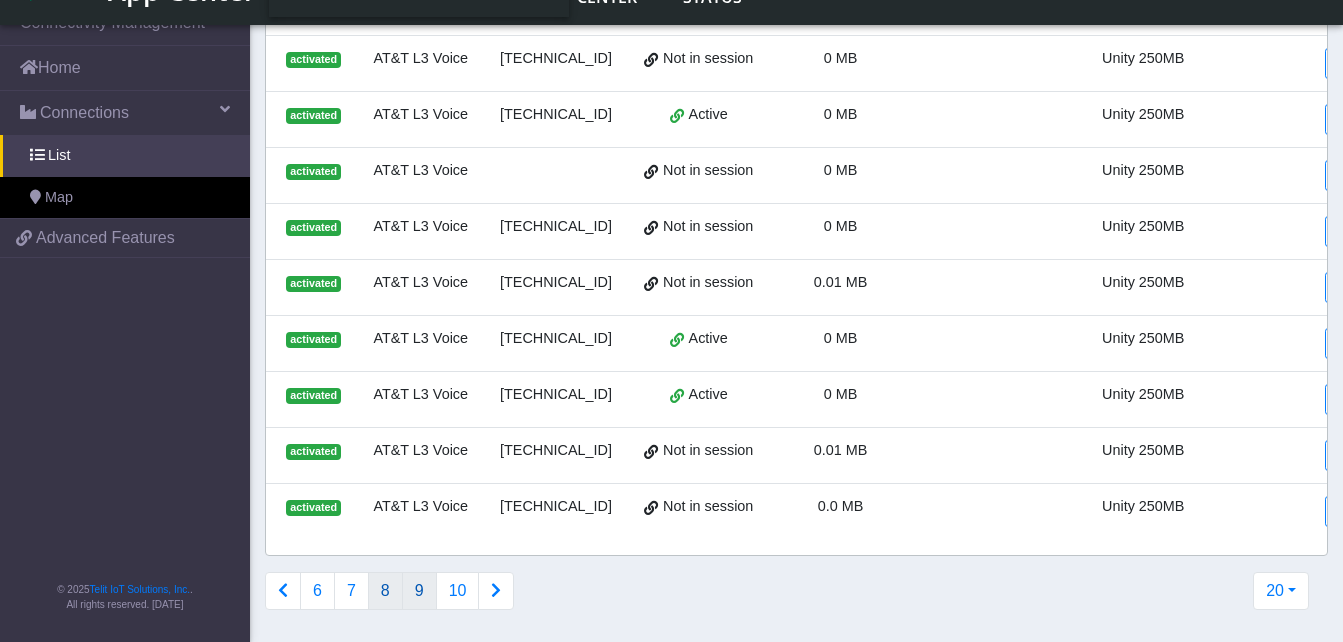 click on "9" 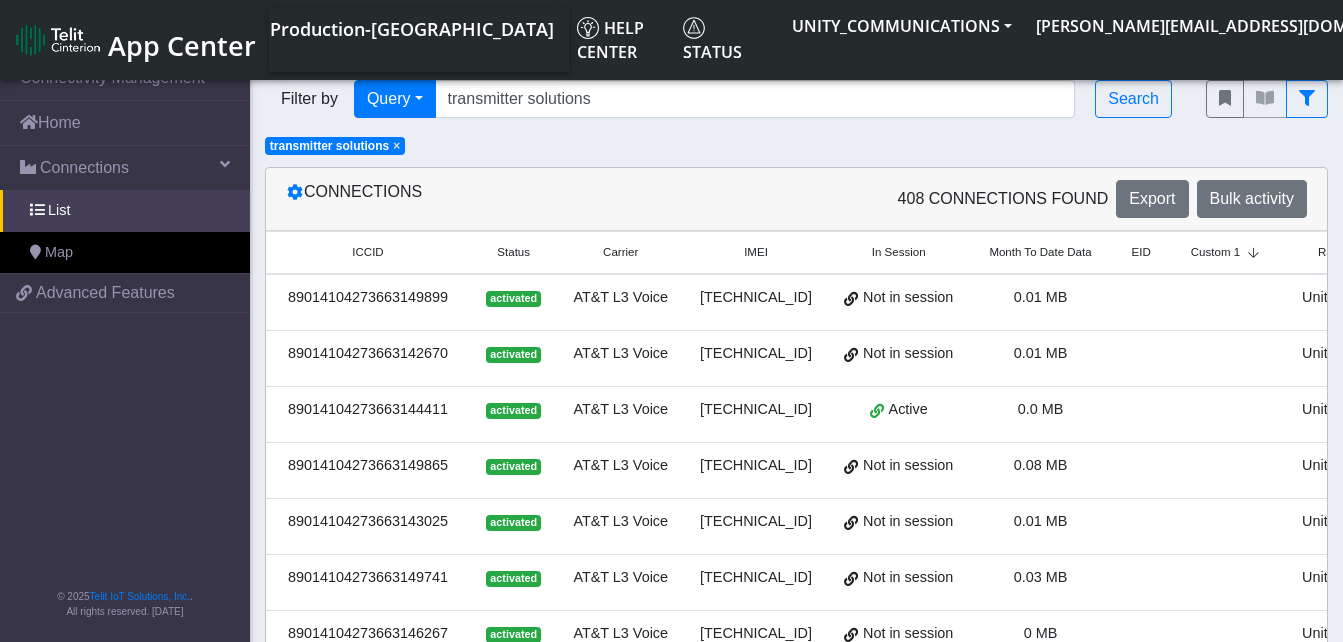 click at bounding box center (1141, 302) 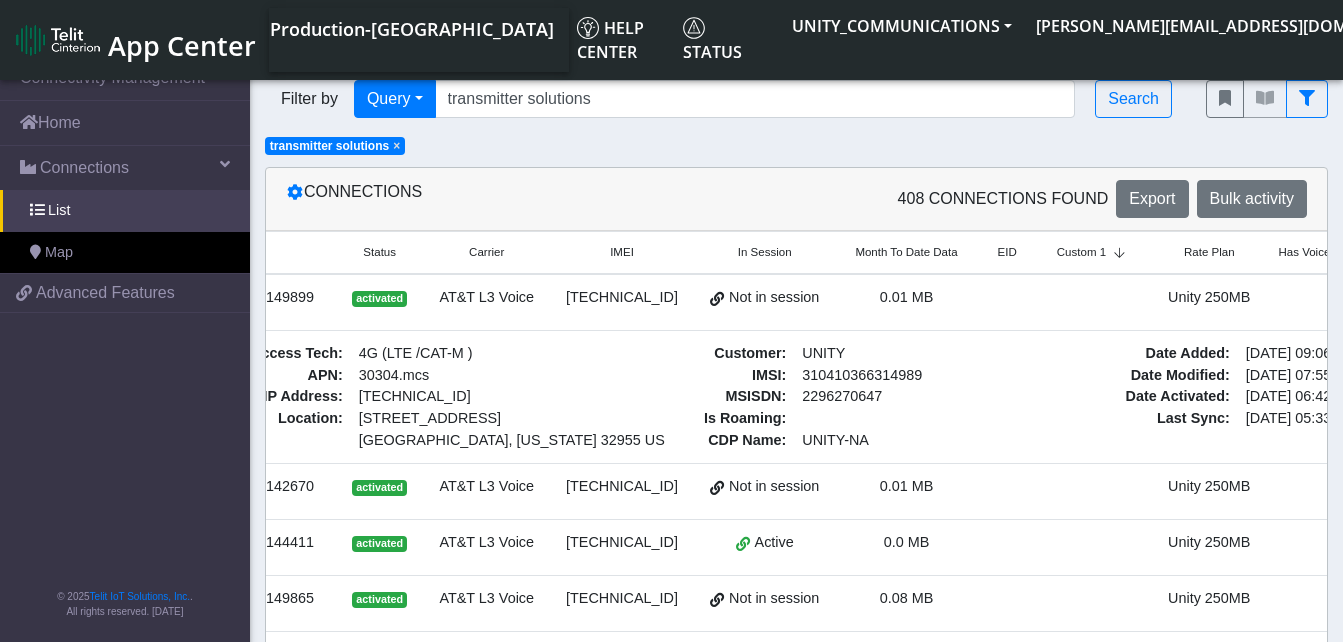 scroll, scrollTop: 0, scrollLeft: 160, axis: horizontal 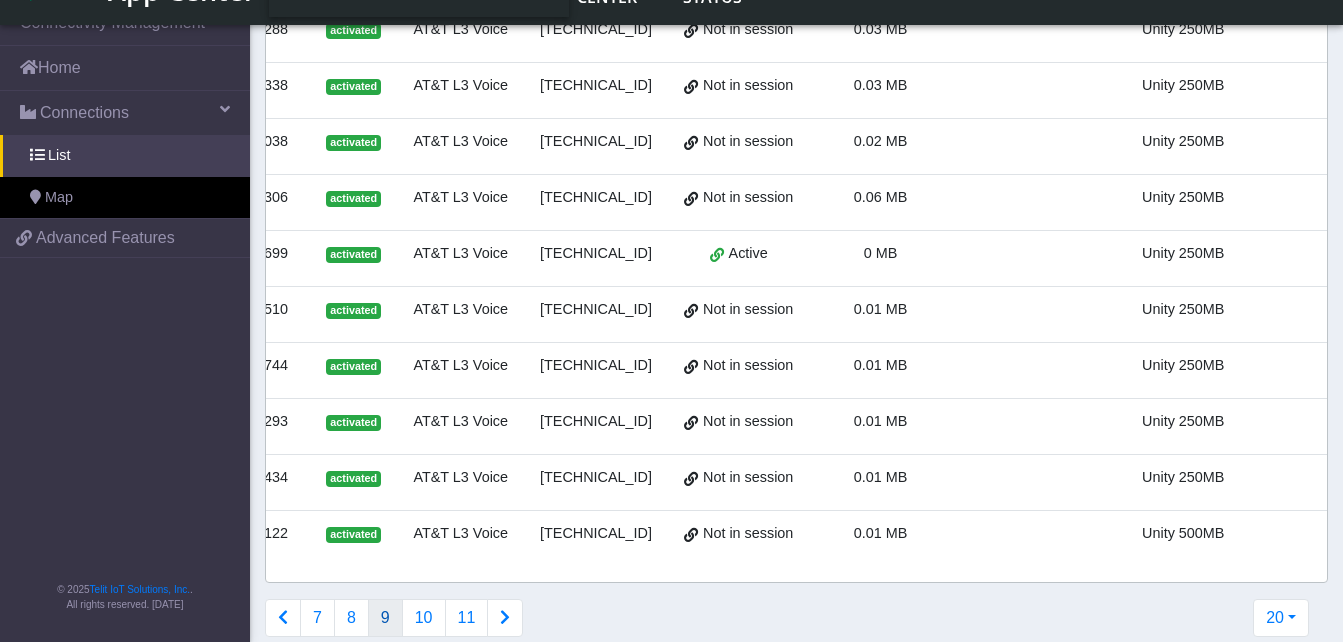 click on "0.01 MB" at bounding box center (880, 539) 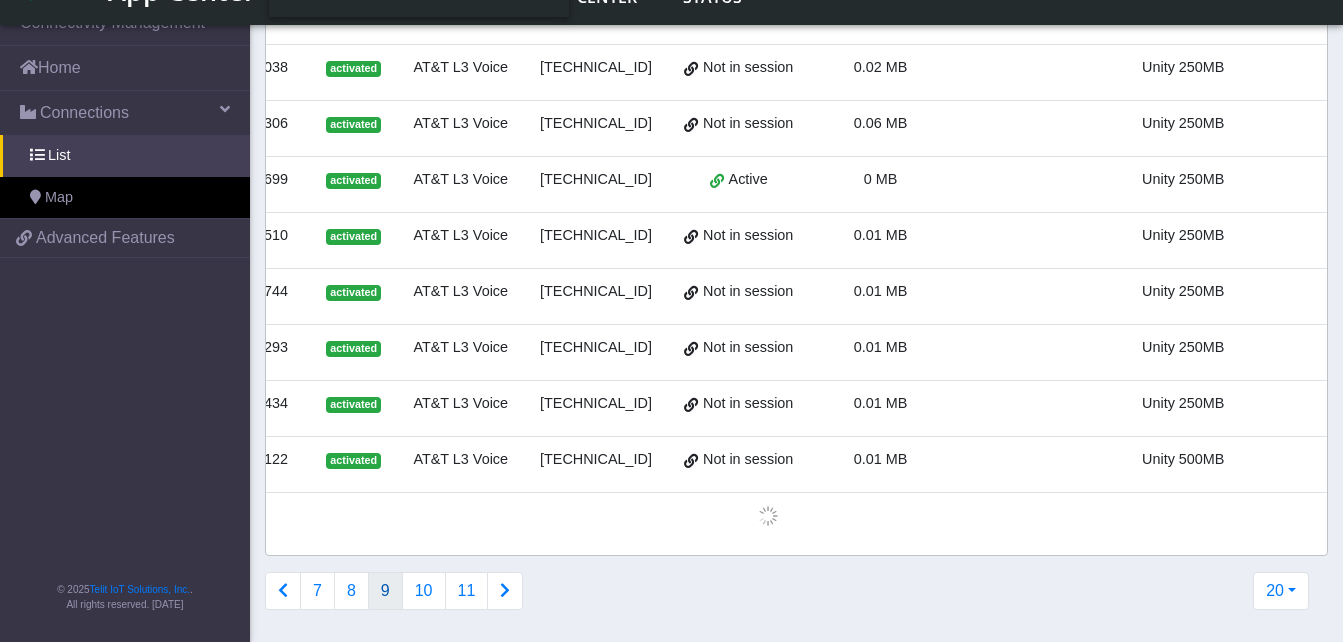 scroll, scrollTop: 773, scrollLeft: 0, axis: vertical 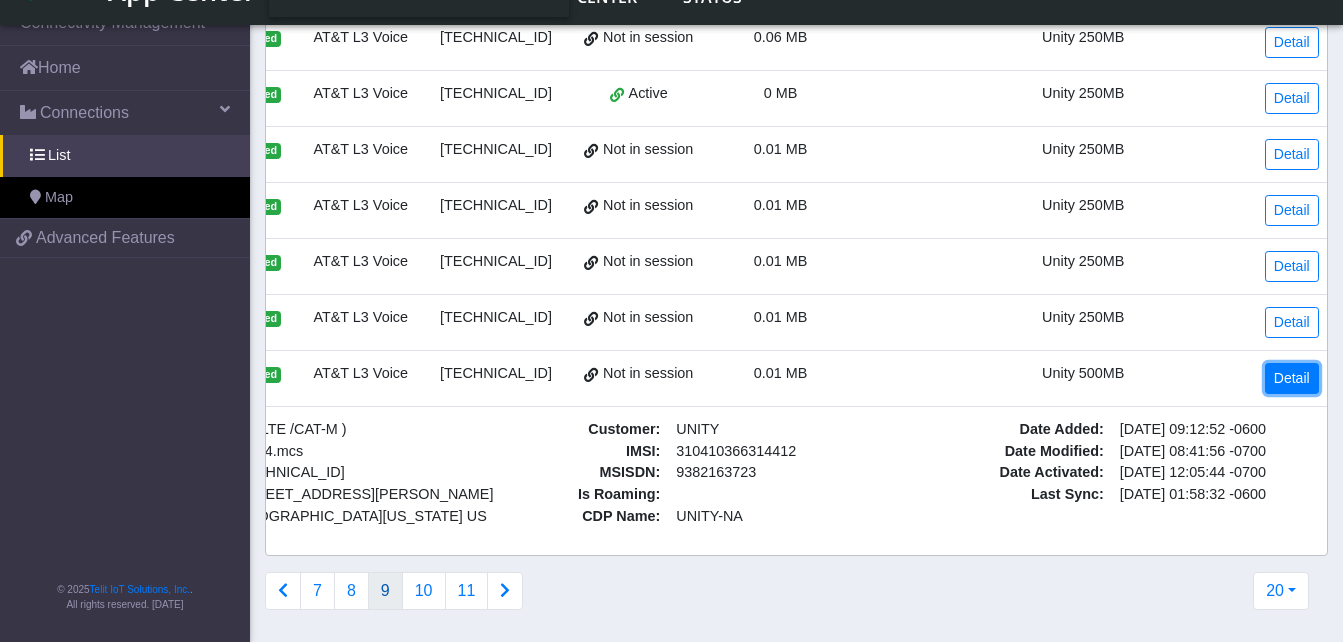 click on "Detail" at bounding box center (1292, 378) 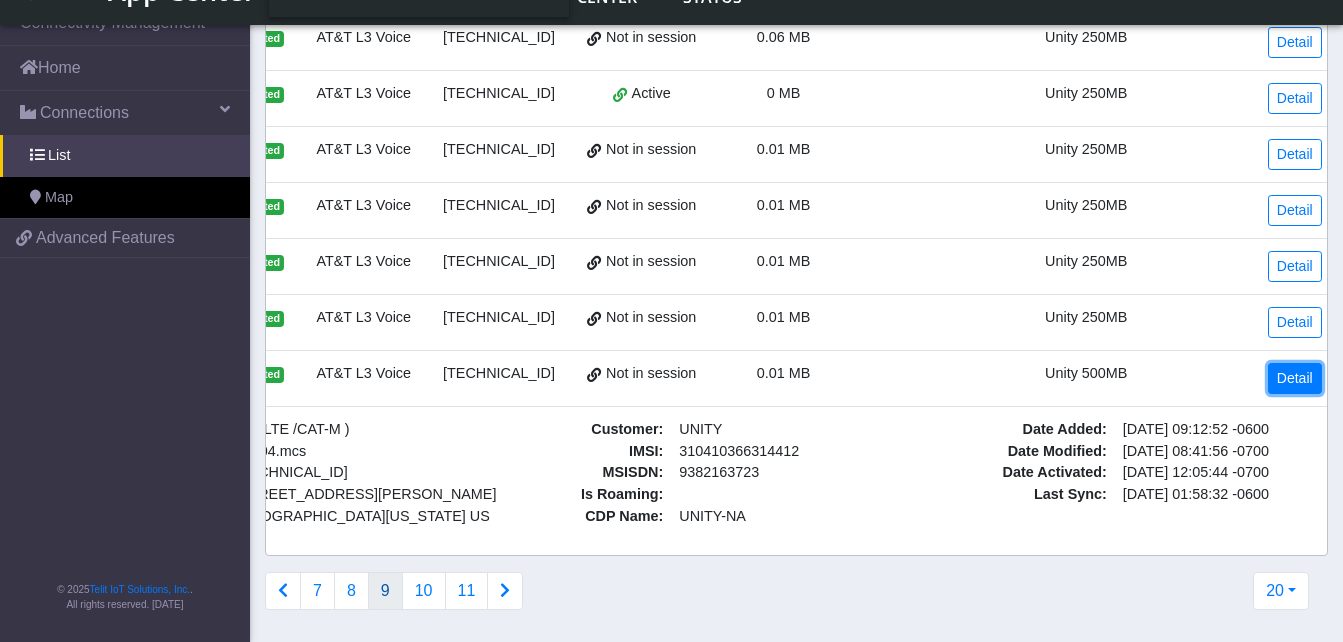scroll, scrollTop: 815, scrollLeft: 0, axis: vertical 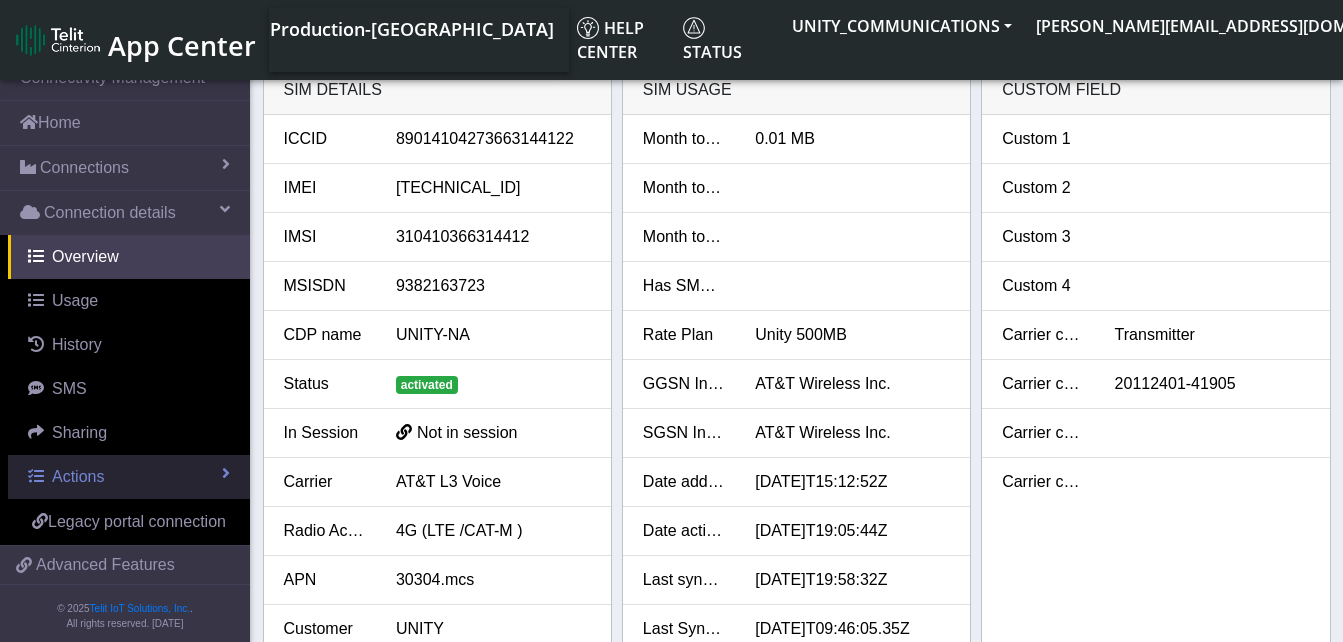click on "Actions" at bounding box center (129, 477) 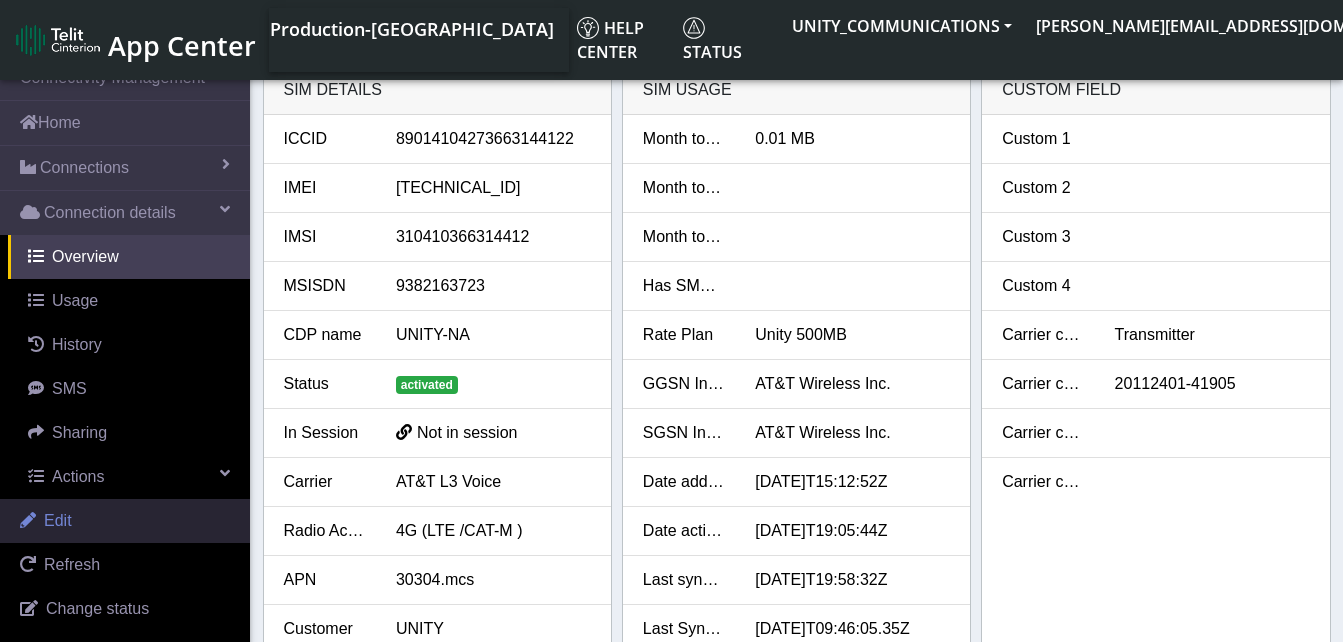 click on "Edit" at bounding box center (125, 521) 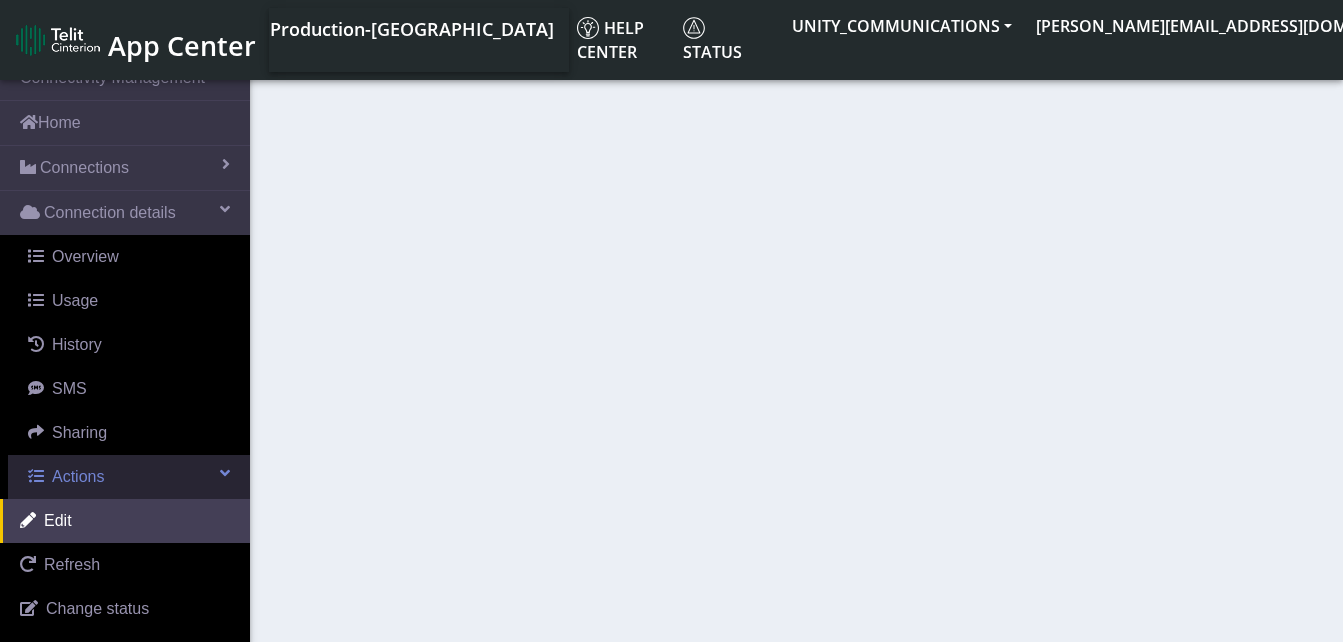 select on "11: 22846" 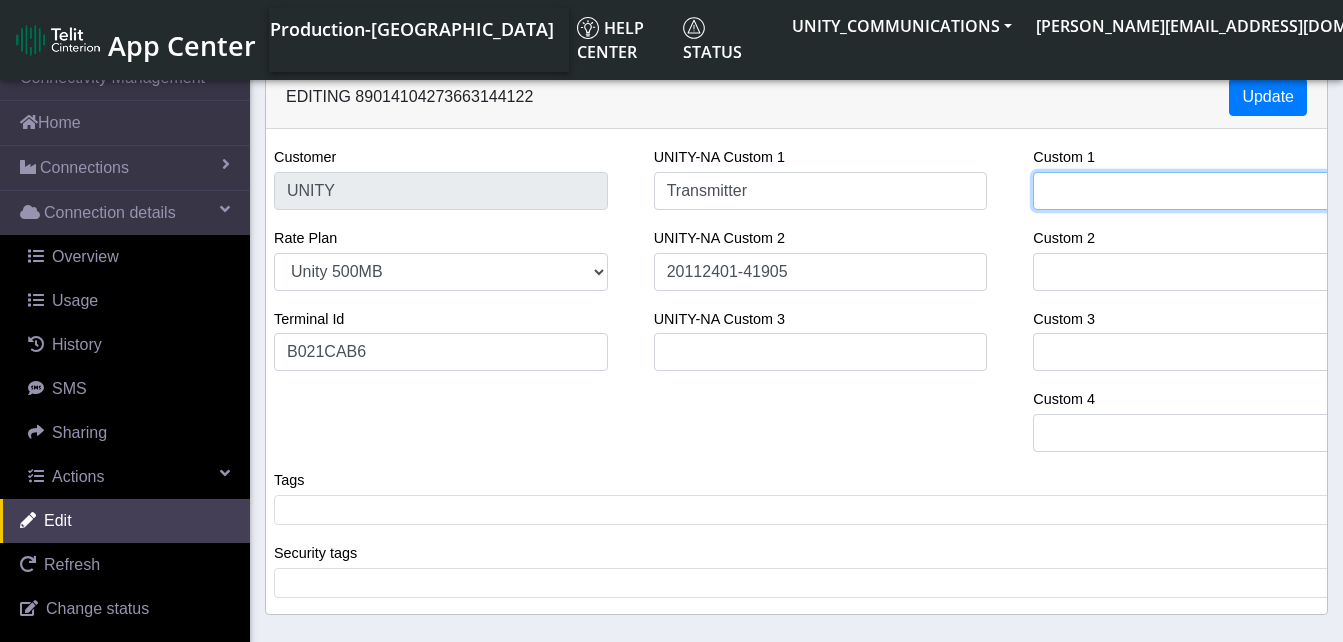 click on "Custom 1" at bounding box center (1200, 191) 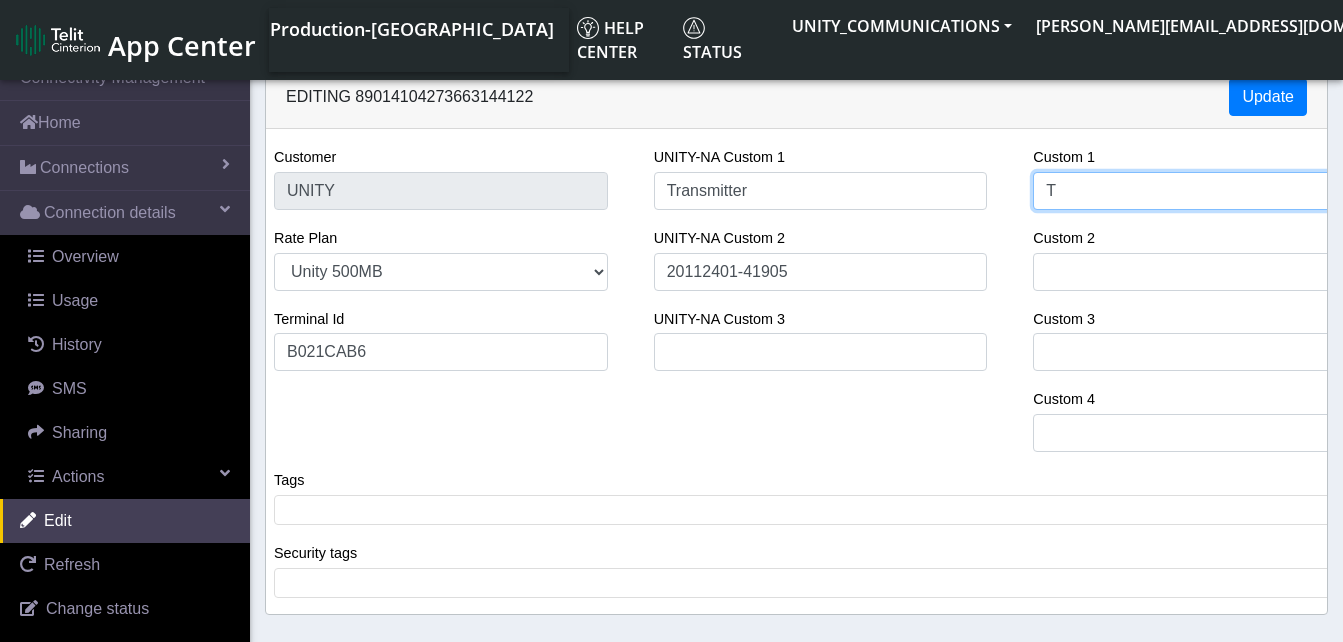 type on "Tr" 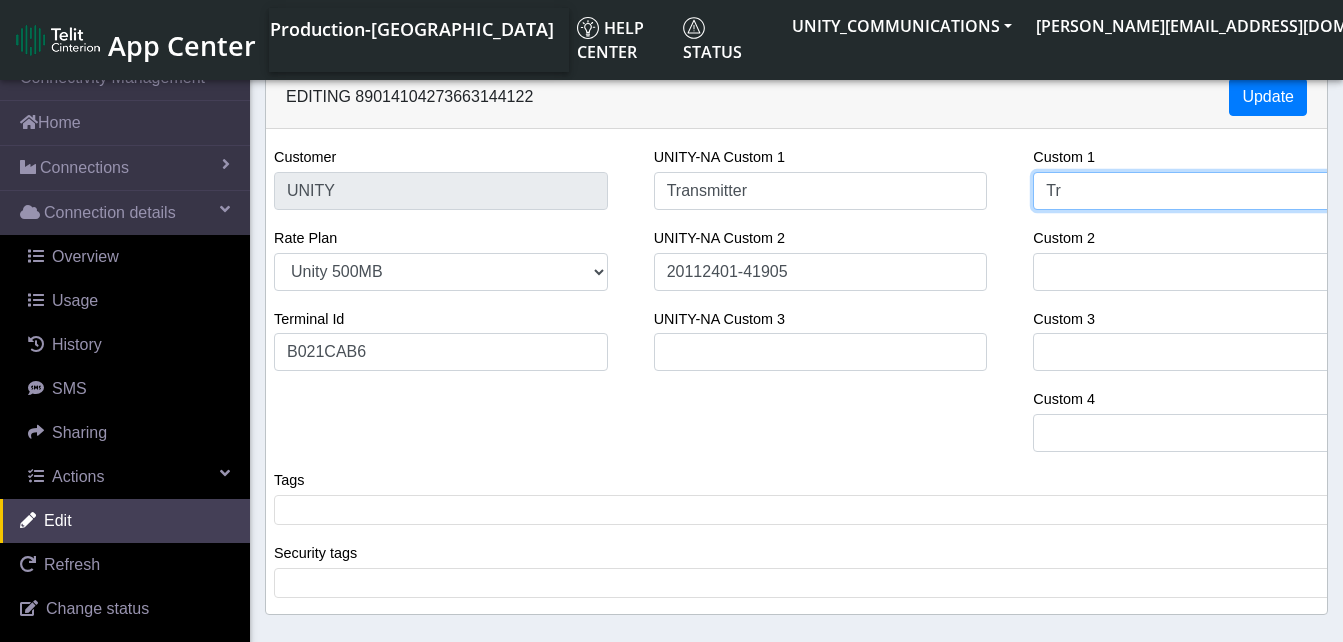select on "21: 22846" 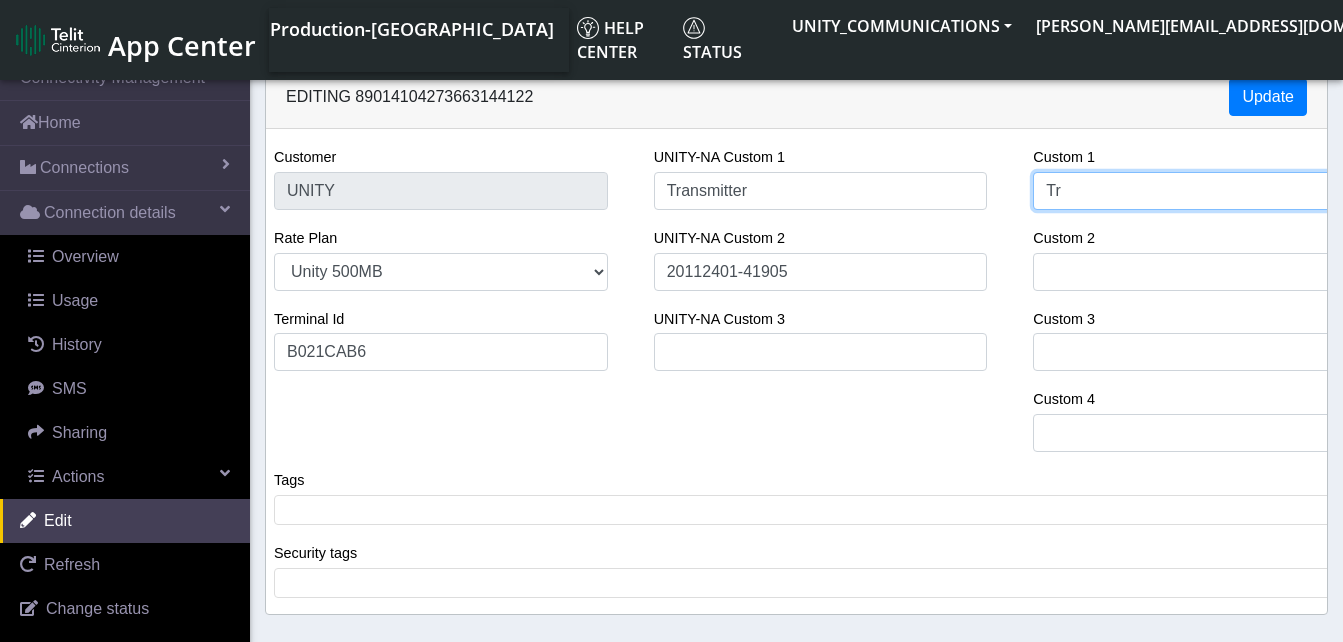 type on "Tra" 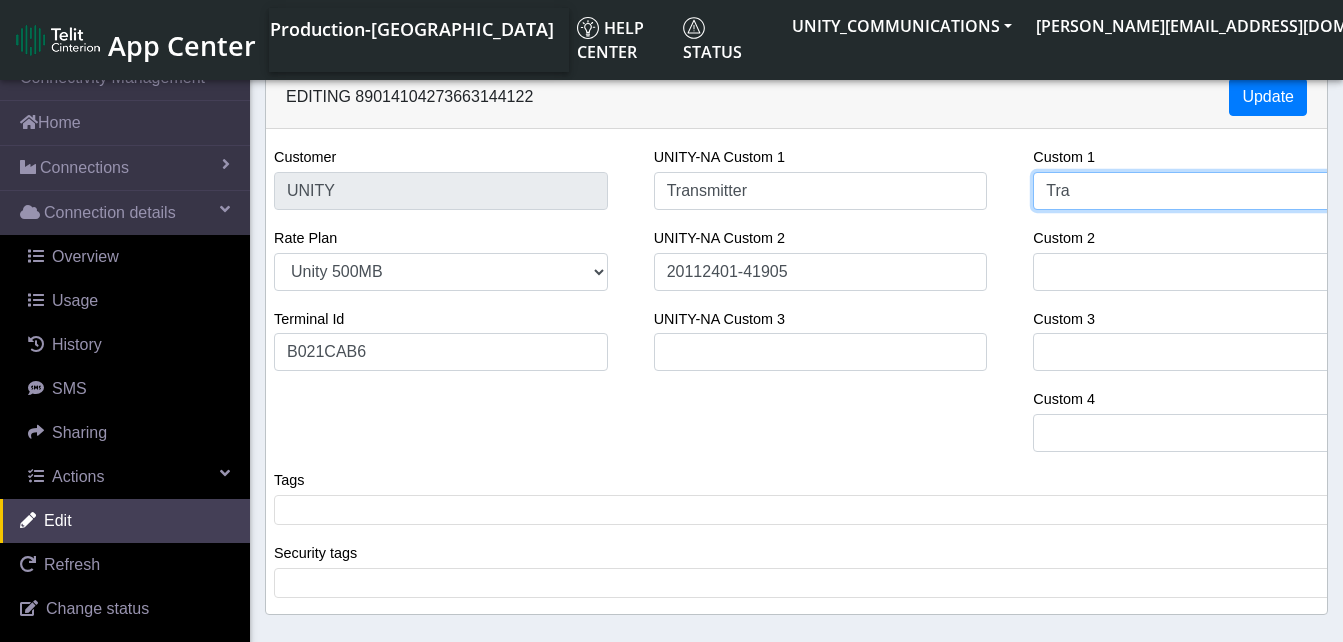 select on "26: 22846" 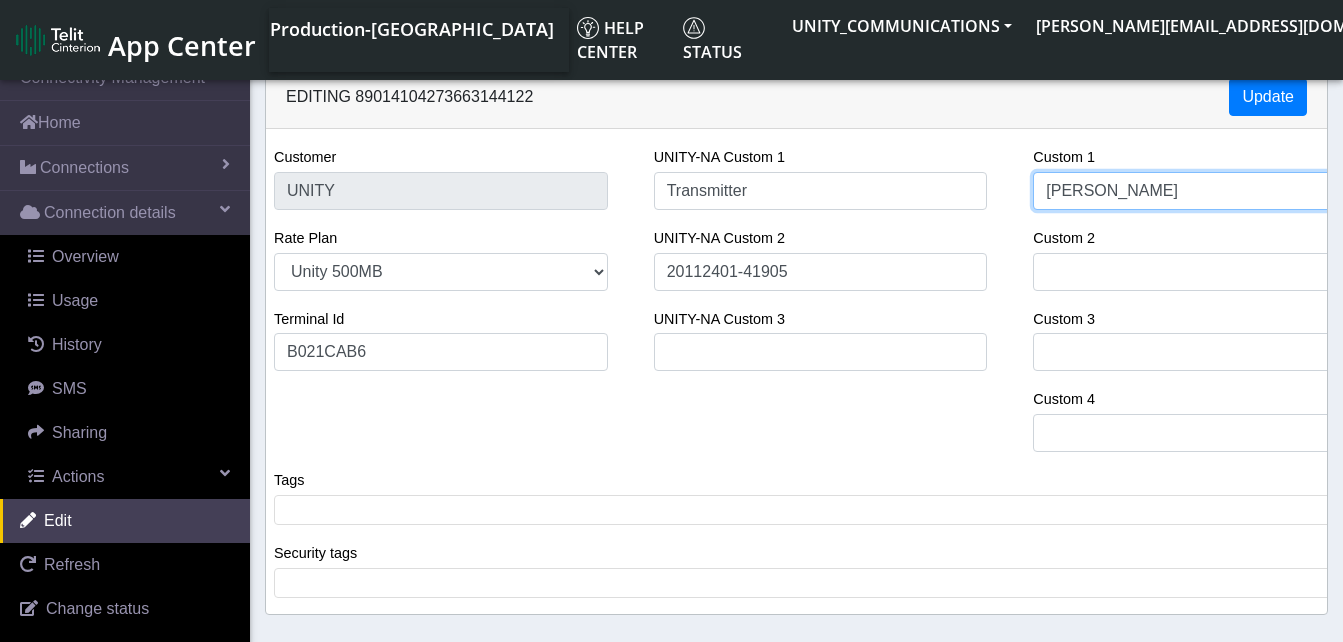 select on "31: 22846" 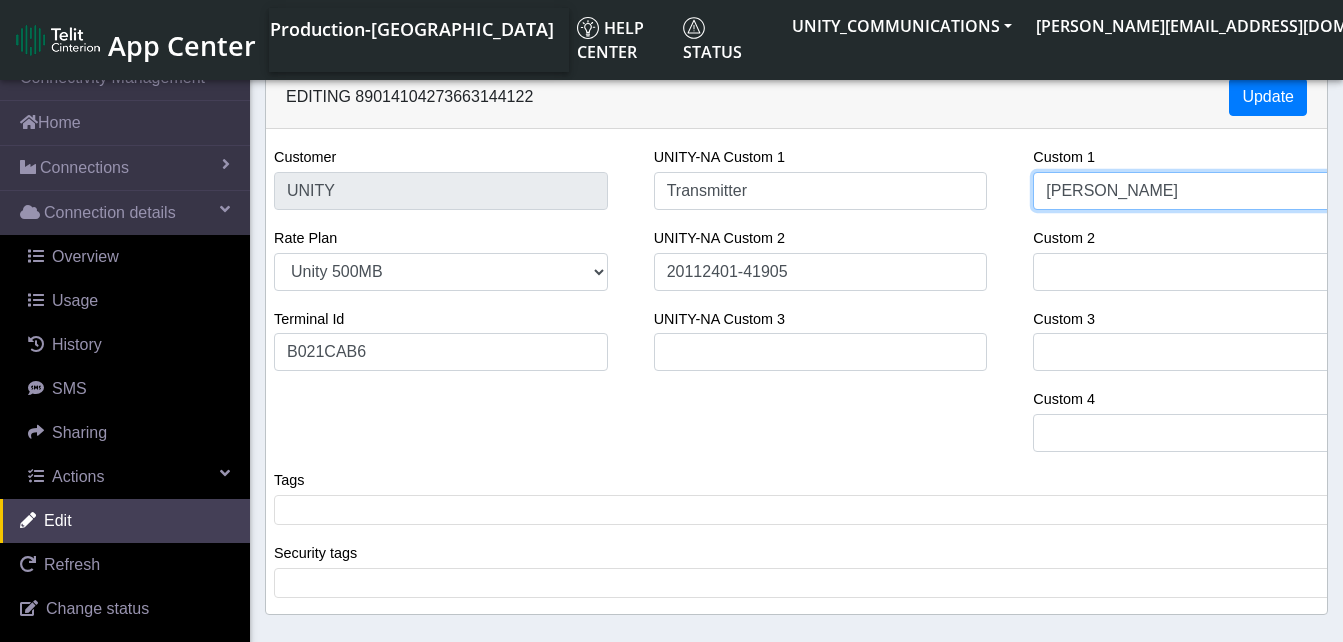 type on "Transmitter Solutions" 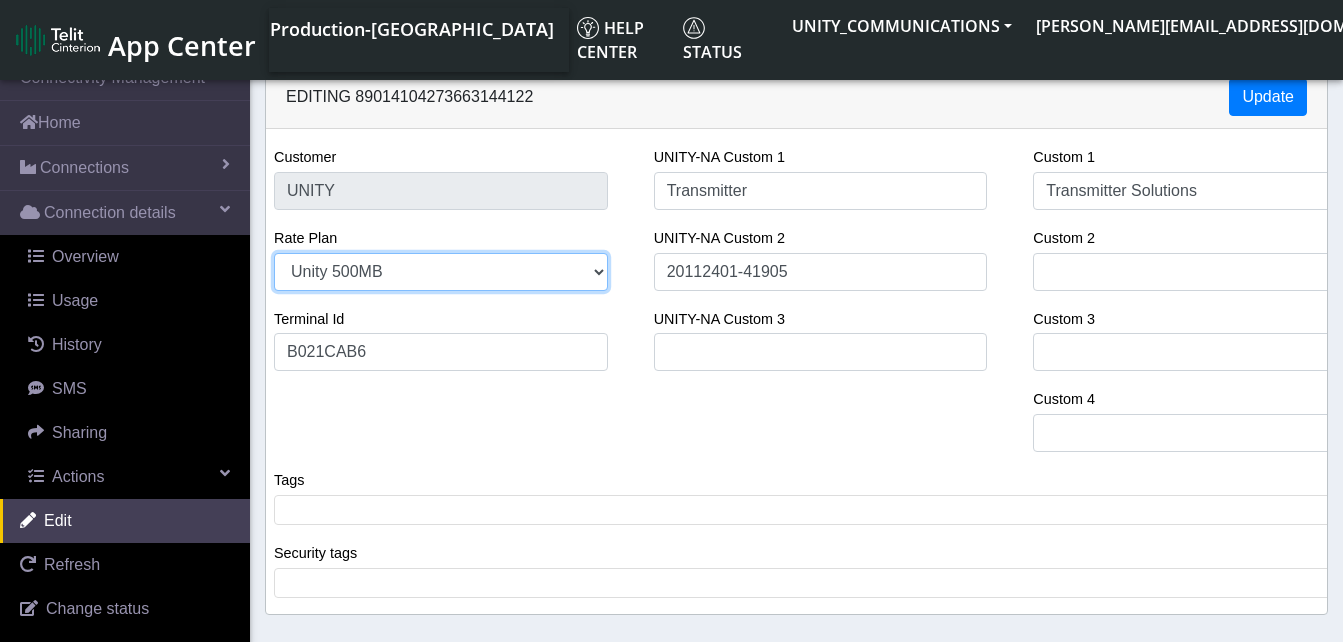 click on "Unity 3GB Unity 500MB Unity 50GB Unity 5GB Unity 250MB" at bounding box center [441, 272] 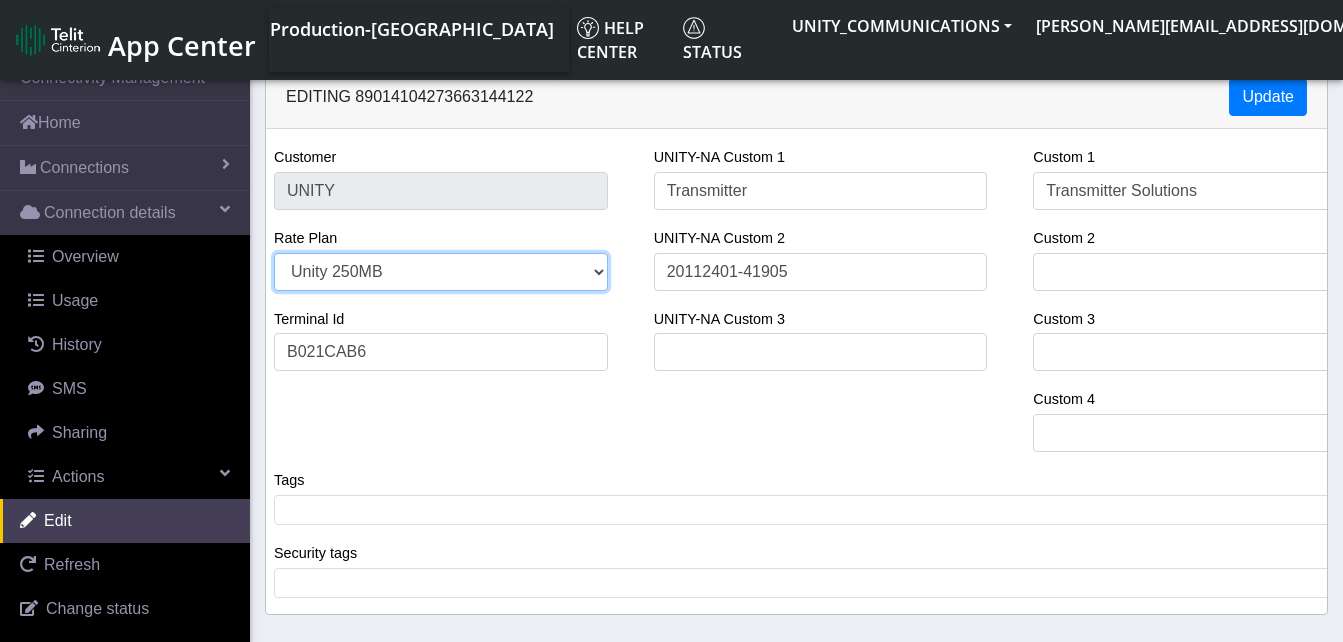 click on "Unity 3GB Unity 500MB Unity 50GB Unity 5GB Unity 250MB" at bounding box center [441, 272] 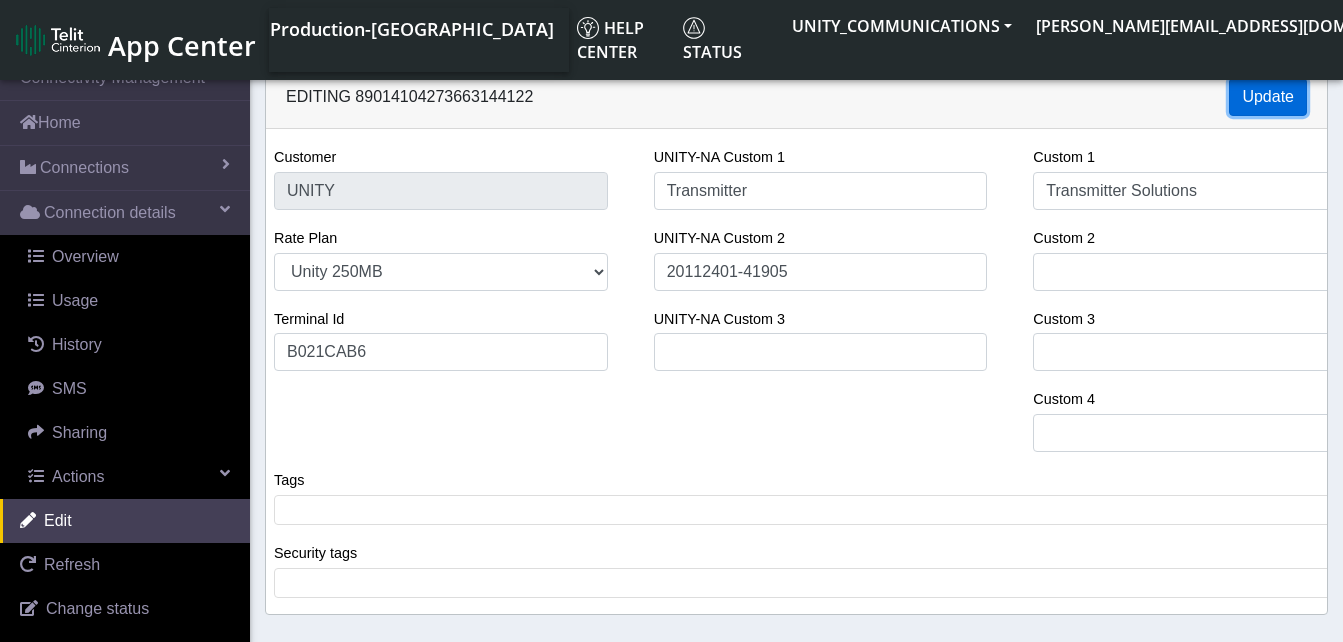 click on "Update" 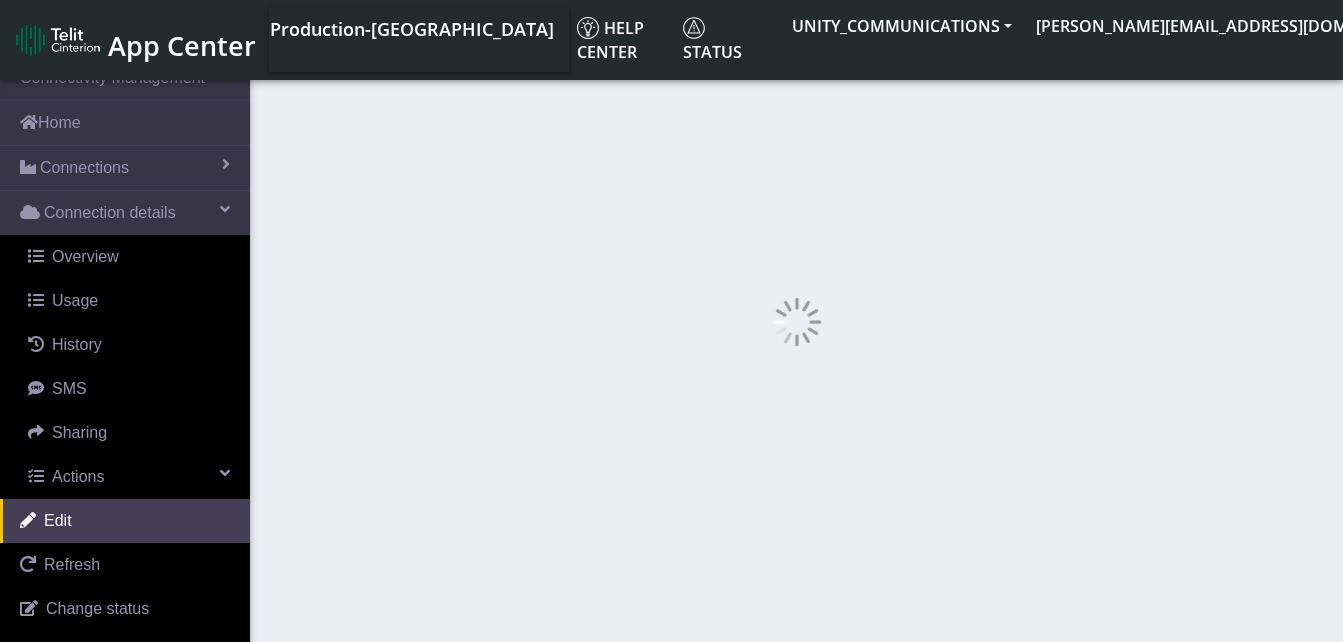 select on "69: 22845" 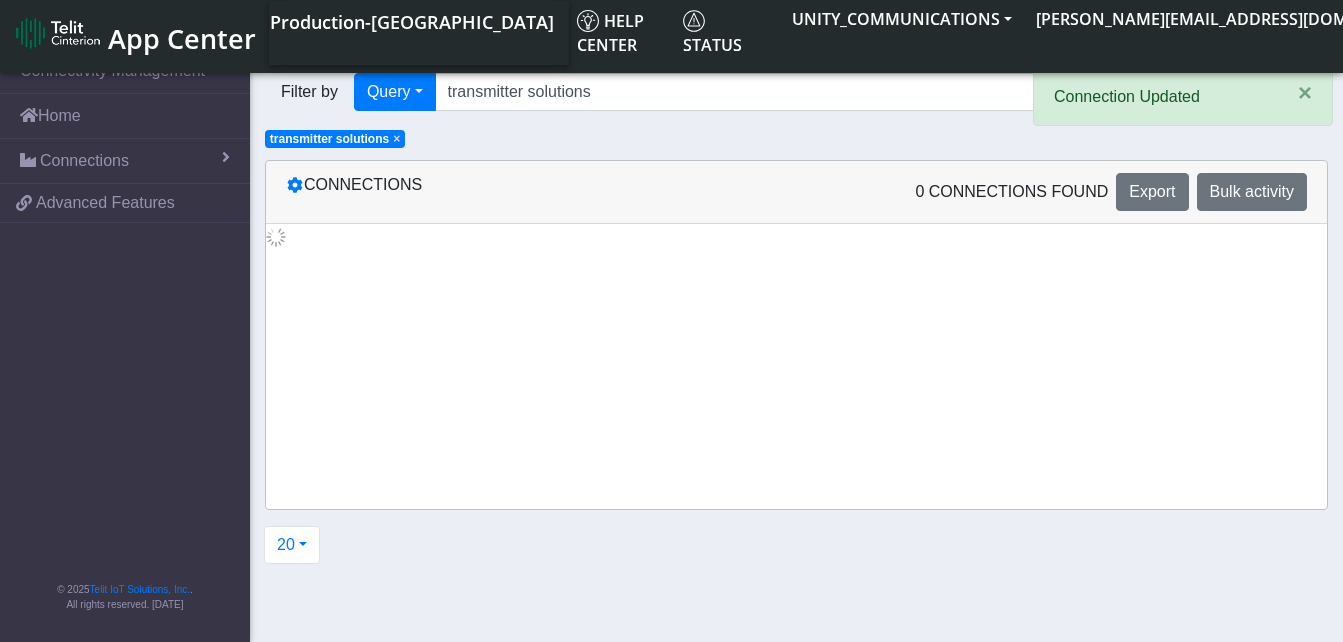 scroll, scrollTop: 815, scrollLeft: 0, axis: vertical 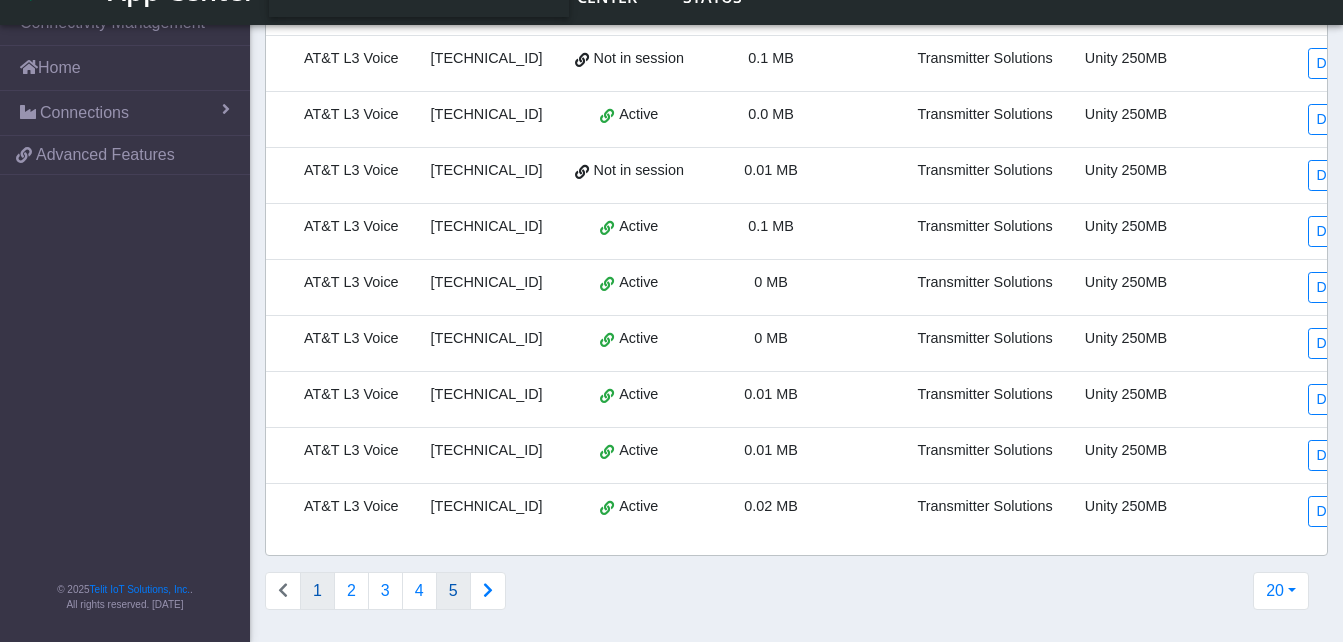 click on "5" 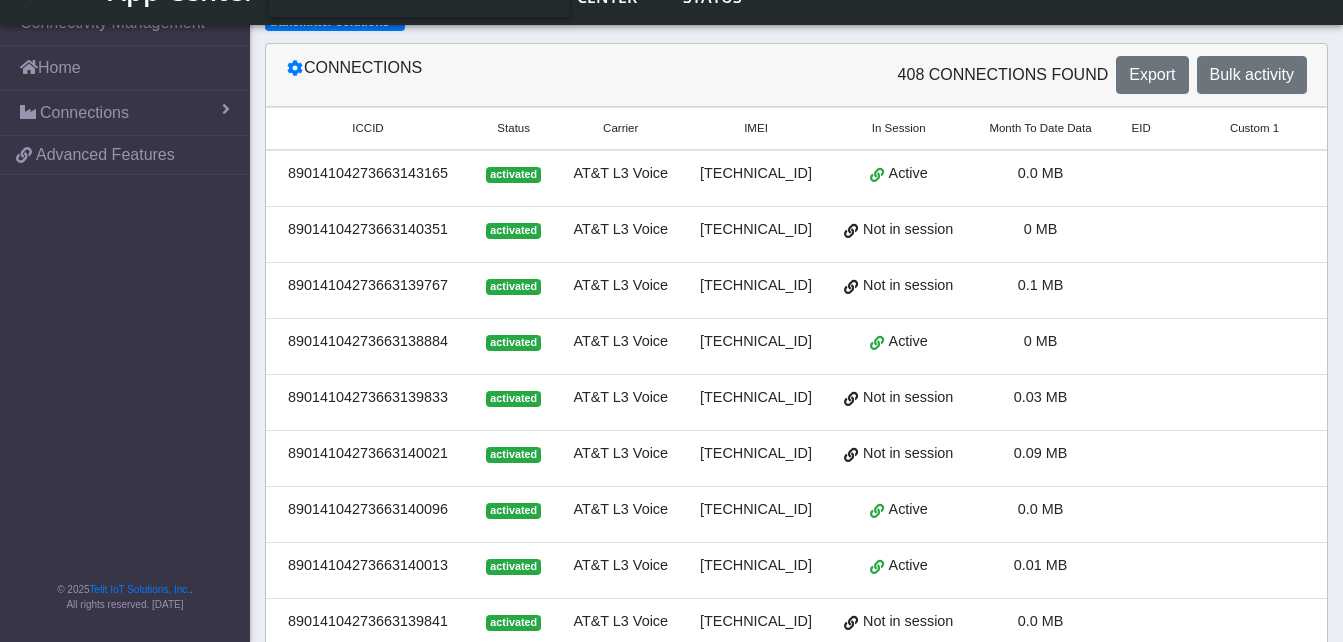 scroll, scrollTop: 86, scrollLeft: 0, axis: vertical 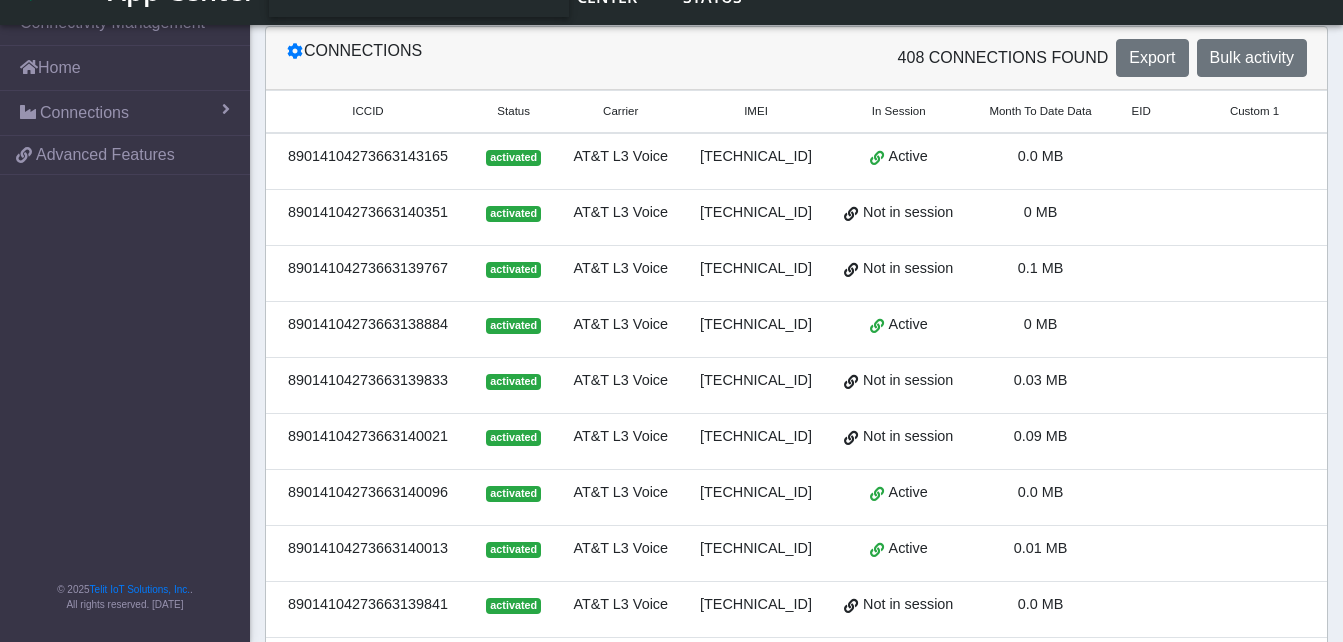 click on "0.0 MB" at bounding box center (1040, 161) 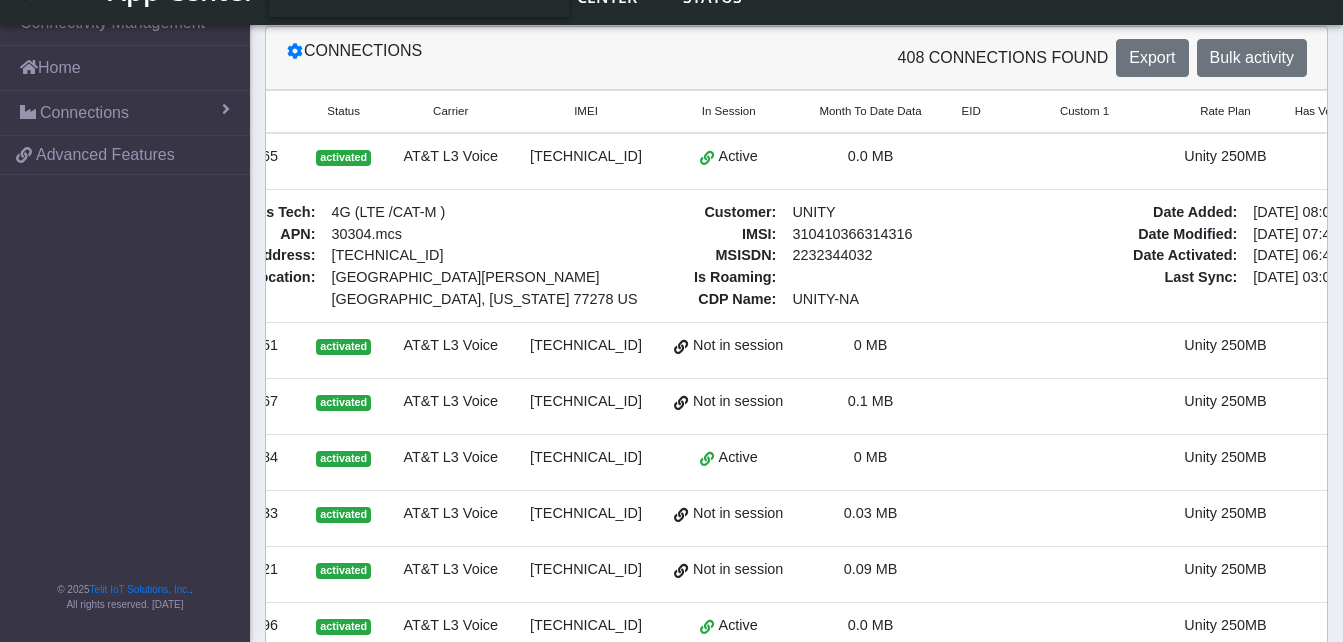 scroll, scrollTop: 0, scrollLeft: 200, axis: horizontal 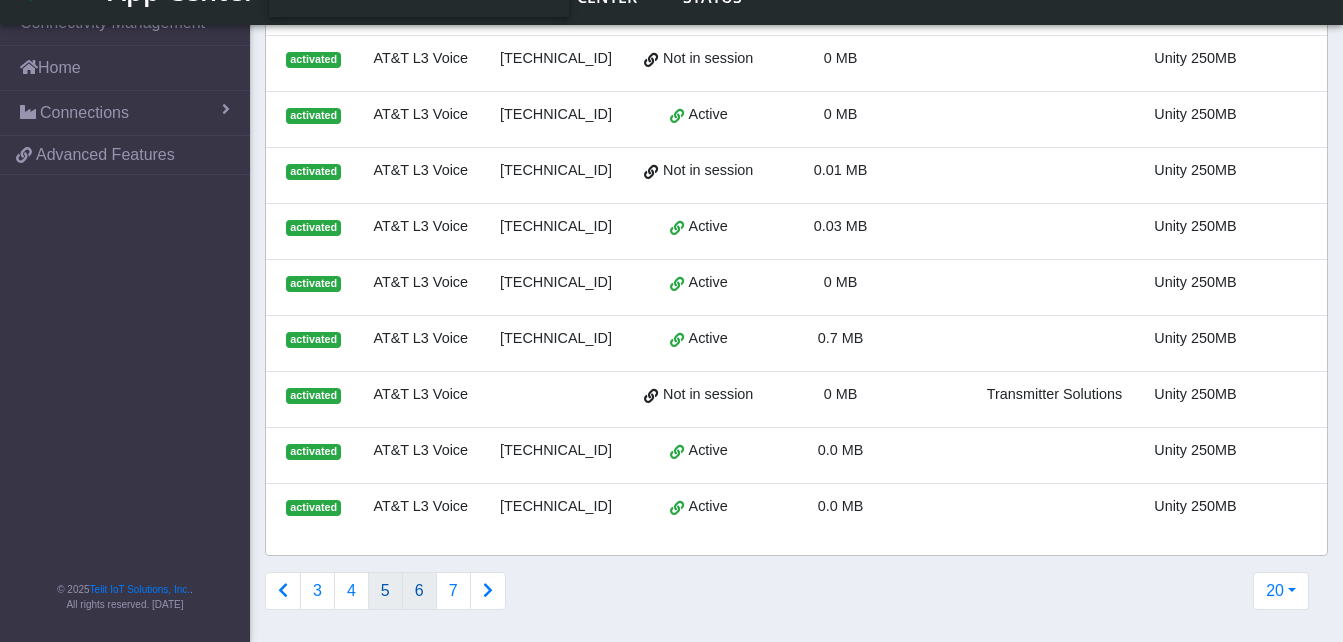 click on "6" 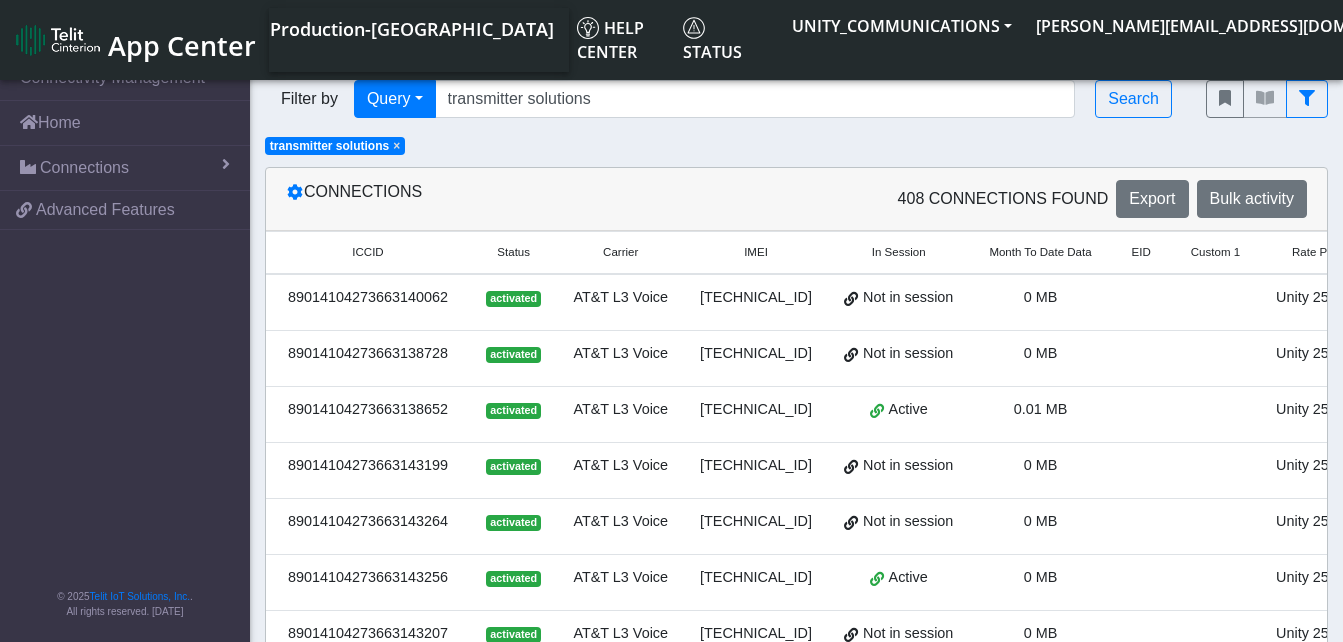 click at bounding box center (1215, 302) 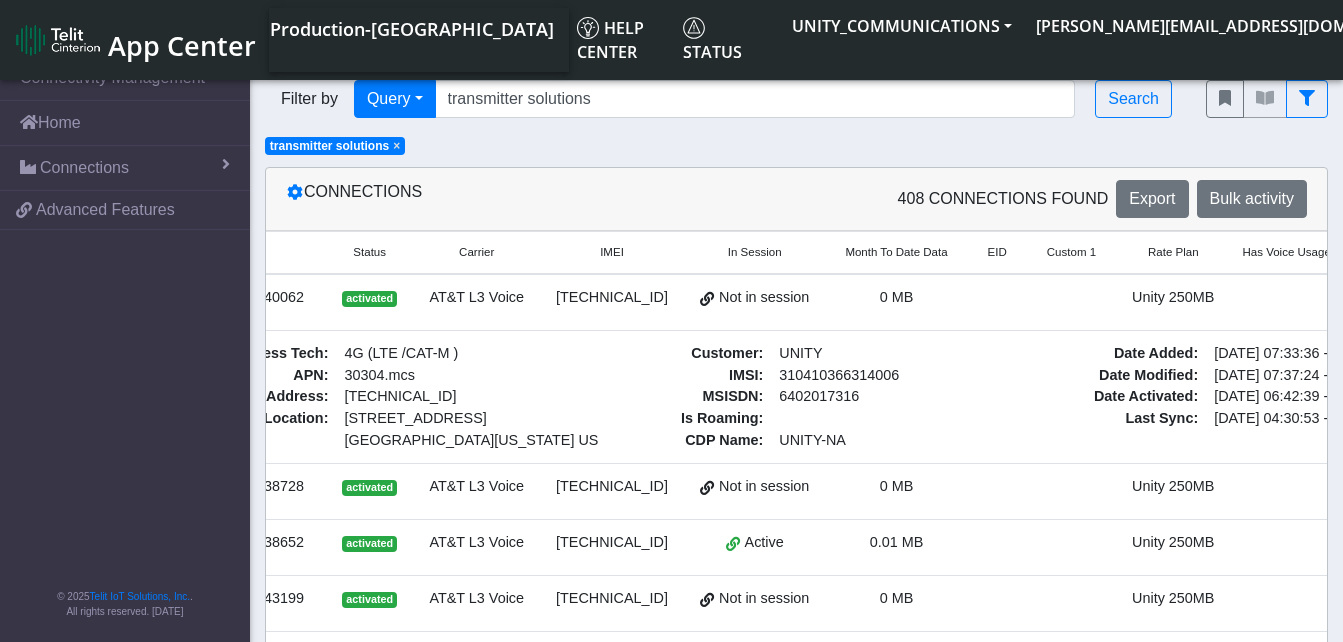 scroll, scrollTop: 0, scrollLeft: 160, axis: horizontal 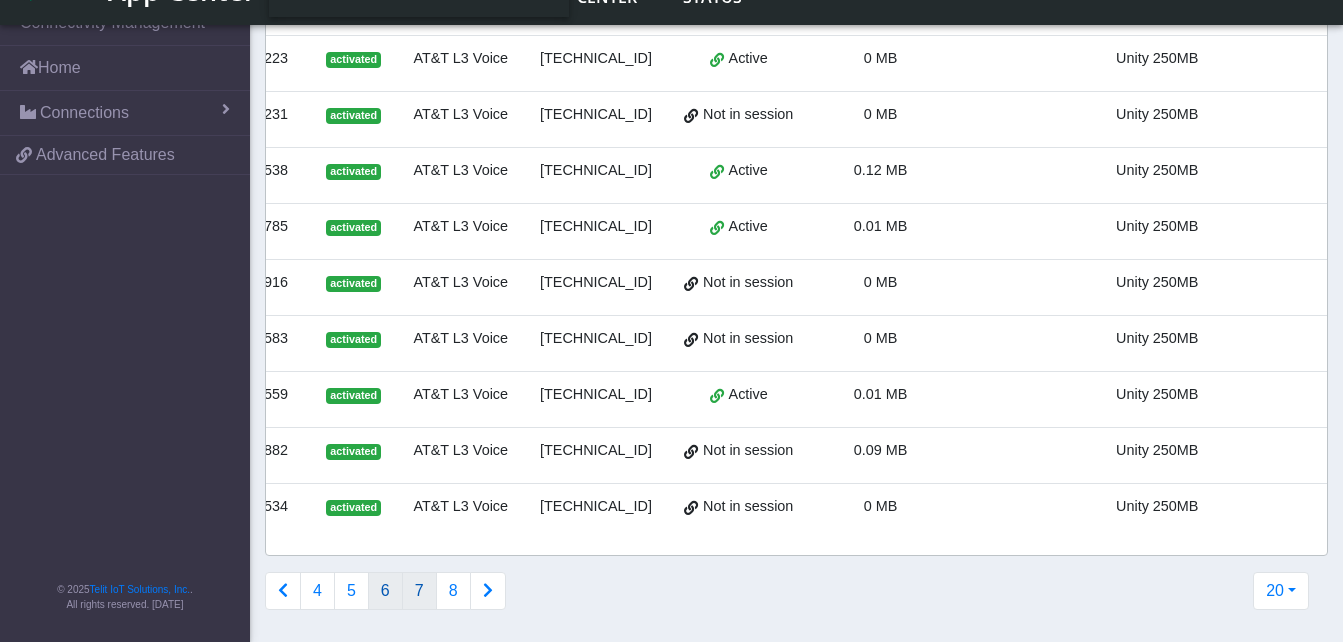 click on "7" 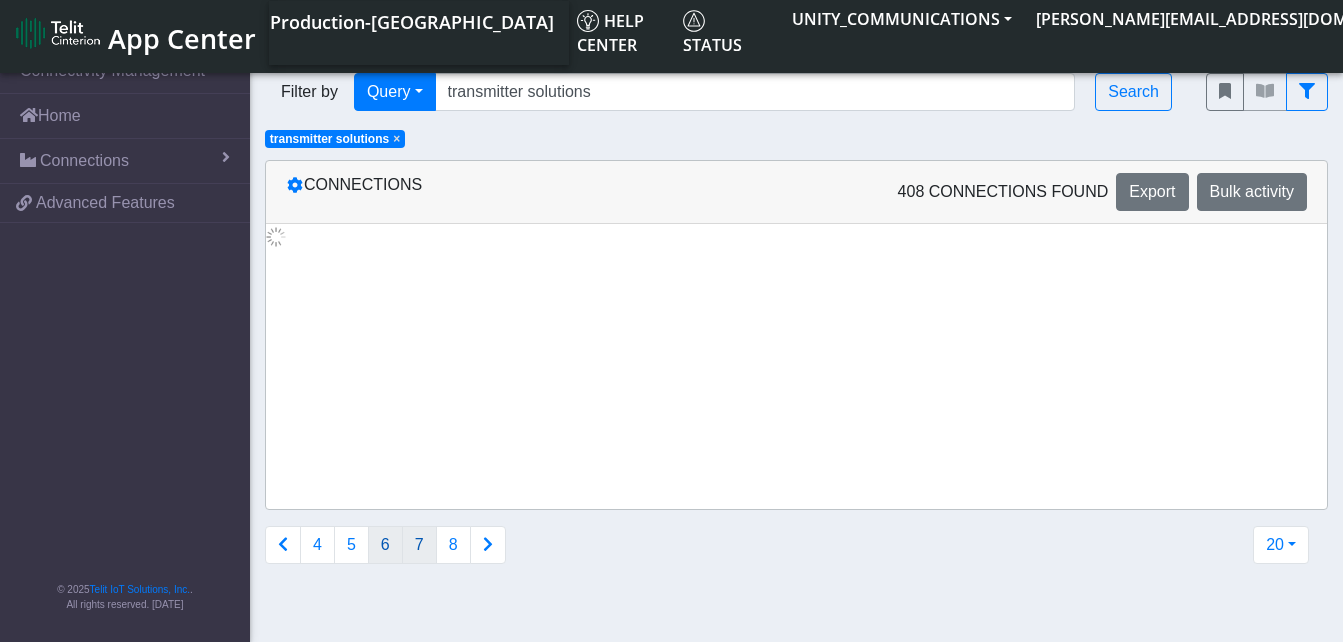 scroll, scrollTop: 0, scrollLeft: 0, axis: both 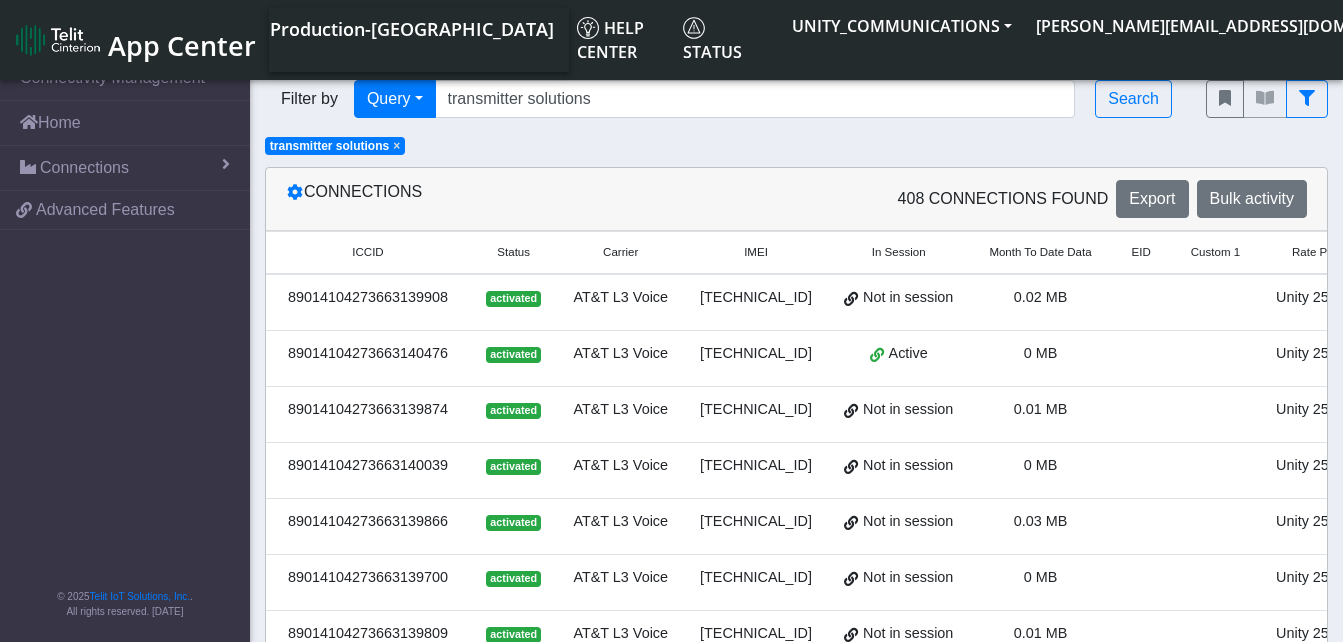 click on "Unity 250MB" at bounding box center [1317, 302] 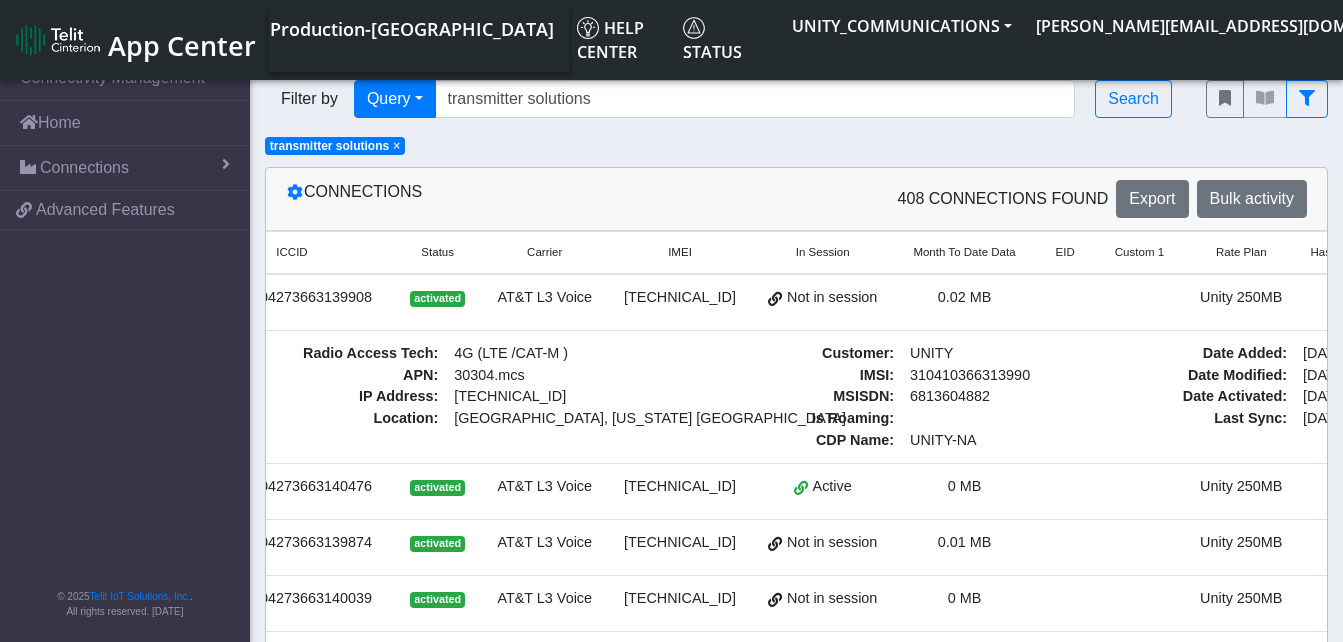 scroll, scrollTop: 0, scrollLeft: 80, axis: horizontal 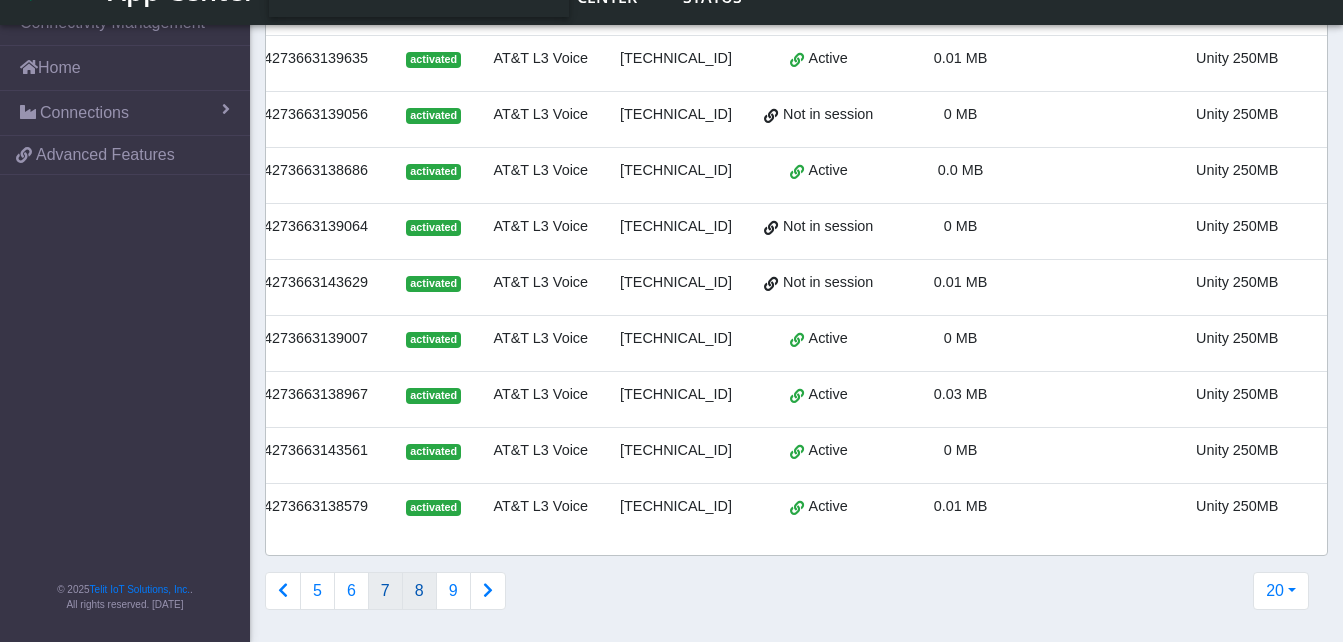 click on "8" 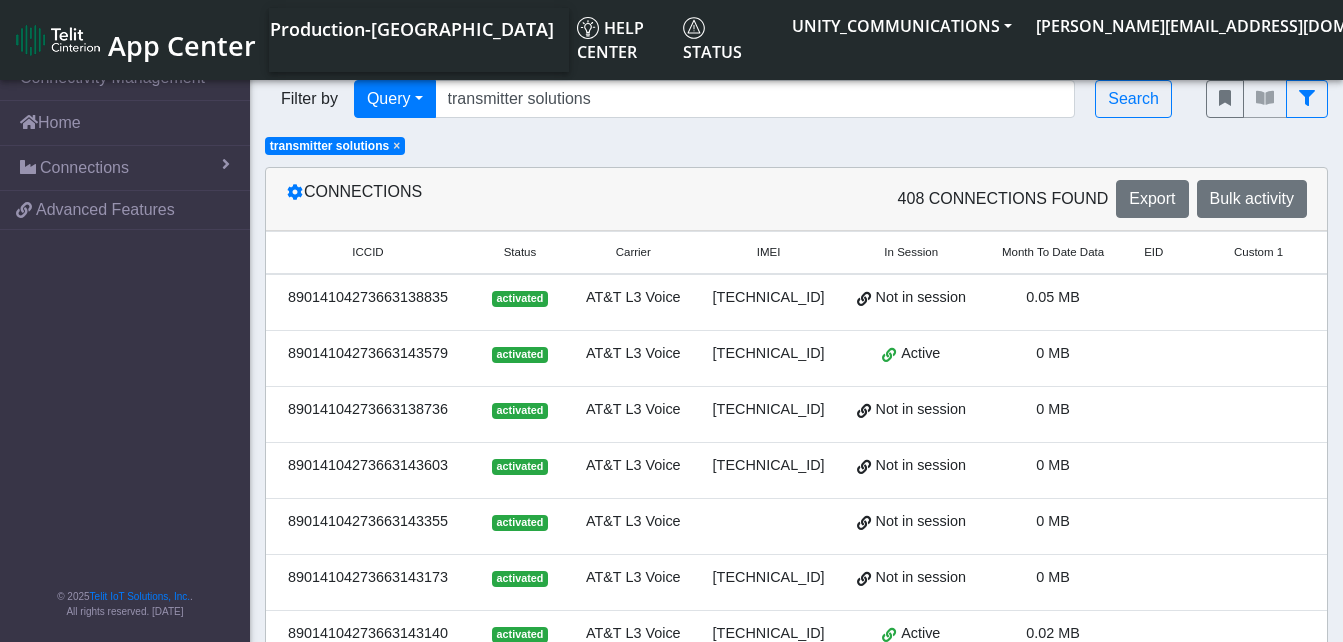 click at bounding box center [1153, 302] 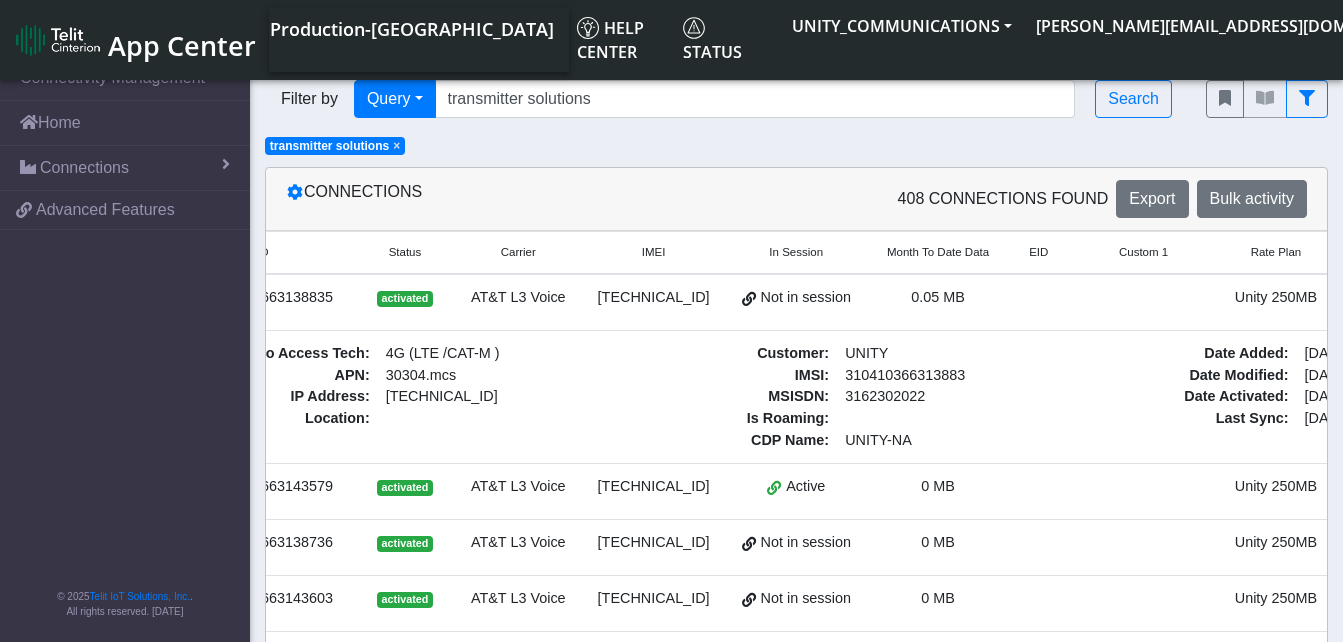scroll, scrollTop: 0, scrollLeft: 120, axis: horizontal 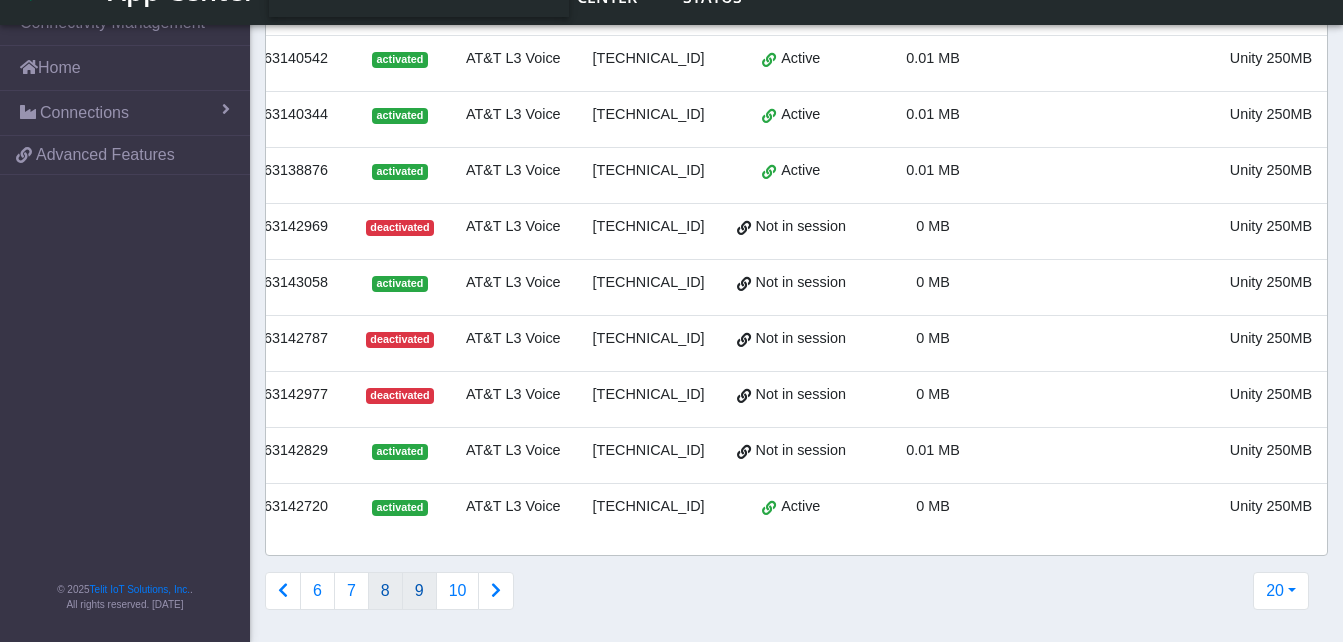 click on "9" 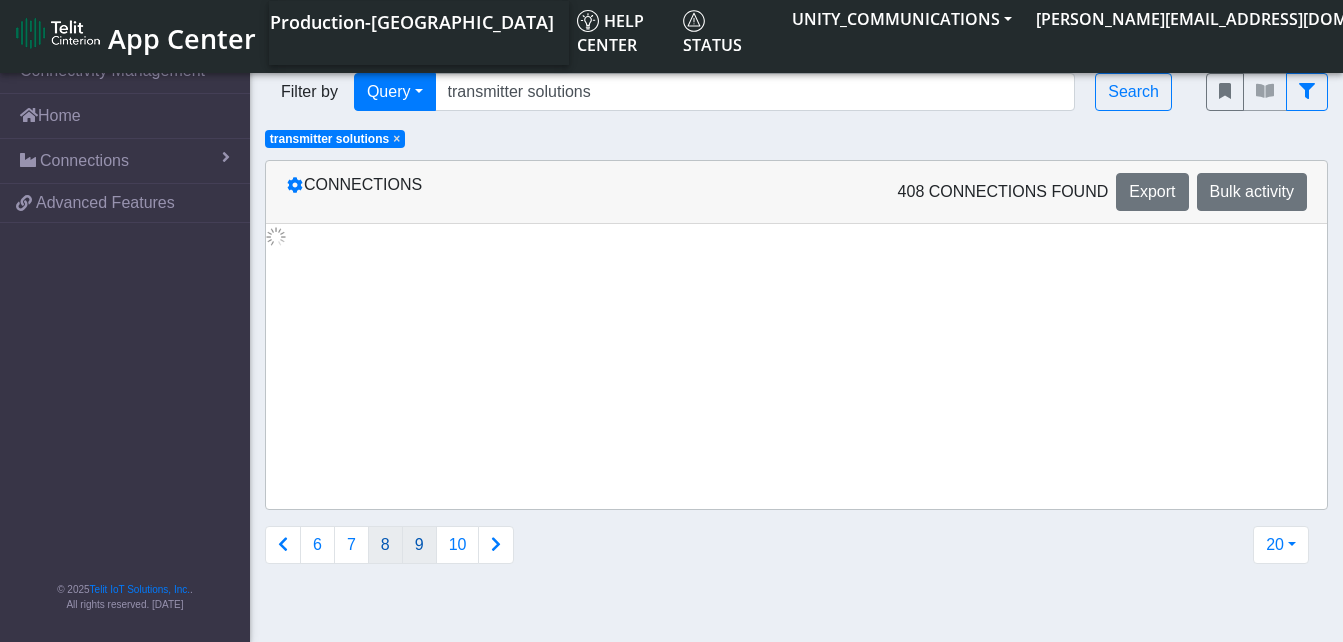 scroll, scrollTop: 0, scrollLeft: 0, axis: both 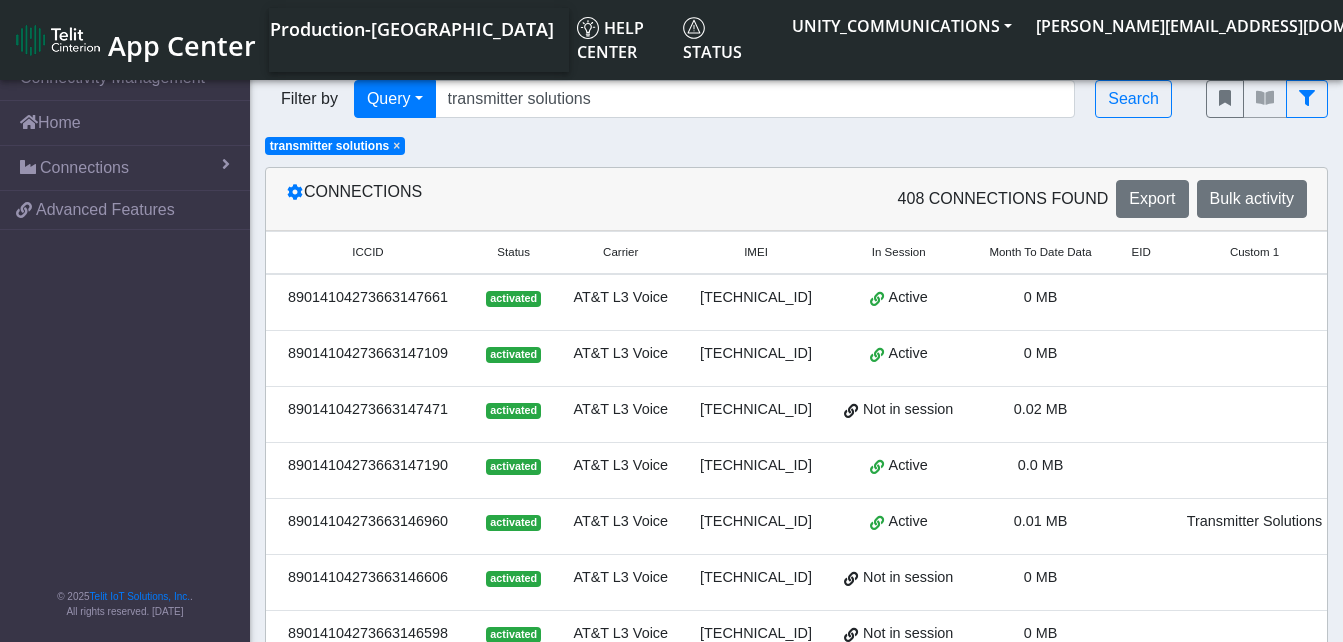 click at bounding box center [1141, 302] 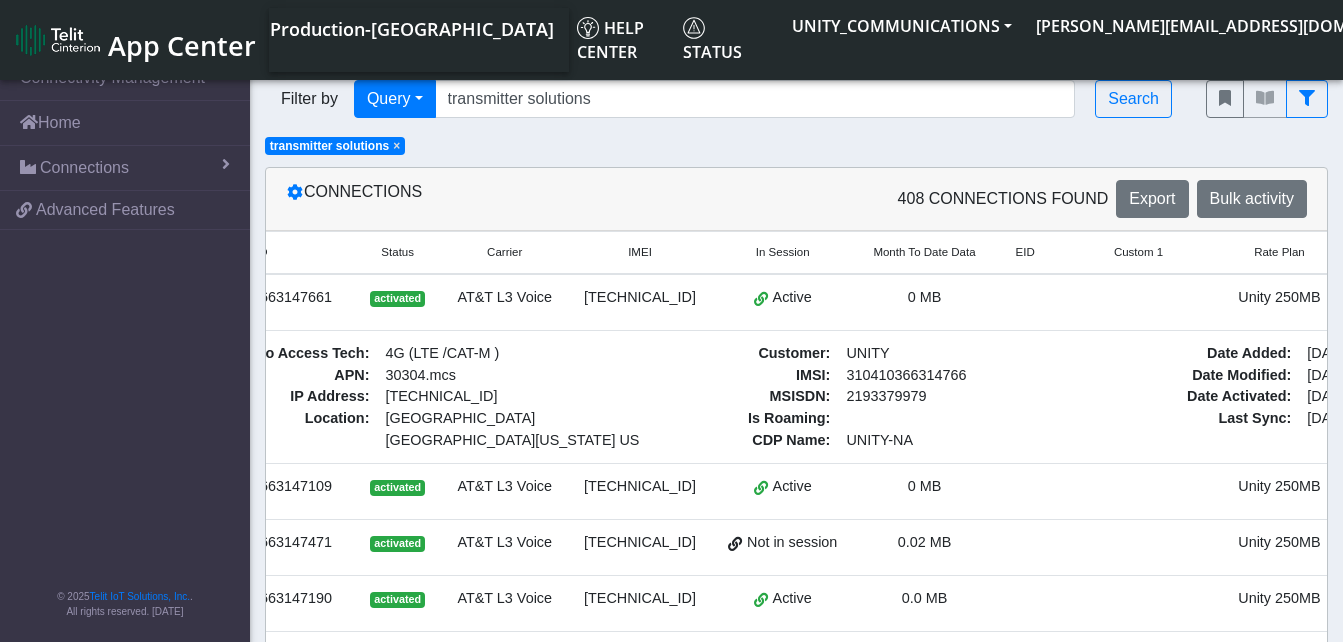 scroll, scrollTop: 0, scrollLeft: 160, axis: horizontal 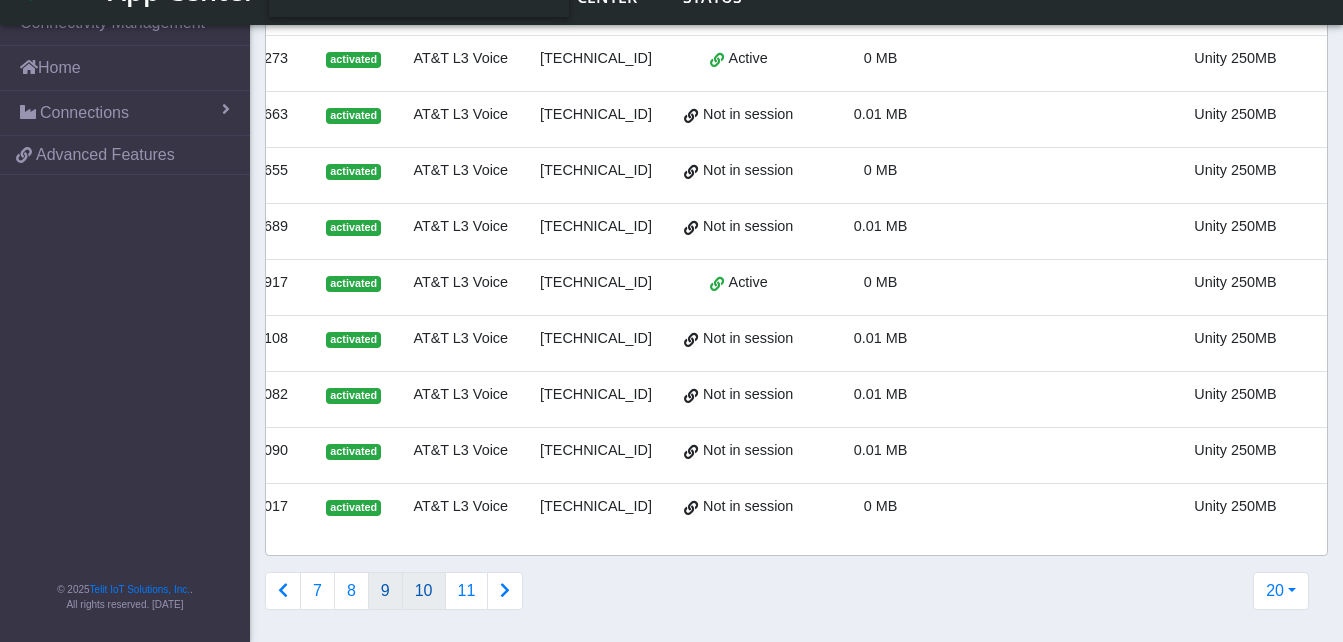 click on "10" 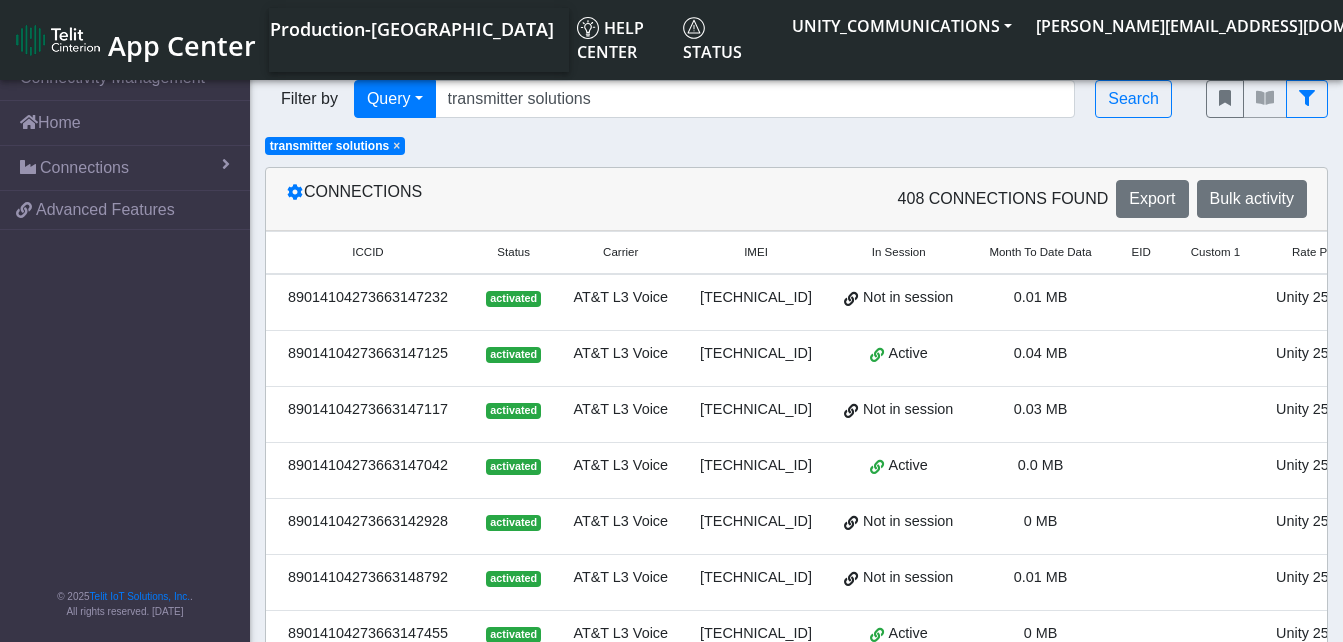 click at bounding box center (1215, 302) 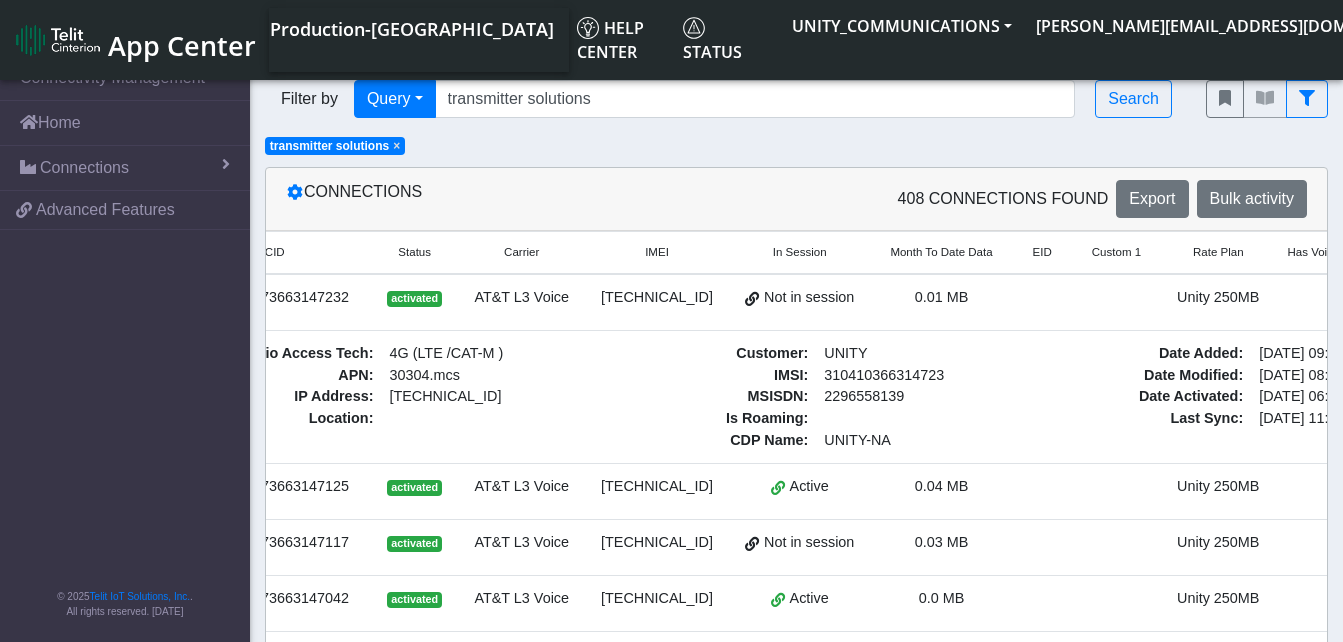 scroll, scrollTop: 0, scrollLeft: 120, axis: horizontal 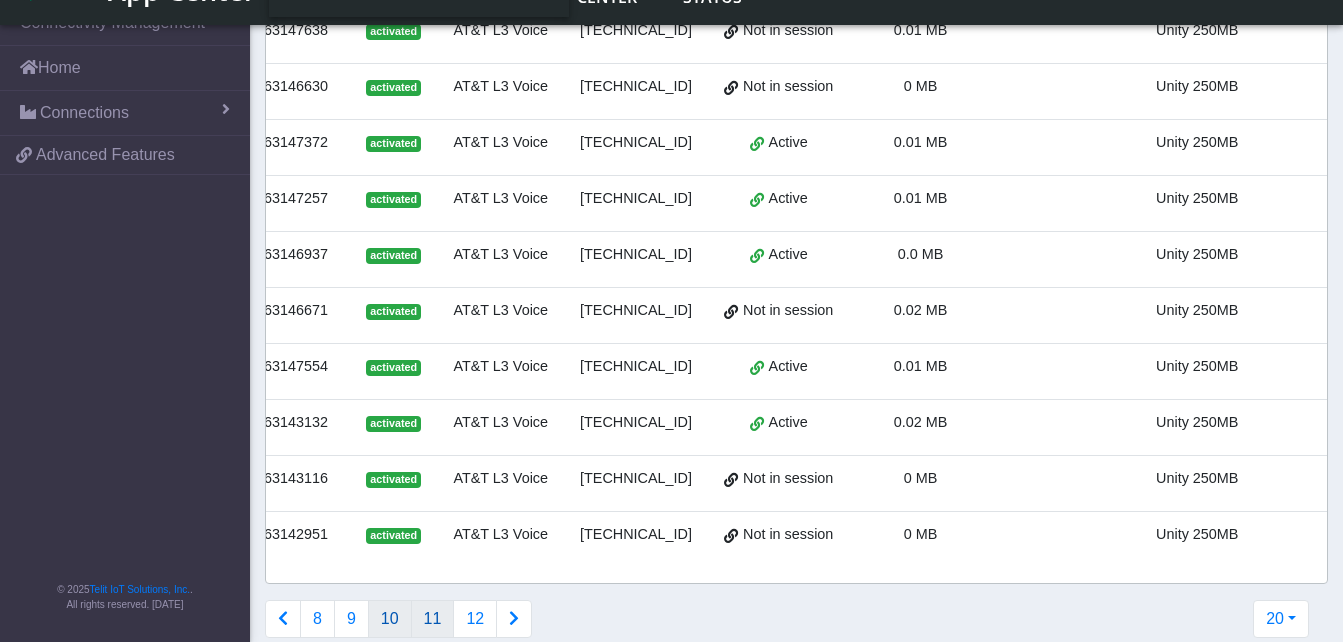 click on "11" 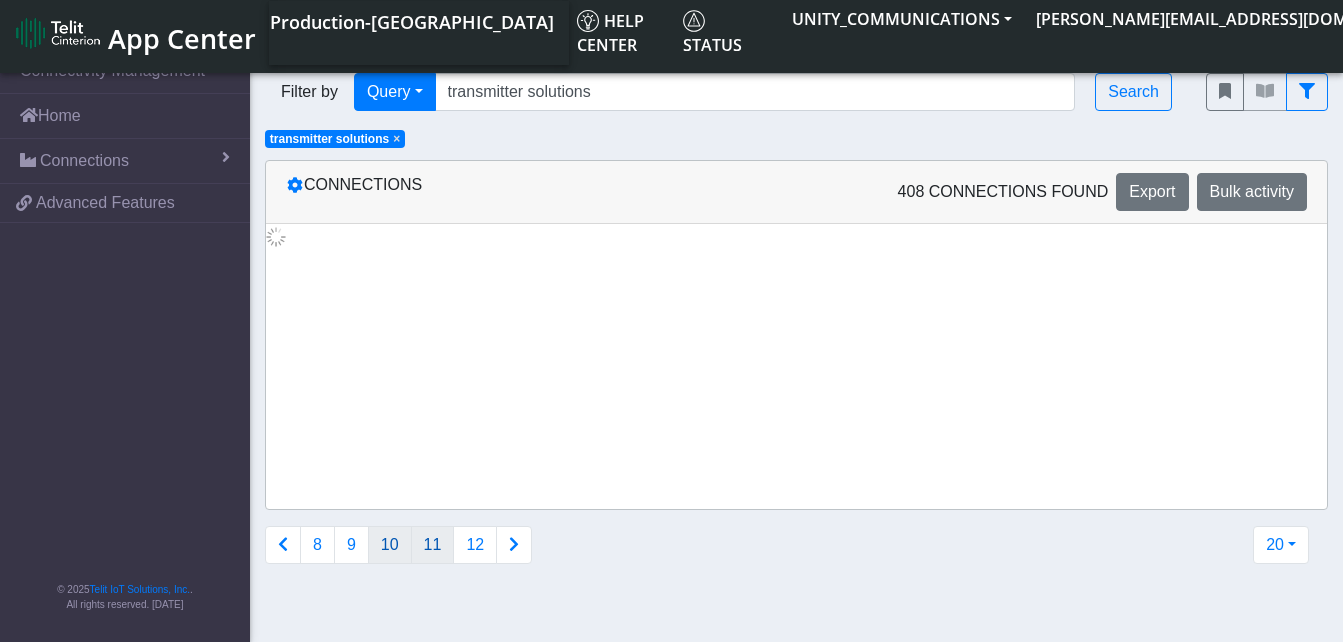 scroll, scrollTop: 0, scrollLeft: 0, axis: both 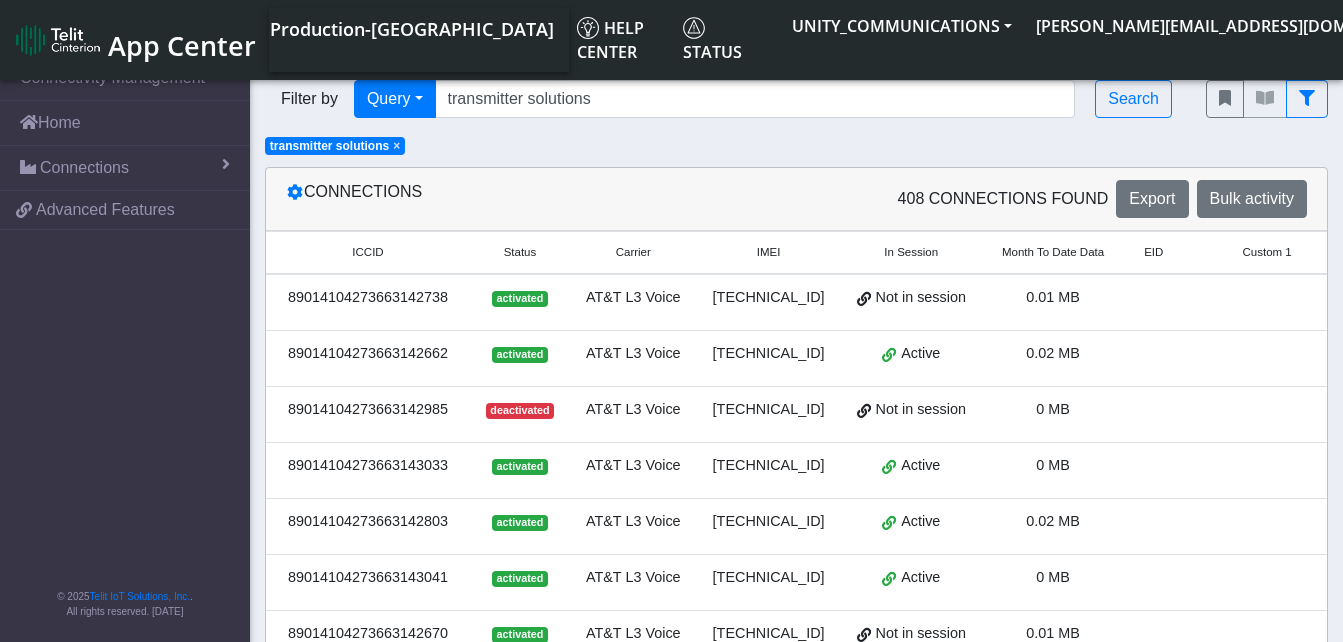 click at bounding box center [1153, 302] 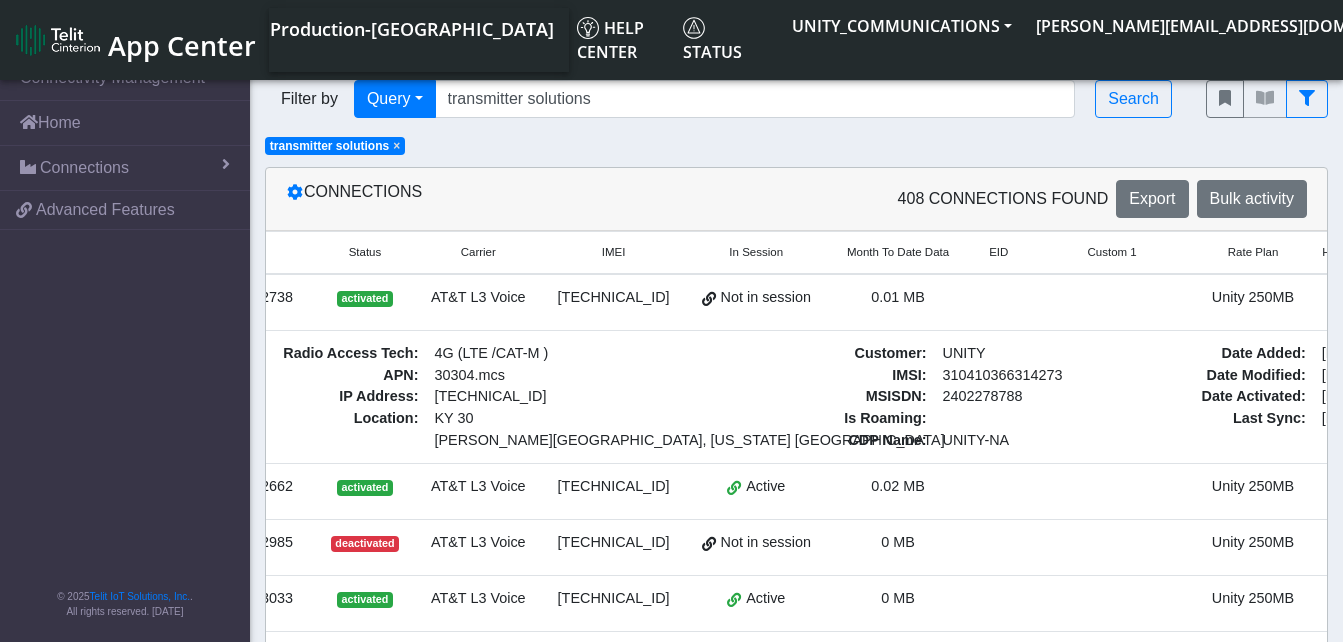 scroll, scrollTop: 0, scrollLeft: 160, axis: horizontal 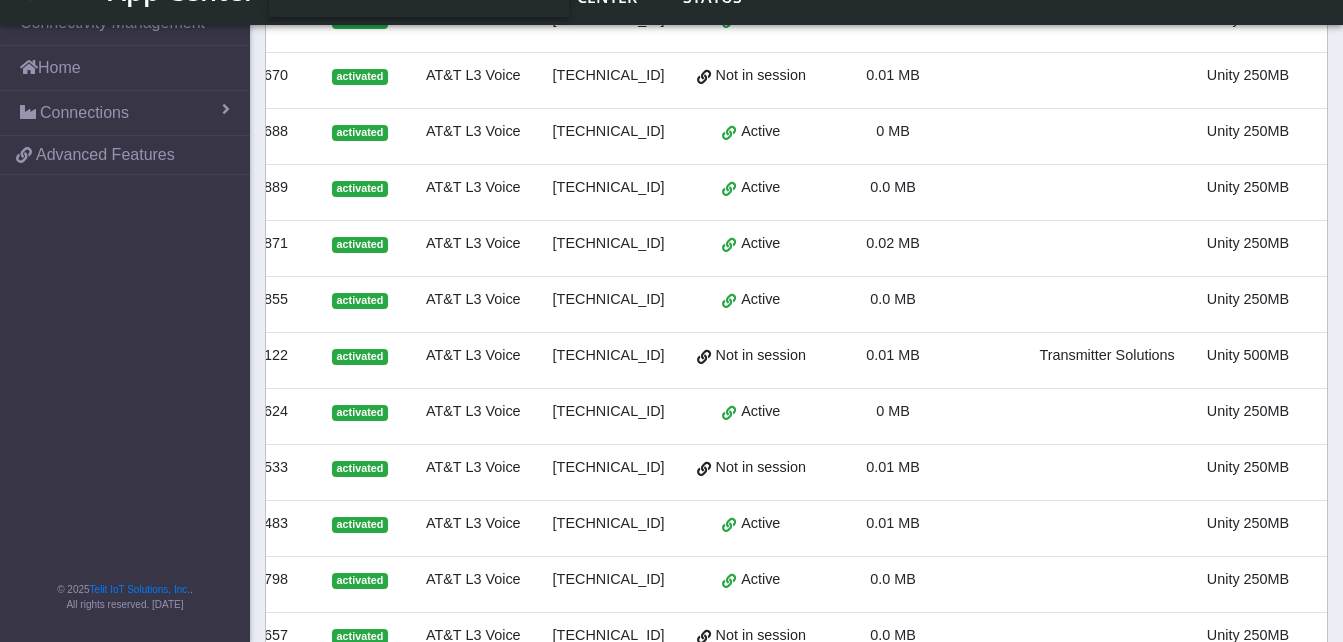 click on "0.01 MB" at bounding box center [893, 356] 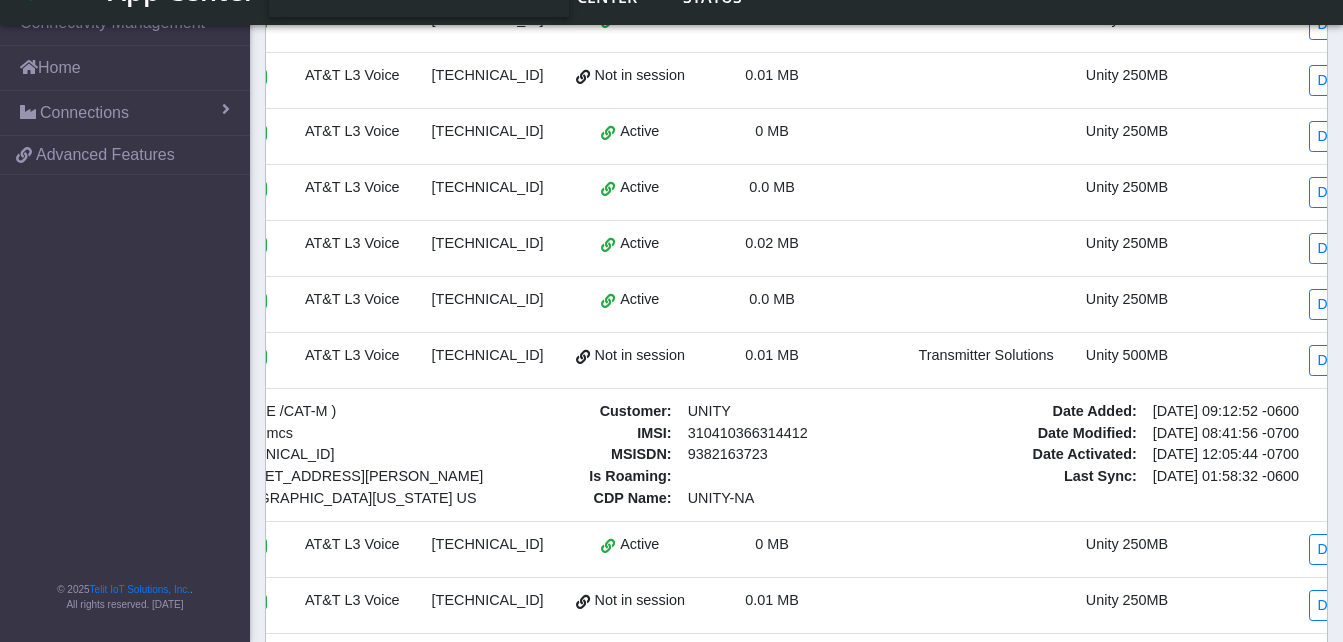 scroll, scrollTop: 0, scrollLeft: 324, axis: horizontal 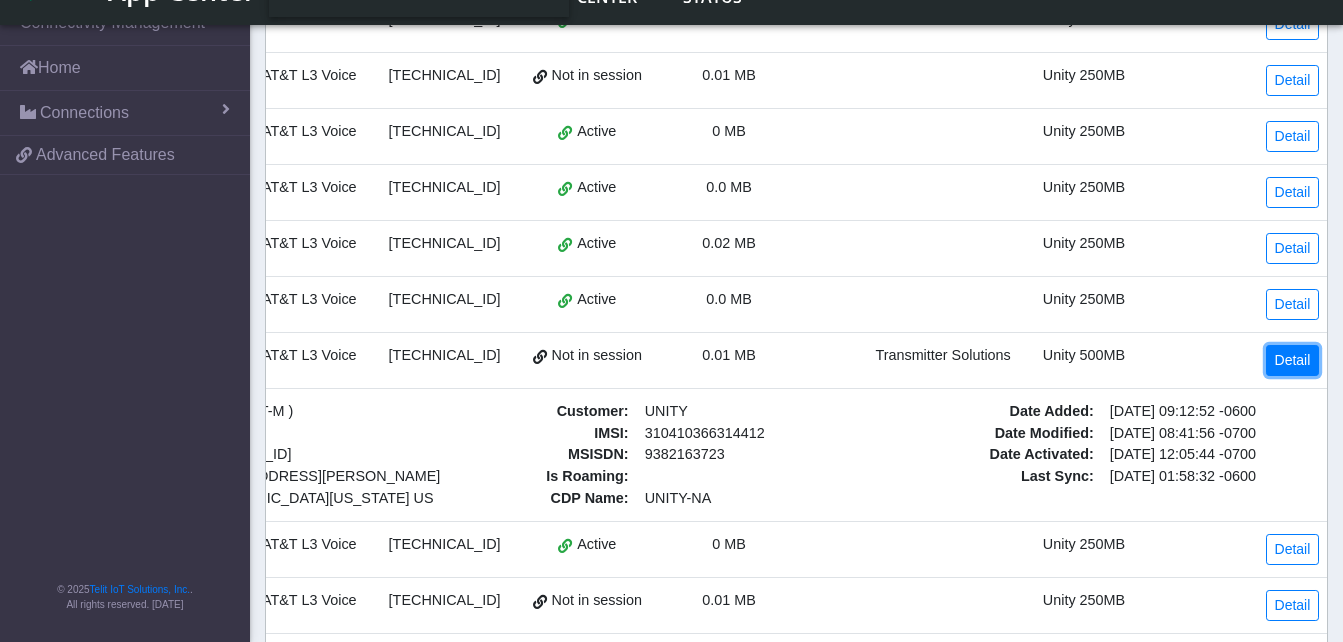 click on "Detail" at bounding box center (1293, 360) 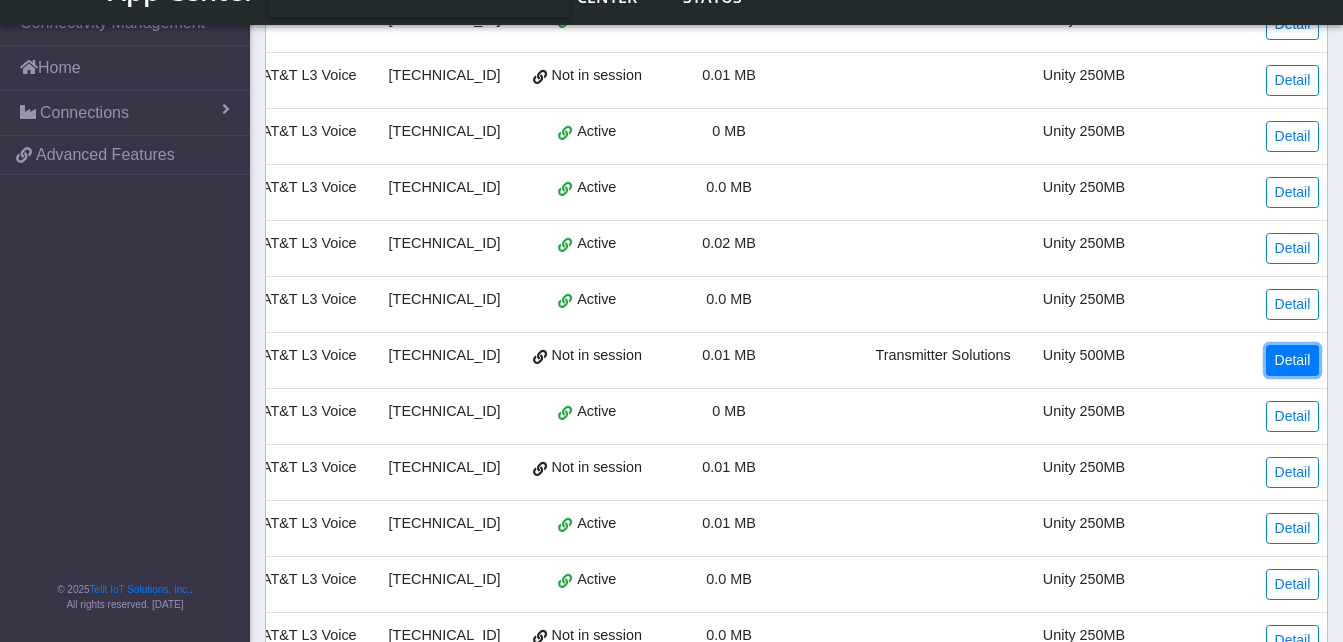 scroll, scrollTop: 0, scrollLeft: 321, axis: horizontal 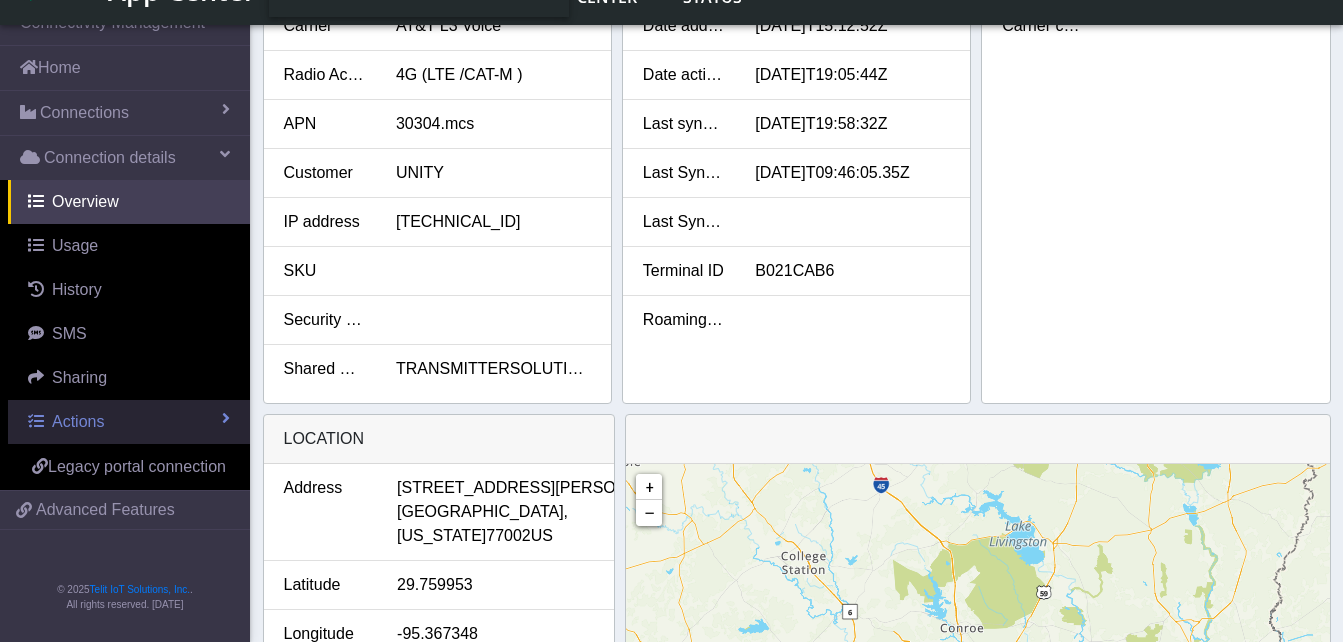 click on "Actions" at bounding box center [78, 421] 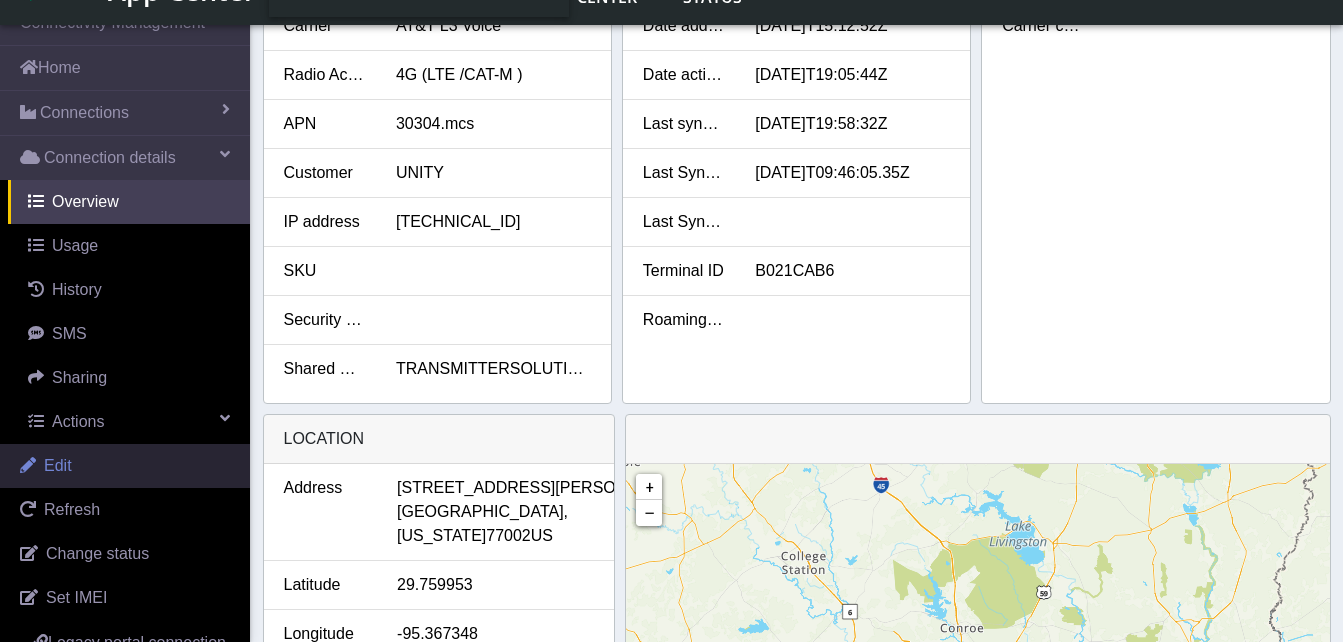 click on "Edit" at bounding box center (125, 466) 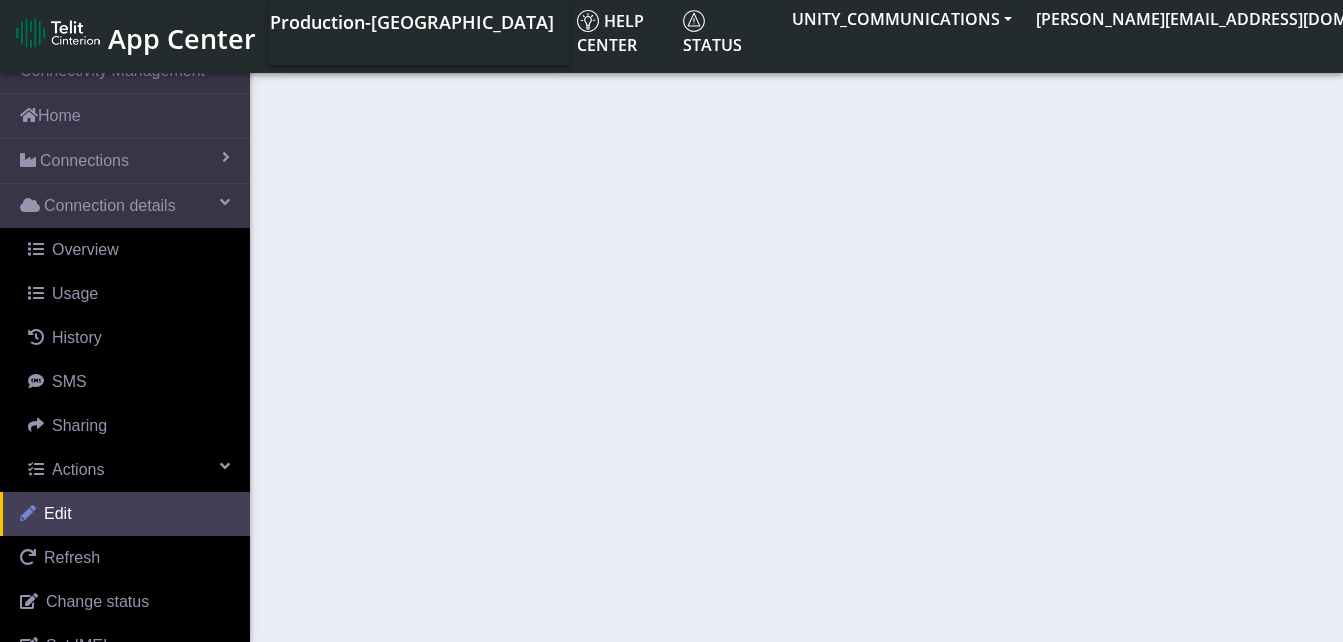 scroll, scrollTop: 0, scrollLeft: 0, axis: both 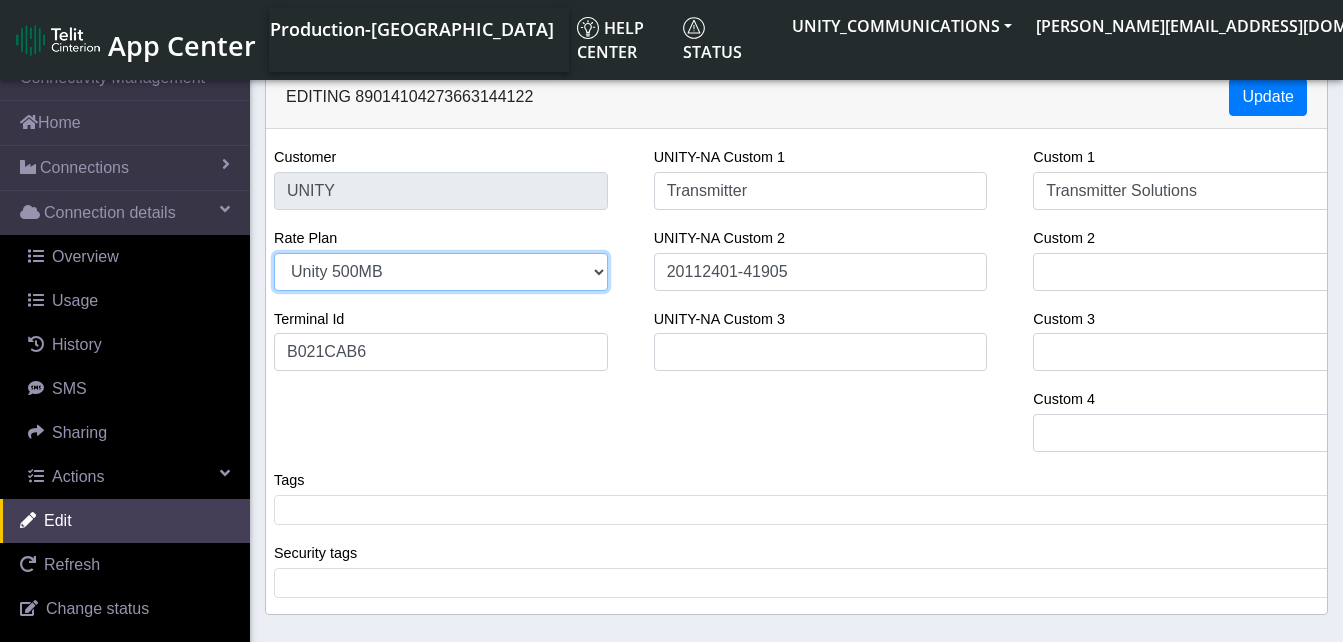 click on "Unity 3GB Unity 500MB Unity 50GB Unity 5GB Unity 250MB" at bounding box center [441, 272] 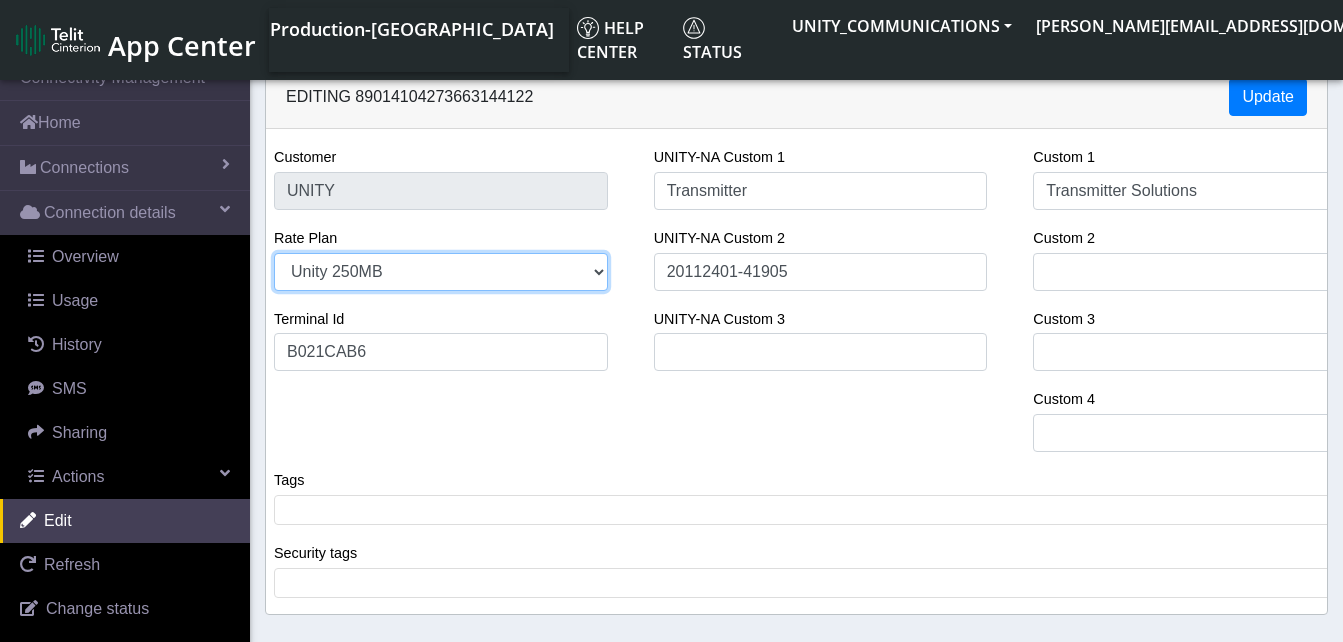 click on "Unity 3GB Unity 500MB Unity 50GB Unity 5GB Unity 250MB" at bounding box center (441, 272) 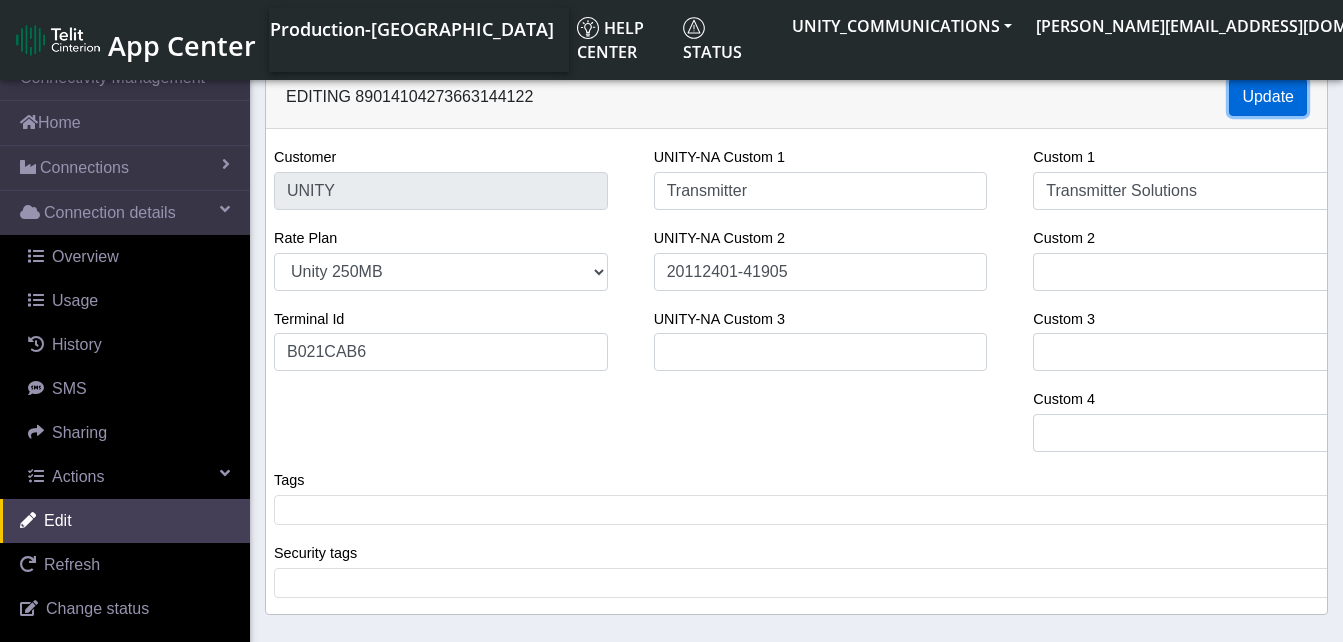 click on "Update" 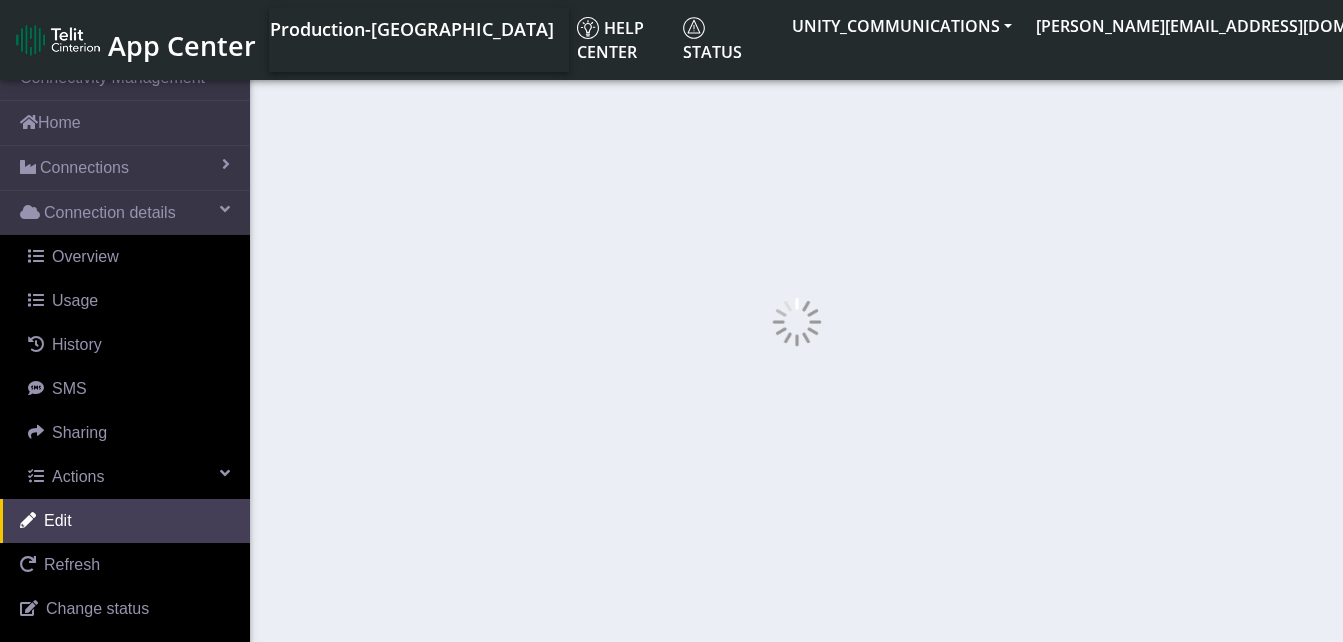 select on "44: 22845" 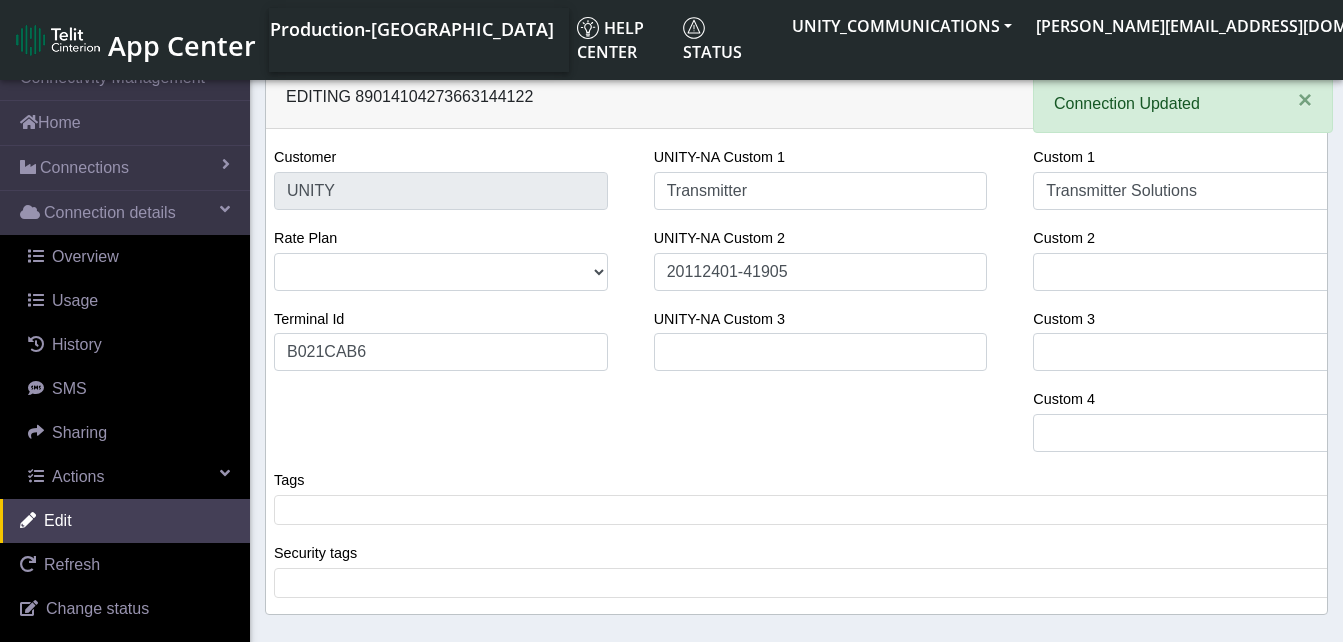scroll, scrollTop: 7, scrollLeft: 0, axis: vertical 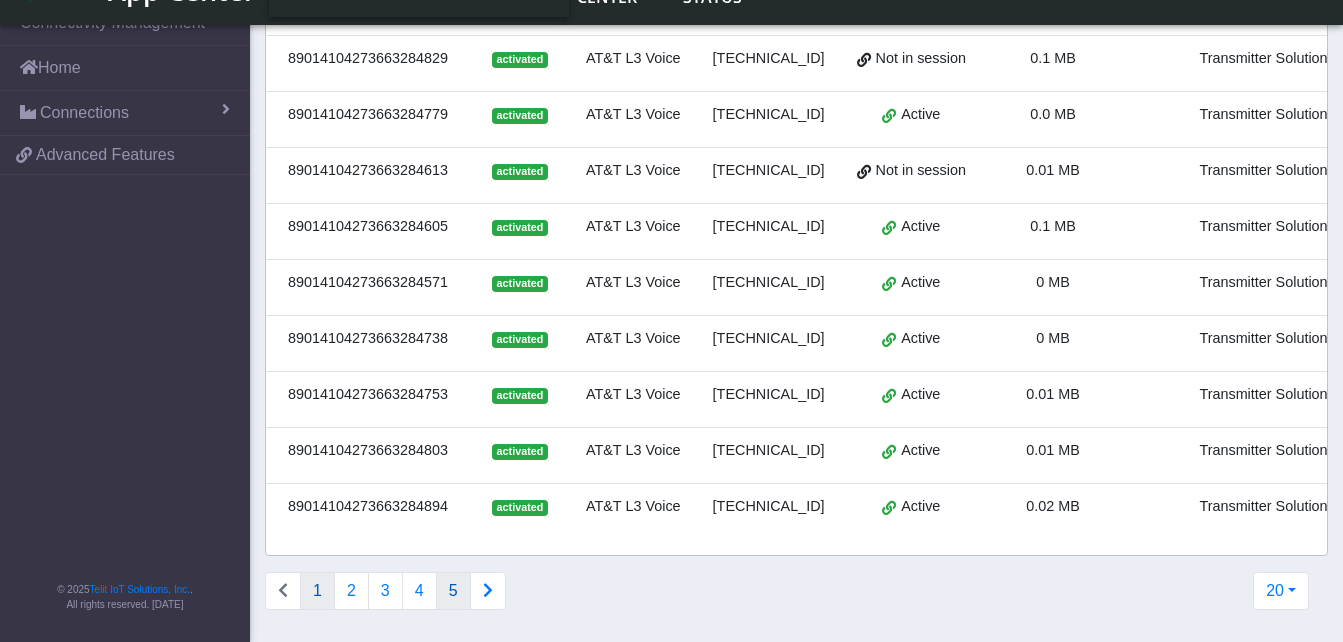 click on "5" 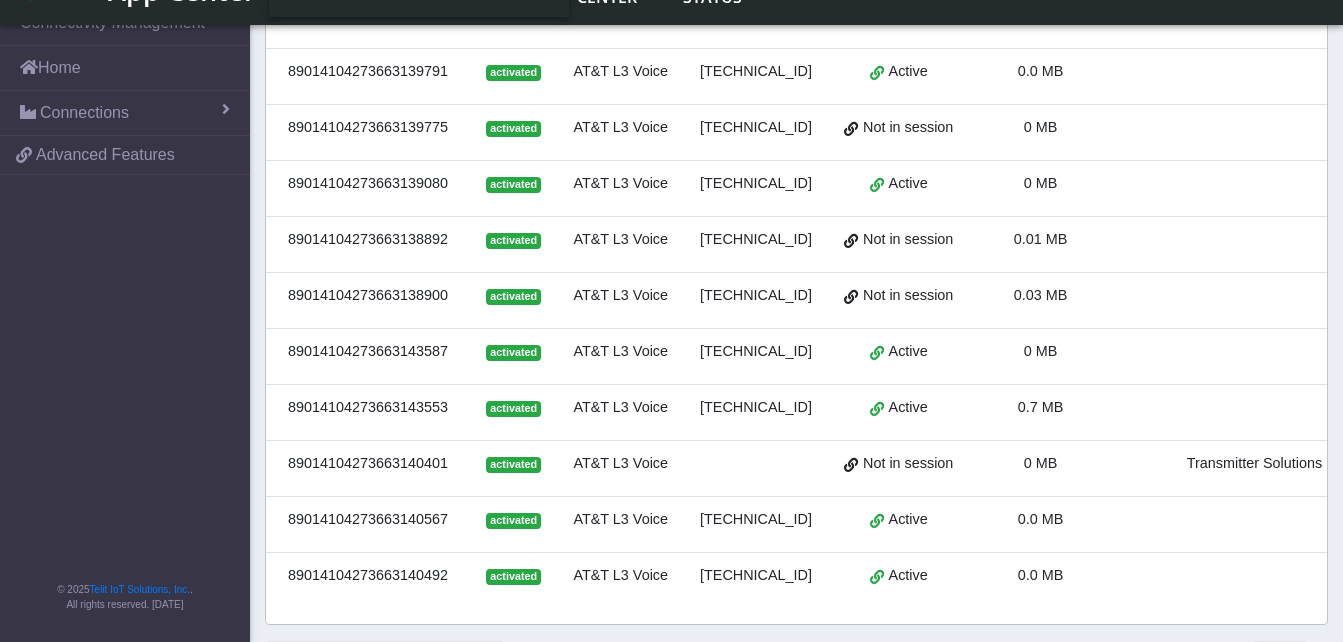 scroll, scrollTop: 815, scrollLeft: 0, axis: vertical 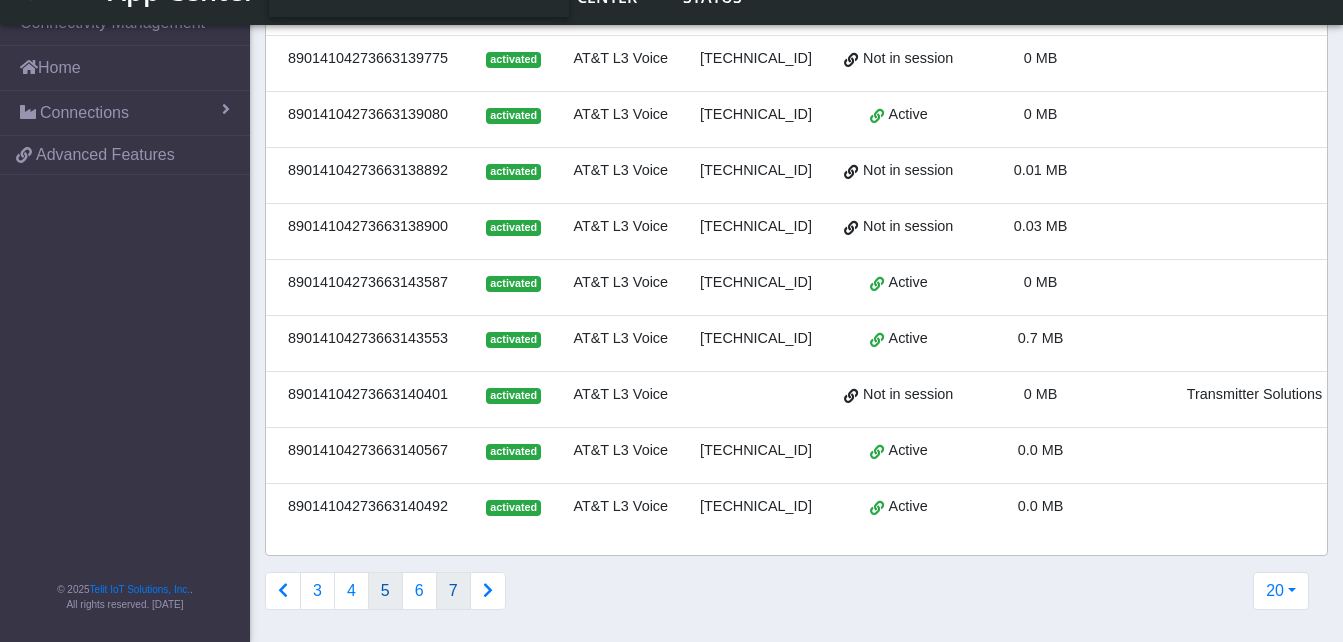 click on "7" 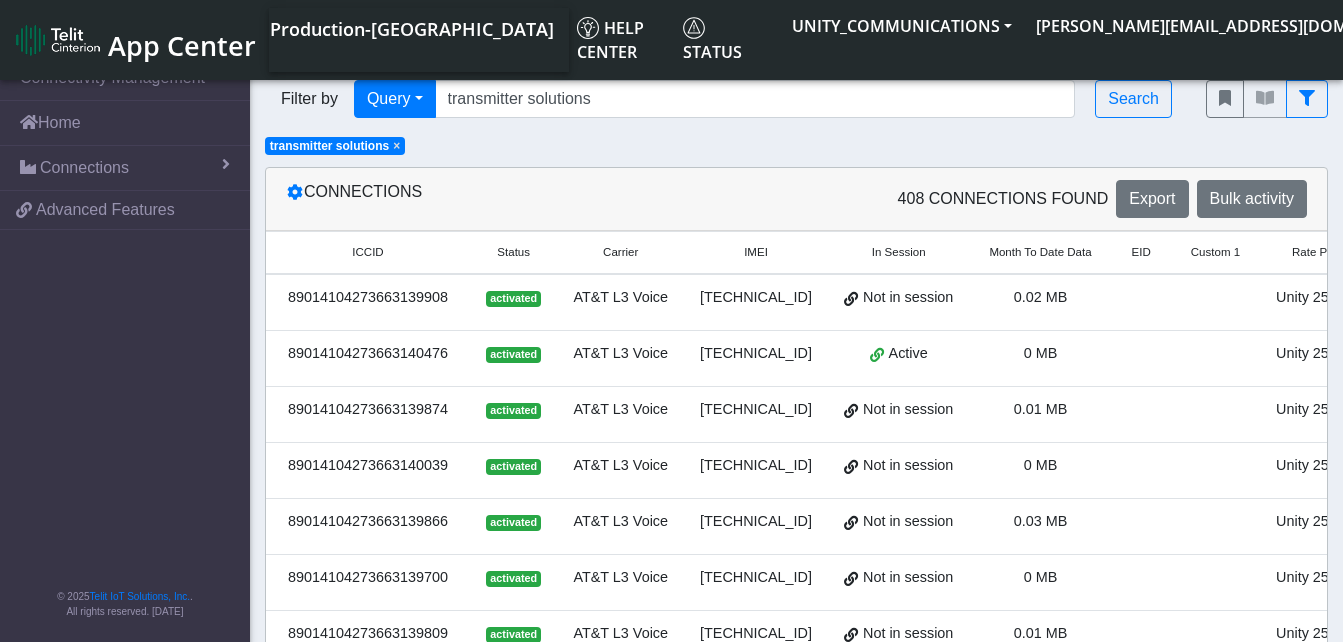 click at bounding box center (1215, 302) 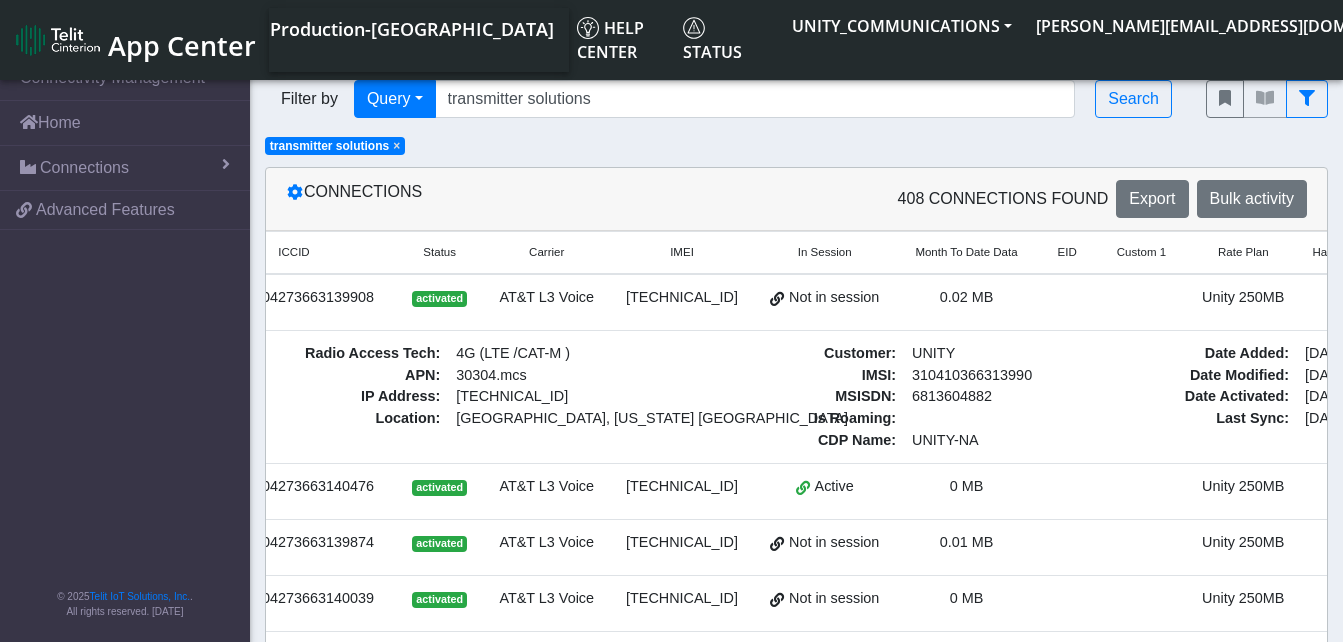 scroll, scrollTop: 0, scrollLeft: 120, axis: horizontal 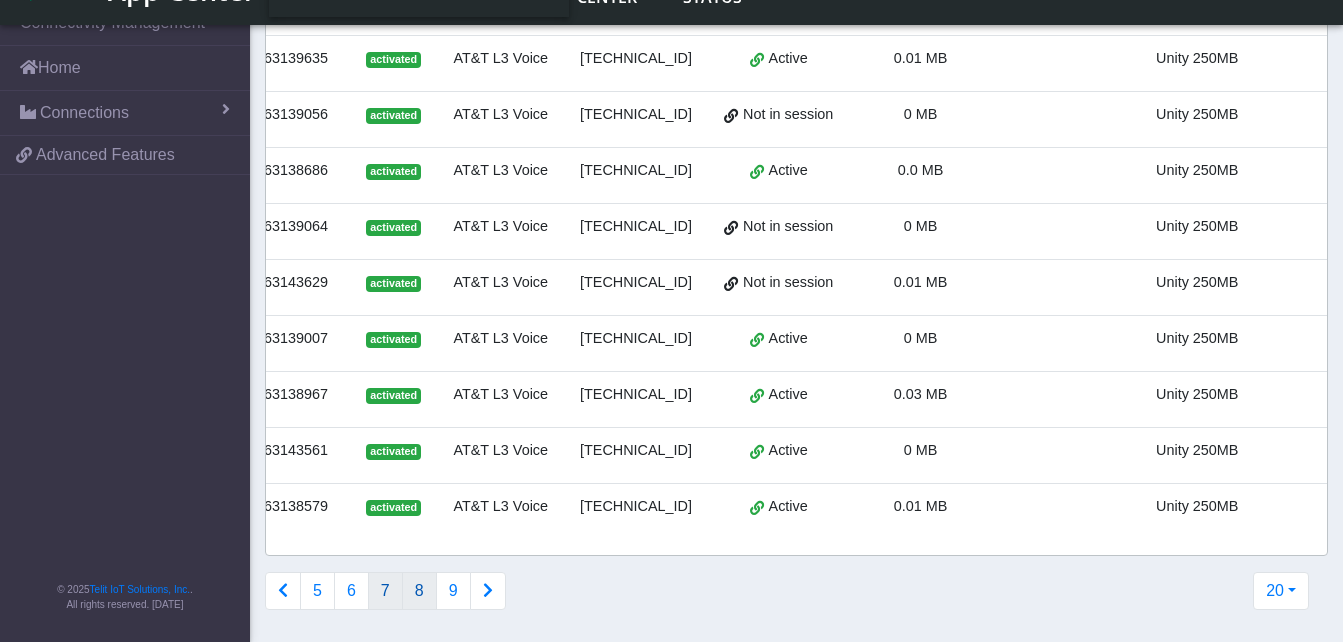 click on "8" 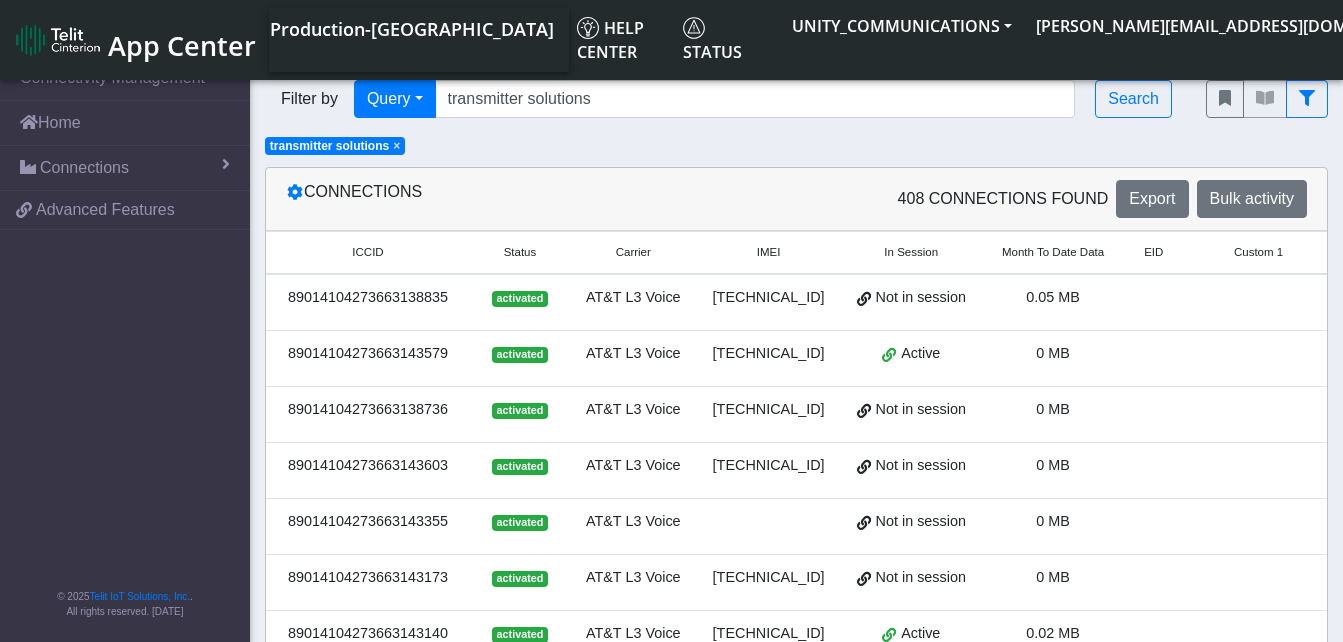 click at bounding box center (1258, 302) 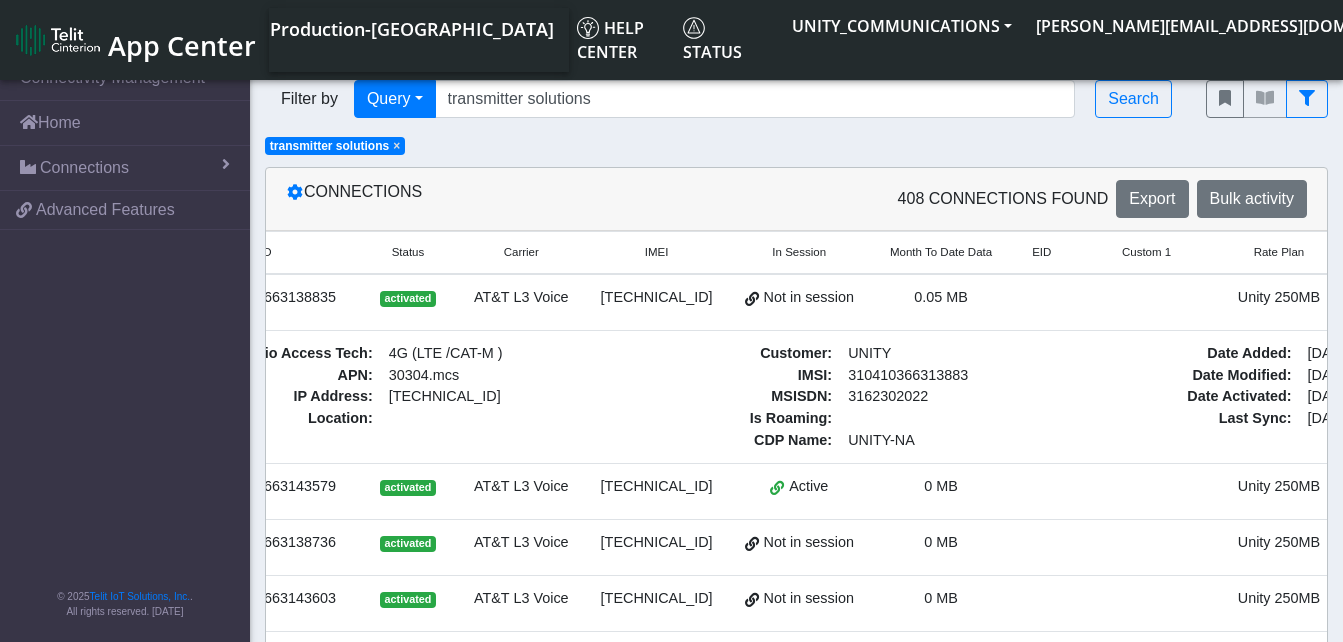 scroll, scrollTop: 0, scrollLeft: 120, axis: horizontal 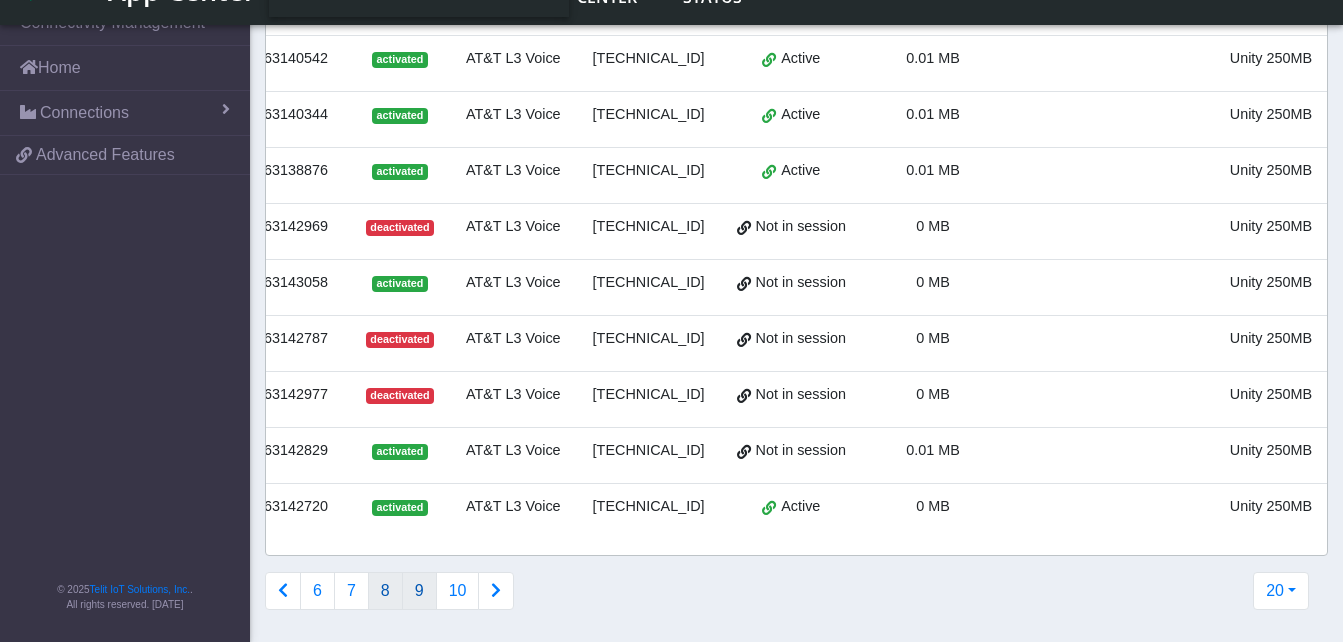 click on "9" 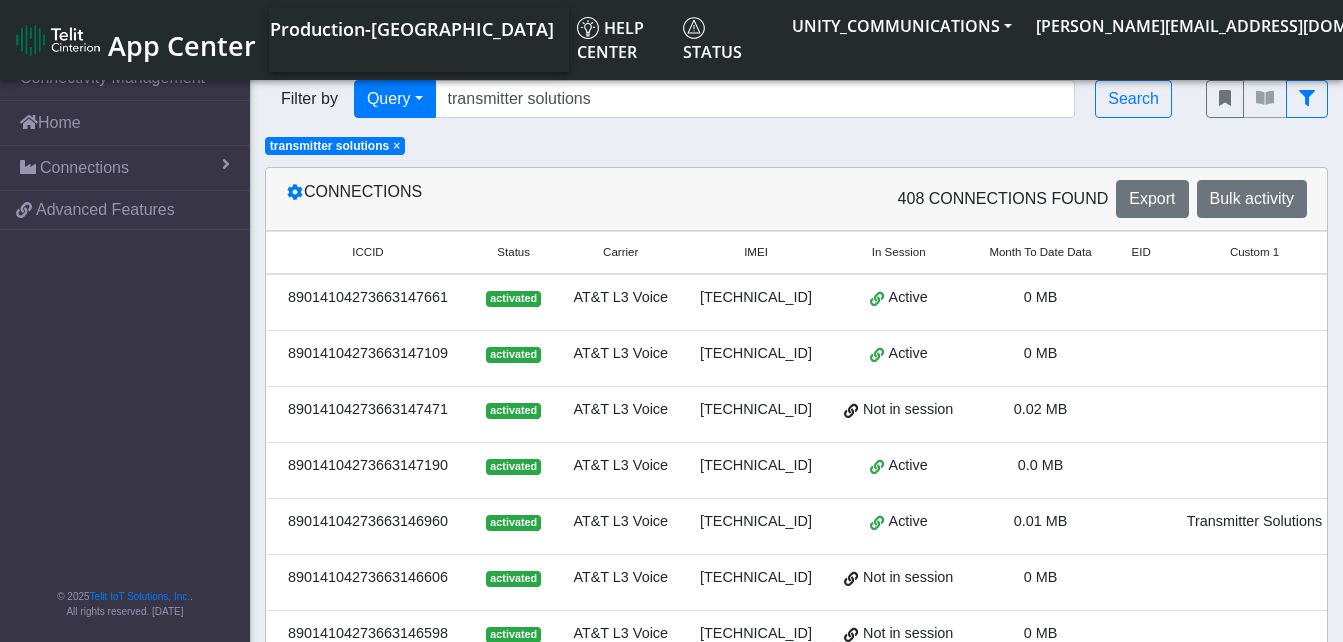 click at bounding box center (1254, 302) 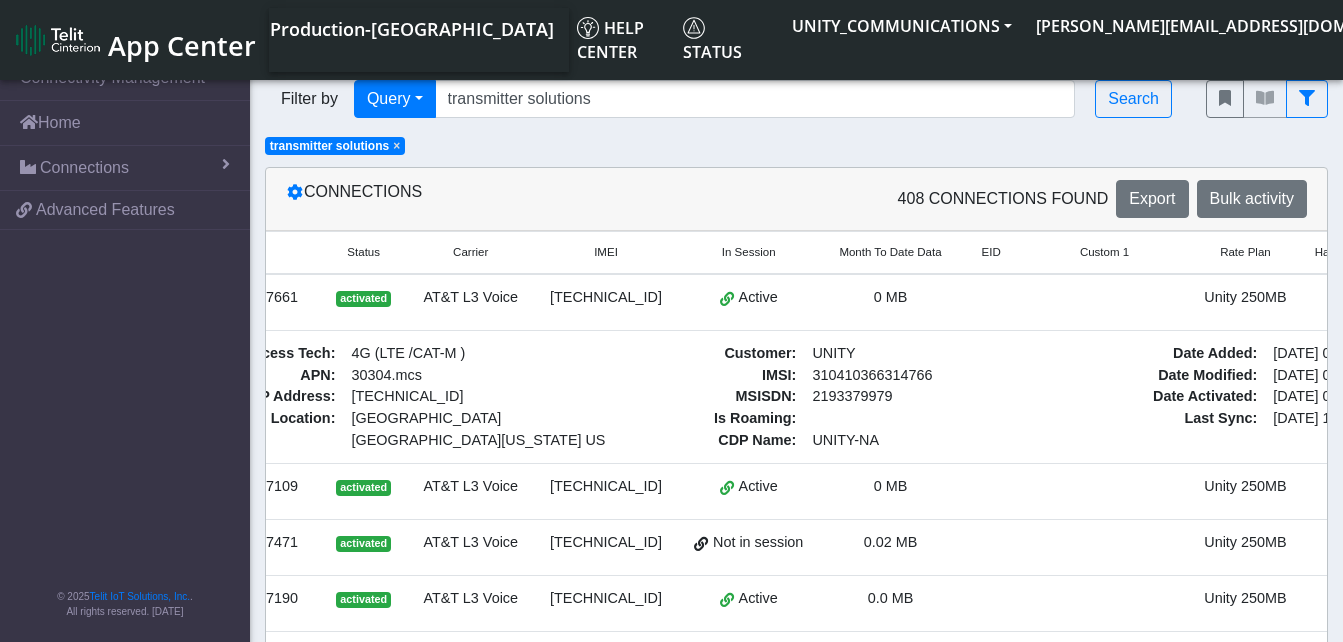 scroll, scrollTop: 0, scrollLeft: 160, axis: horizontal 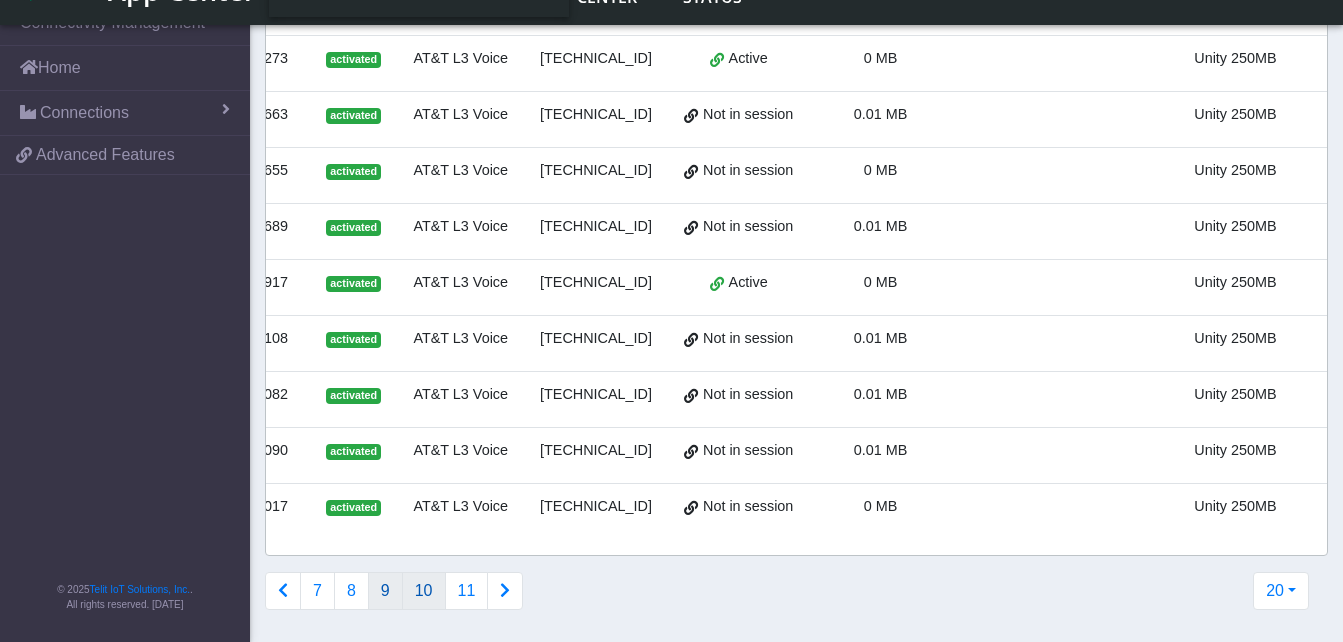 click on "10" 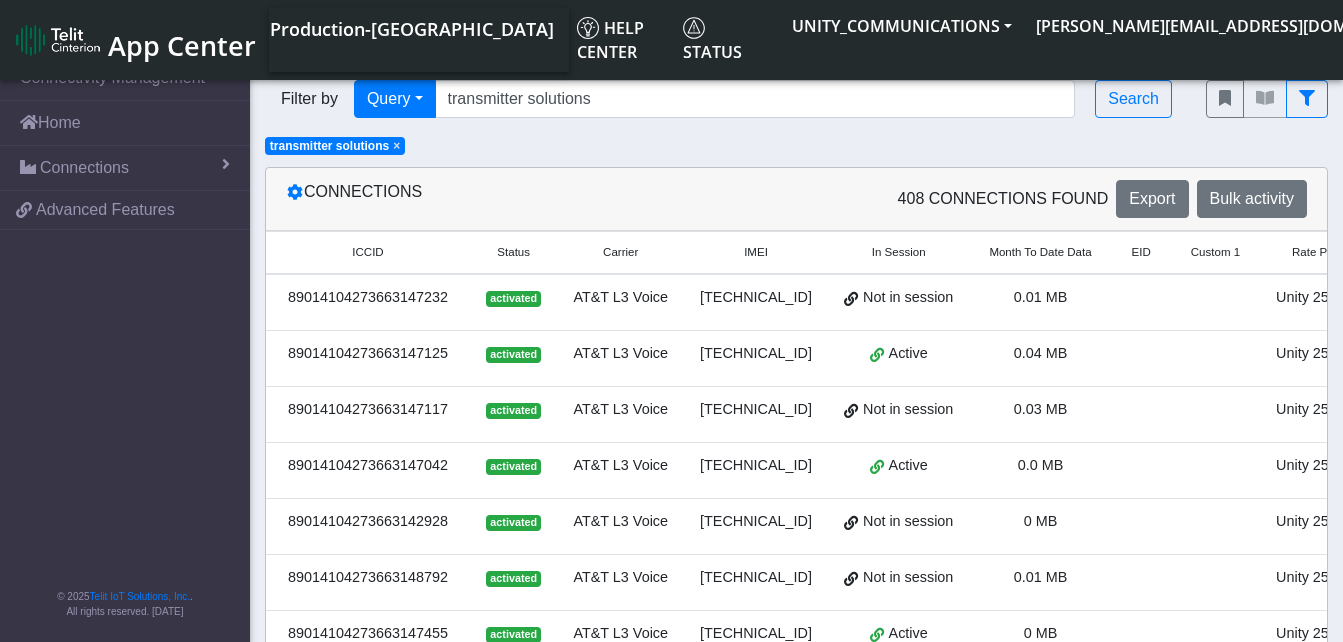 click at bounding box center [1215, 302] 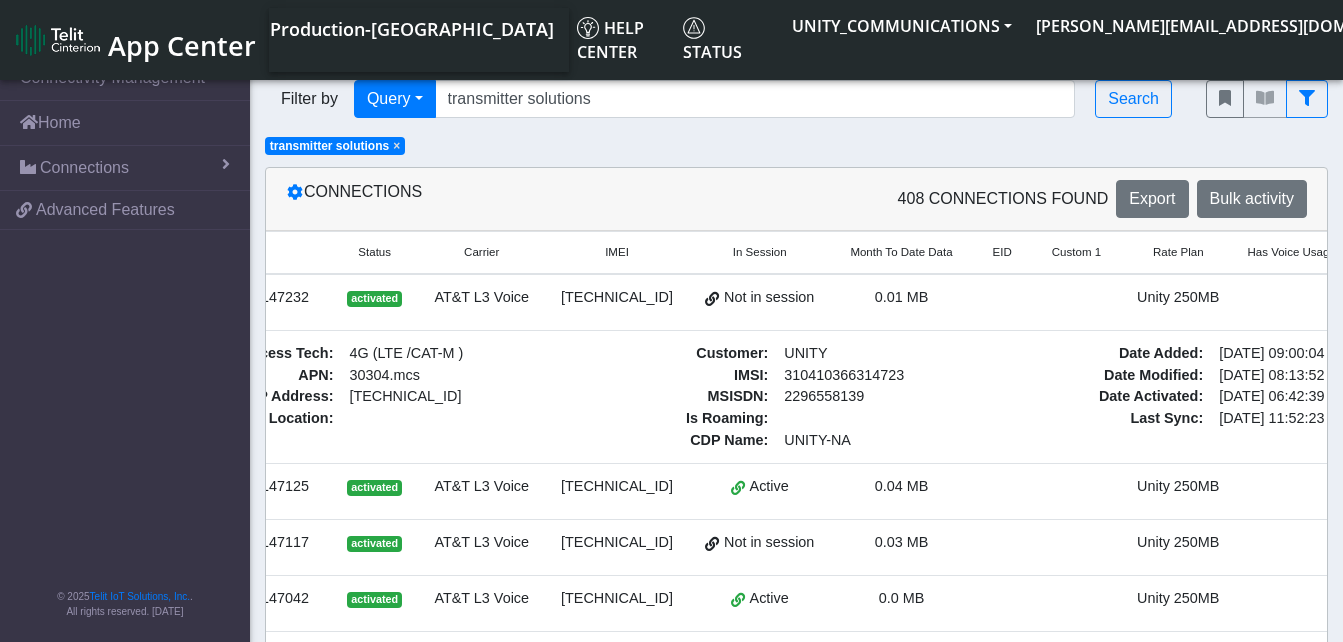 scroll, scrollTop: 0, scrollLeft: 160, axis: horizontal 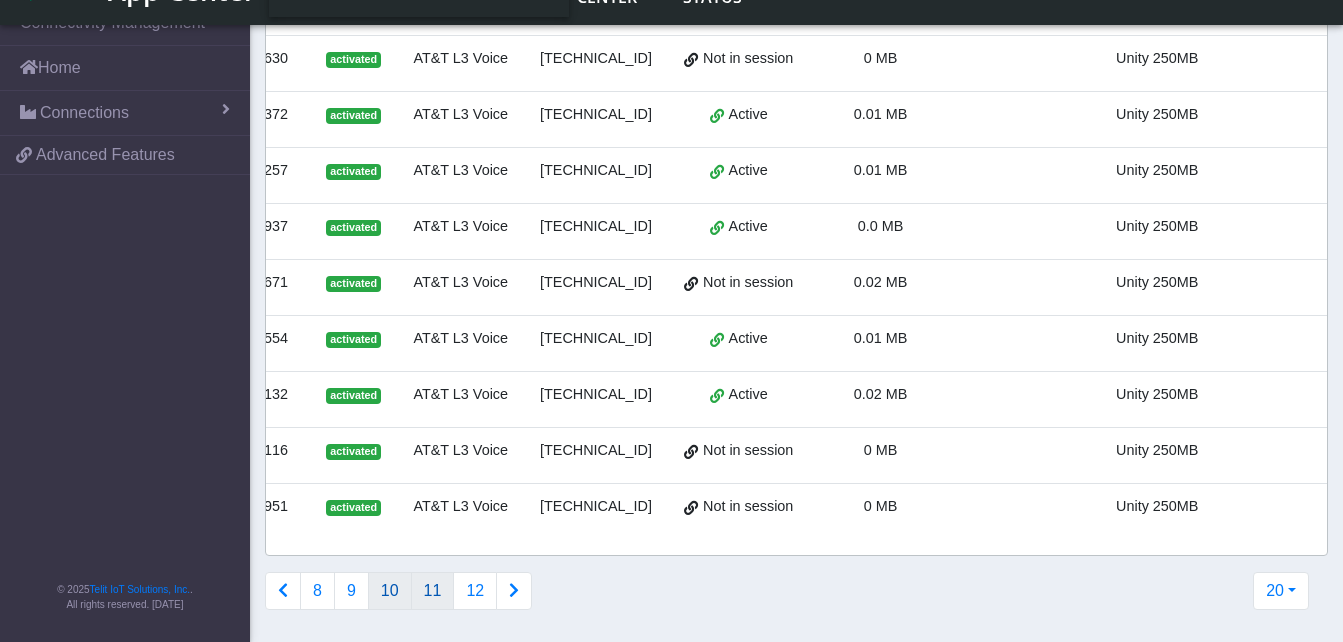 click on "11" 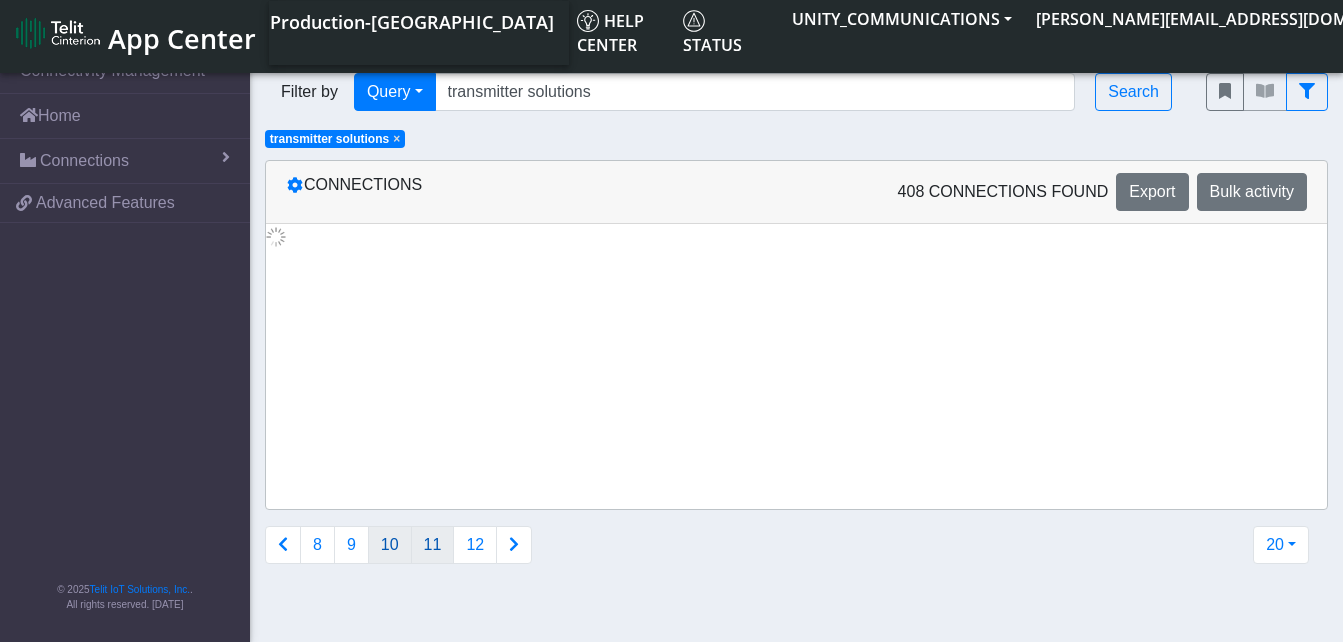 scroll, scrollTop: 0, scrollLeft: 0, axis: both 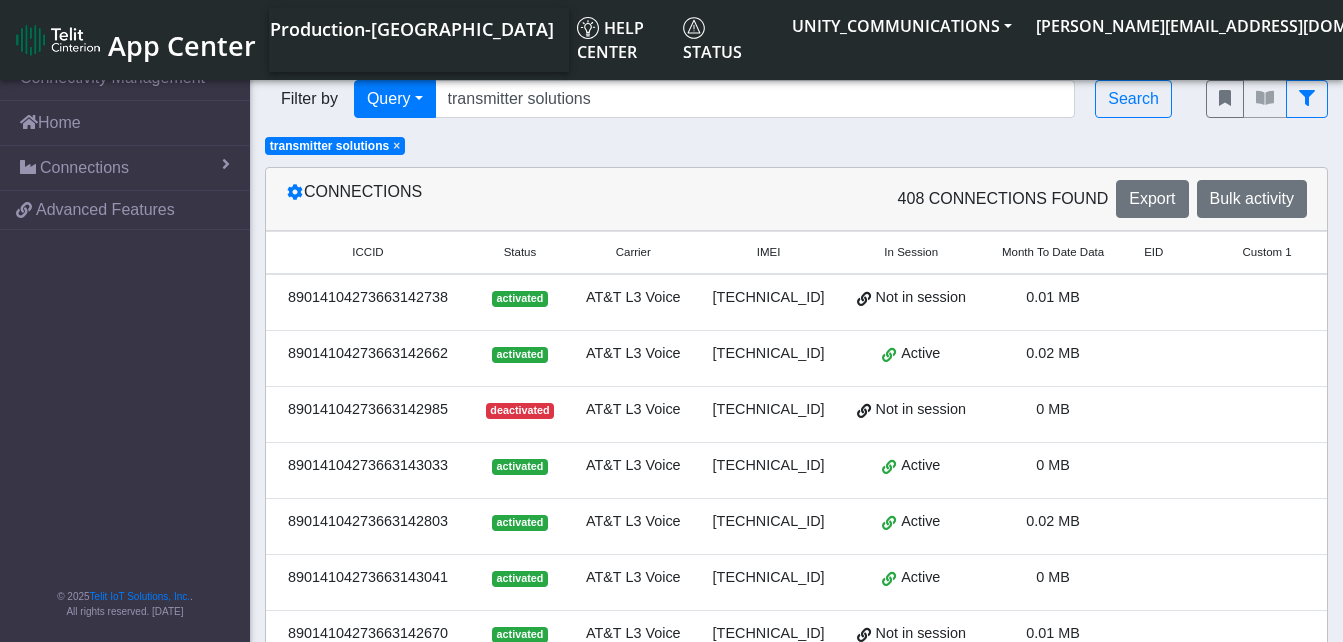 click at bounding box center (1153, 302) 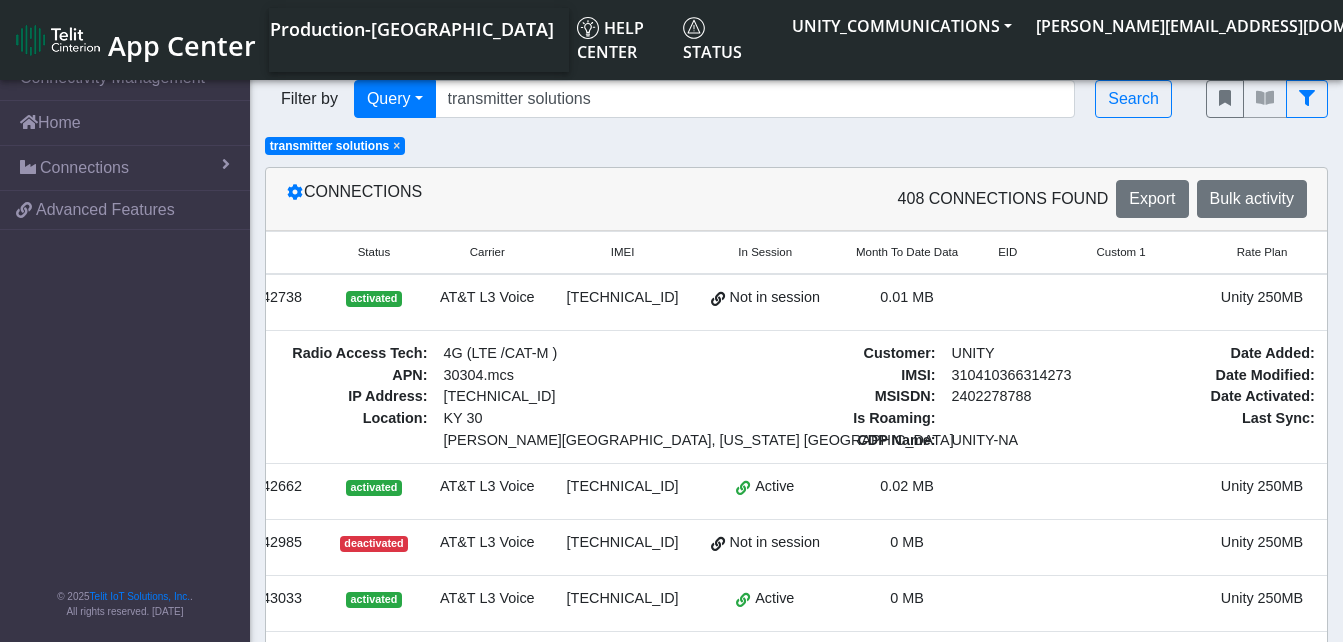 scroll, scrollTop: 0, scrollLeft: 160, axis: horizontal 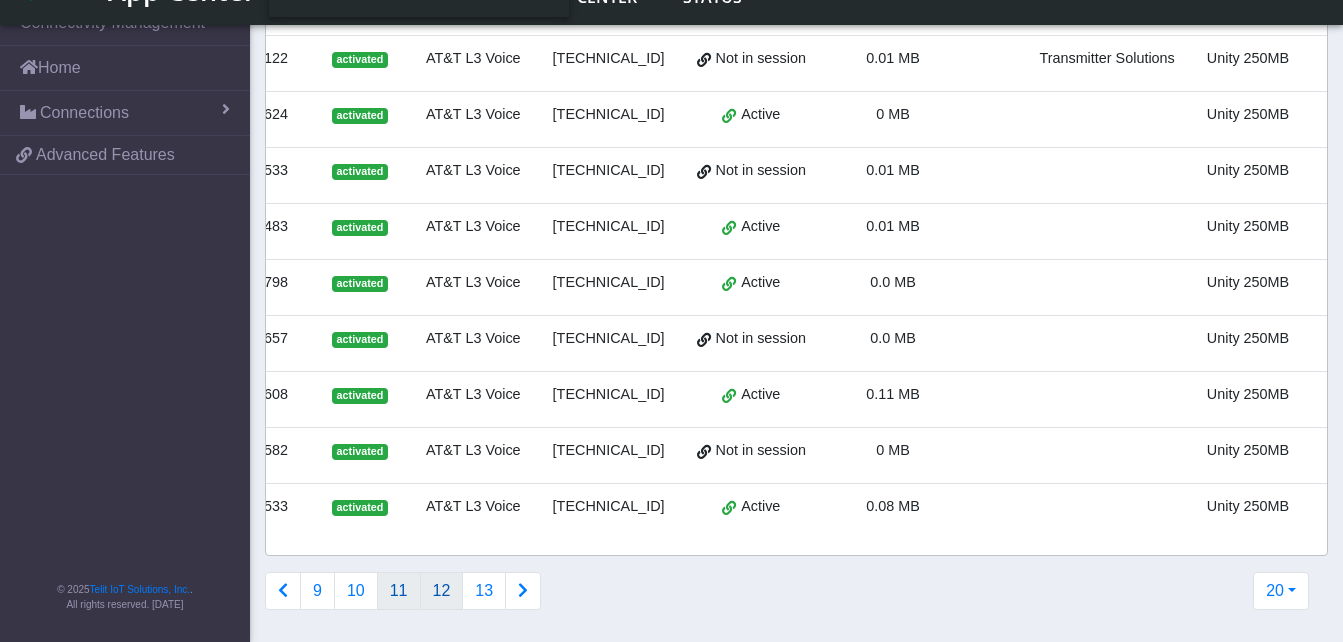 click on "12" 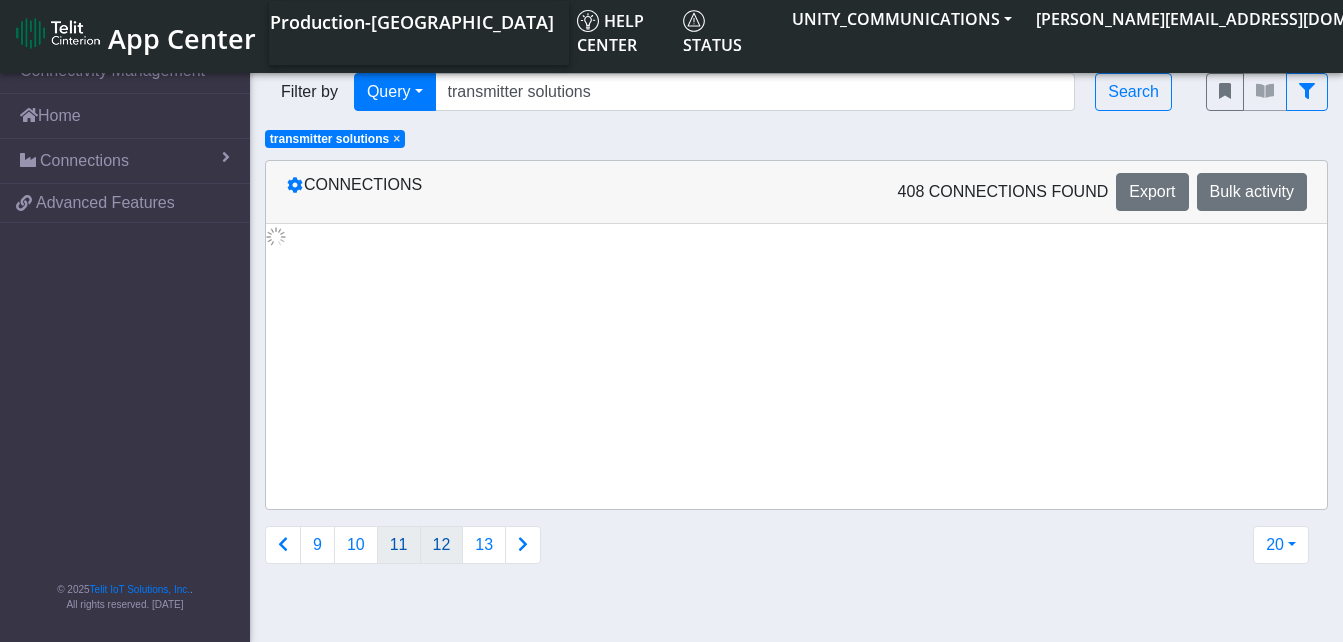 scroll, scrollTop: 0, scrollLeft: 0, axis: both 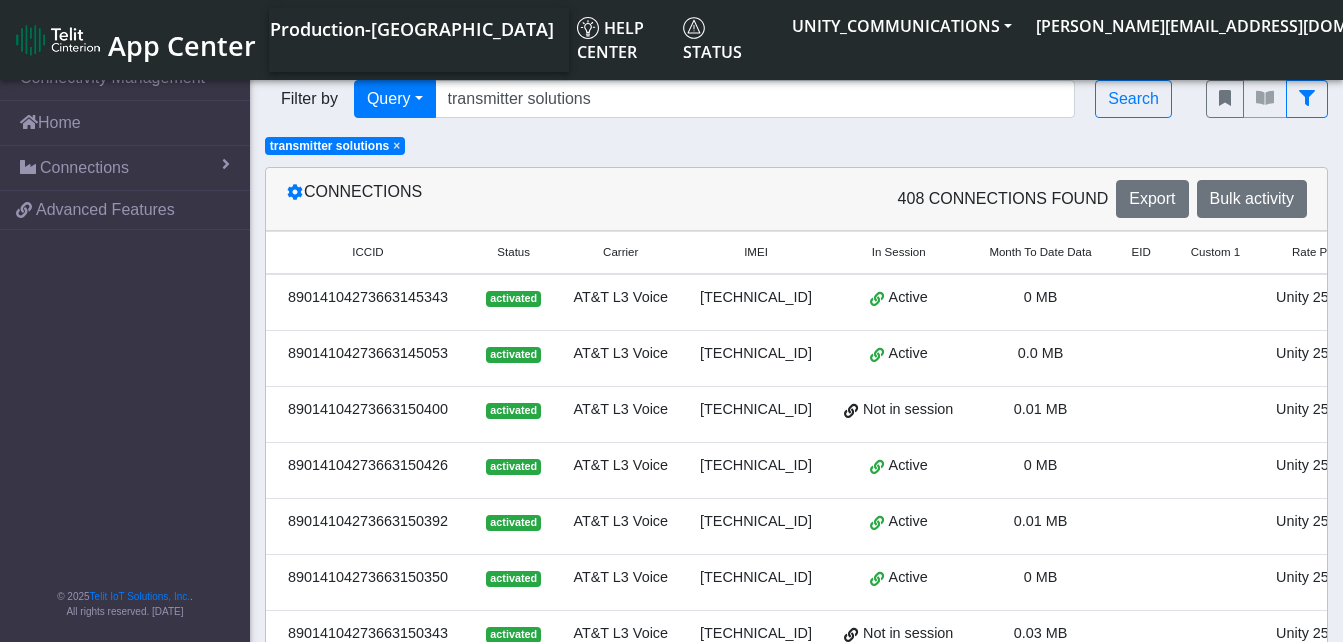 click at bounding box center (1215, 302) 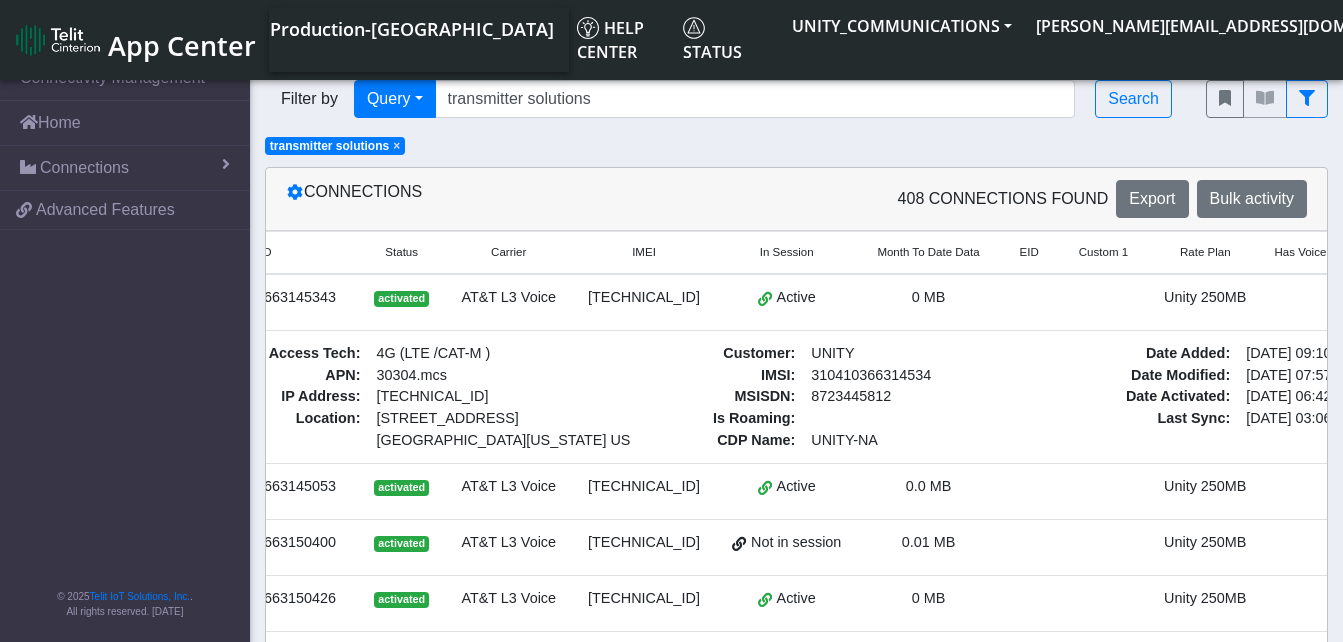 scroll, scrollTop: 0, scrollLeft: 120, axis: horizontal 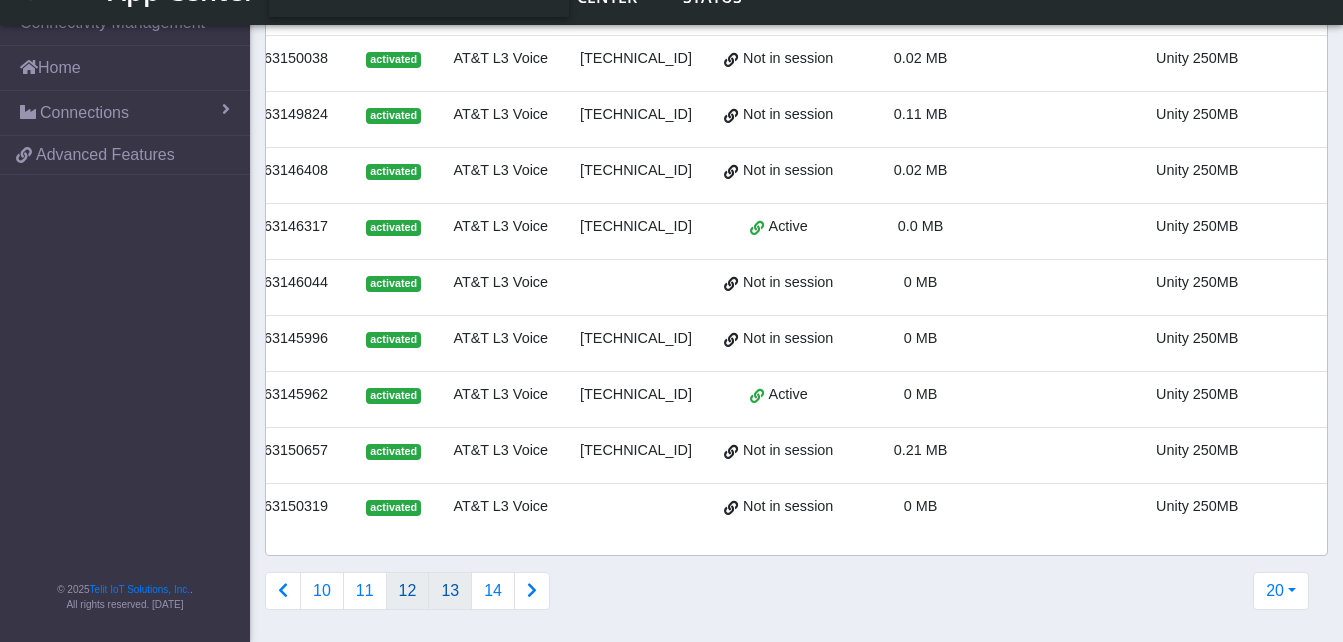 click on "13" 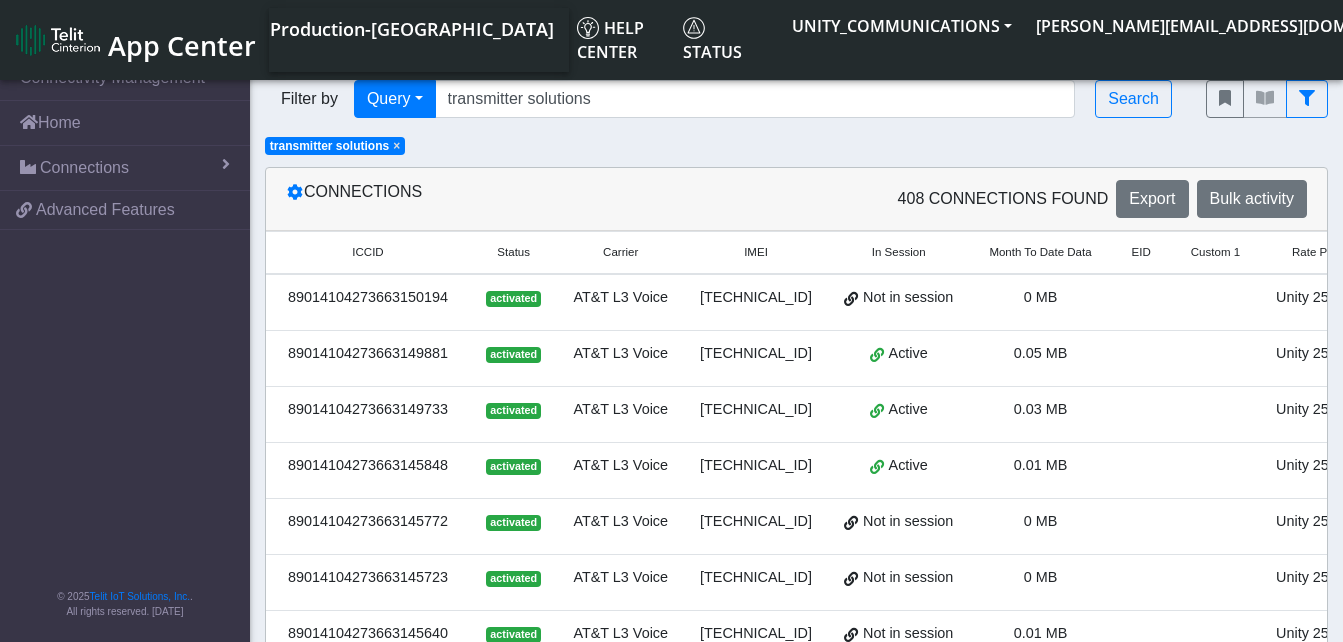 click at bounding box center [1215, 302] 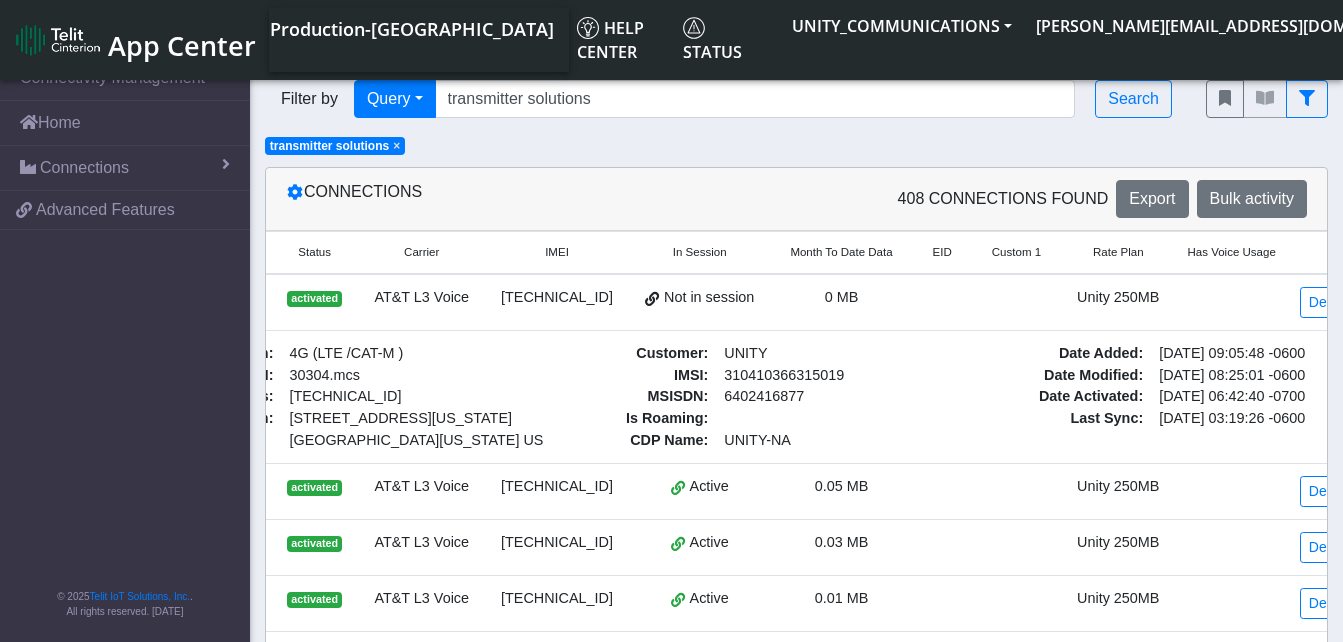 scroll, scrollTop: 0, scrollLeft: 200, axis: horizontal 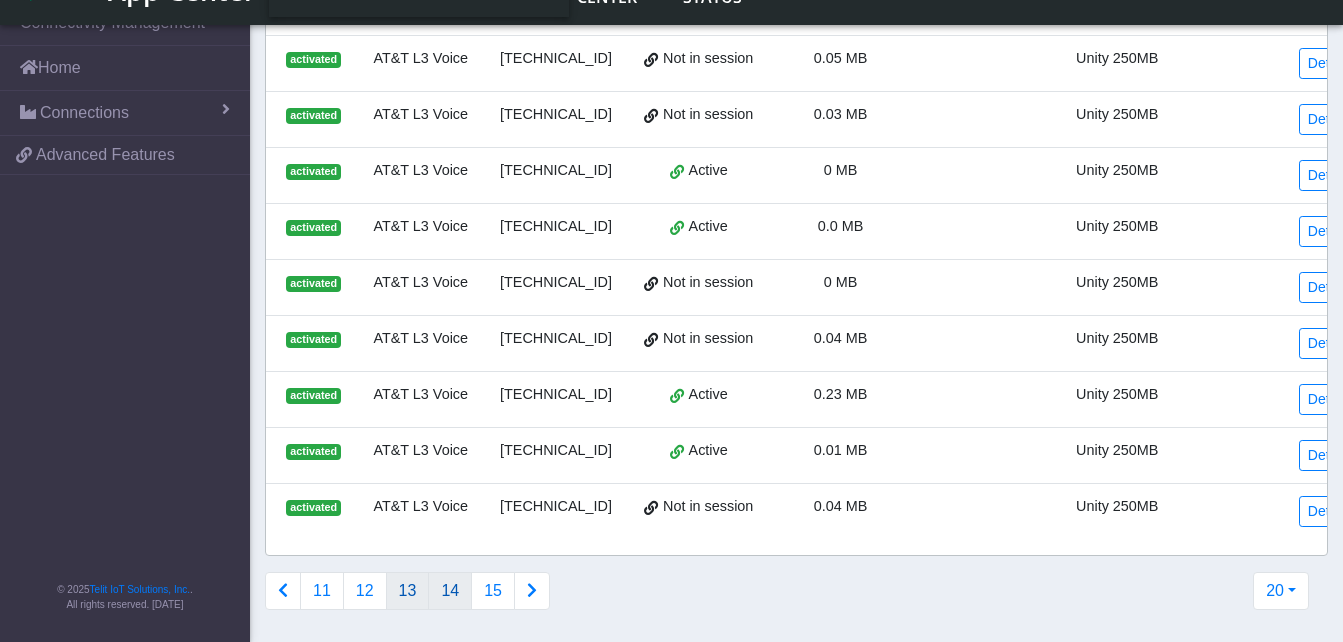 click on "14" 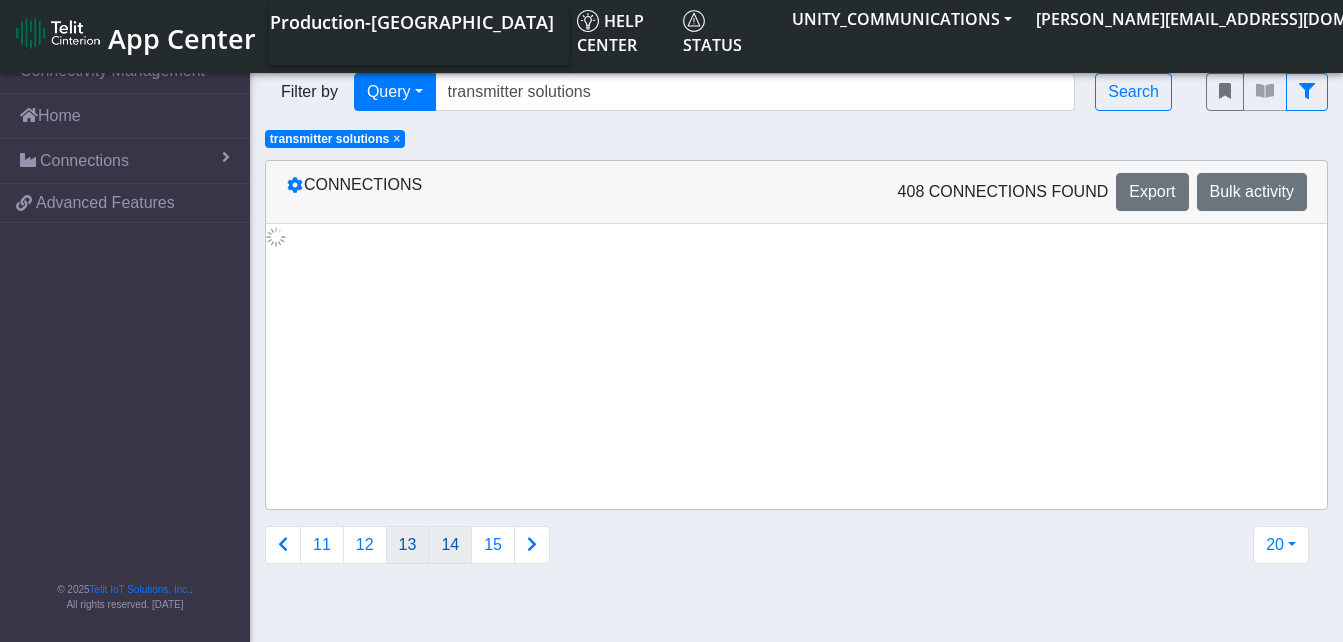 scroll, scrollTop: 0, scrollLeft: 0, axis: both 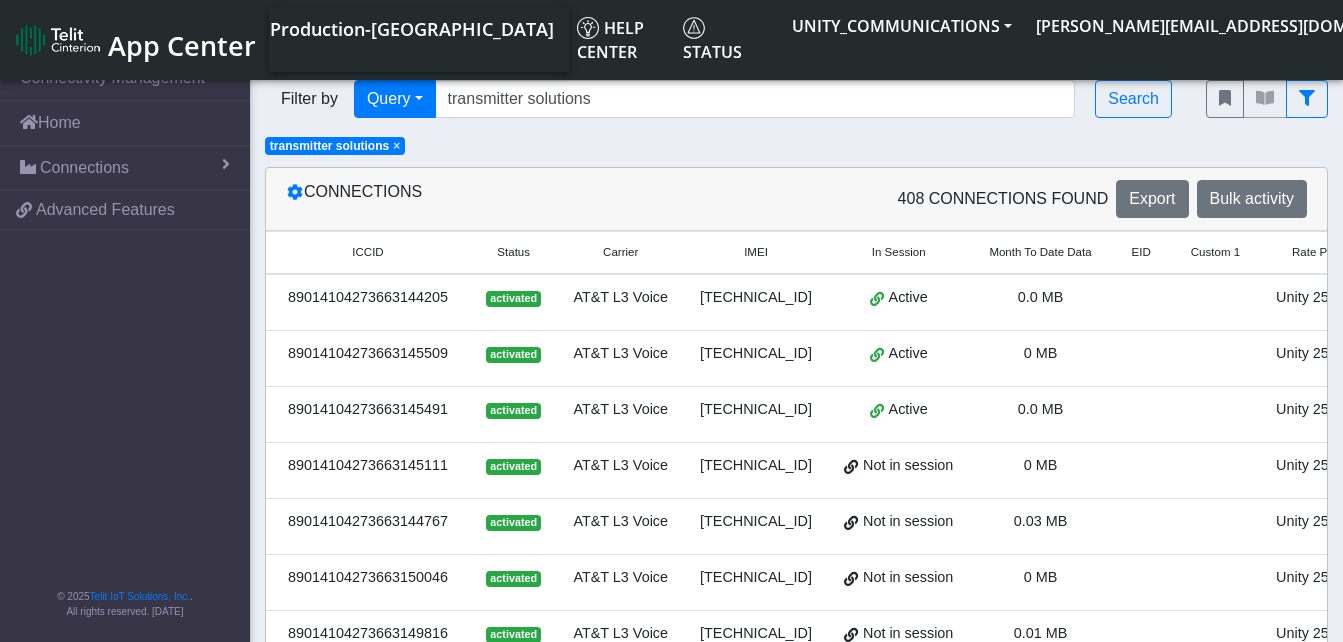 click at bounding box center [1141, 302] 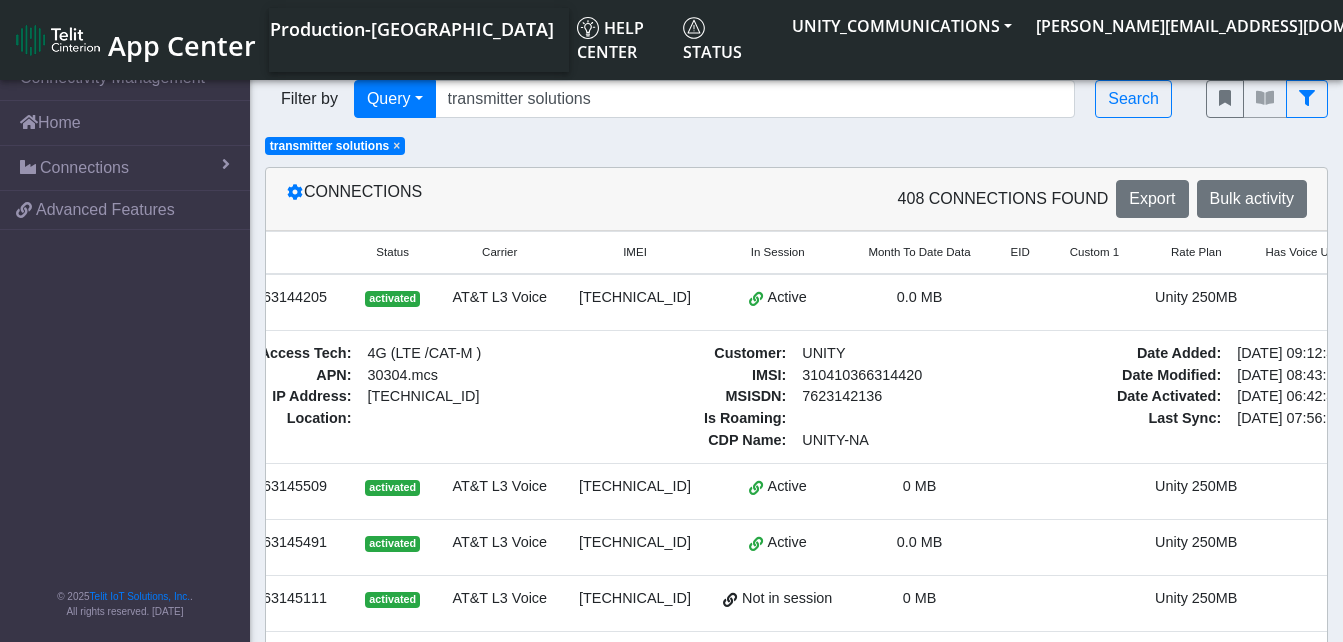 scroll, scrollTop: 0, scrollLeft: 160, axis: horizontal 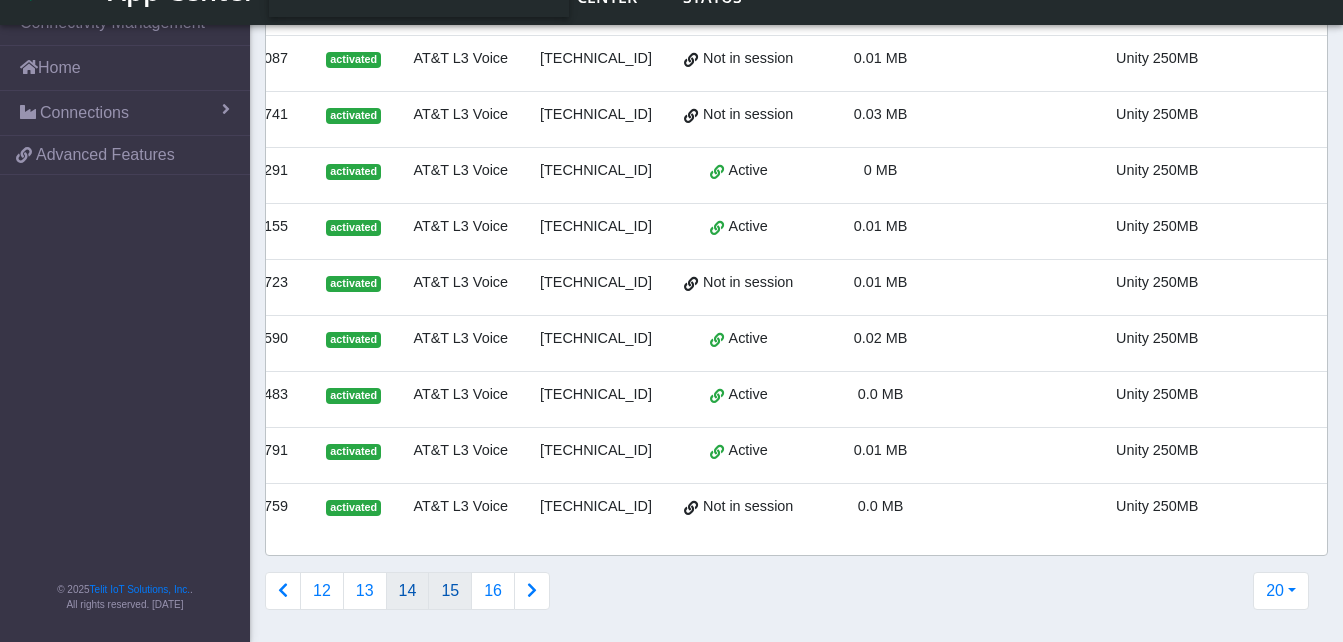 click on "15" 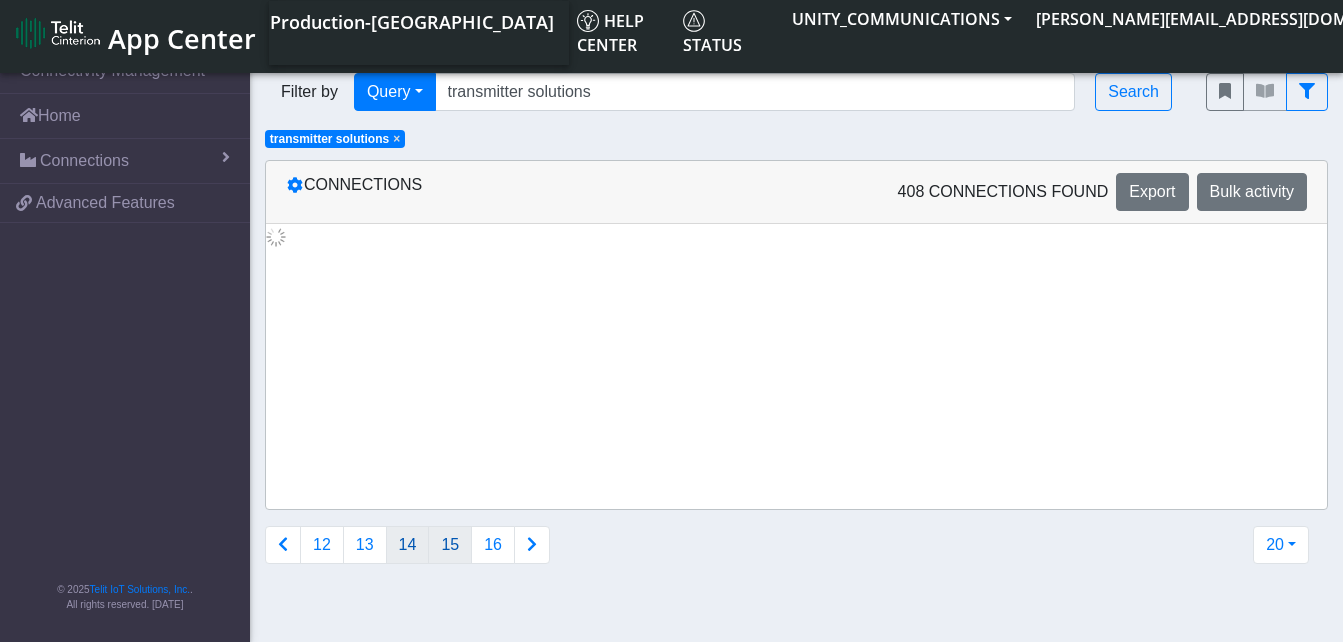 scroll, scrollTop: 0, scrollLeft: 0, axis: both 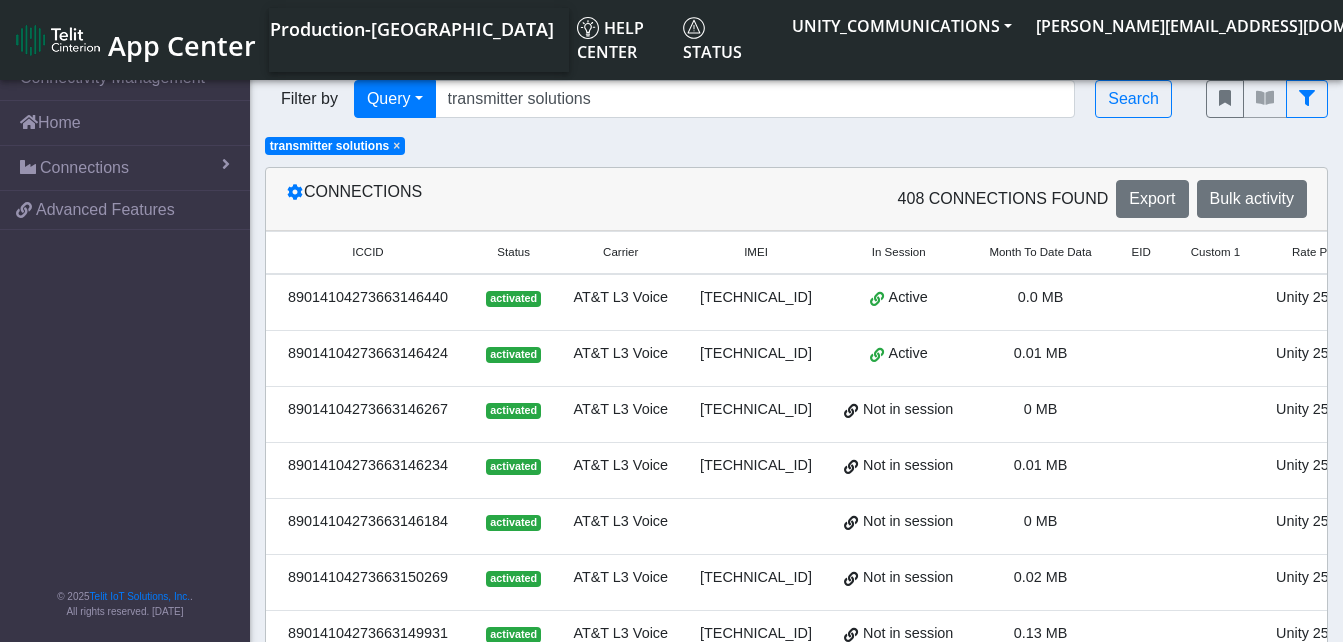 click at bounding box center [1141, 302] 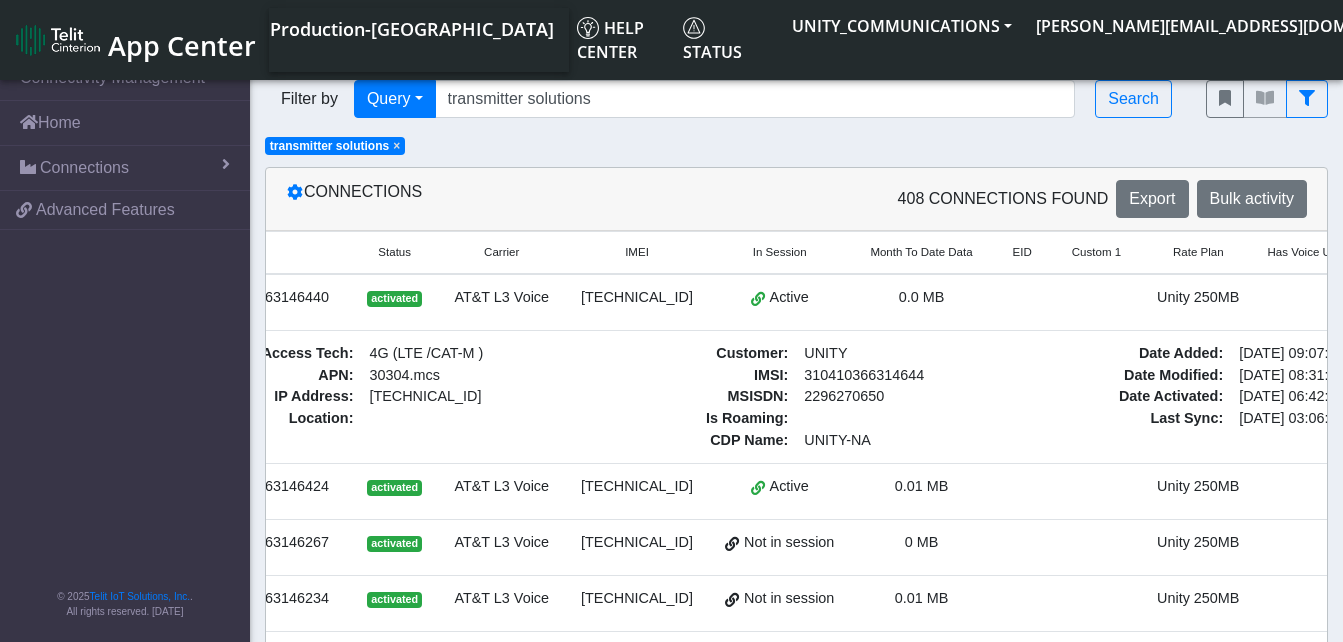 scroll, scrollTop: 0, scrollLeft: 120, axis: horizontal 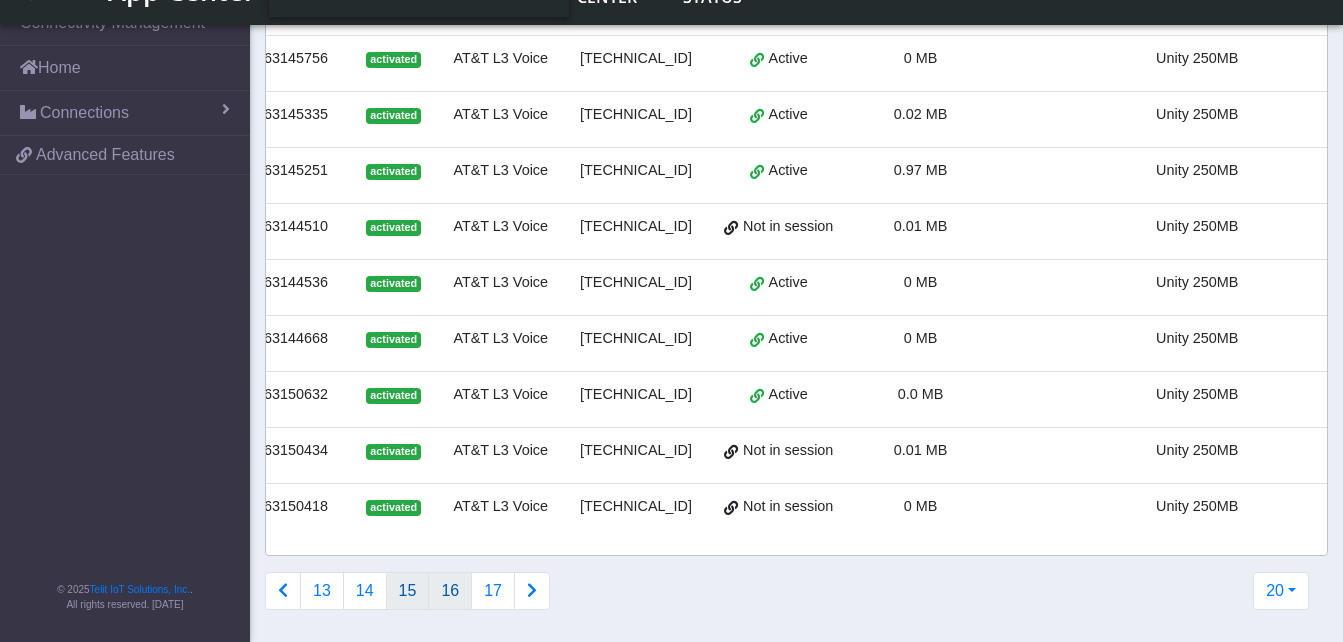 click on "16" 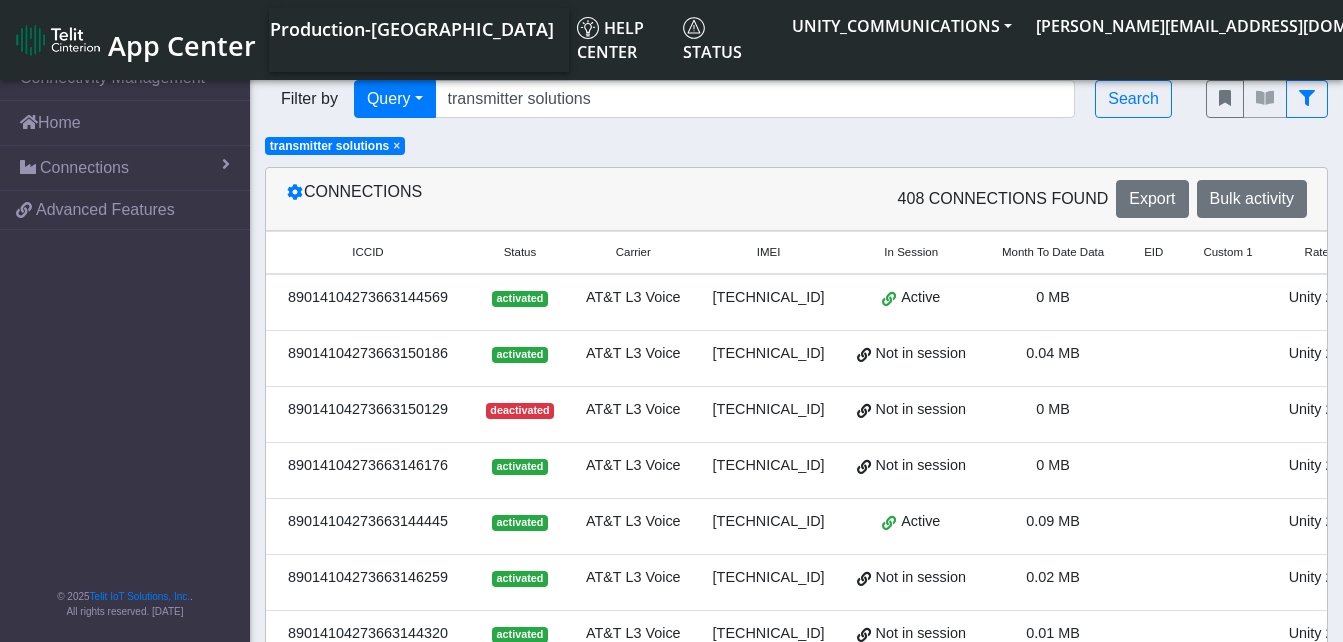 click at bounding box center [1153, 302] 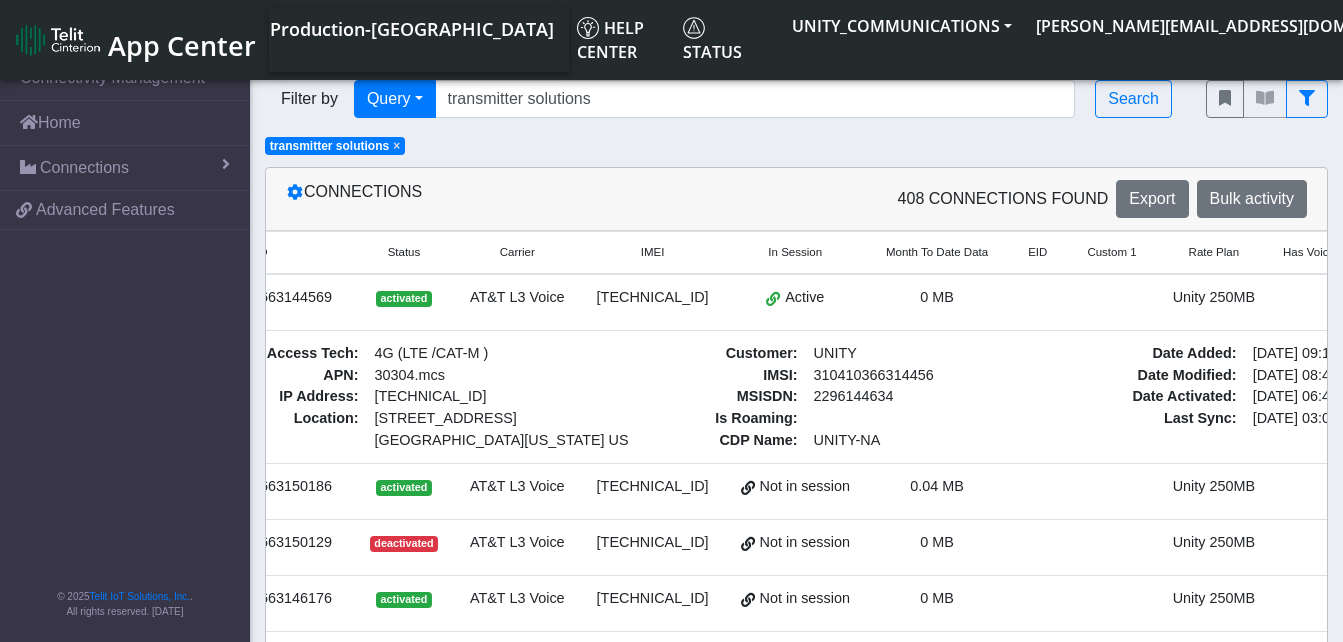 scroll, scrollTop: 0, scrollLeft: 120, axis: horizontal 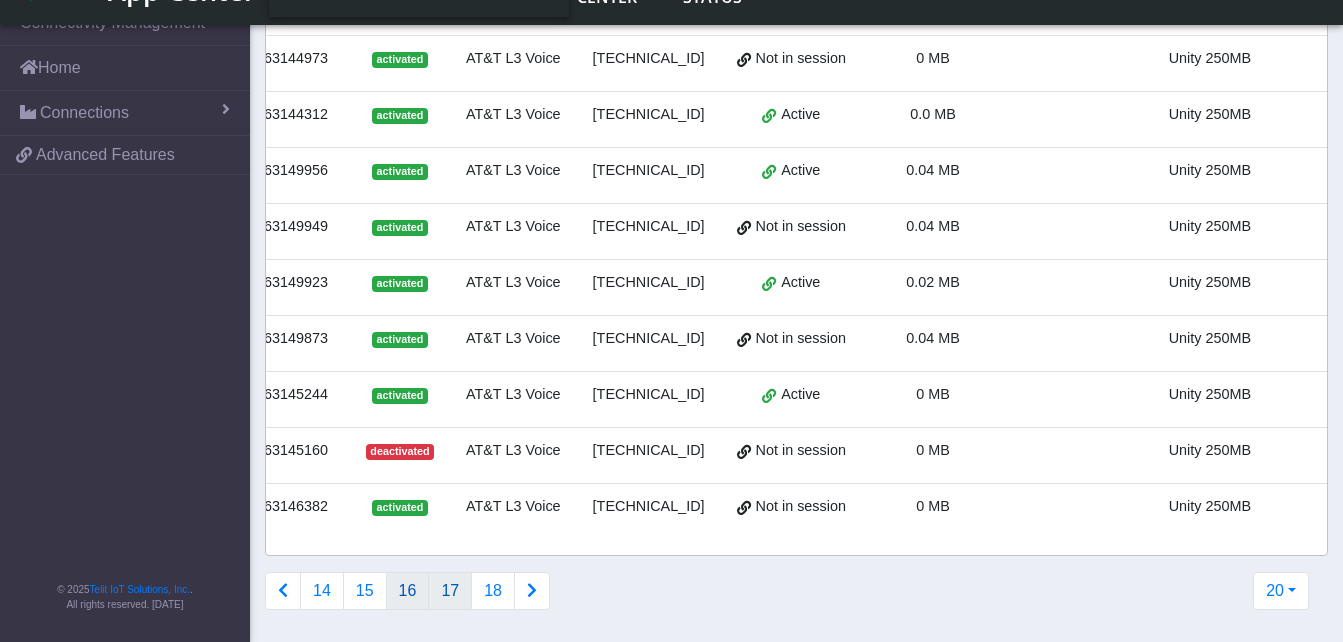 click on "17" 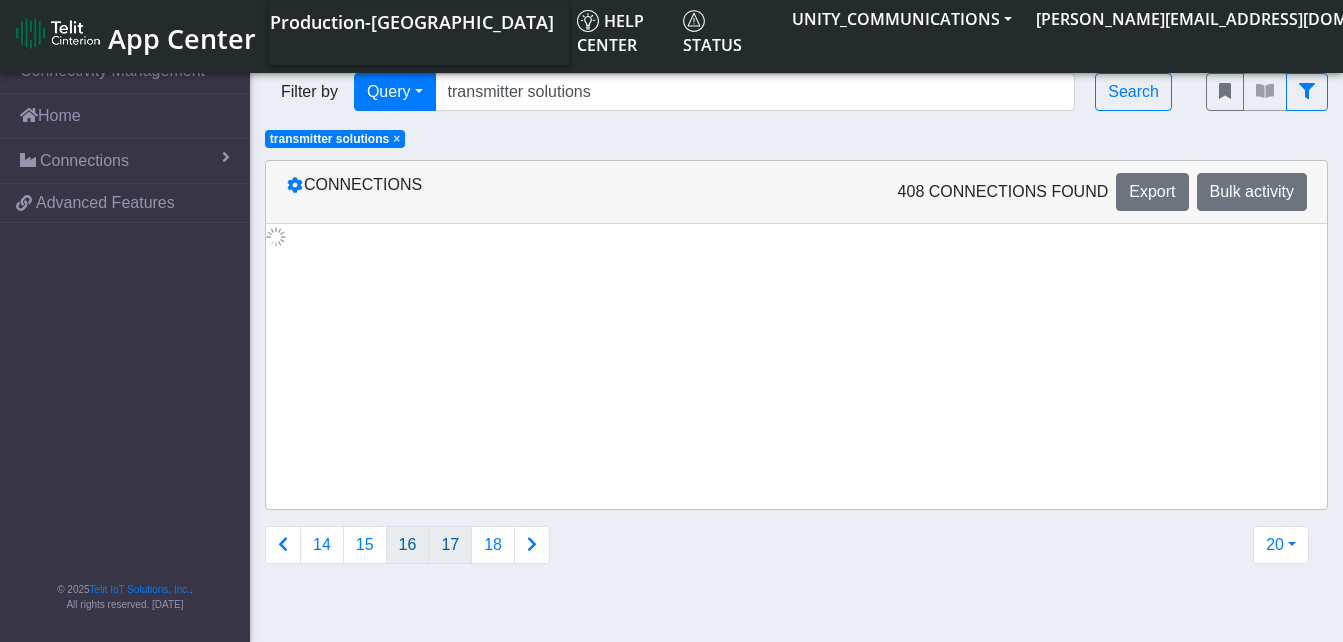 scroll, scrollTop: 0, scrollLeft: 0, axis: both 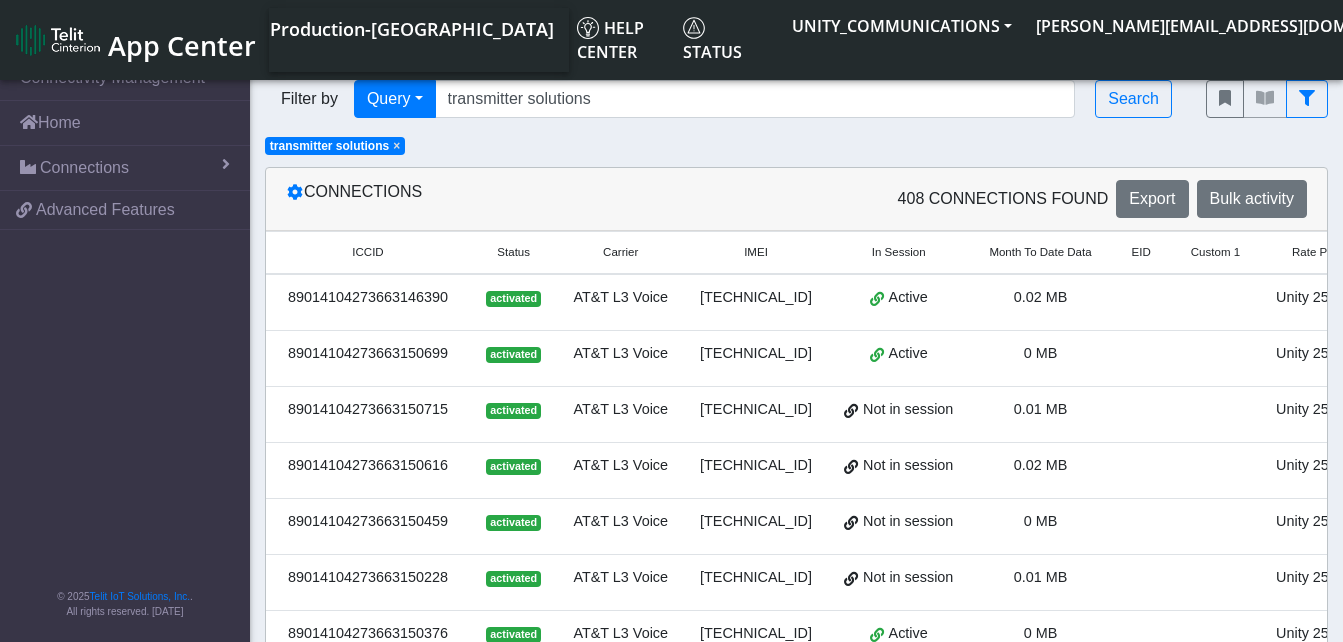 click at bounding box center [1215, 302] 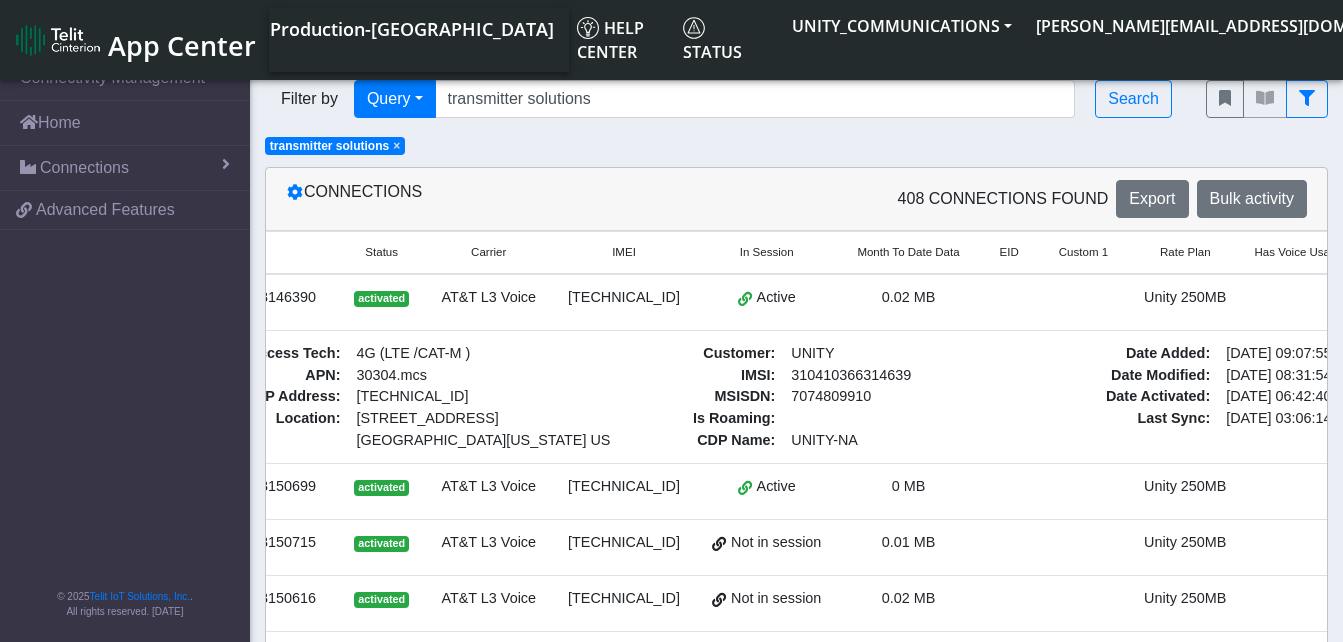 scroll, scrollTop: 0, scrollLeft: 160, axis: horizontal 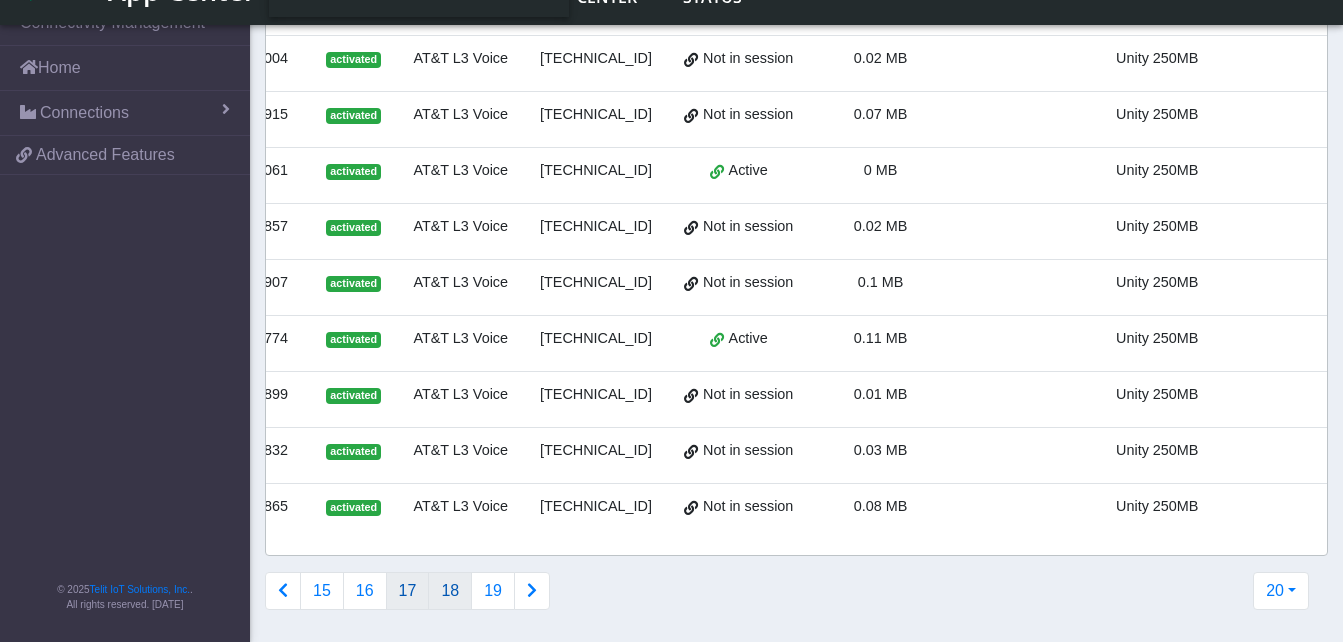 click on "18" 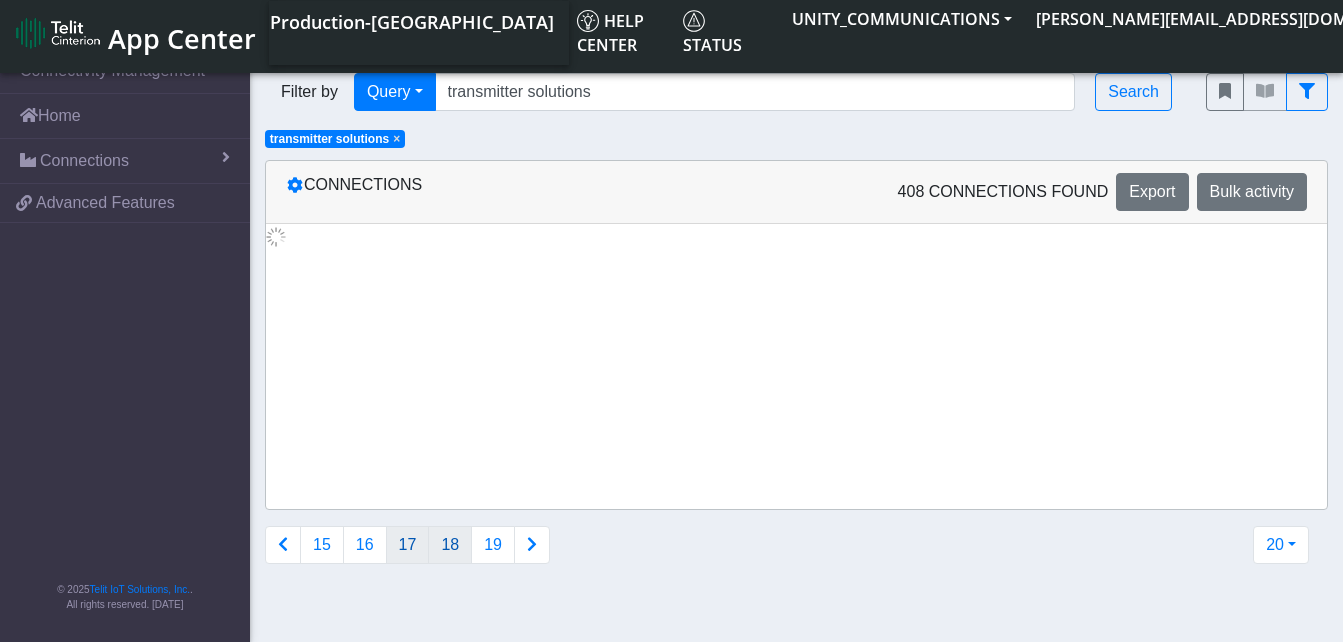 scroll, scrollTop: 0, scrollLeft: 0, axis: both 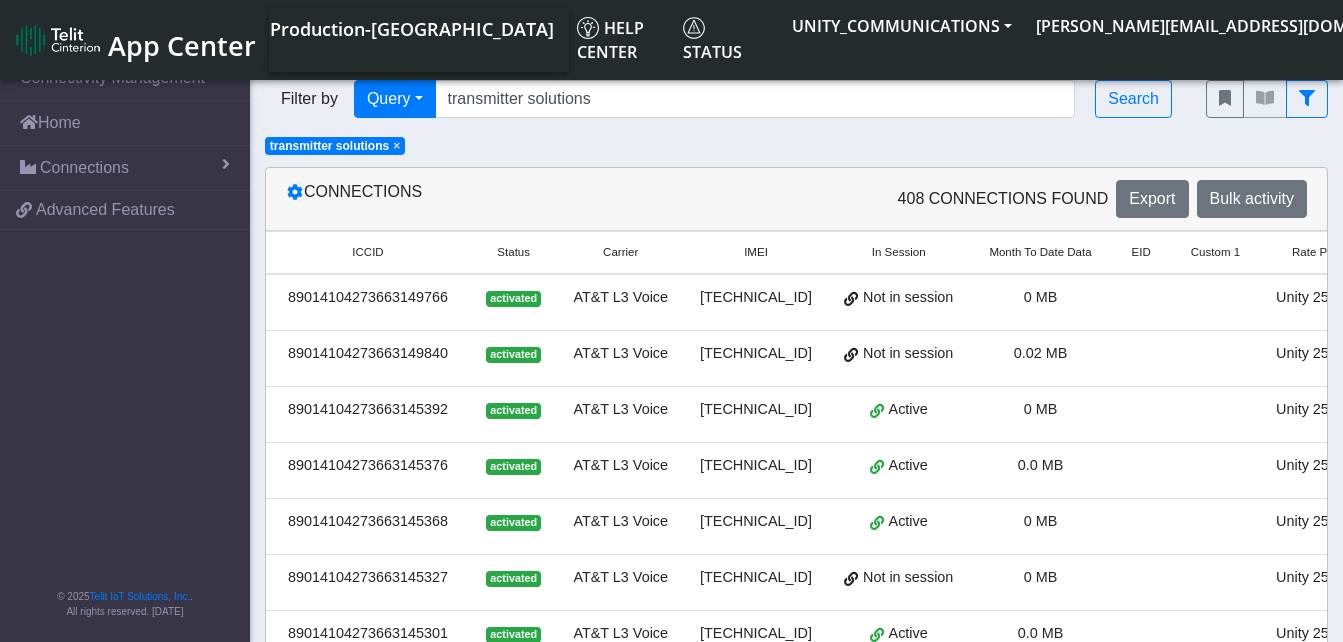 click at bounding box center [1141, 302] 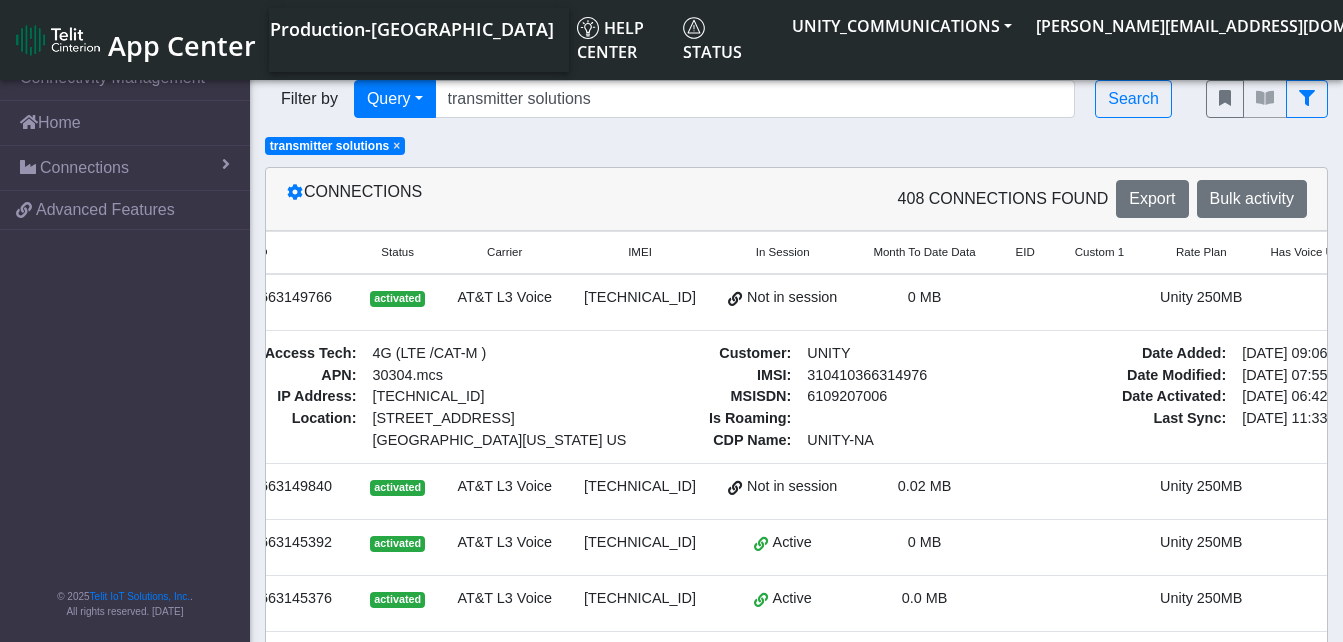 scroll, scrollTop: 0, scrollLeft: 120, axis: horizontal 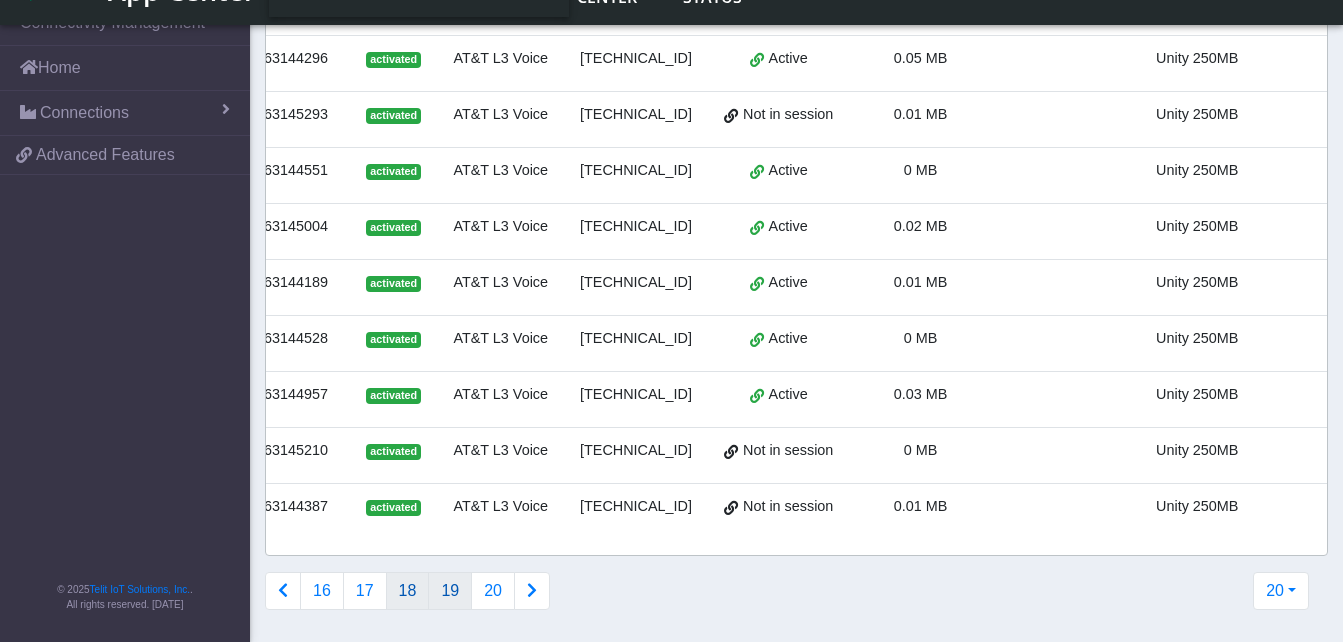 click on "19" 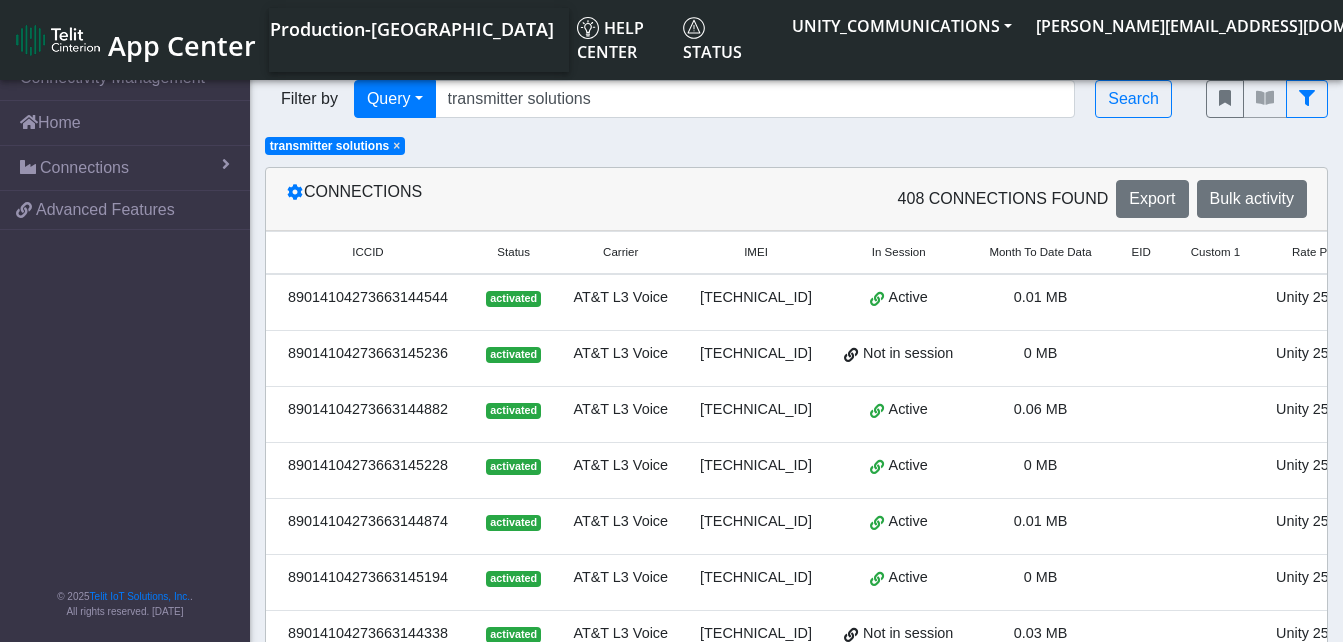 click at bounding box center [1215, 302] 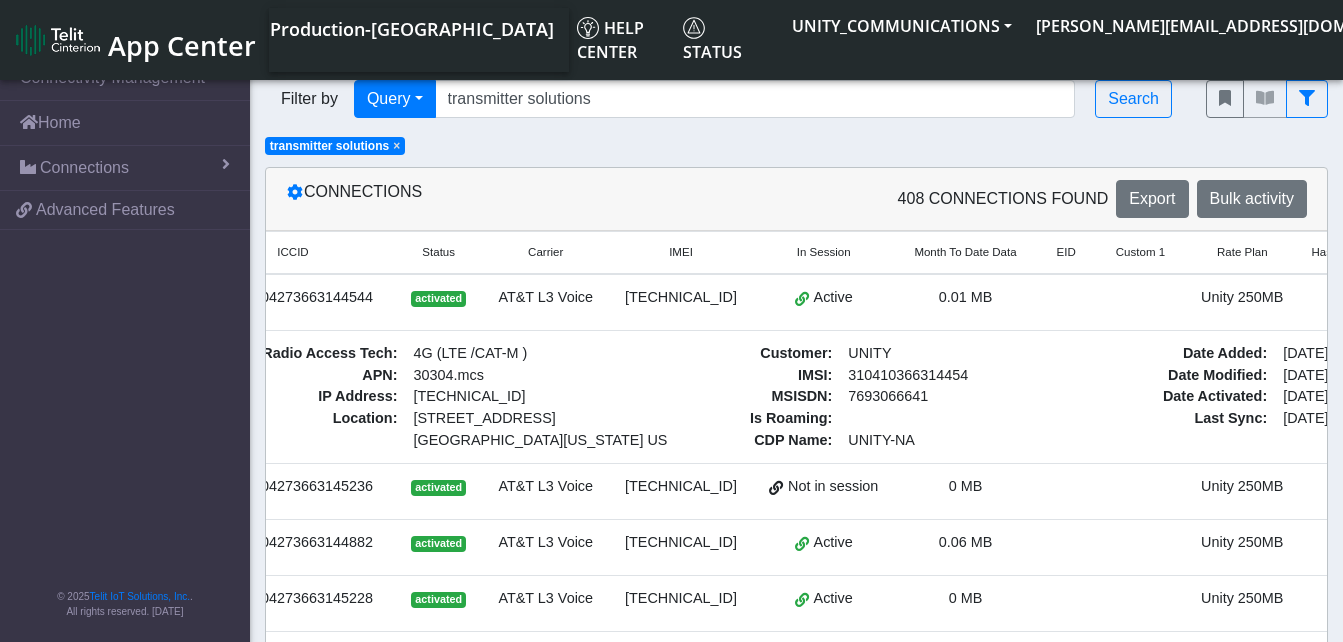 scroll, scrollTop: 0, scrollLeft: 120, axis: horizontal 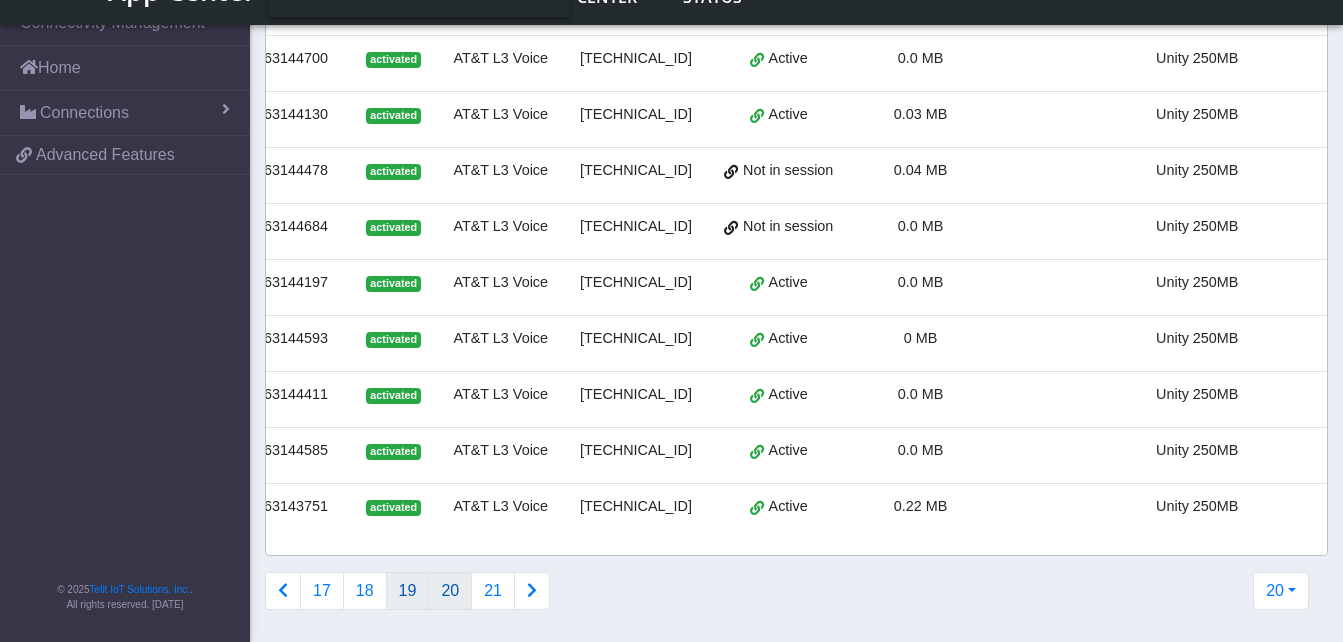 click on "20" 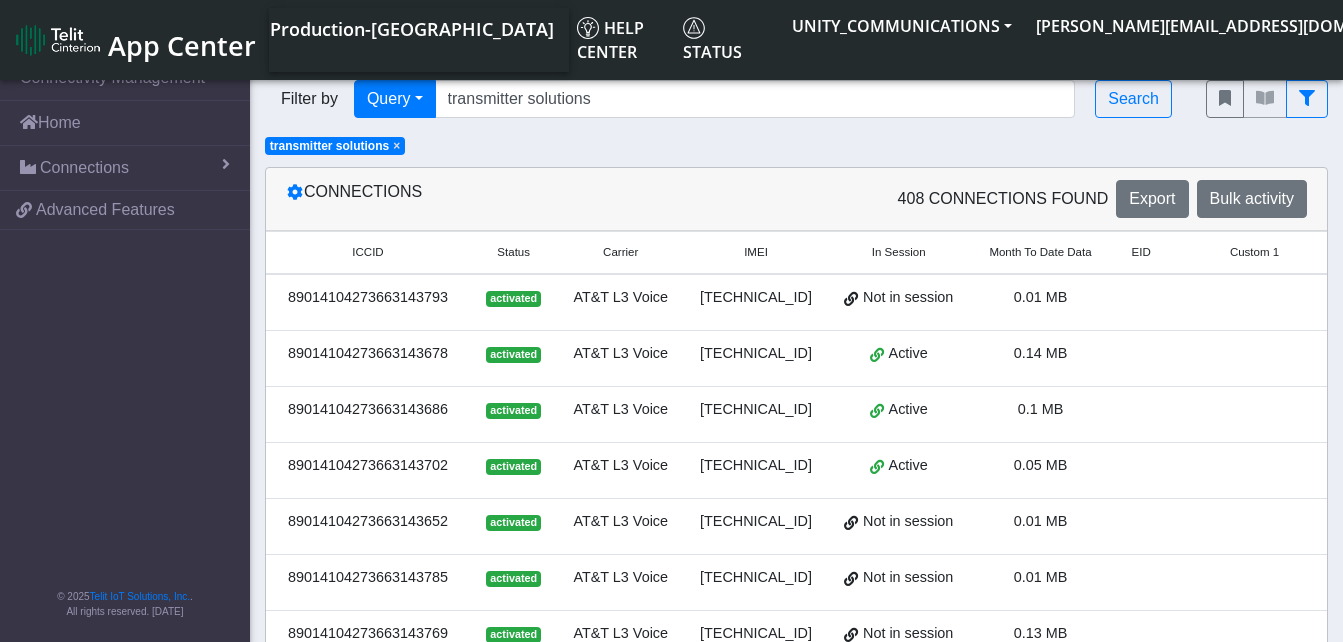 click at bounding box center [1141, 302] 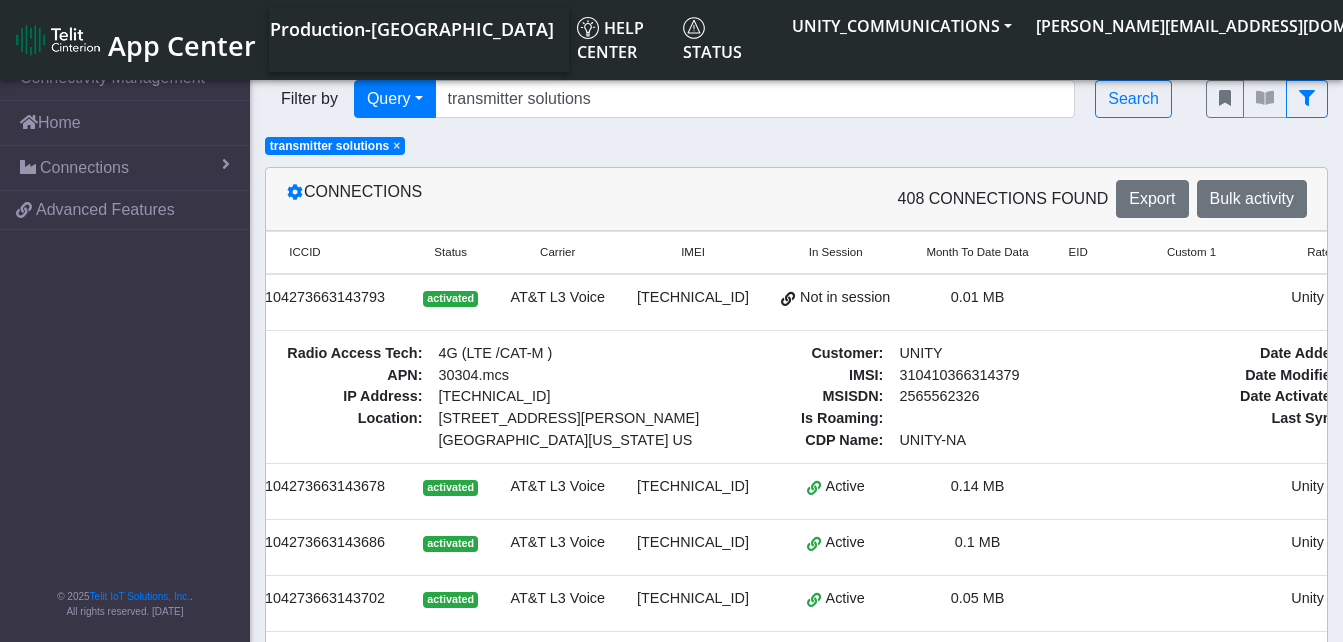 scroll, scrollTop: 0, scrollLeft: 120, axis: horizontal 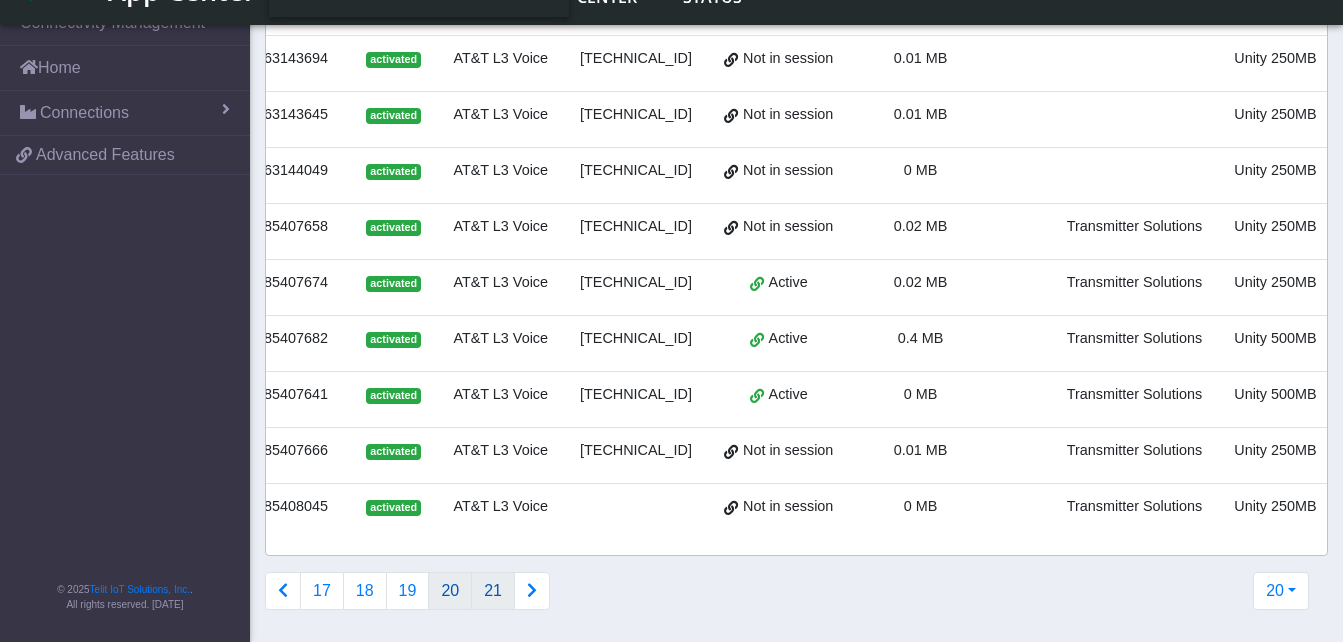 click on "21" 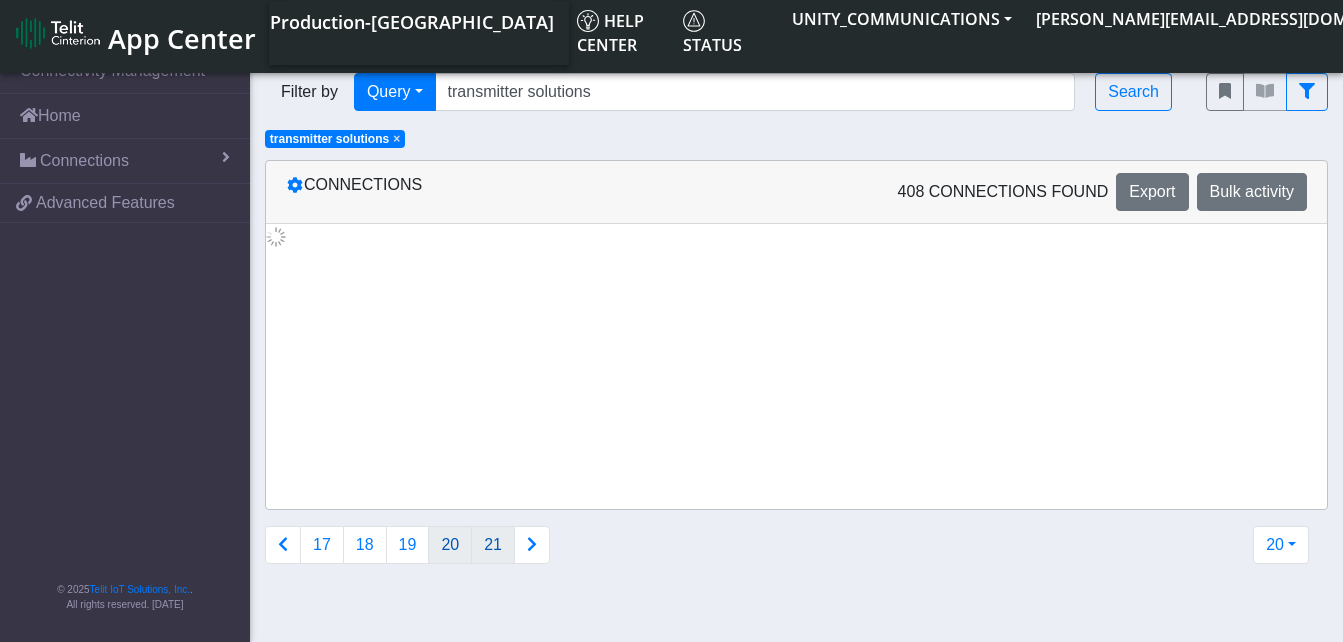scroll, scrollTop: 0, scrollLeft: 0, axis: both 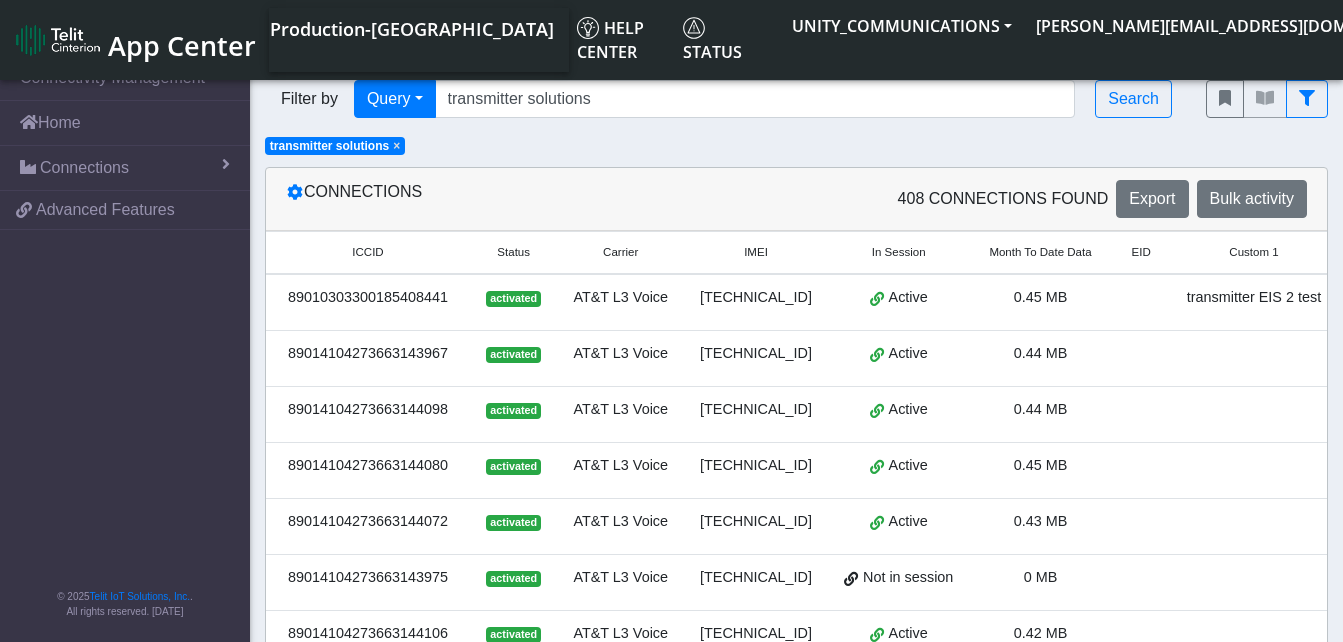 click on "EID" at bounding box center [1141, 253] 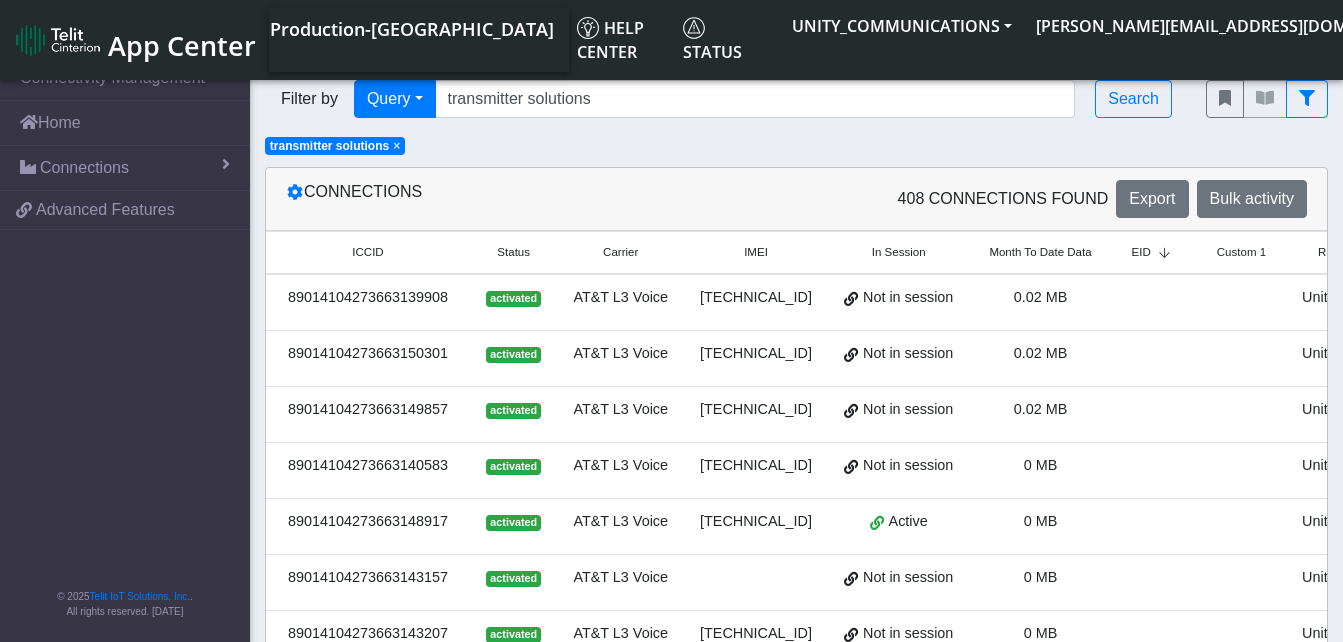 click at bounding box center (1154, 302) 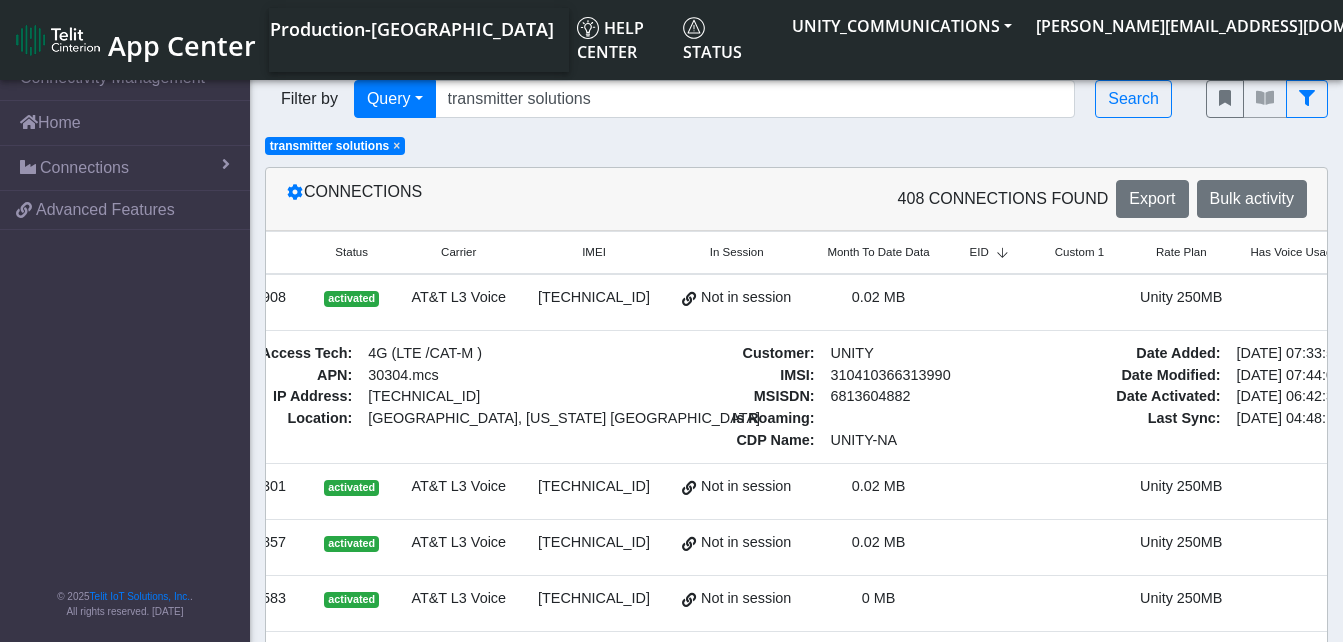 scroll, scrollTop: 0, scrollLeft: 200, axis: horizontal 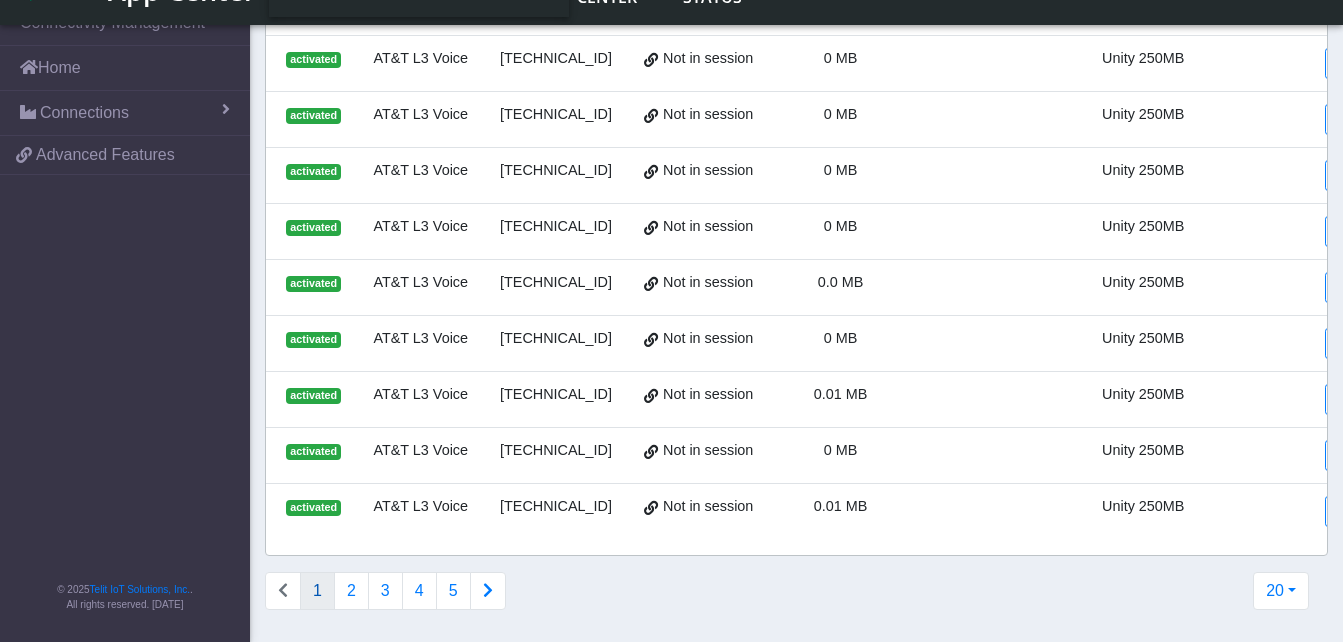 click 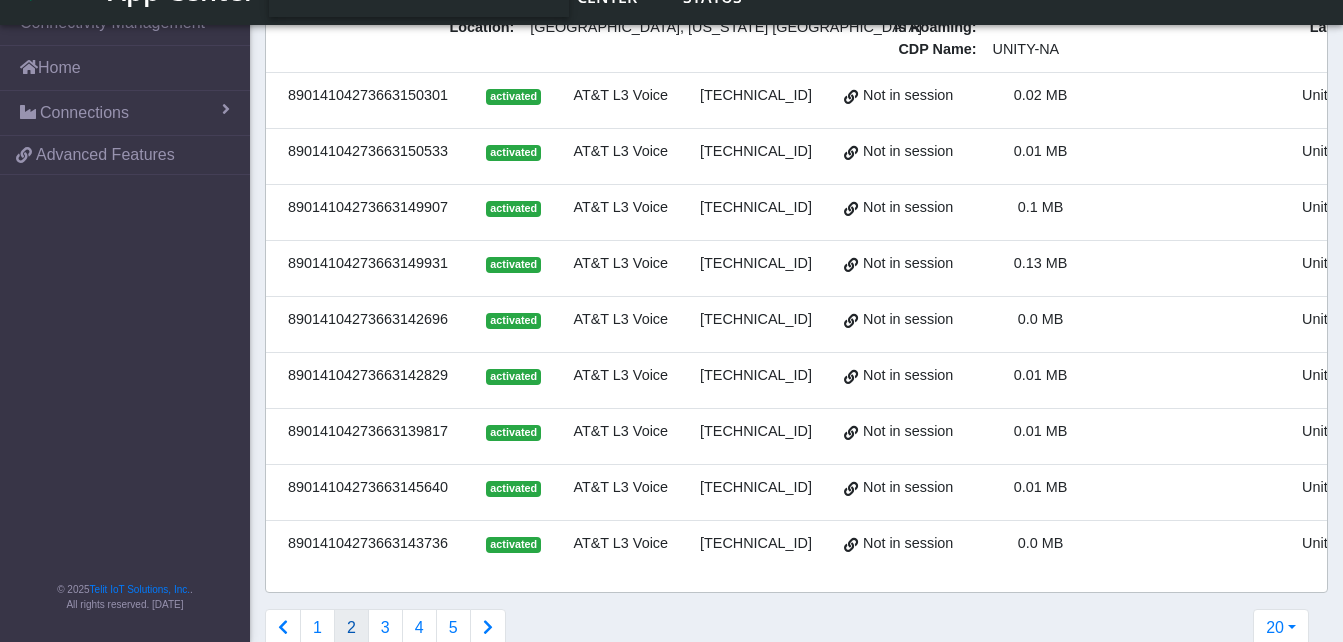 scroll, scrollTop: 948, scrollLeft: 0, axis: vertical 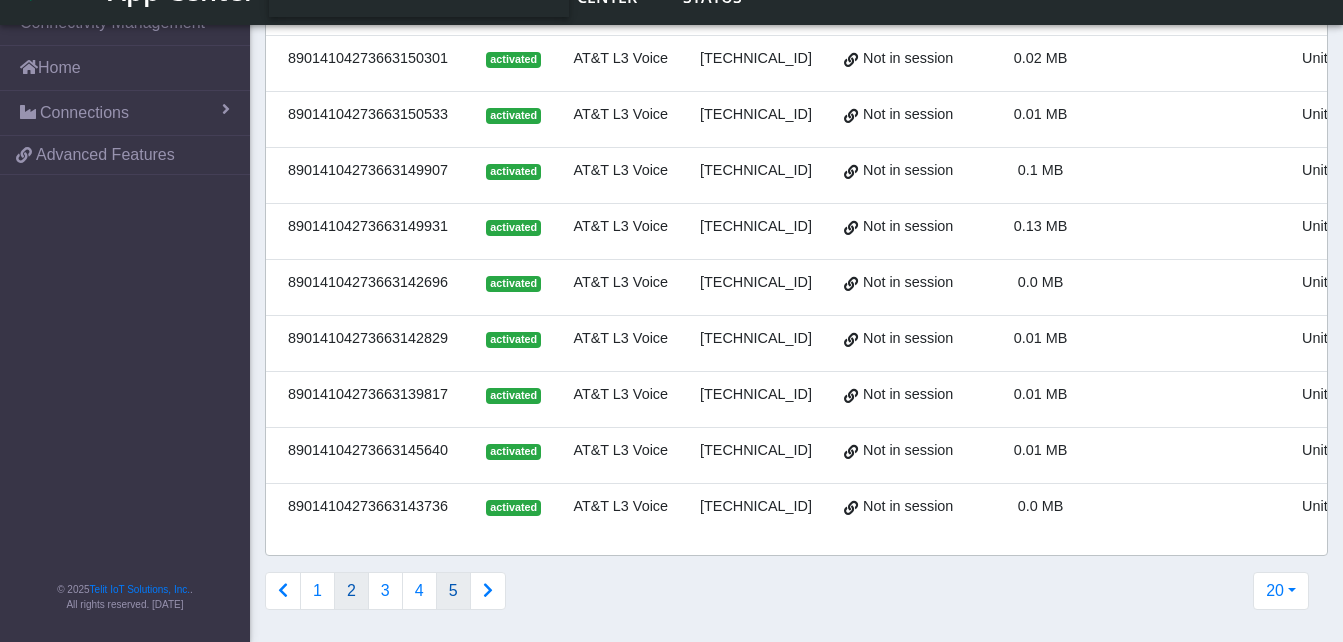 click on "5" 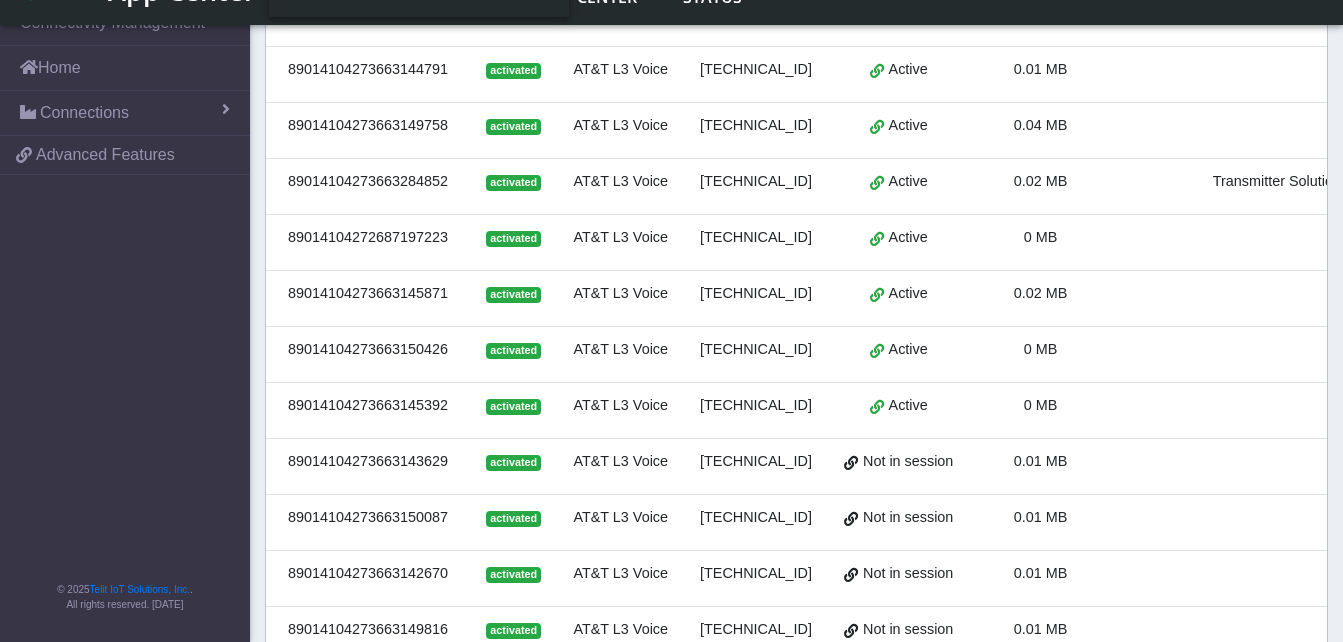 scroll, scrollTop: 815, scrollLeft: 0, axis: vertical 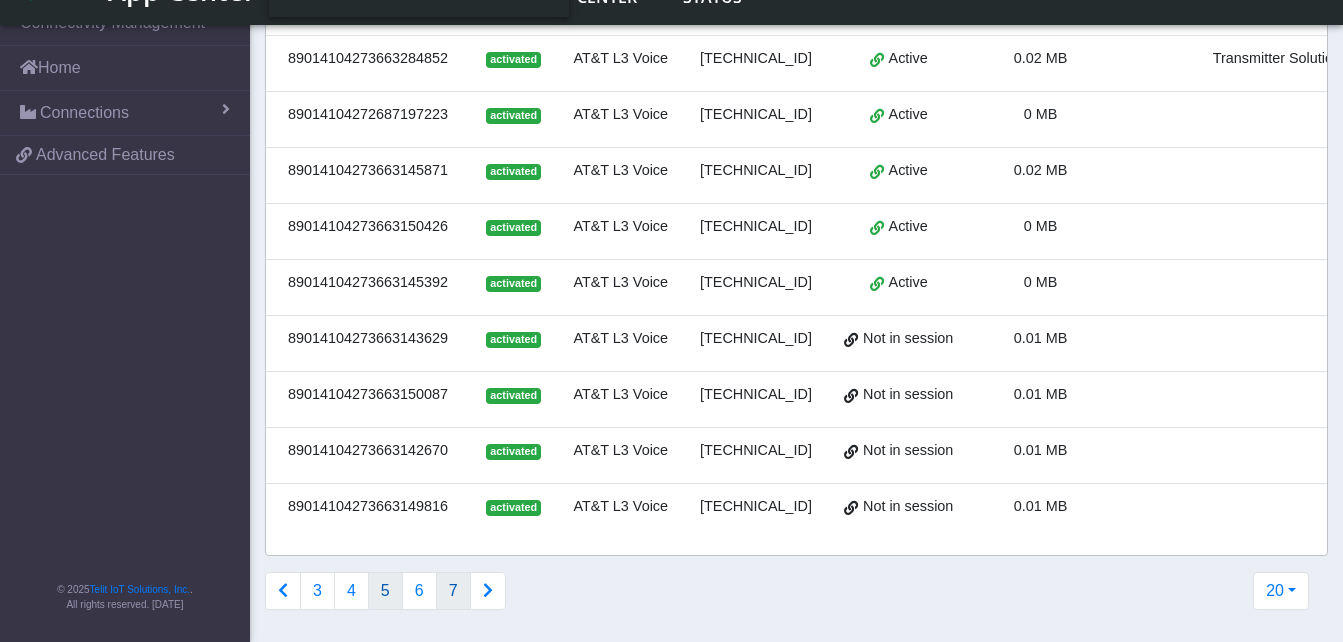 click on "7" 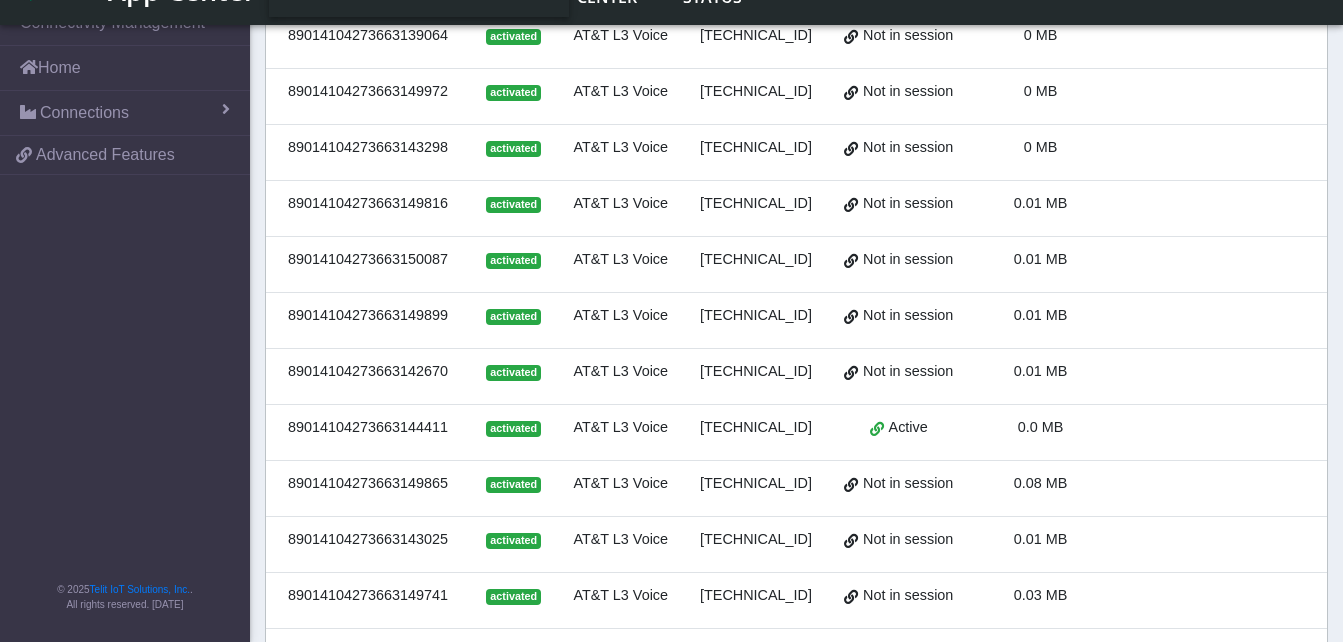 scroll, scrollTop: 815, scrollLeft: 0, axis: vertical 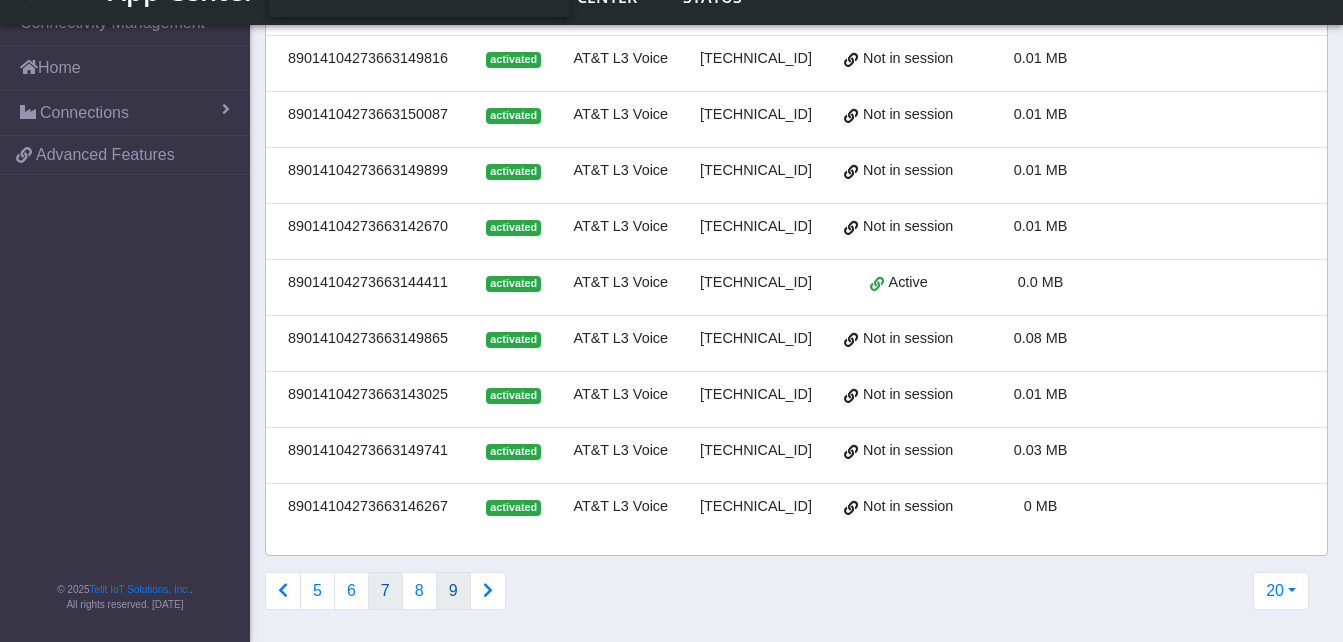 click on "9" 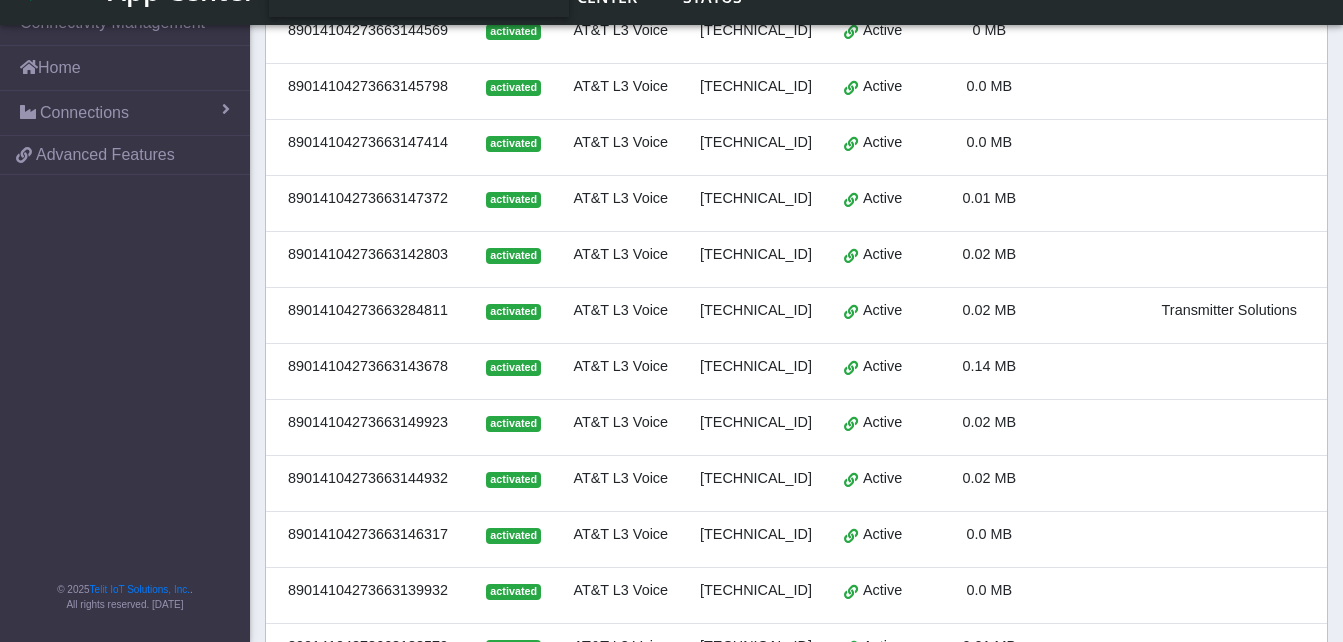 scroll, scrollTop: 815, scrollLeft: 0, axis: vertical 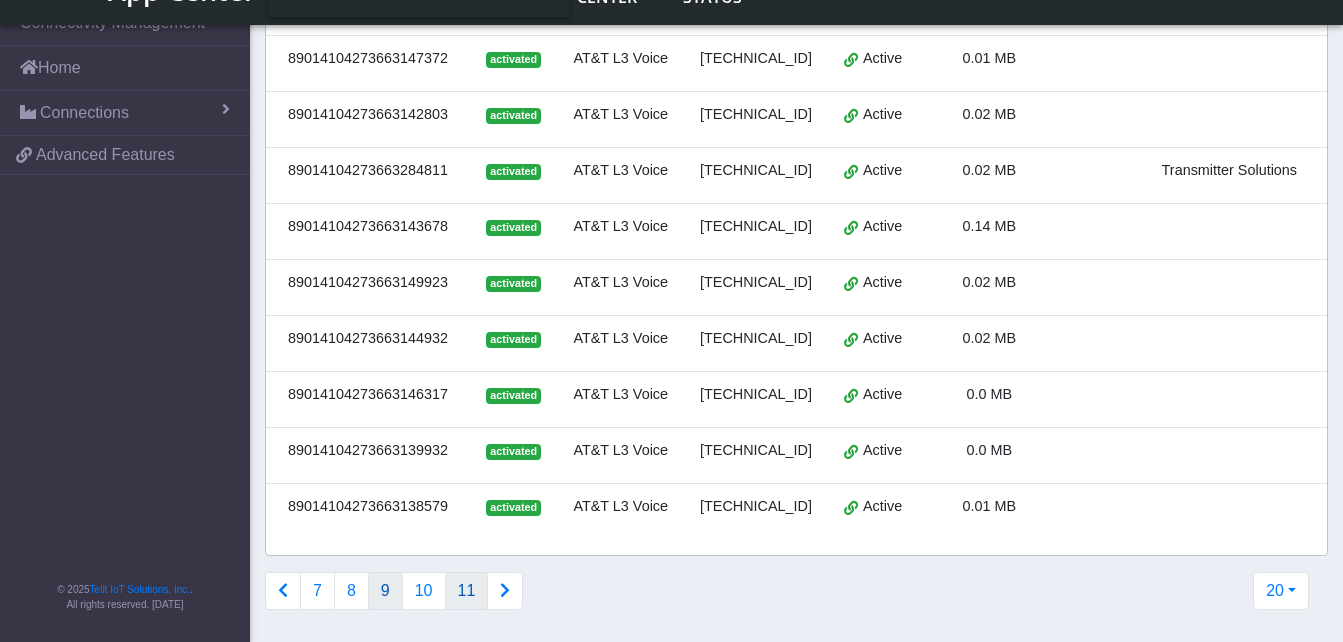 click on "11" 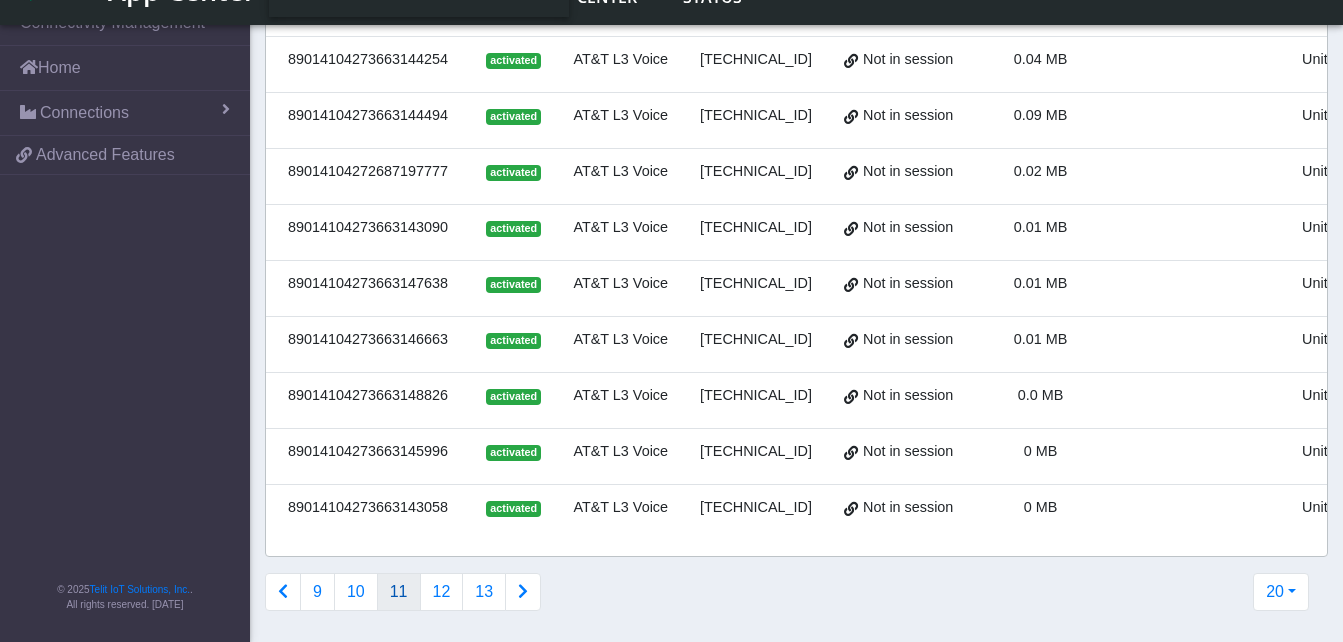 scroll, scrollTop: 802, scrollLeft: 0, axis: vertical 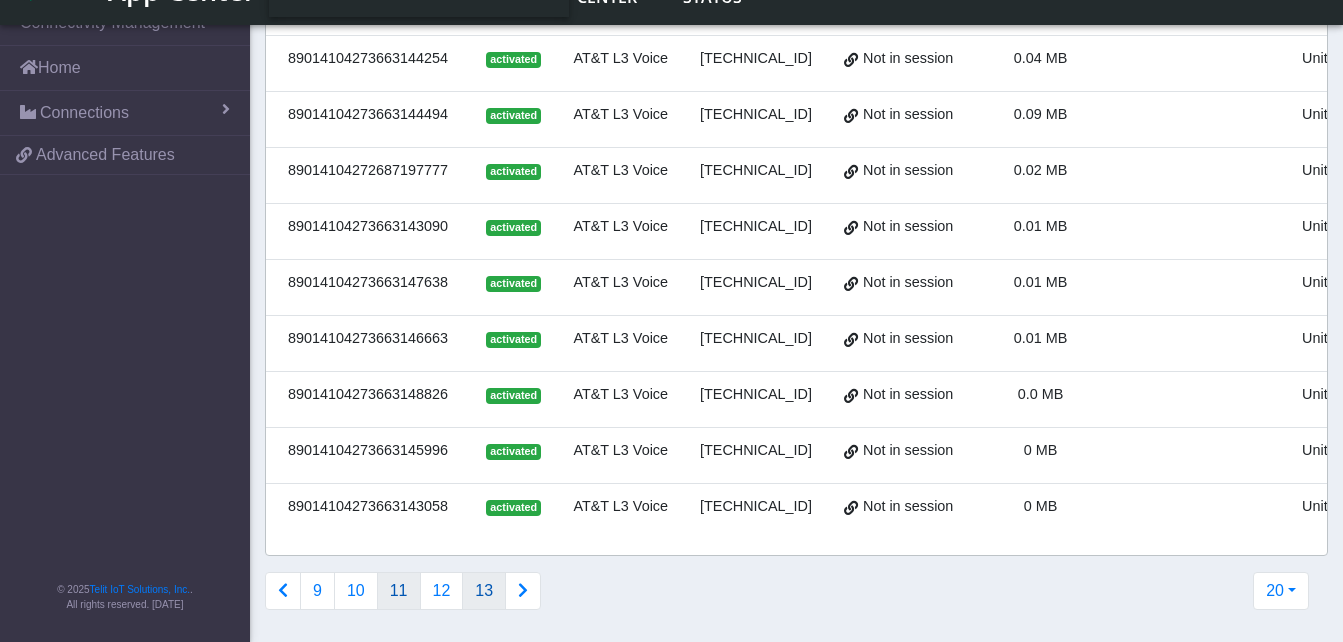 click on "13" 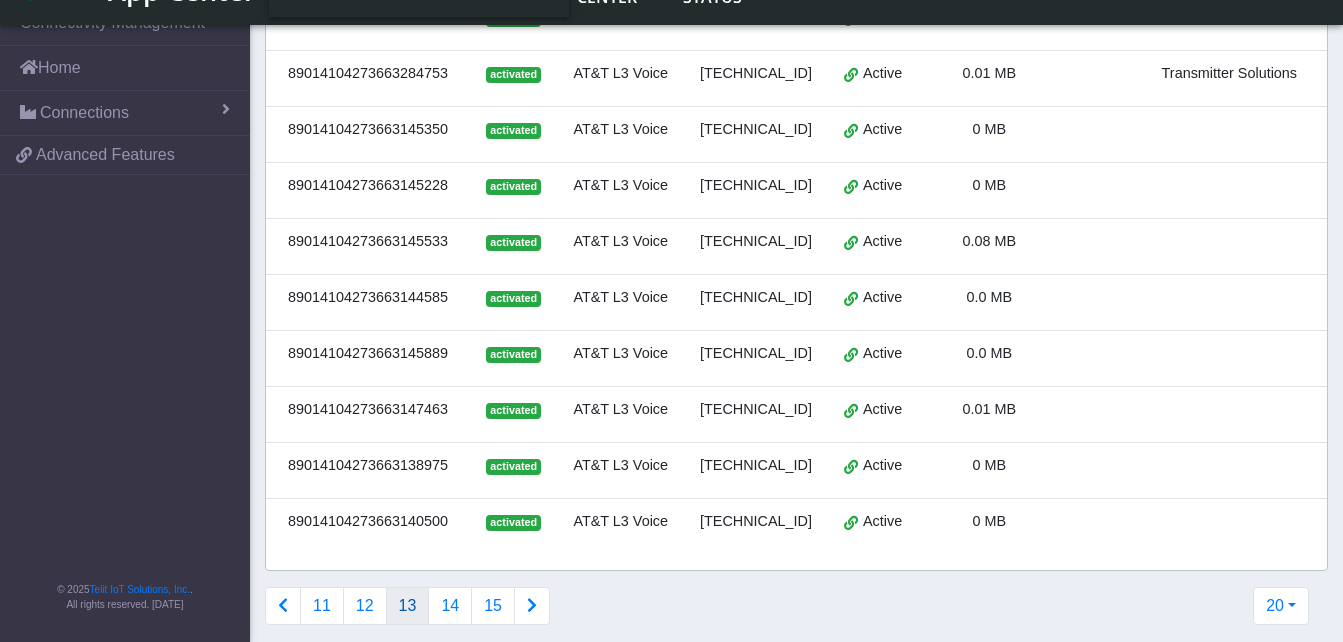 scroll, scrollTop: 811, scrollLeft: 0, axis: vertical 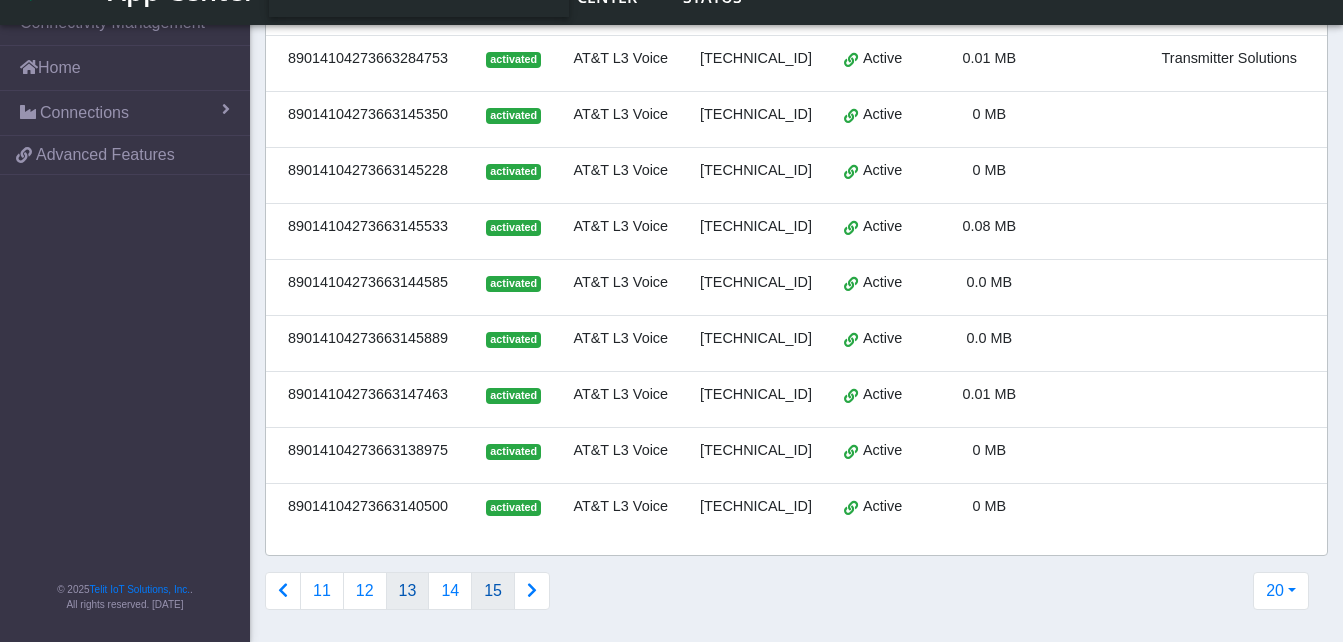 click on "15" 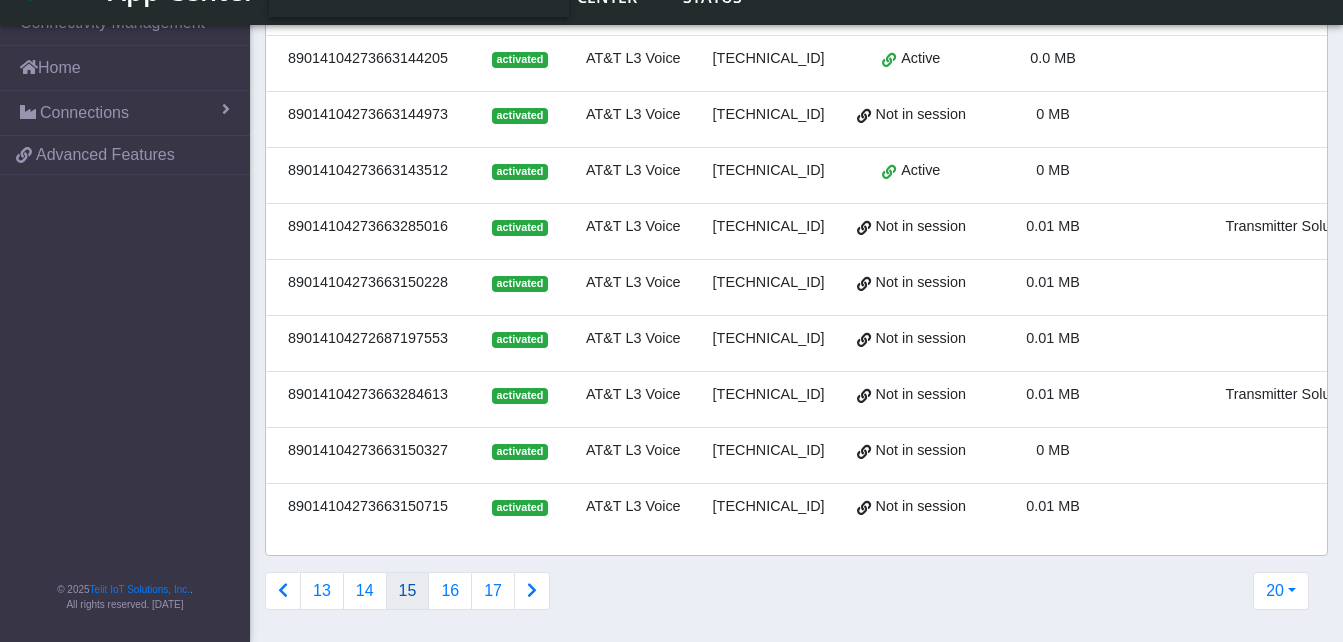 scroll, scrollTop: 815, scrollLeft: 0, axis: vertical 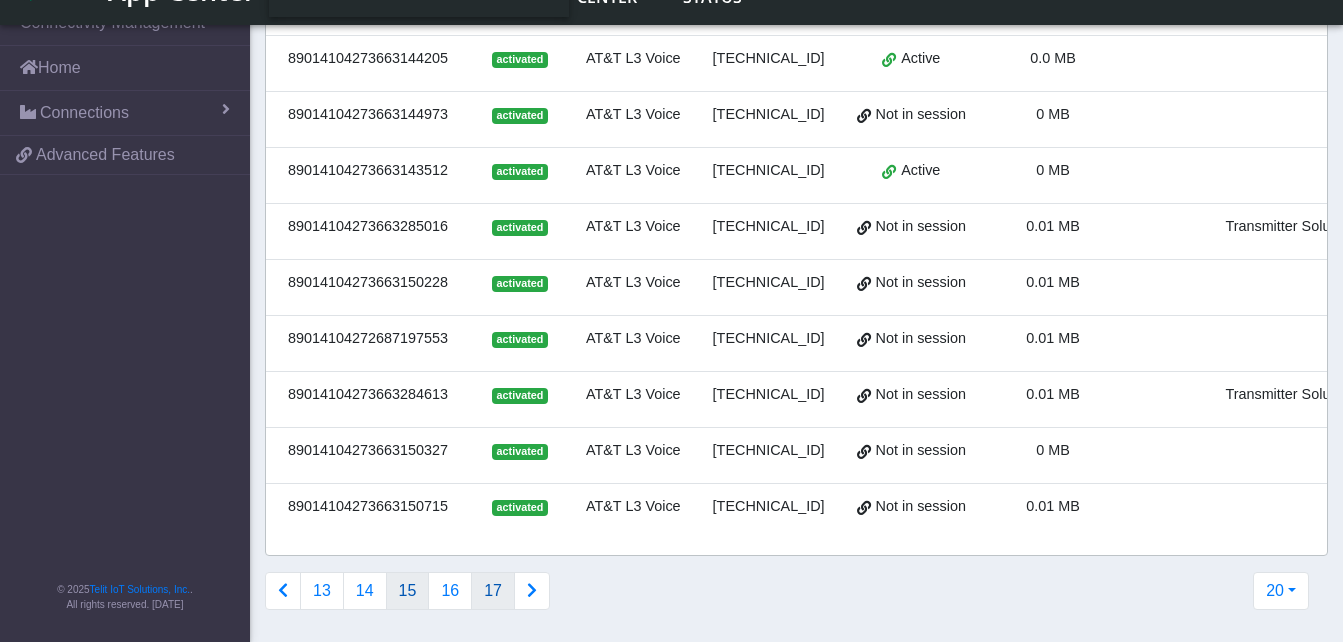 click on "17" 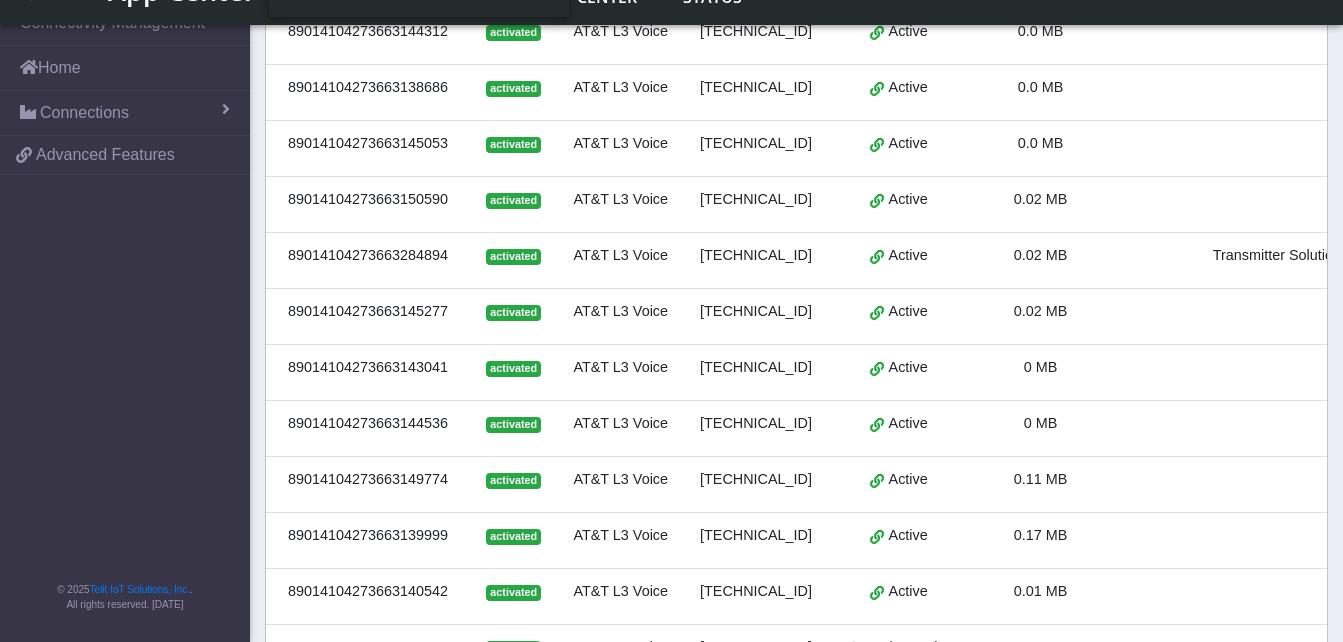 scroll, scrollTop: 792, scrollLeft: 0, axis: vertical 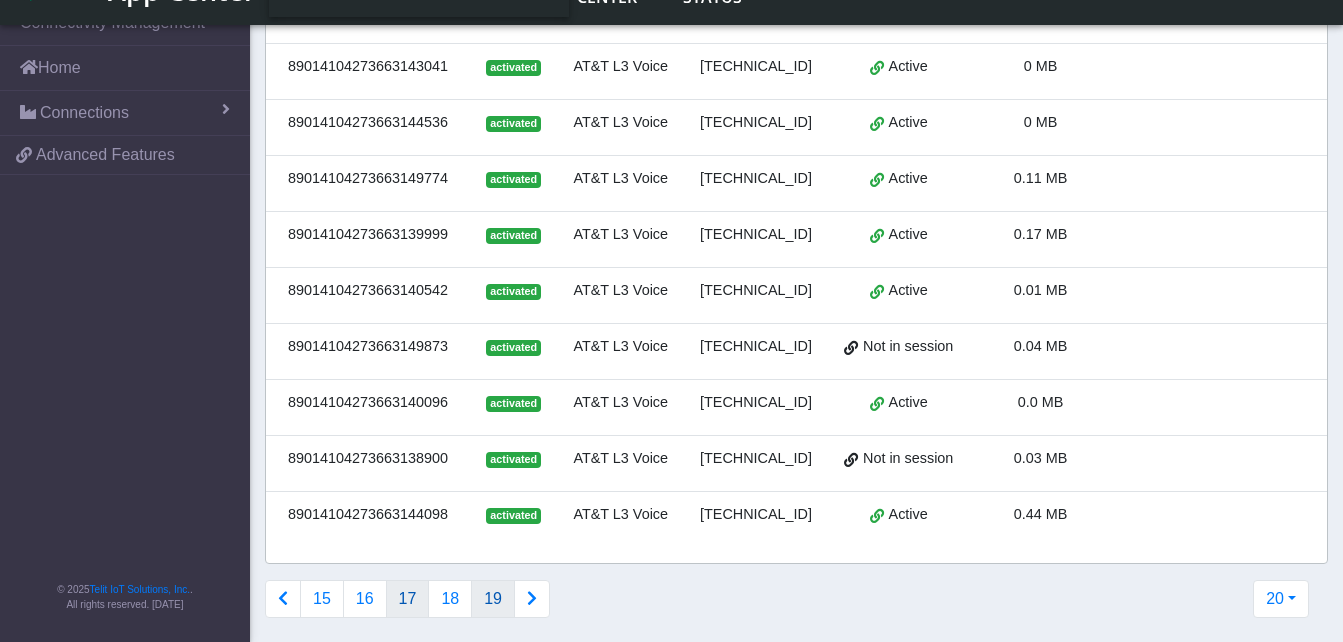 click on "19" 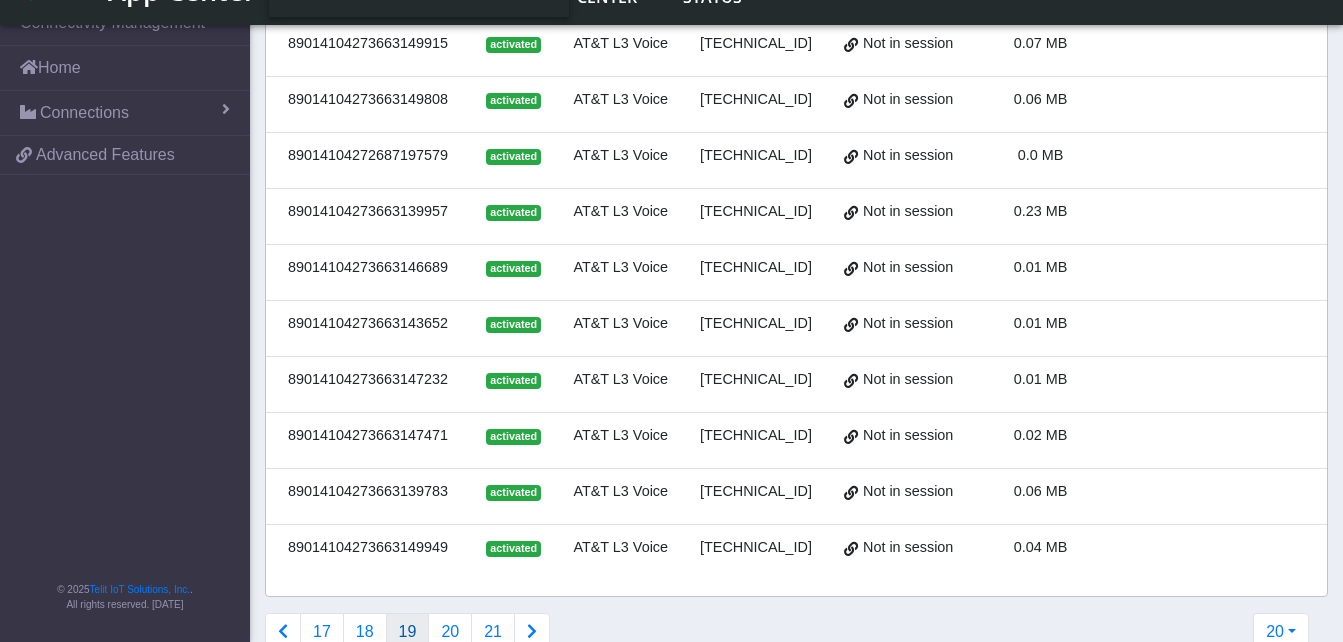 scroll, scrollTop: 815, scrollLeft: 0, axis: vertical 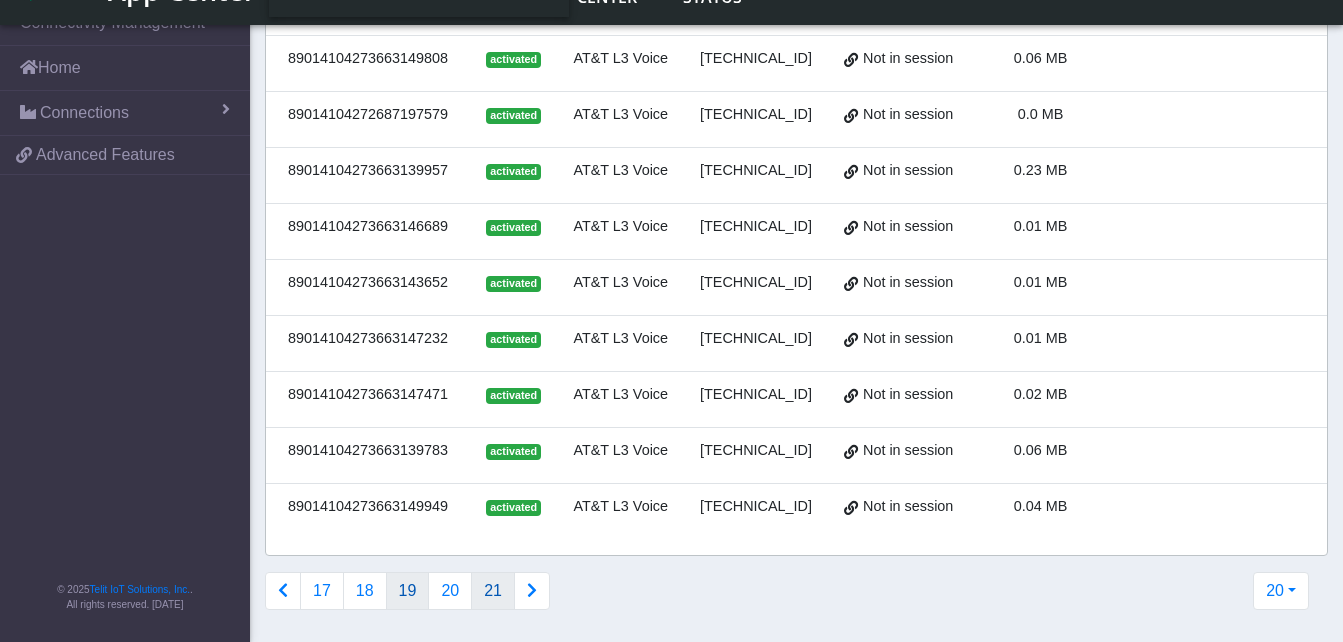 click on "21" 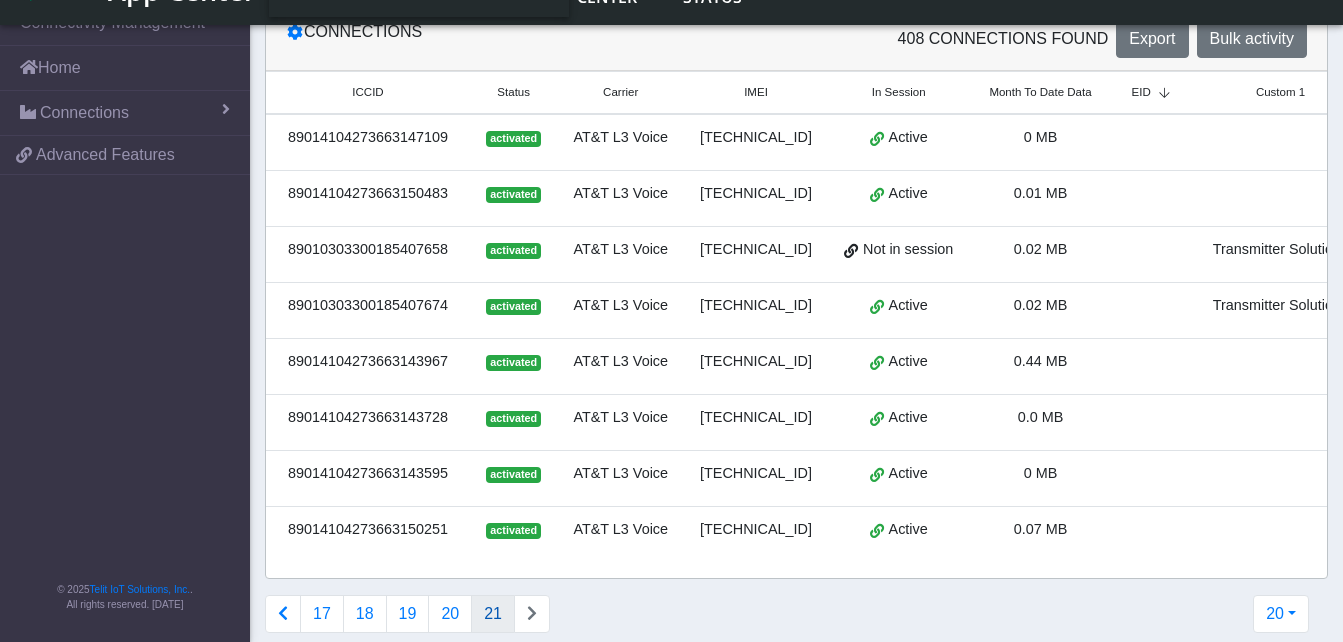 scroll, scrollTop: 143, scrollLeft: 0, axis: vertical 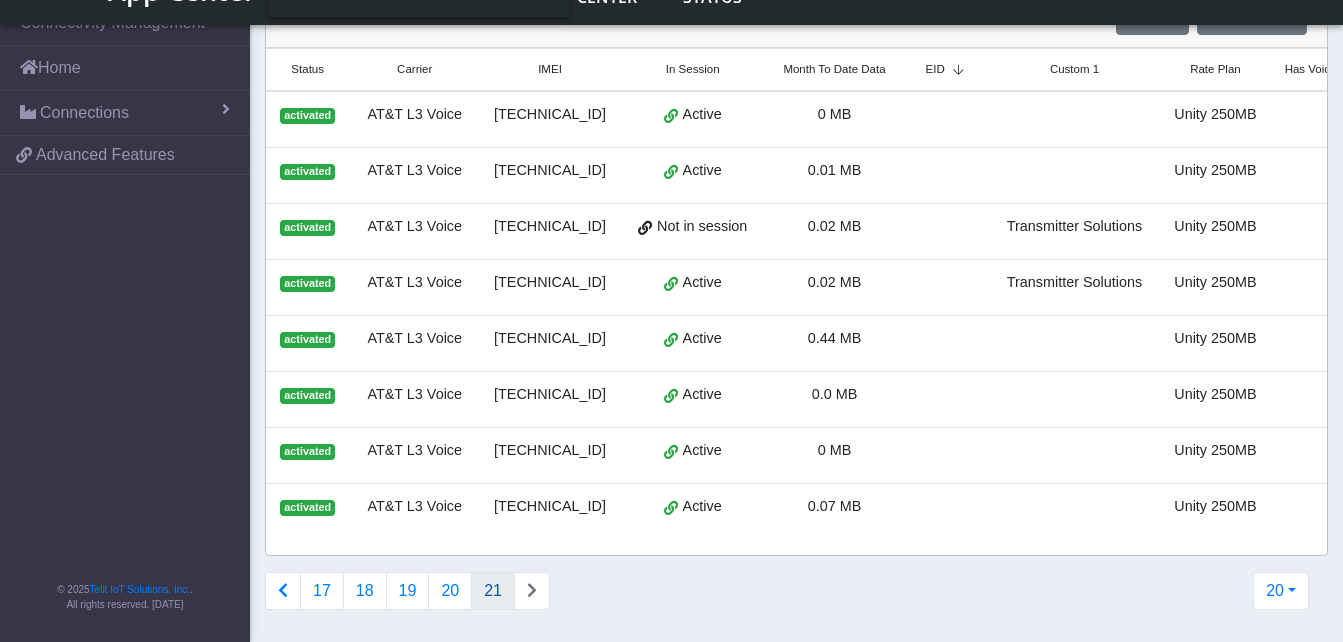 click 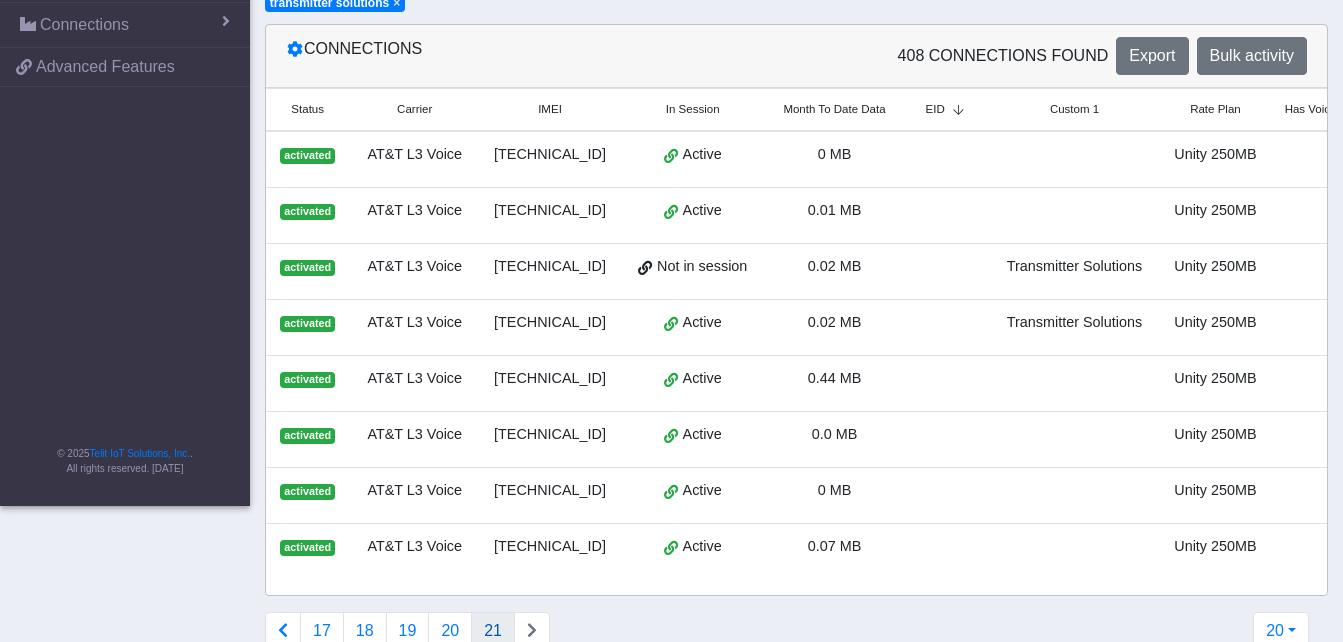 scroll, scrollTop: 0, scrollLeft: 0, axis: both 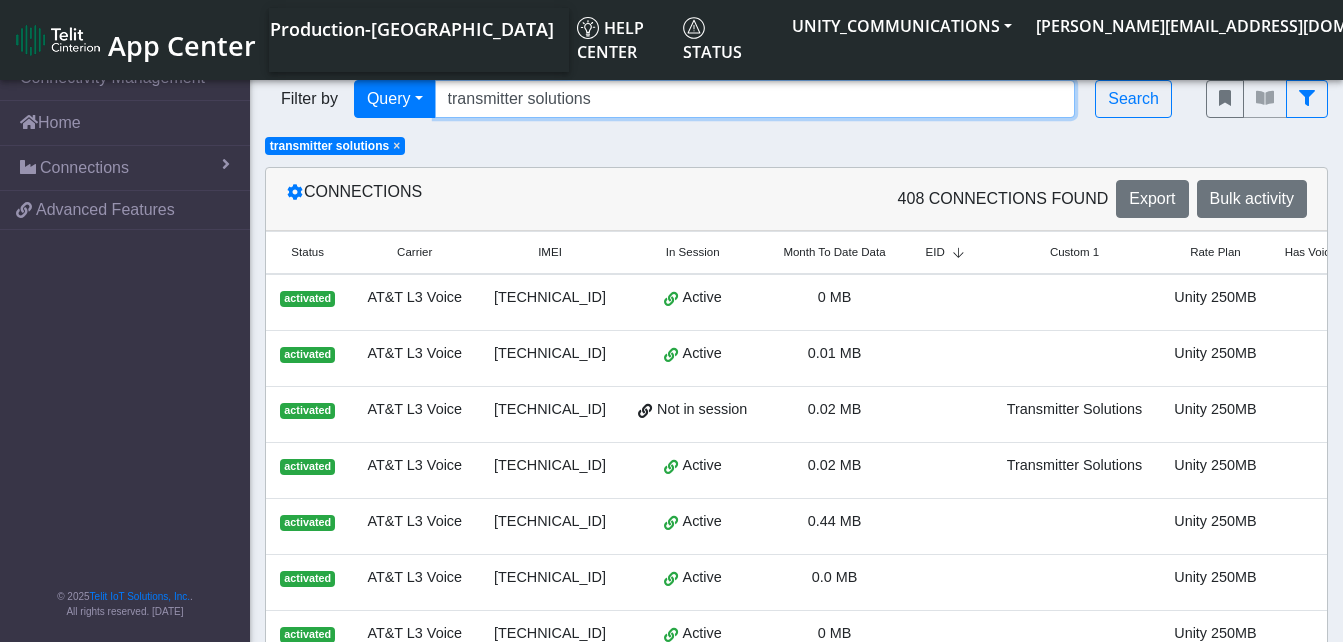 click on "transmitter solutions" at bounding box center [755, 99] 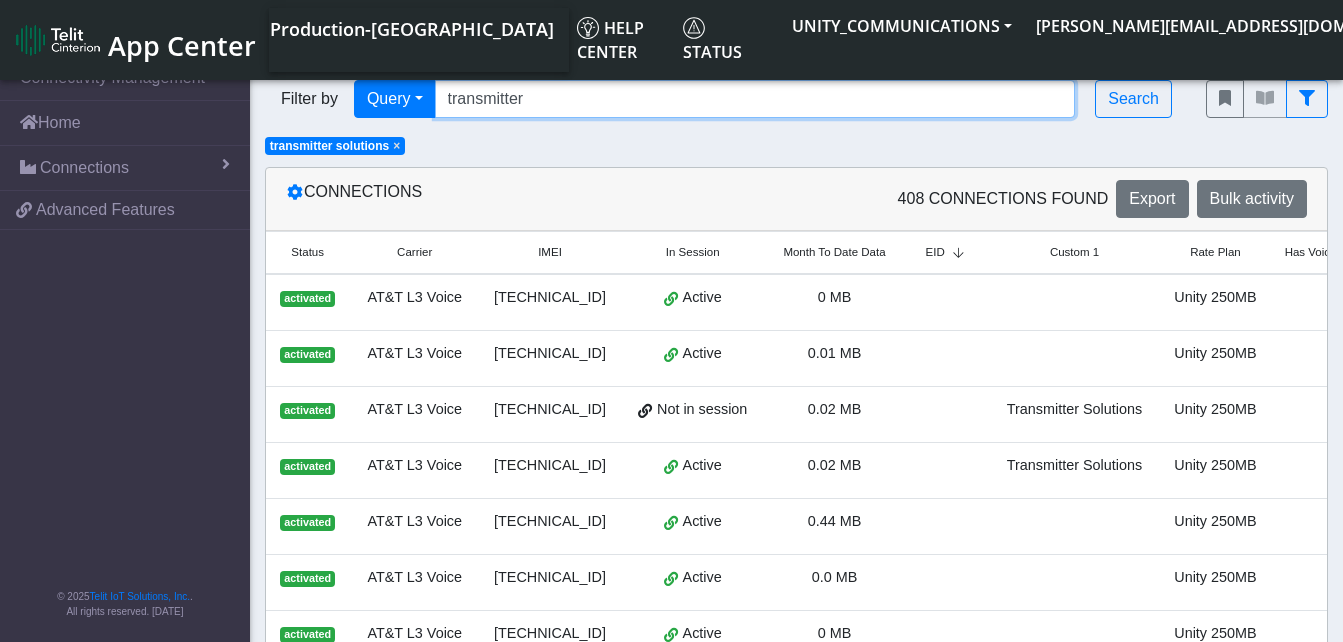 type on "transmitter" 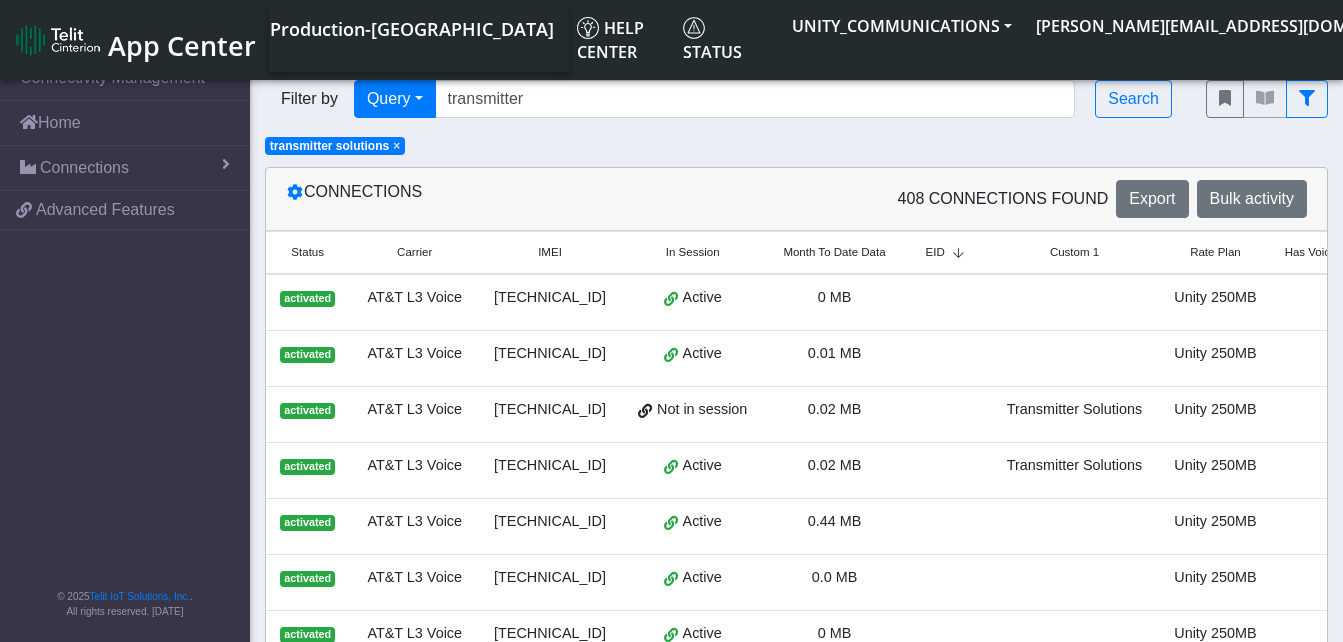 click on "×" 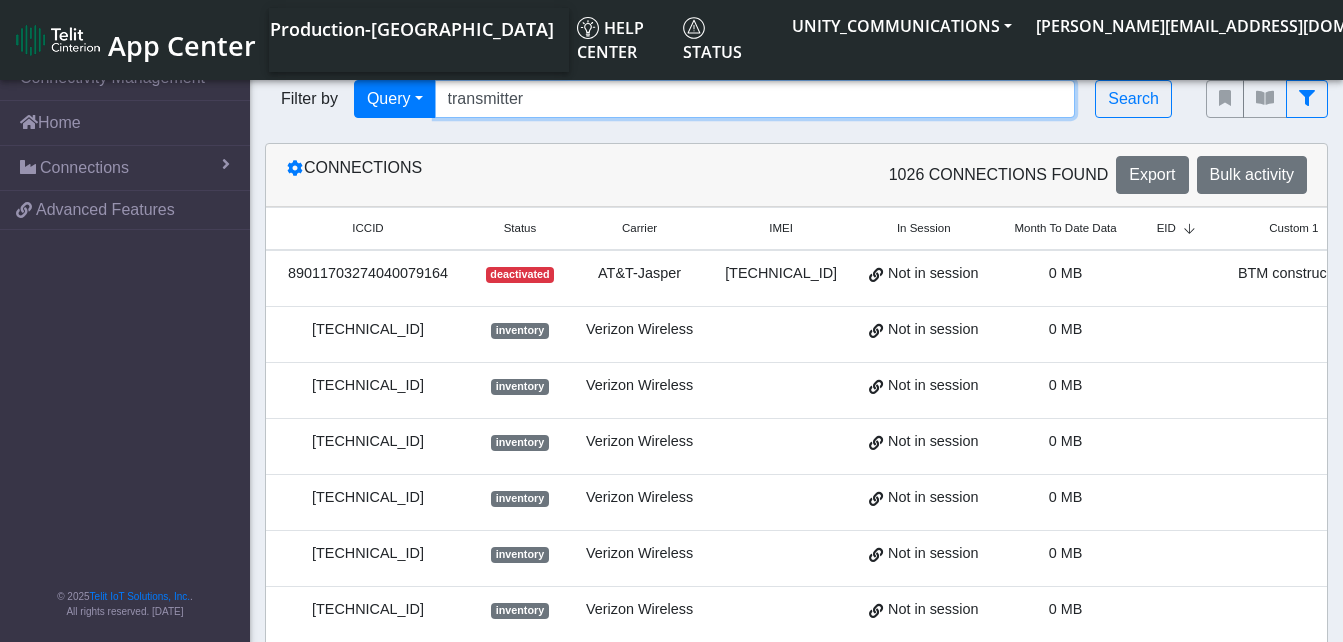 click on "transmitter" at bounding box center [755, 99] 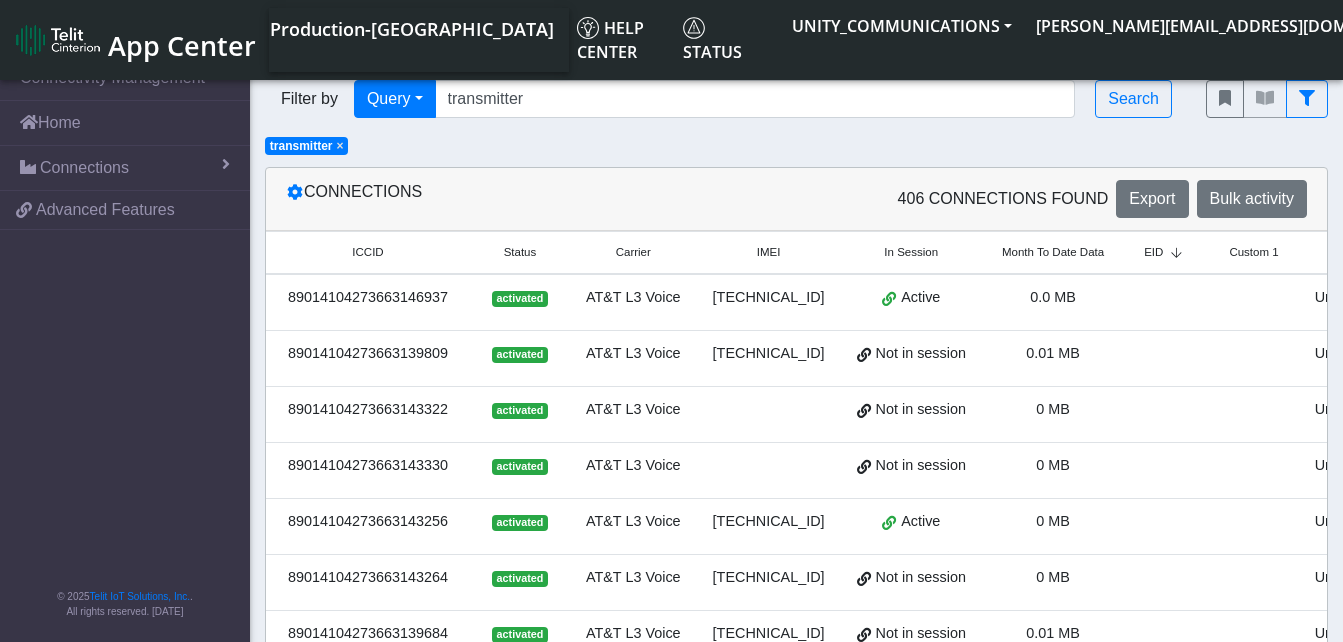 click at bounding box center [1166, 302] 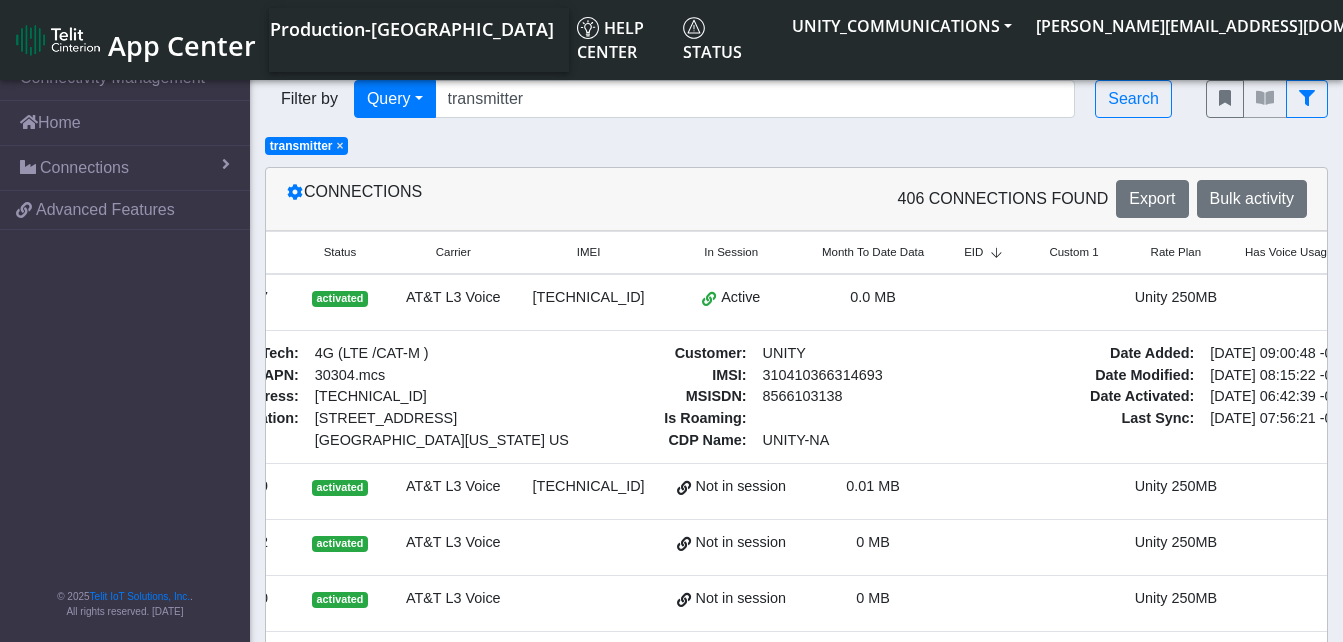 scroll, scrollTop: 0, scrollLeft: 200, axis: horizontal 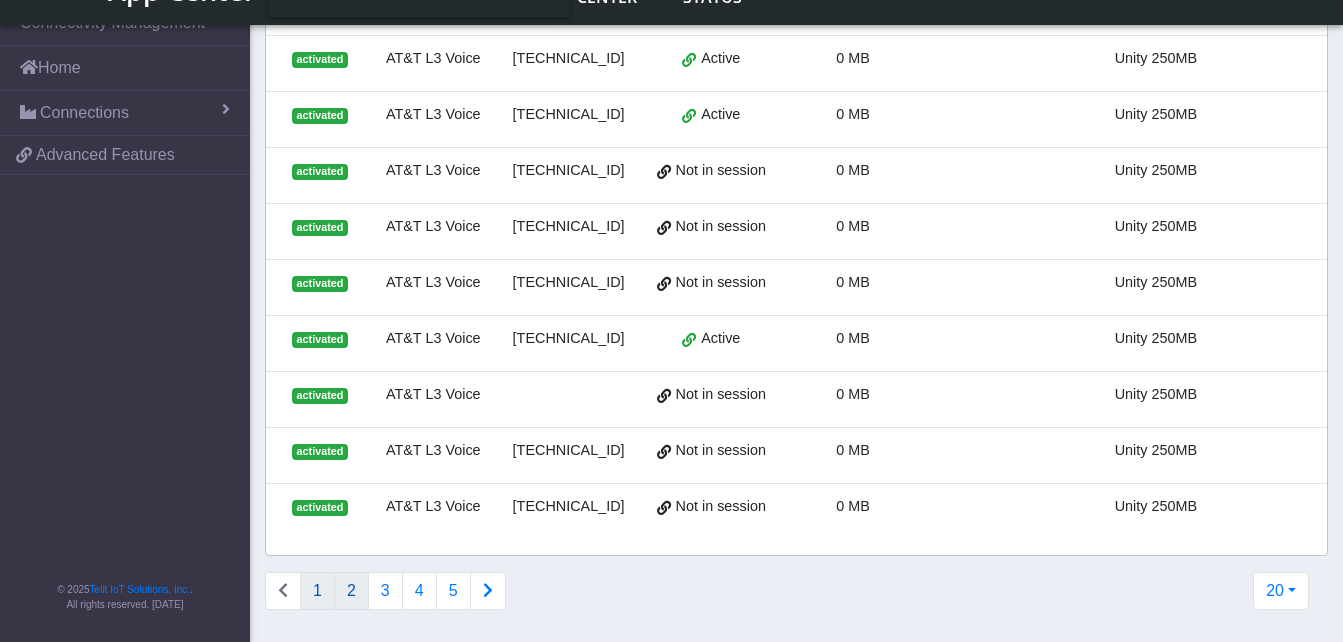 click on "2" 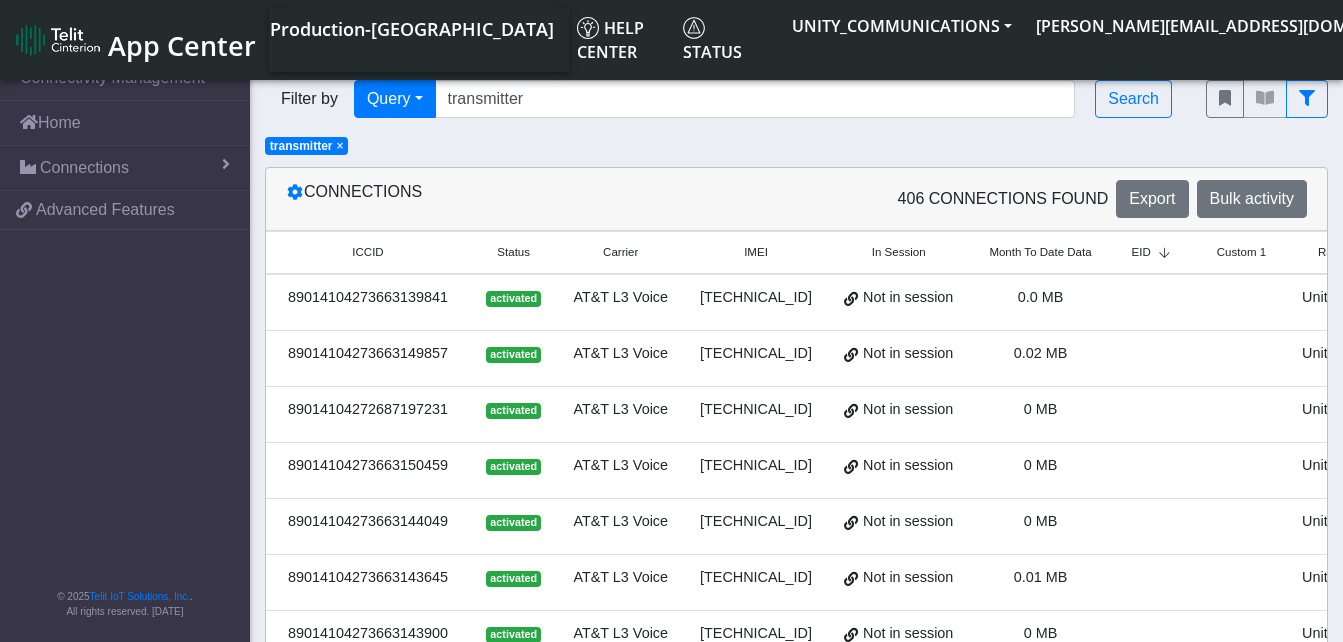 click at bounding box center (1154, 302) 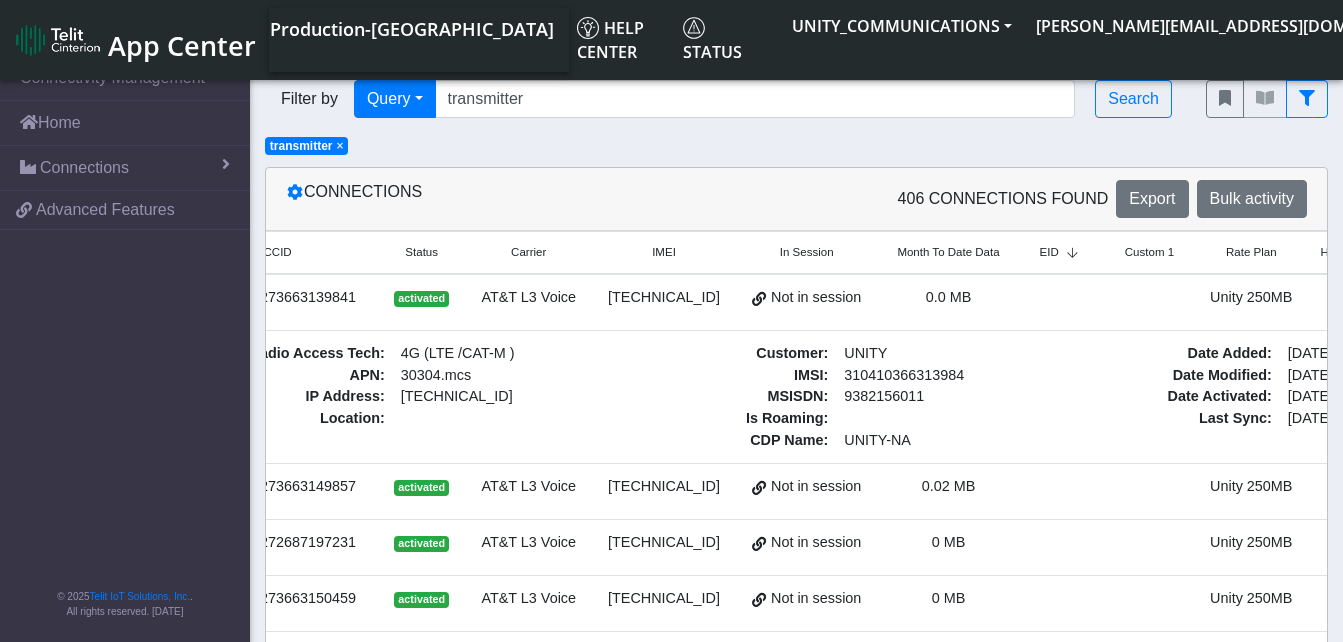 scroll, scrollTop: 0, scrollLeft: 120, axis: horizontal 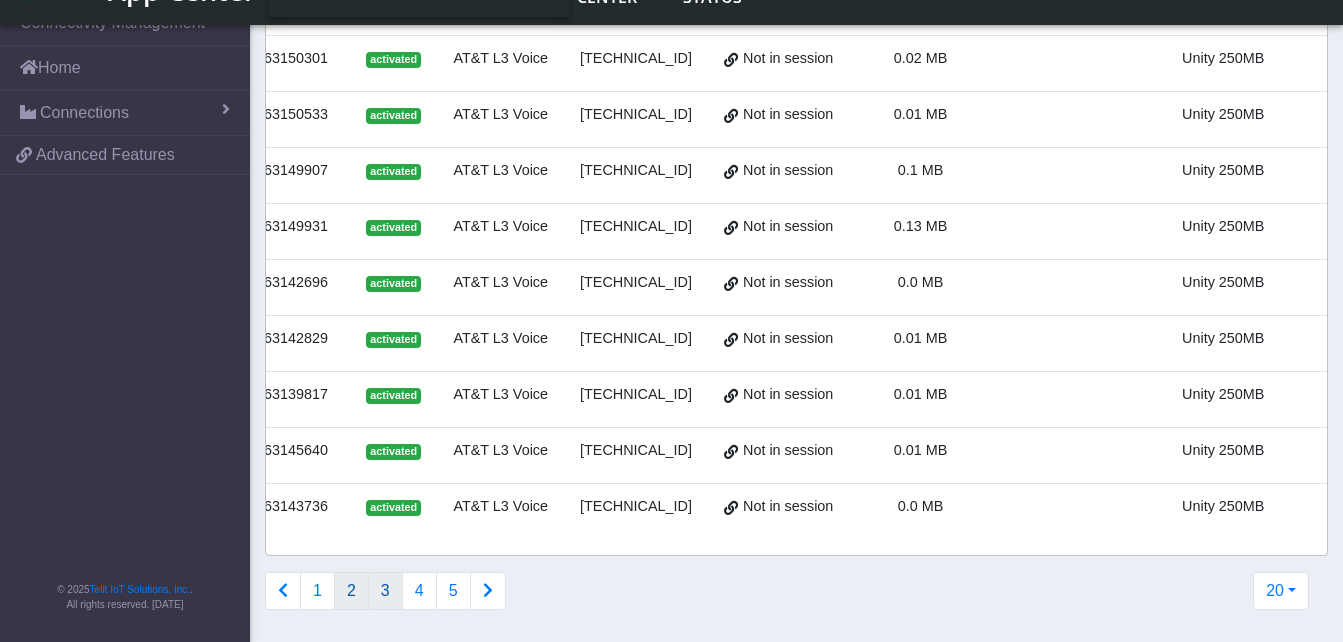 click on "3" 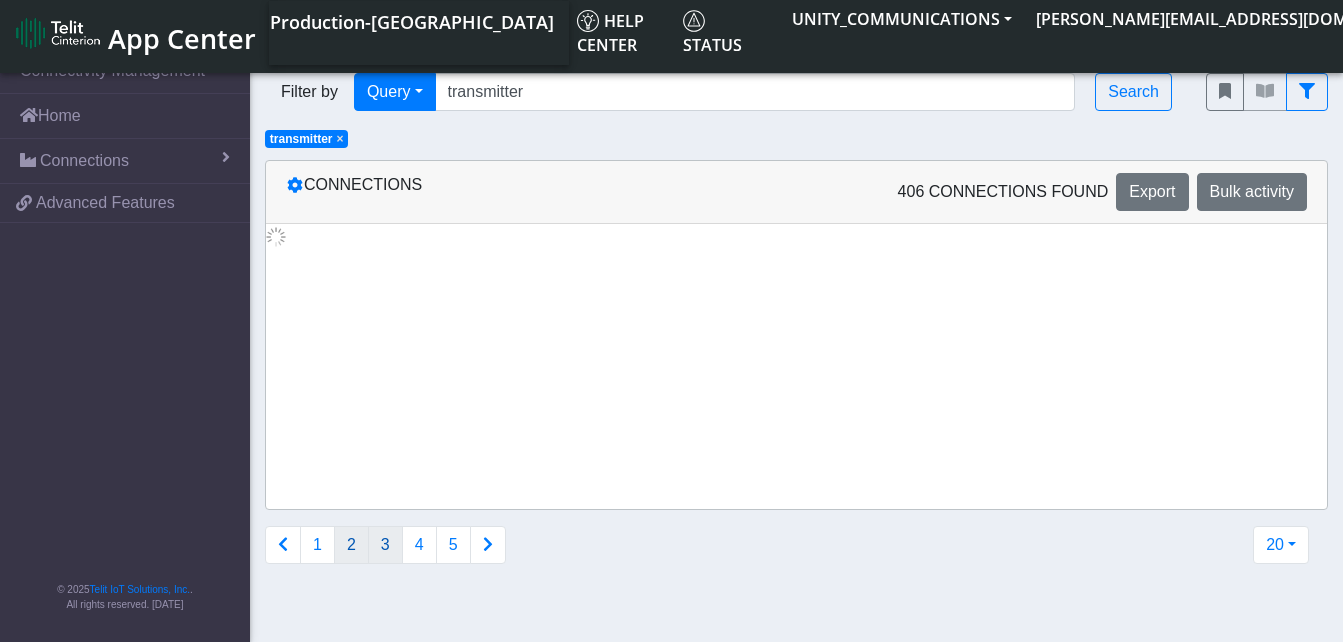 scroll, scrollTop: 0, scrollLeft: 0, axis: both 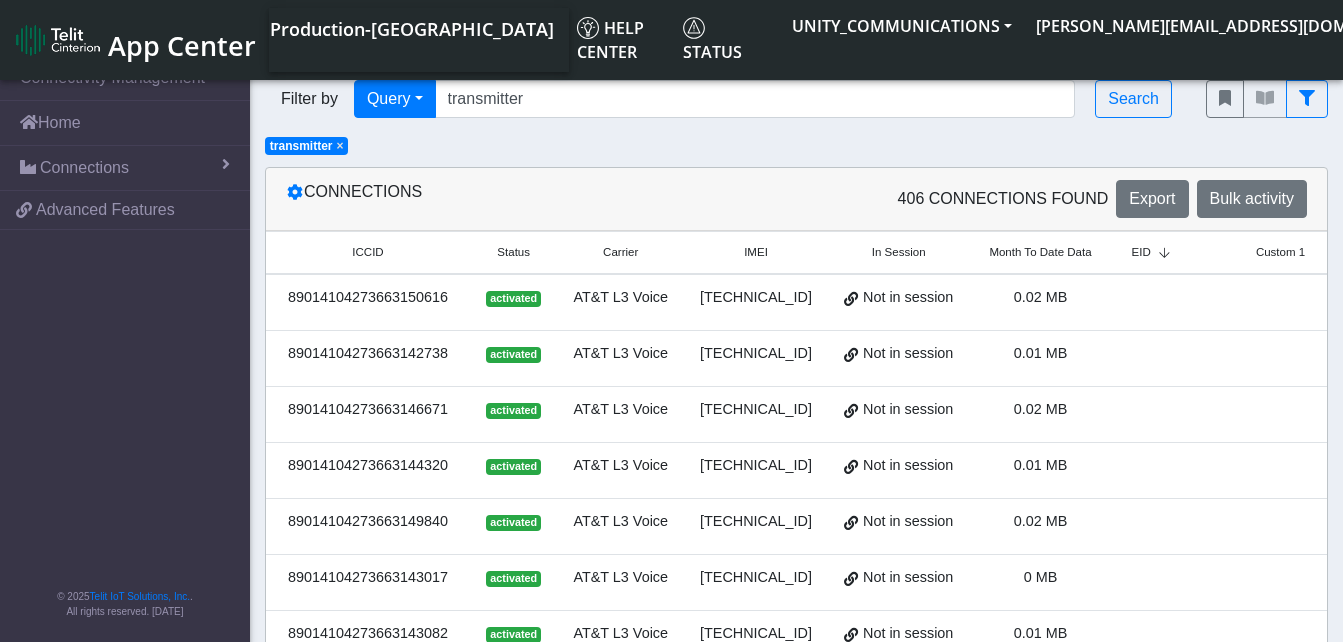 click at bounding box center [1154, 302] 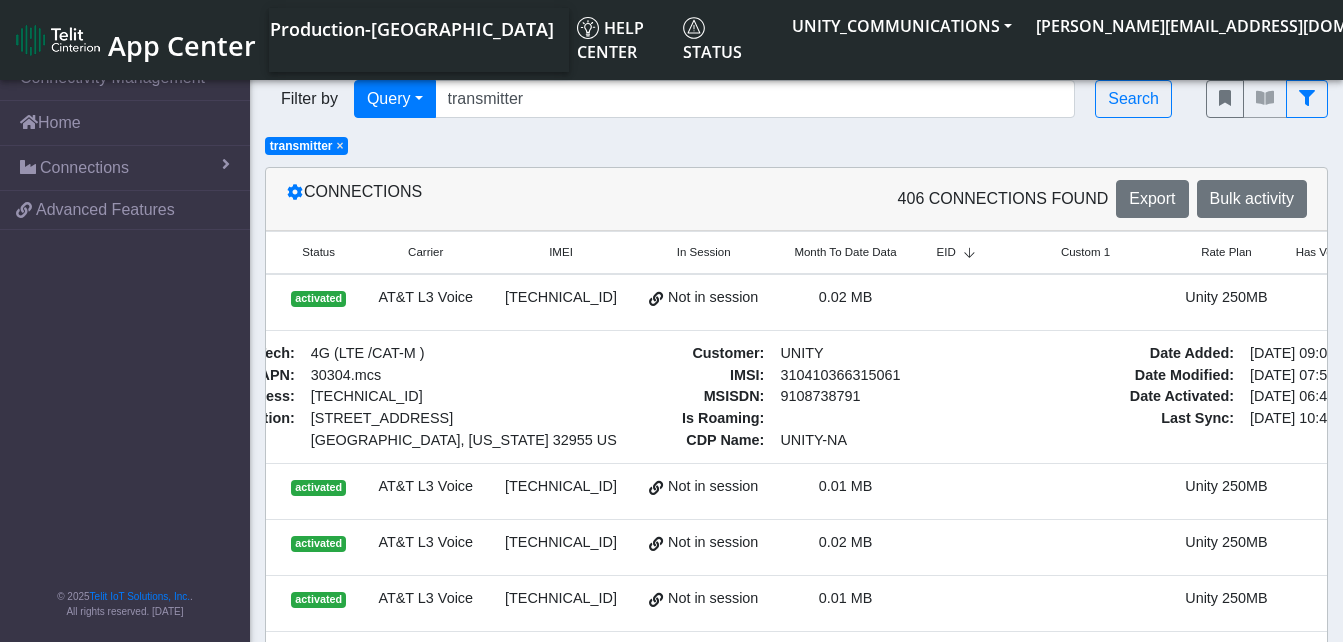 scroll, scrollTop: 0, scrollLeft: 200, axis: horizontal 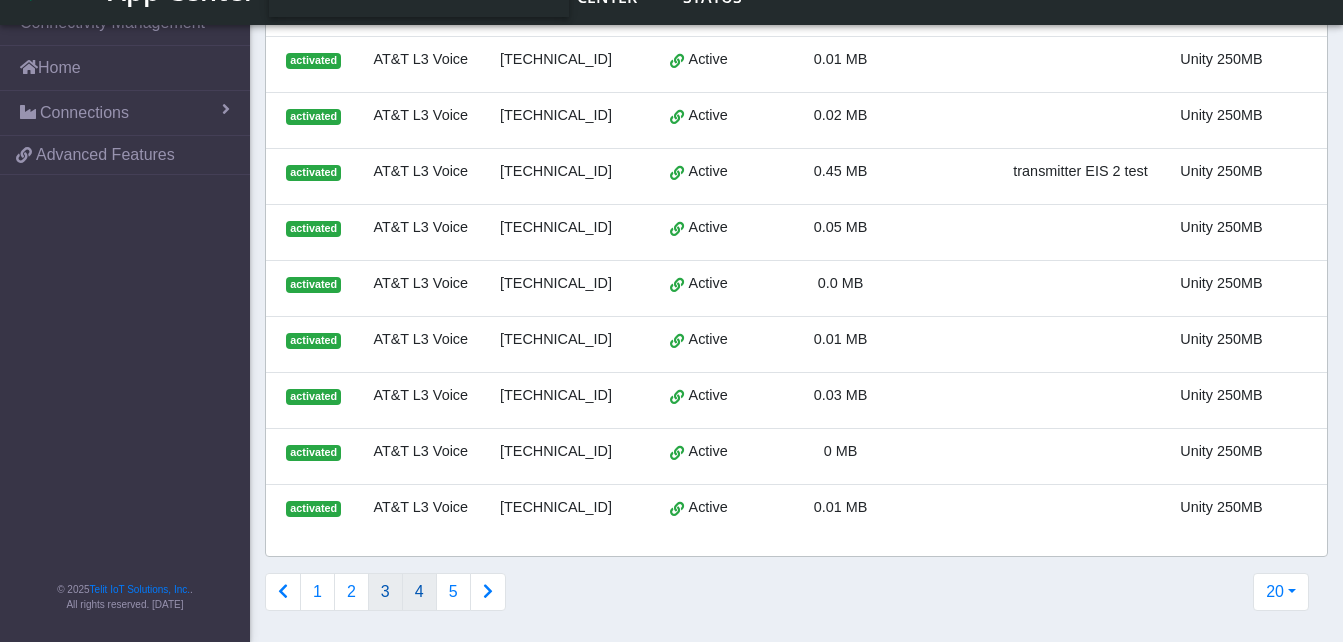 click on "4" 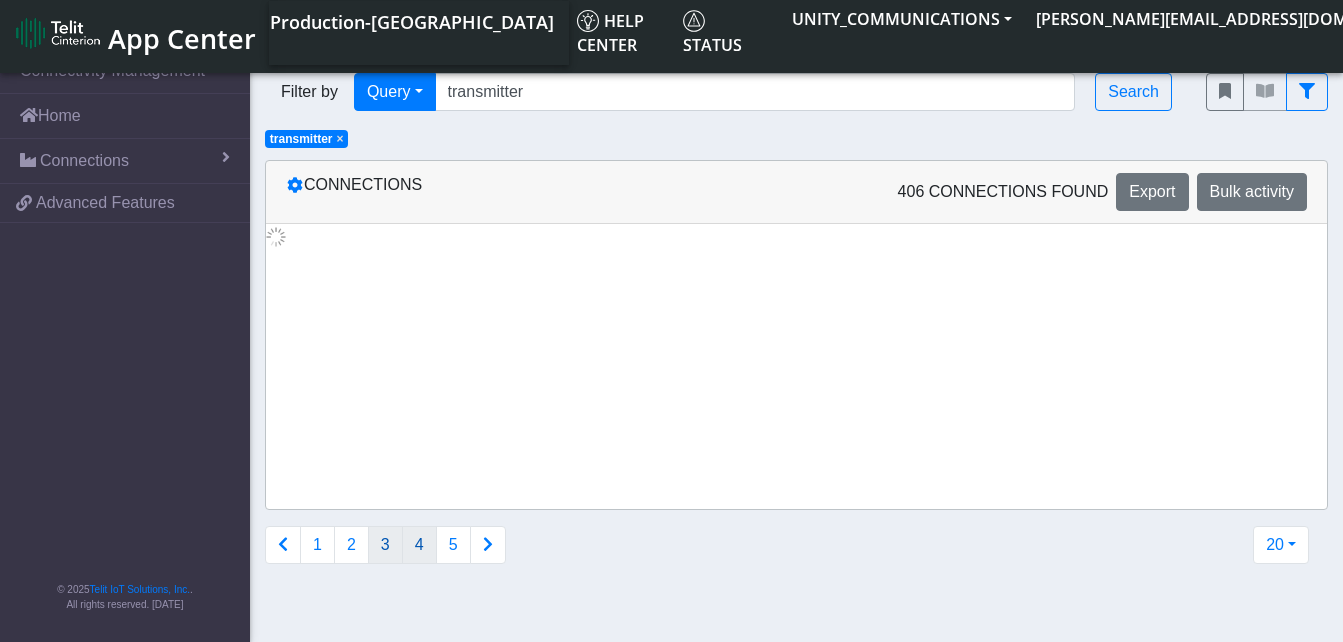 scroll, scrollTop: 0, scrollLeft: 0, axis: both 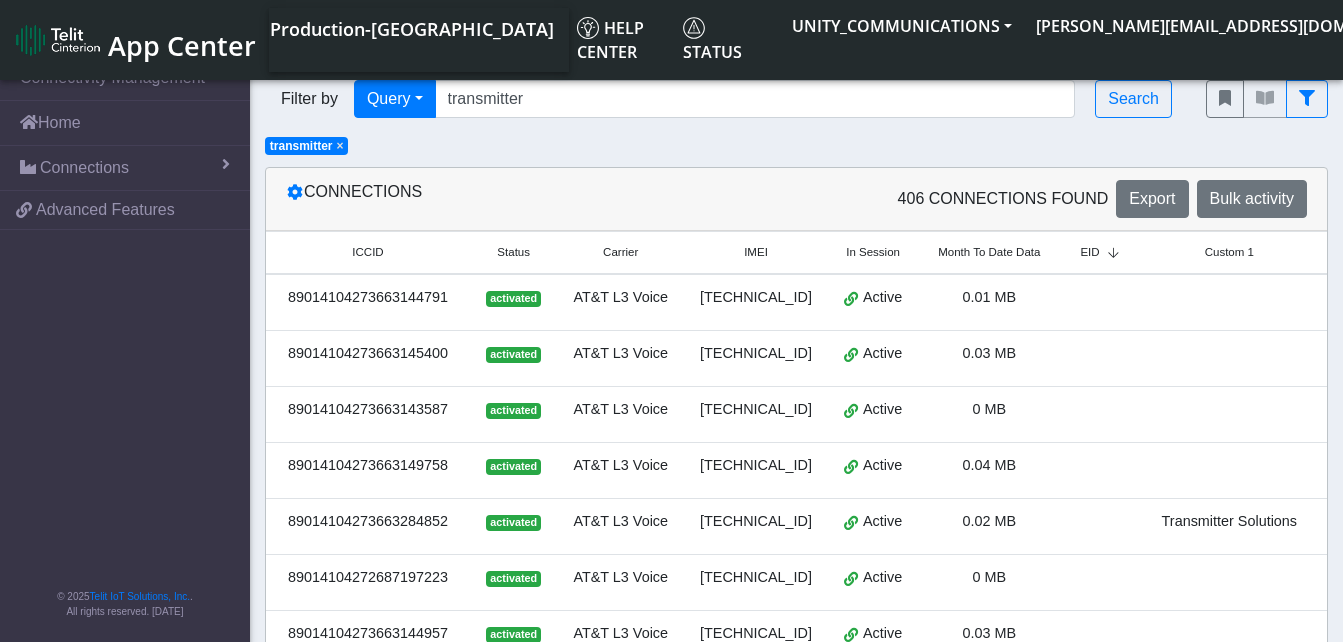 click at bounding box center (1102, 302) 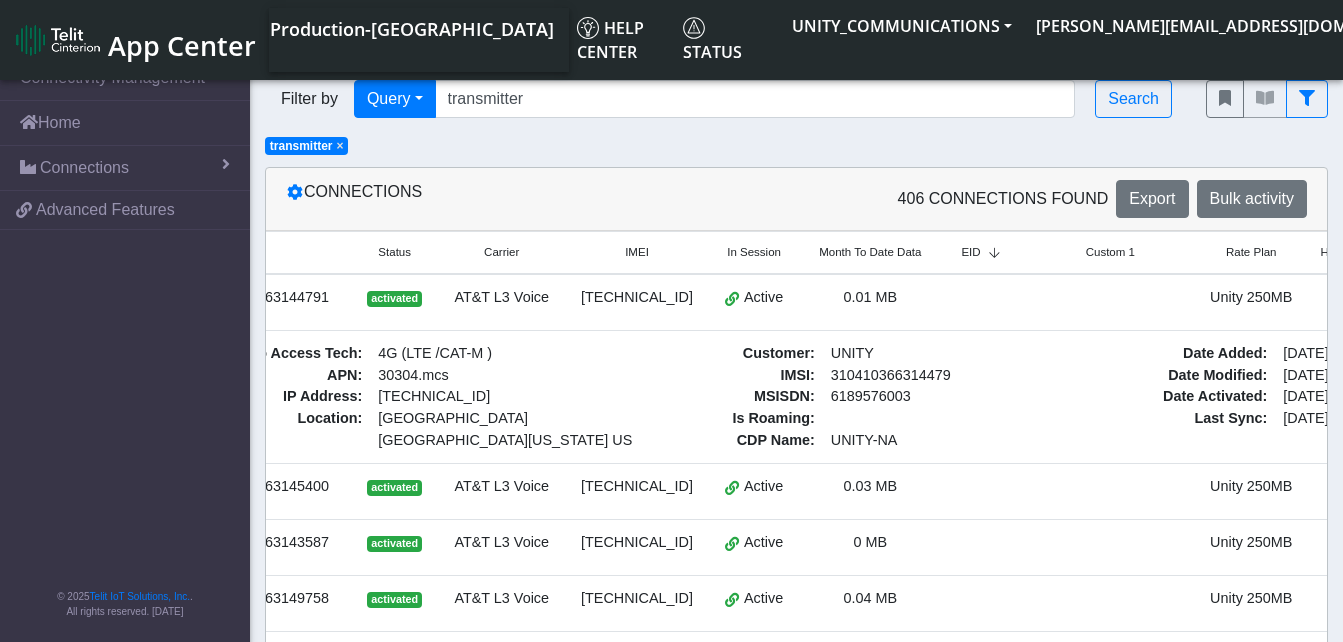 scroll, scrollTop: 0, scrollLeft: 120, axis: horizontal 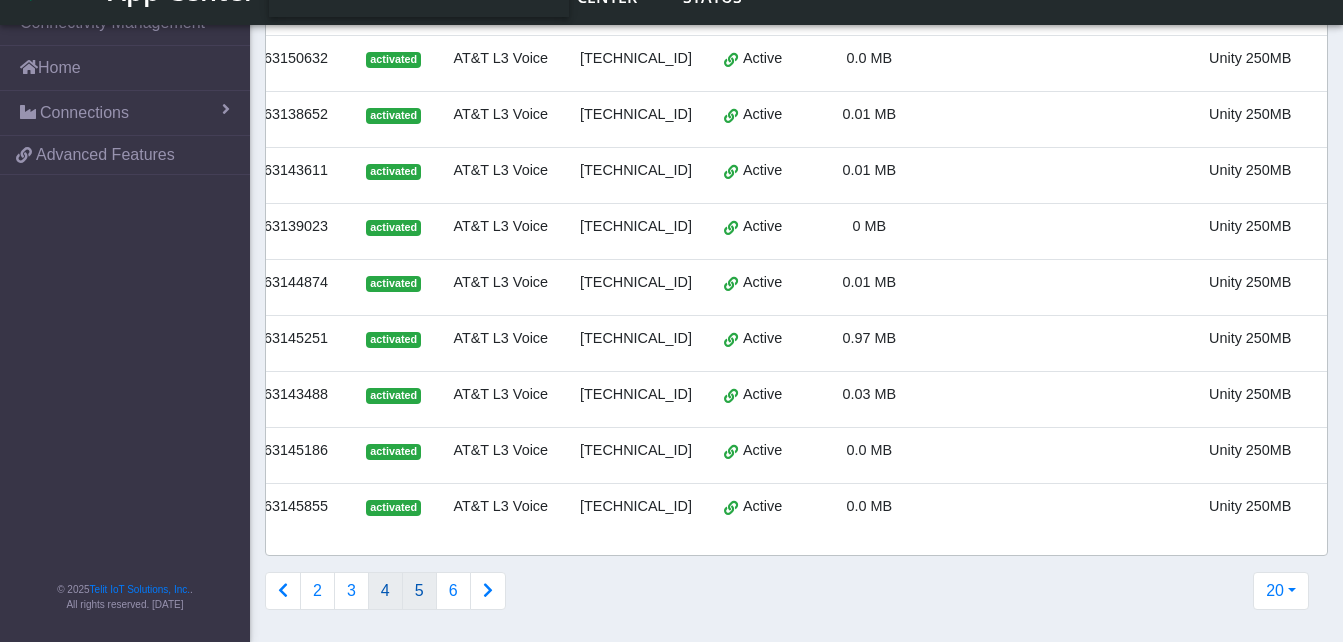 click on "5" 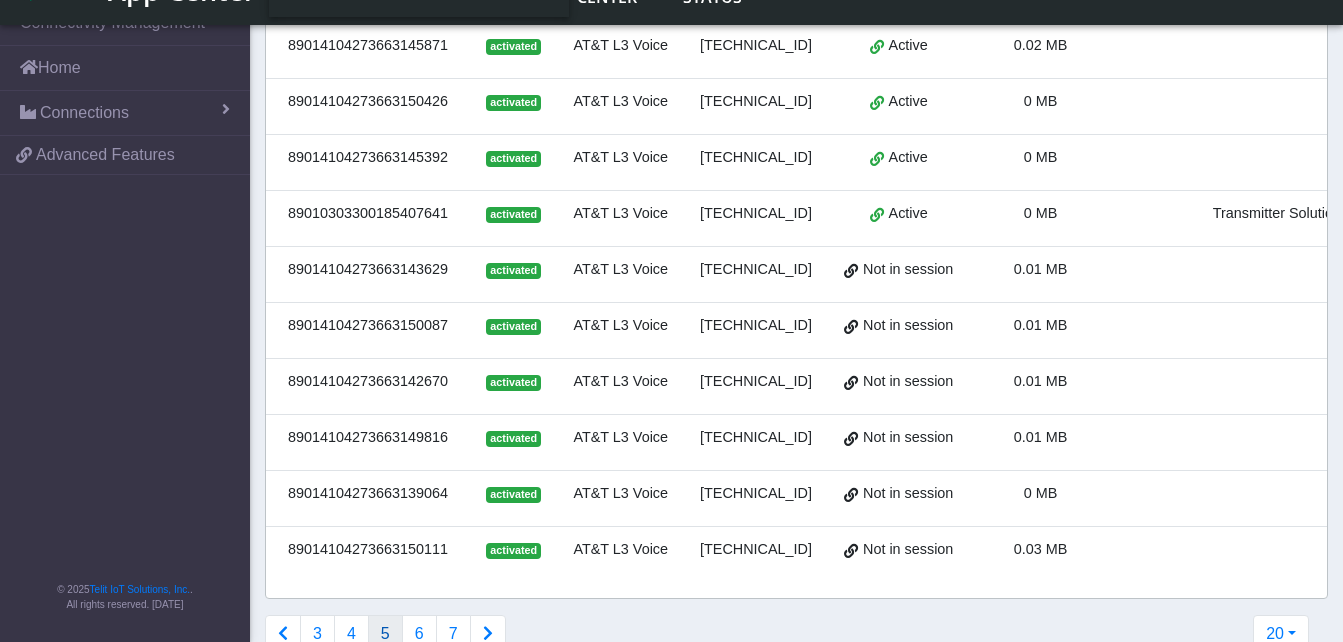 scroll, scrollTop: 948, scrollLeft: 0, axis: vertical 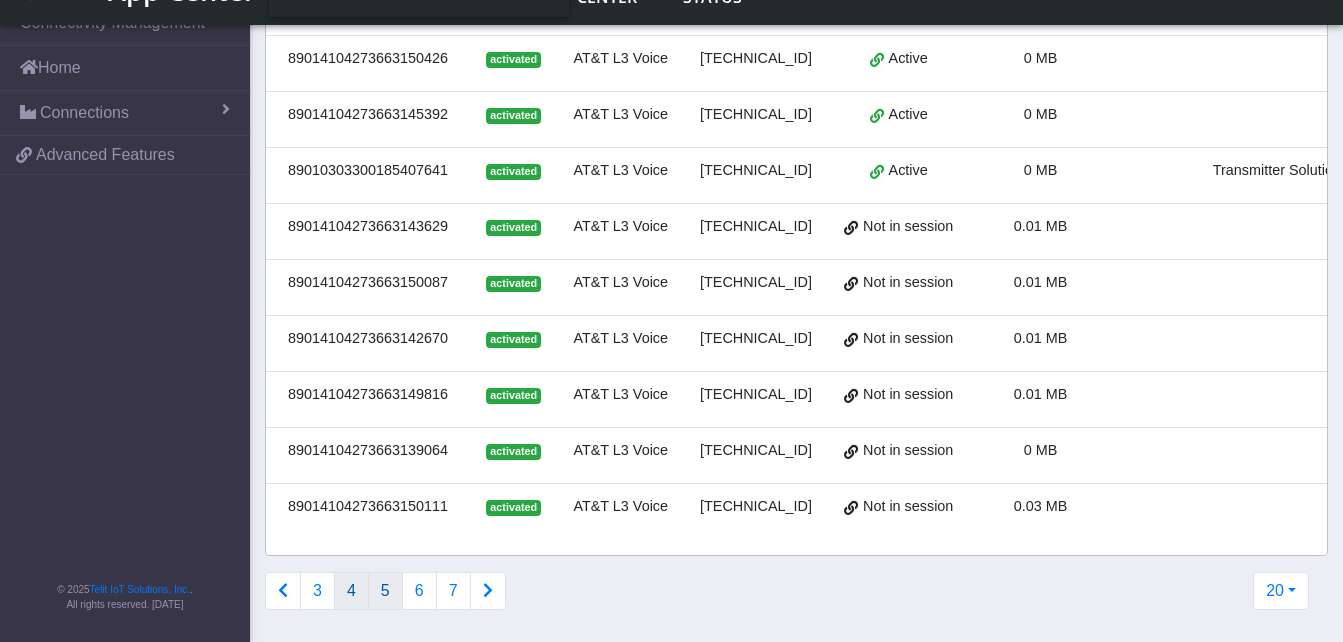 click on "4" 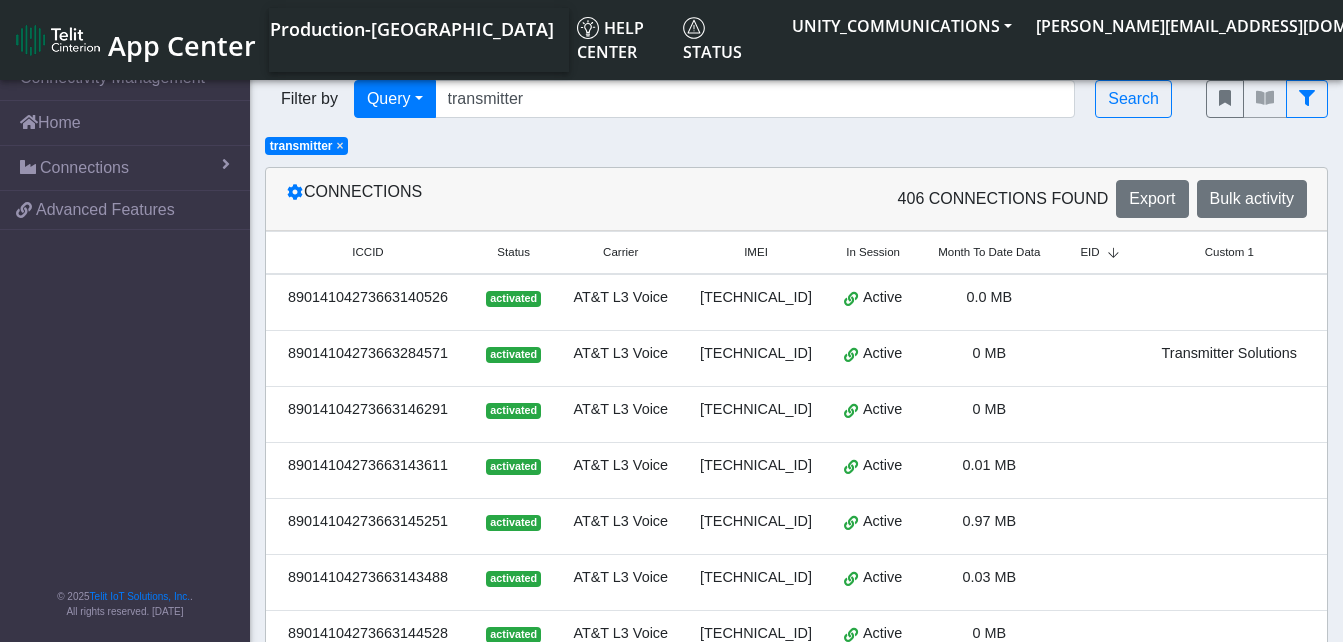 click on "0.0 MB" at bounding box center [989, 302] 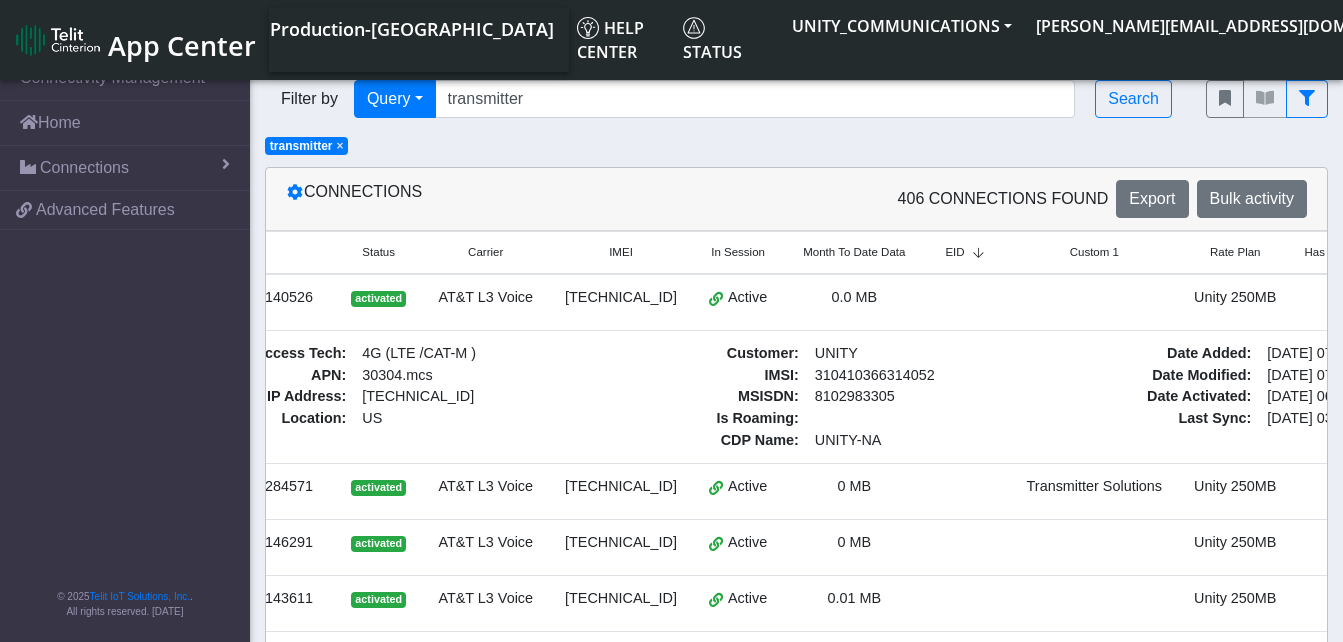 scroll, scrollTop: 0, scrollLeft: 160, axis: horizontal 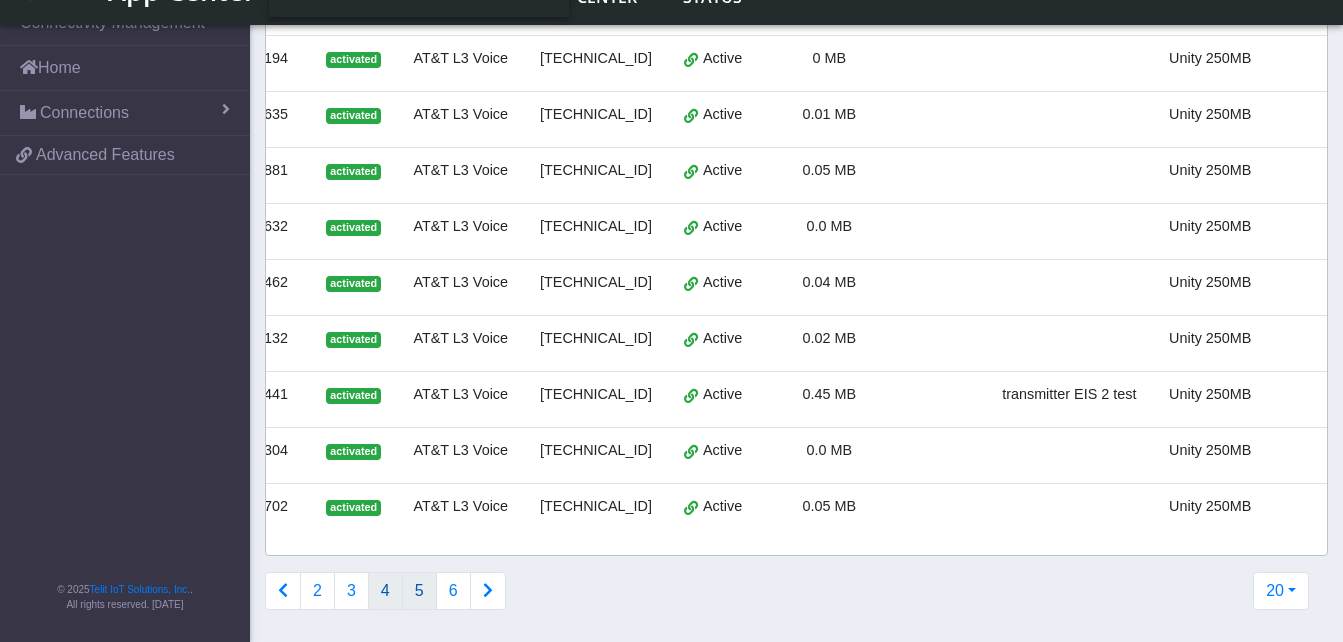 click on "5" 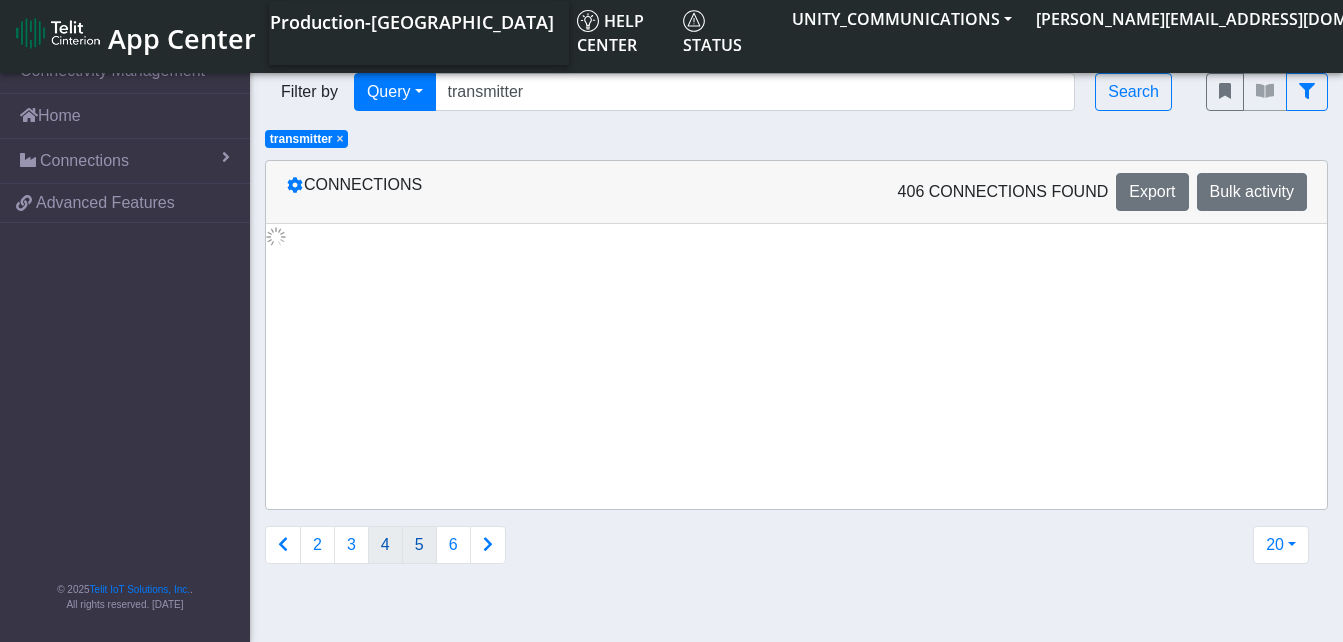 scroll, scrollTop: 0, scrollLeft: 0, axis: both 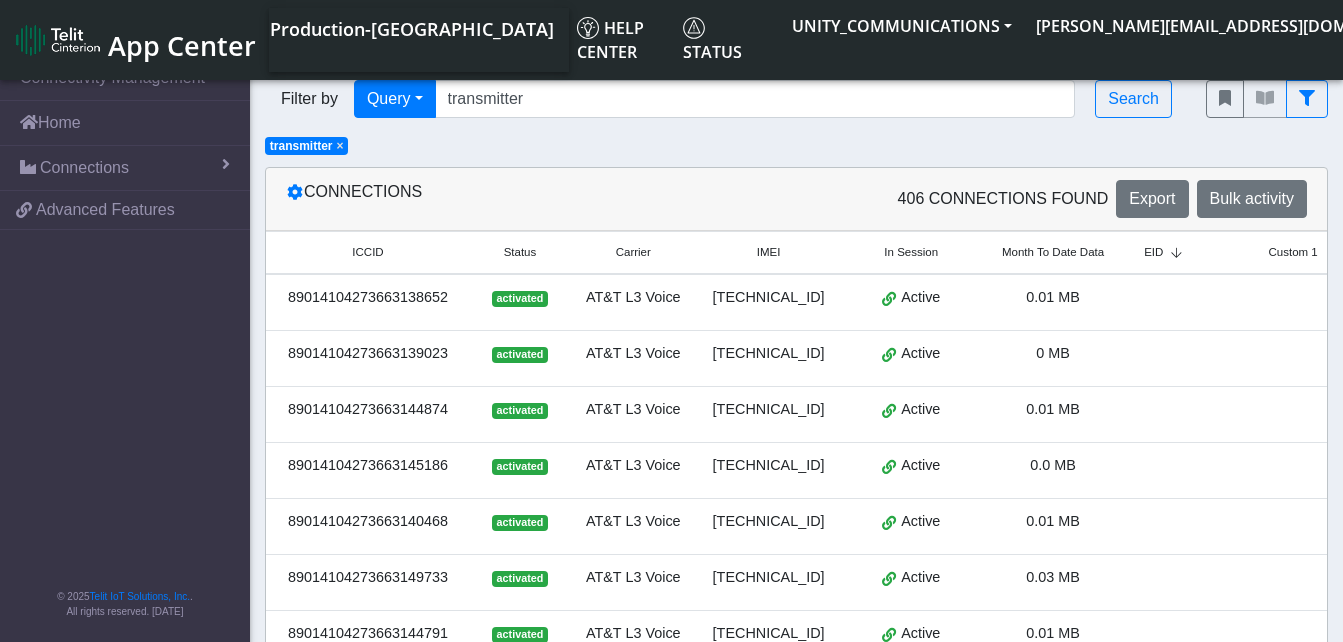 click at bounding box center (1166, 302) 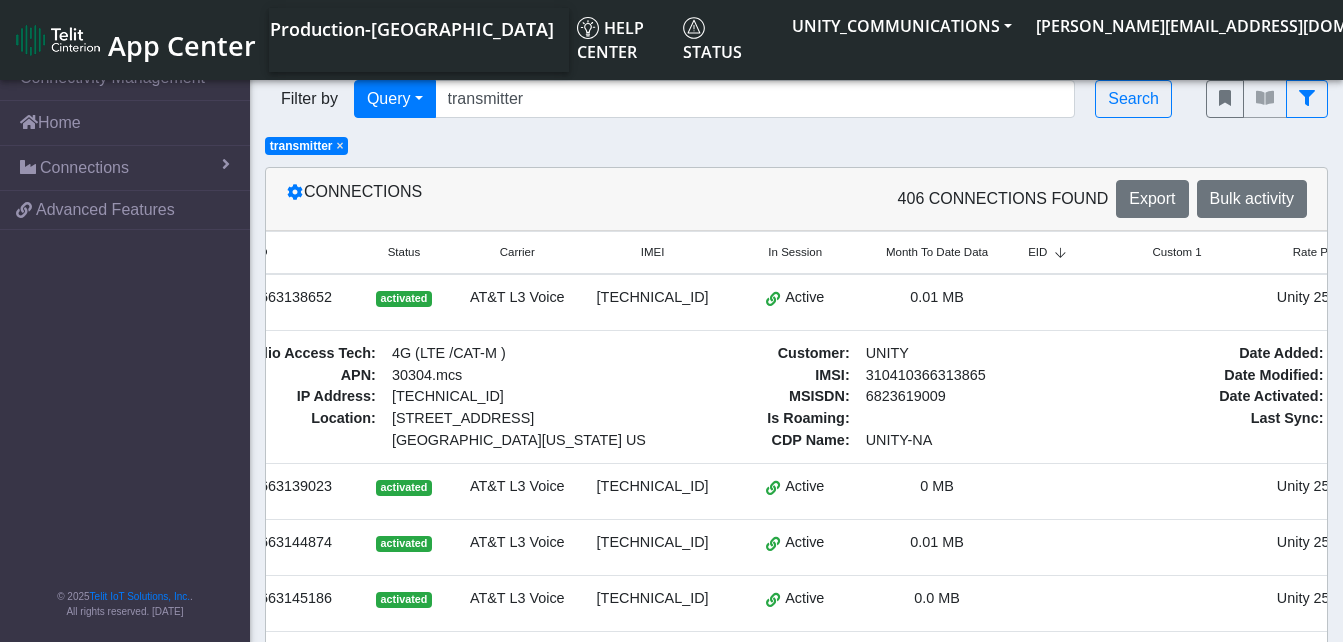 scroll, scrollTop: 0, scrollLeft: 120, axis: horizontal 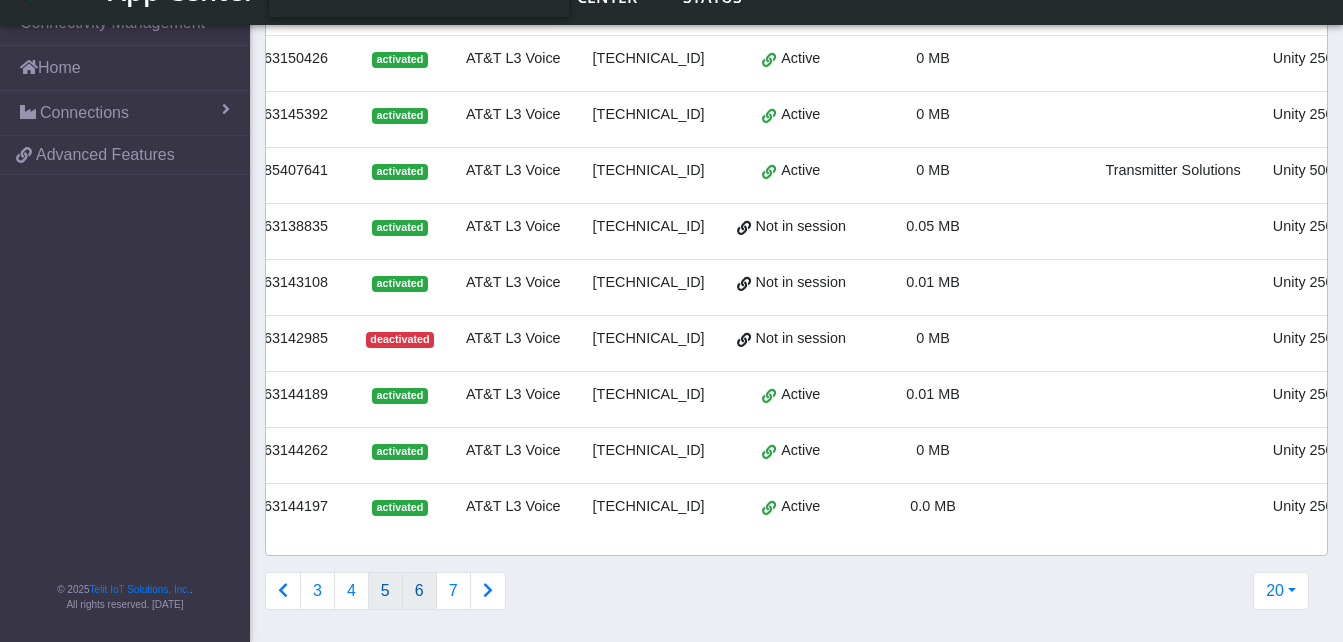 click on "6" 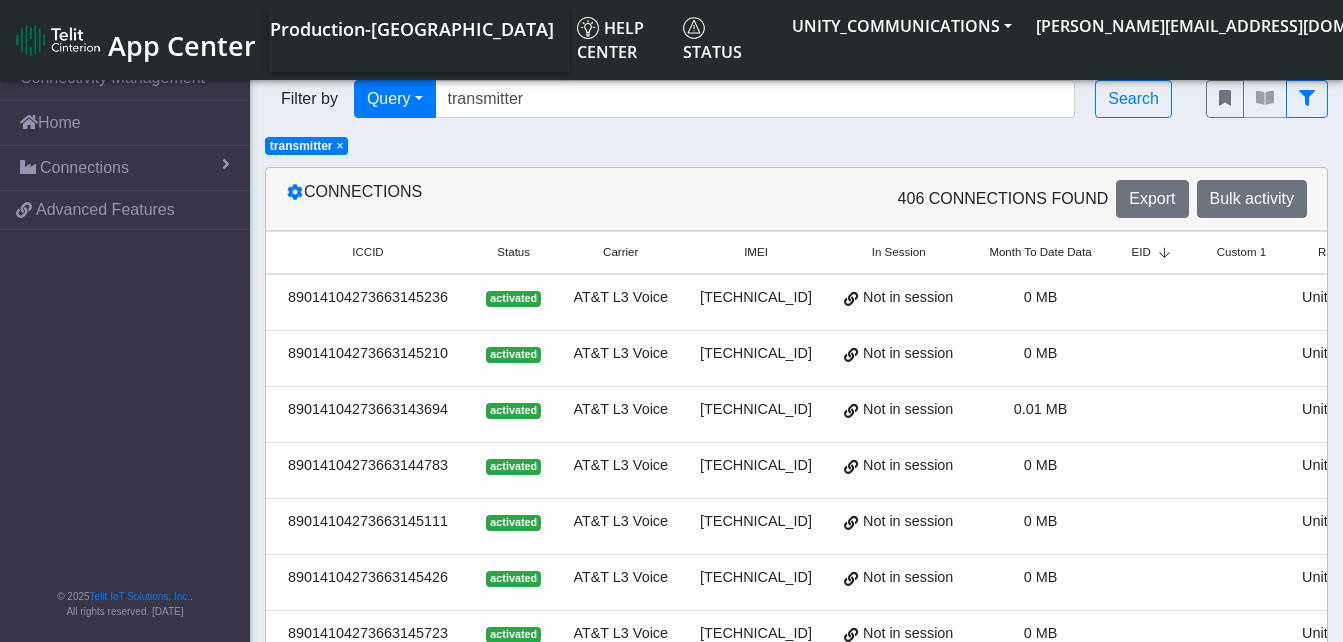 click at bounding box center [1241, 302] 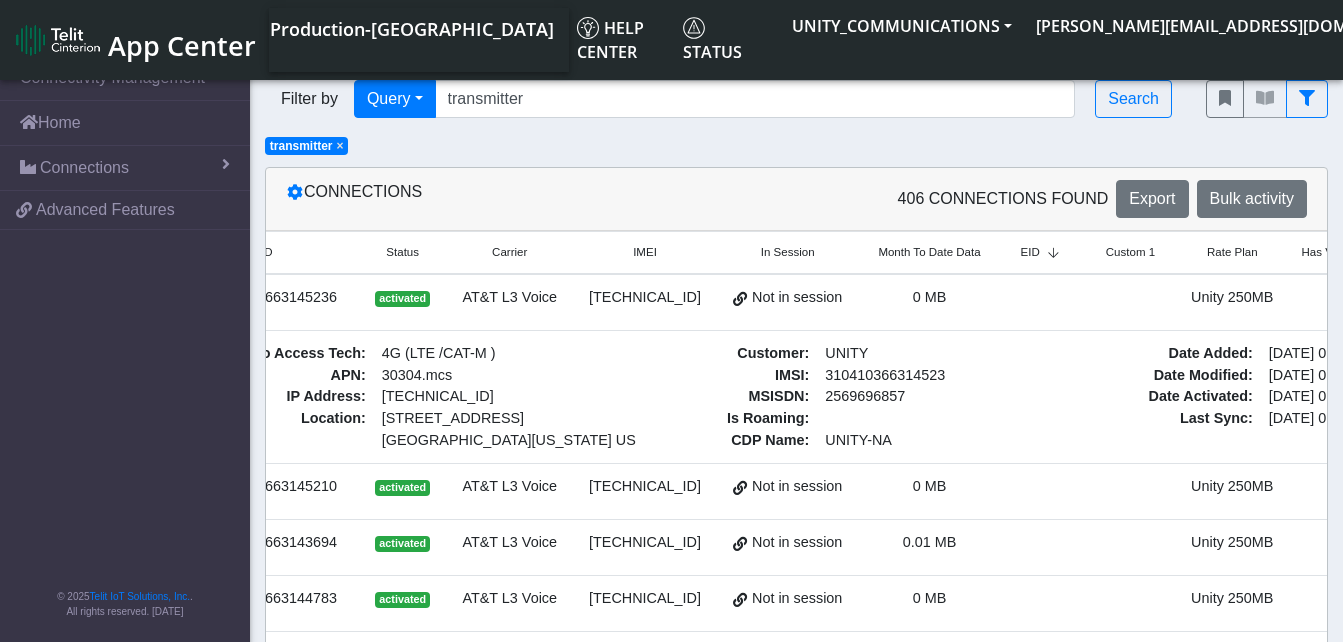 scroll, scrollTop: 0, scrollLeft: 120, axis: horizontal 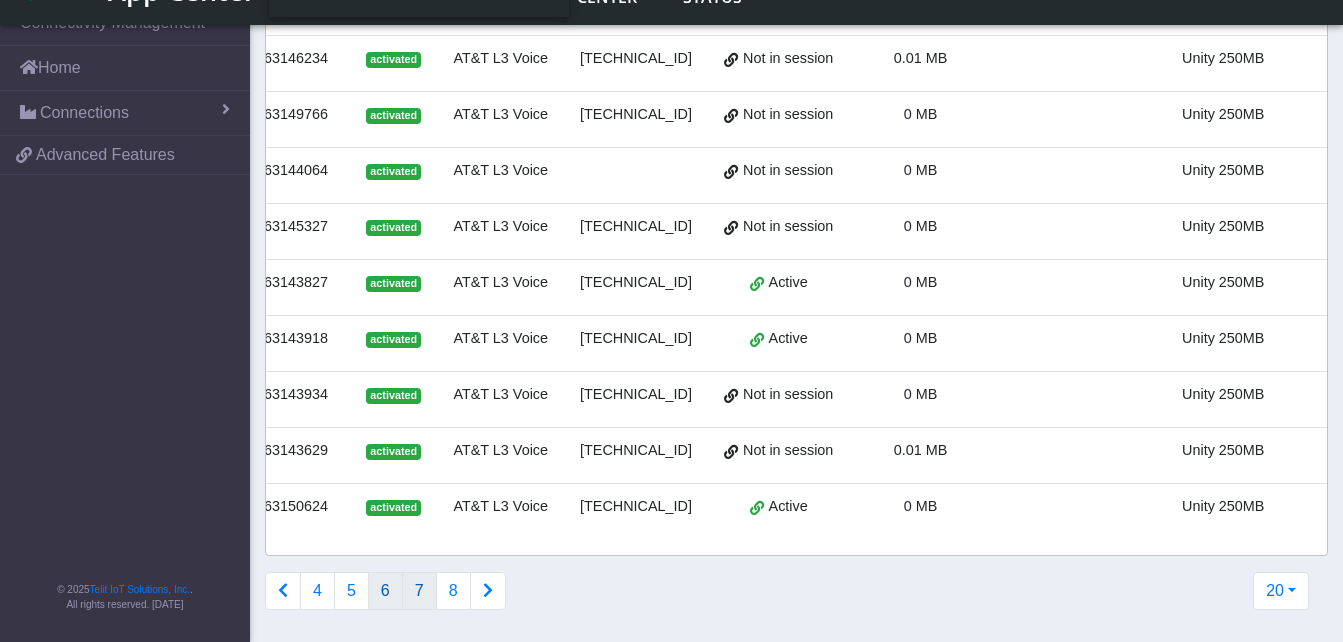 click on "7" 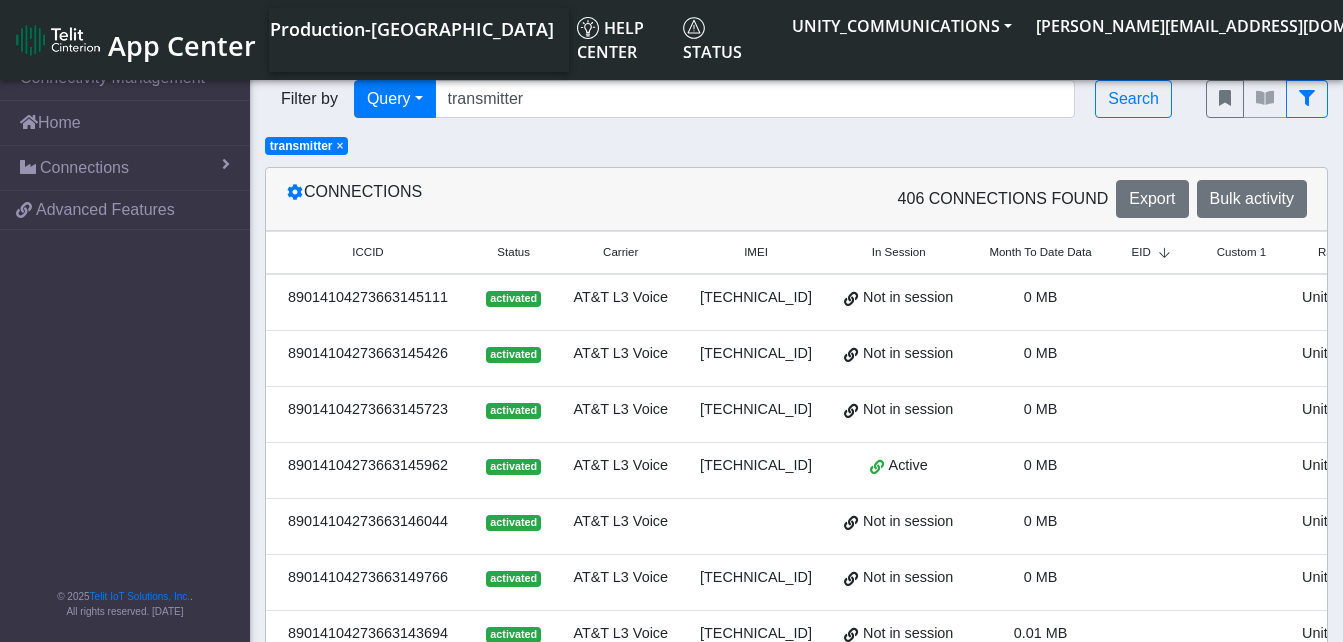 click at bounding box center [1154, 302] 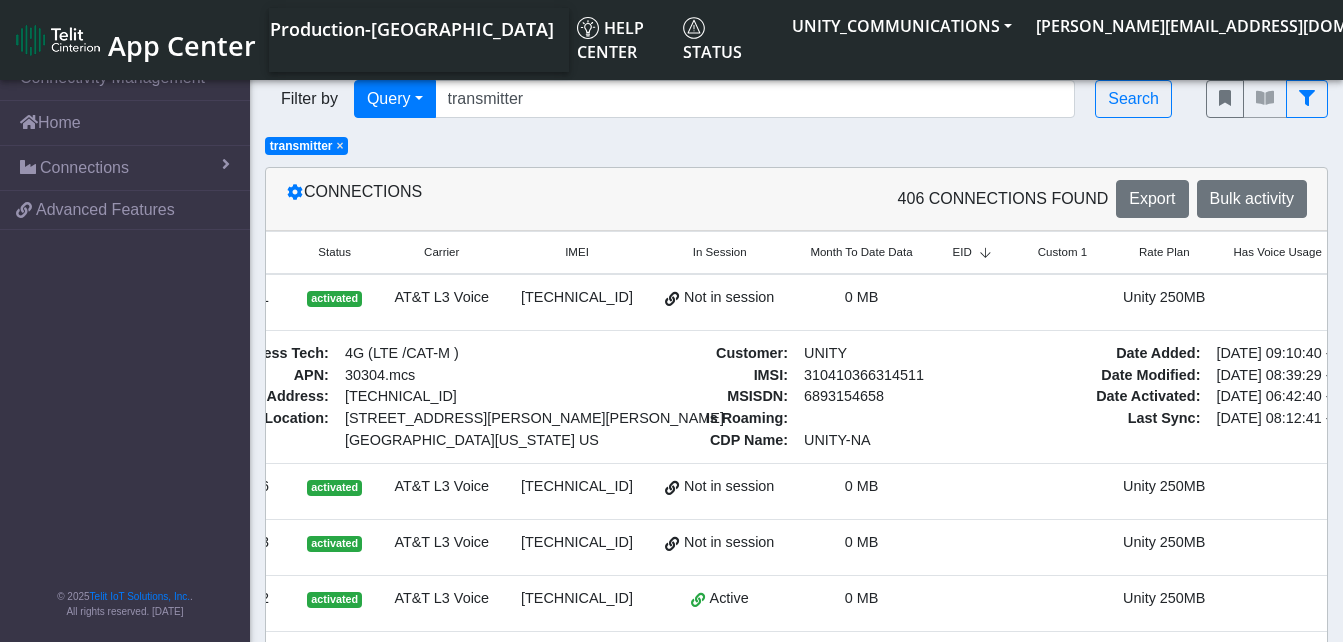 scroll, scrollTop: 0, scrollLeft: 200, axis: horizontal 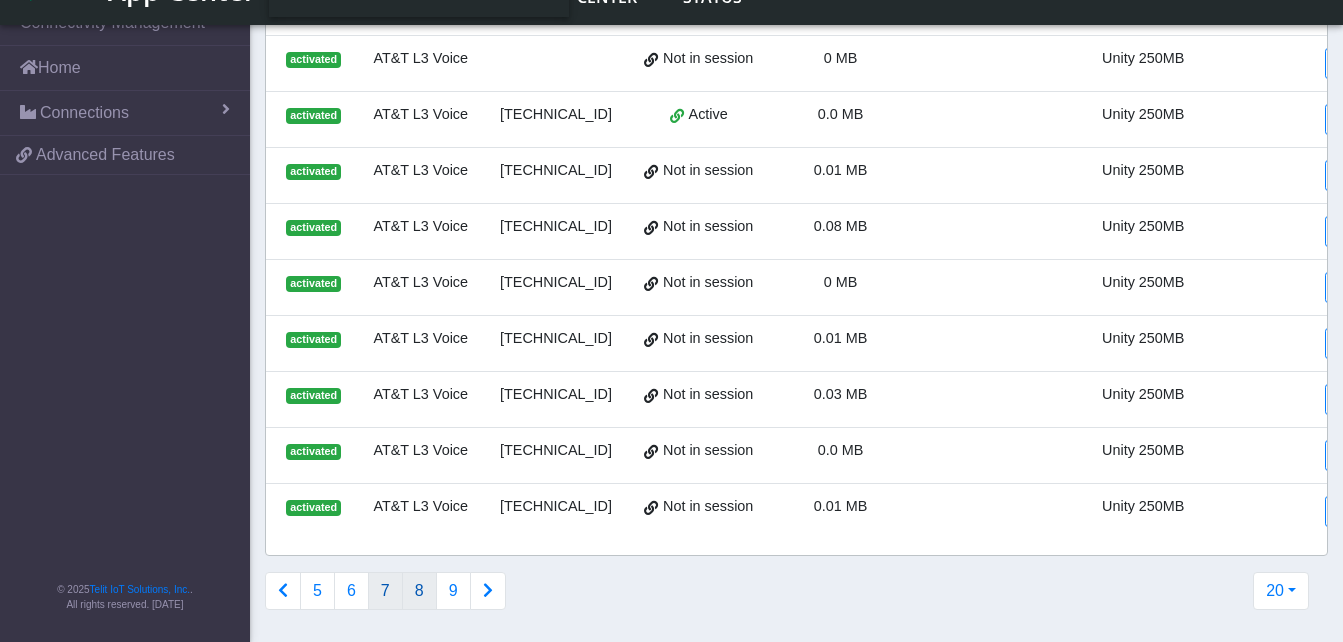 click on "8" 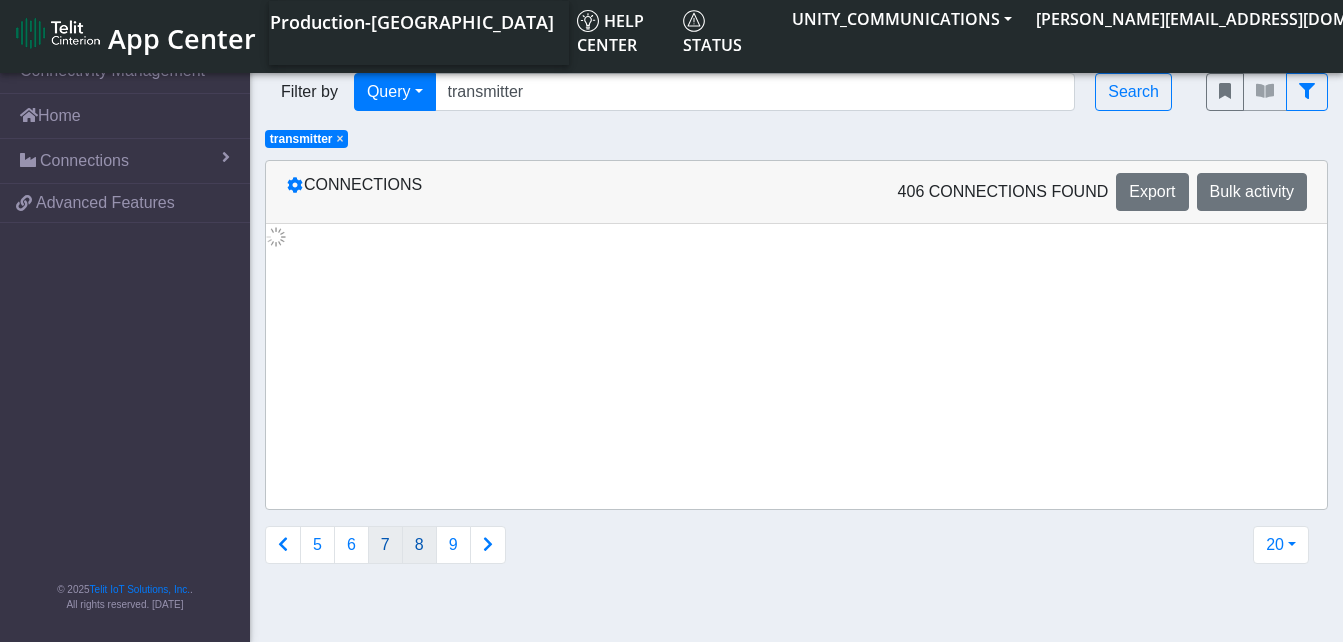 scroll, scrollTop: 0, scrollLeft: 0, axis: both 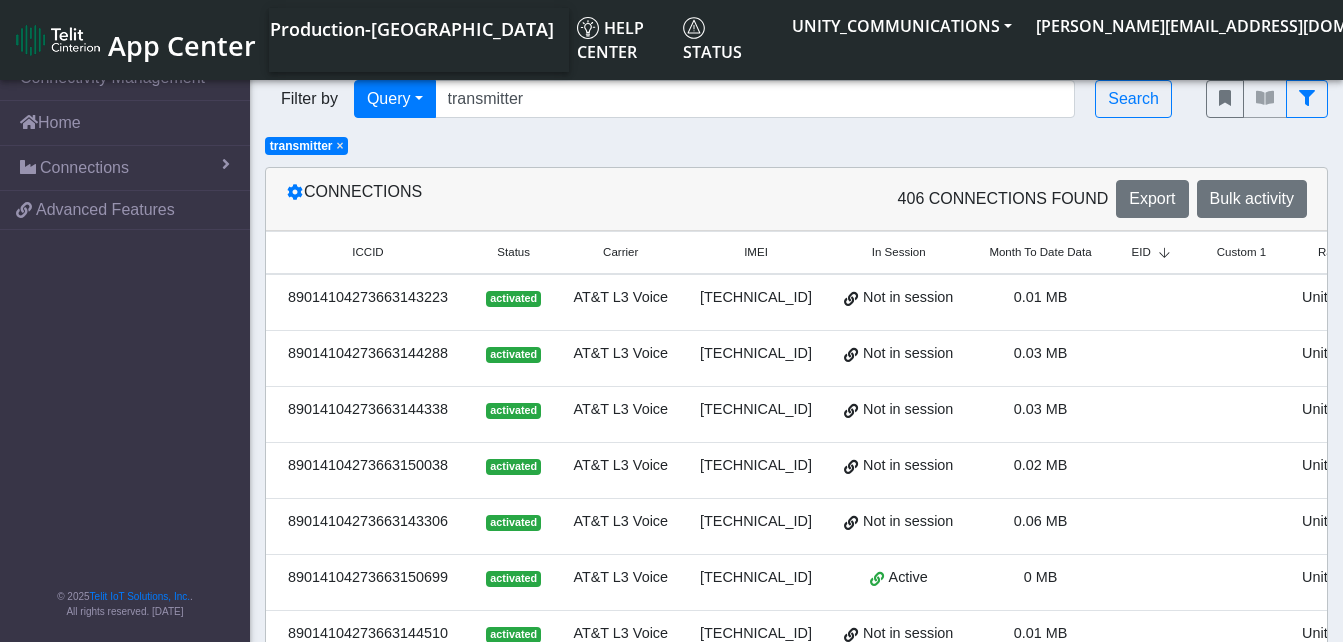 click at bounding box center (1154, 302) 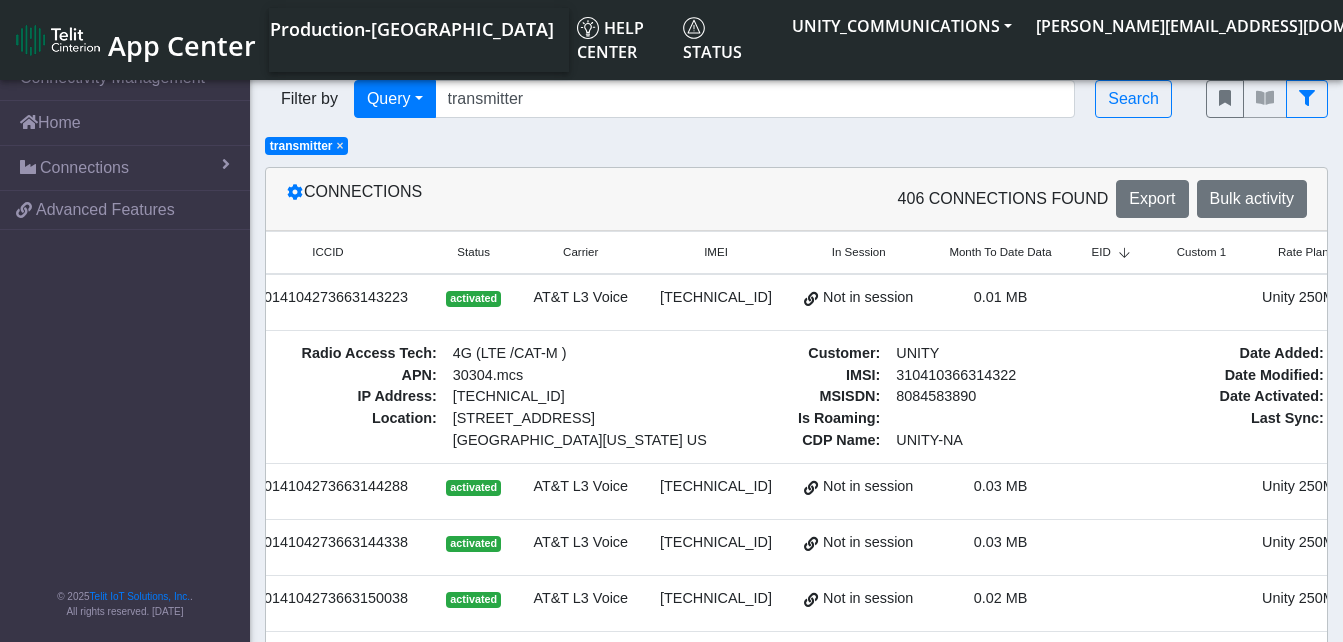 scroll, scrollTop: 0, scrollLeft: 120, axis: horizontal 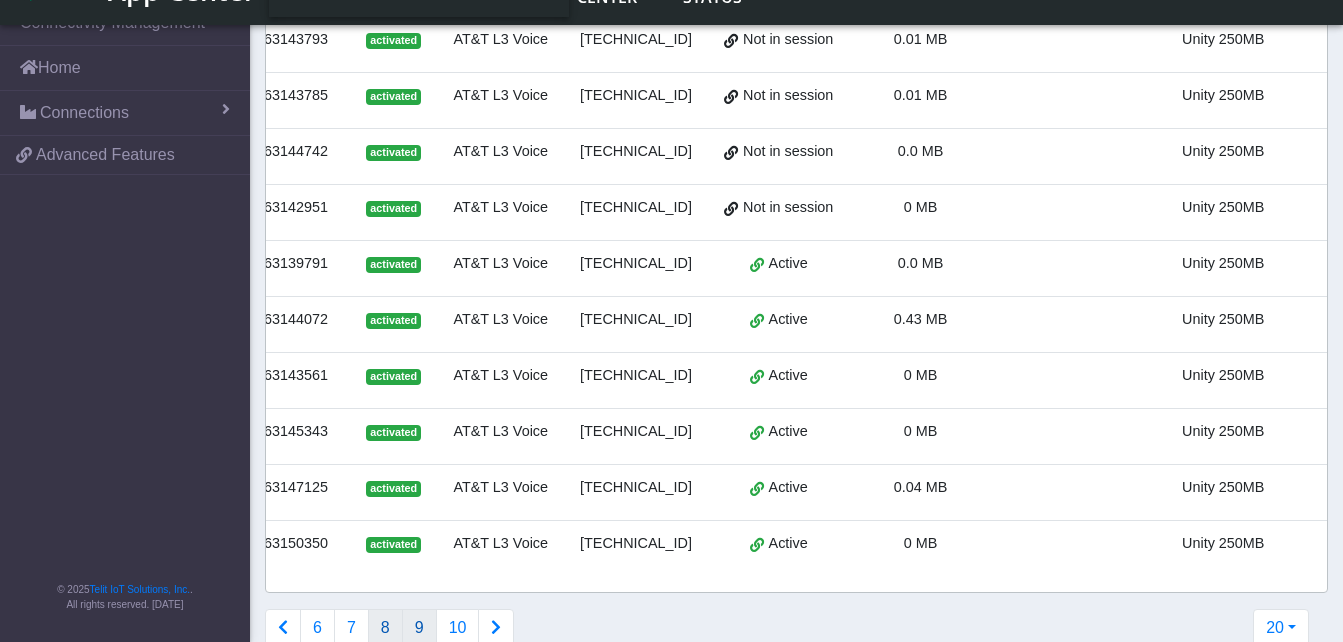 click on "9" 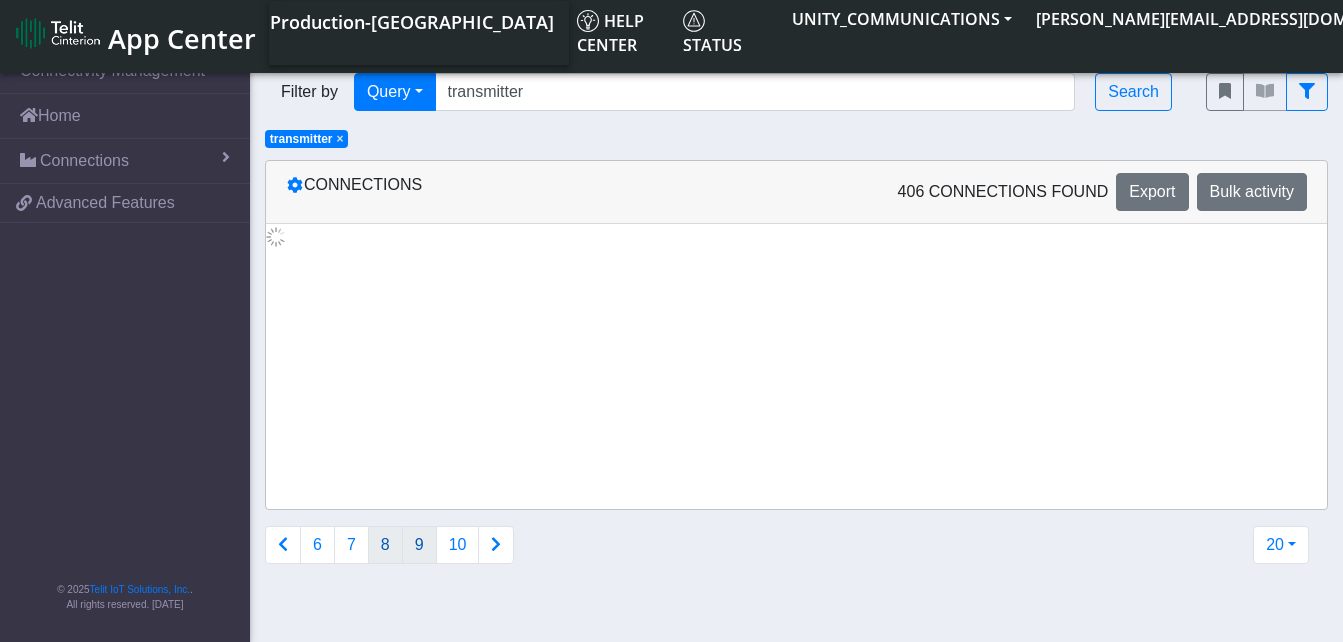 scroll, scrollTop: 0, scrollLeft: 0, axis: both 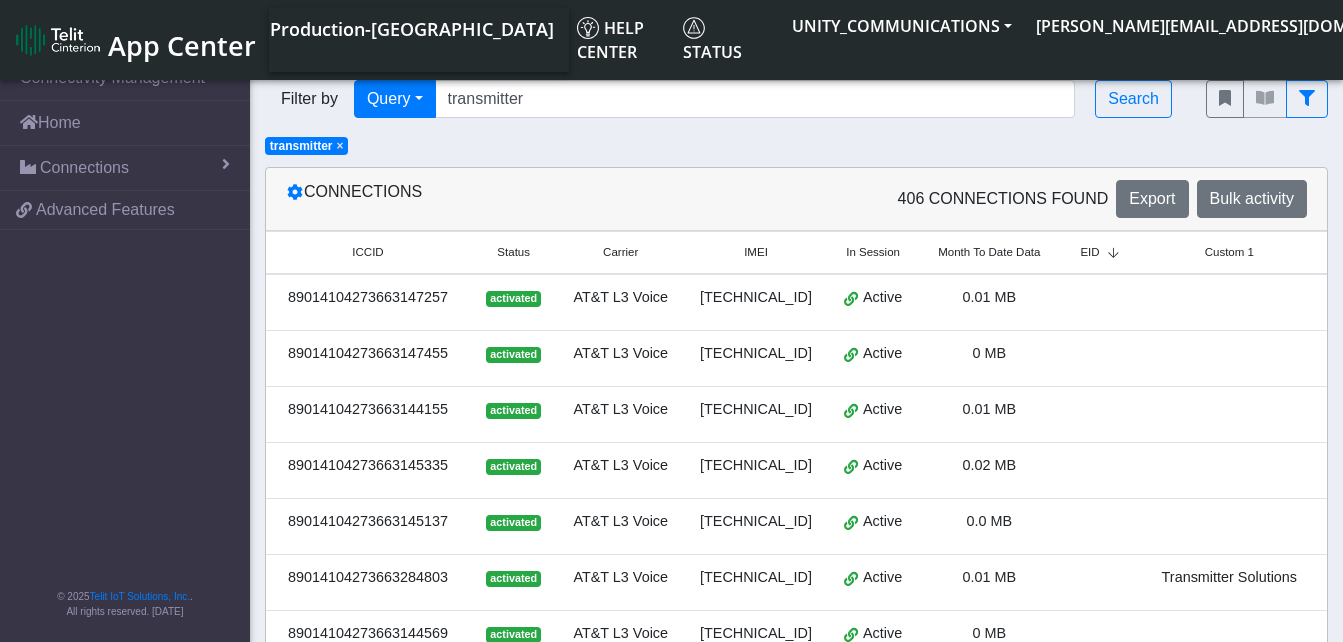 click at bounding box center [1229, 302] 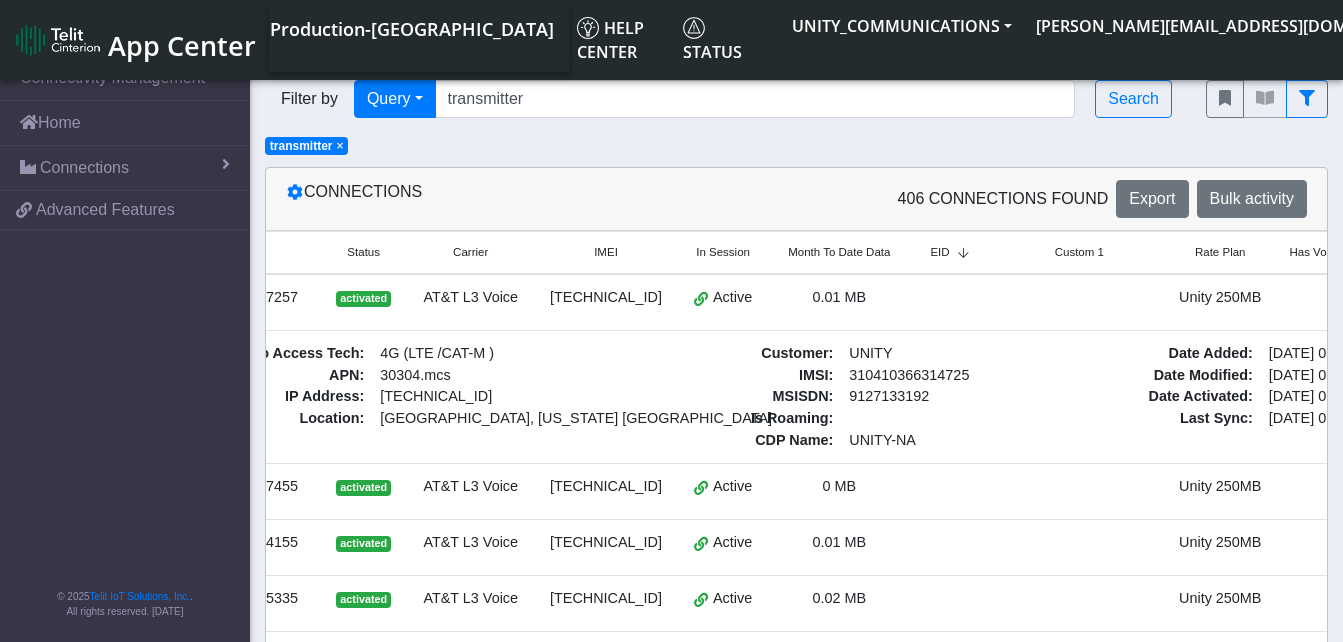 scroll, scrollTop: 0, scrollLeft: 160, axis: horizontal 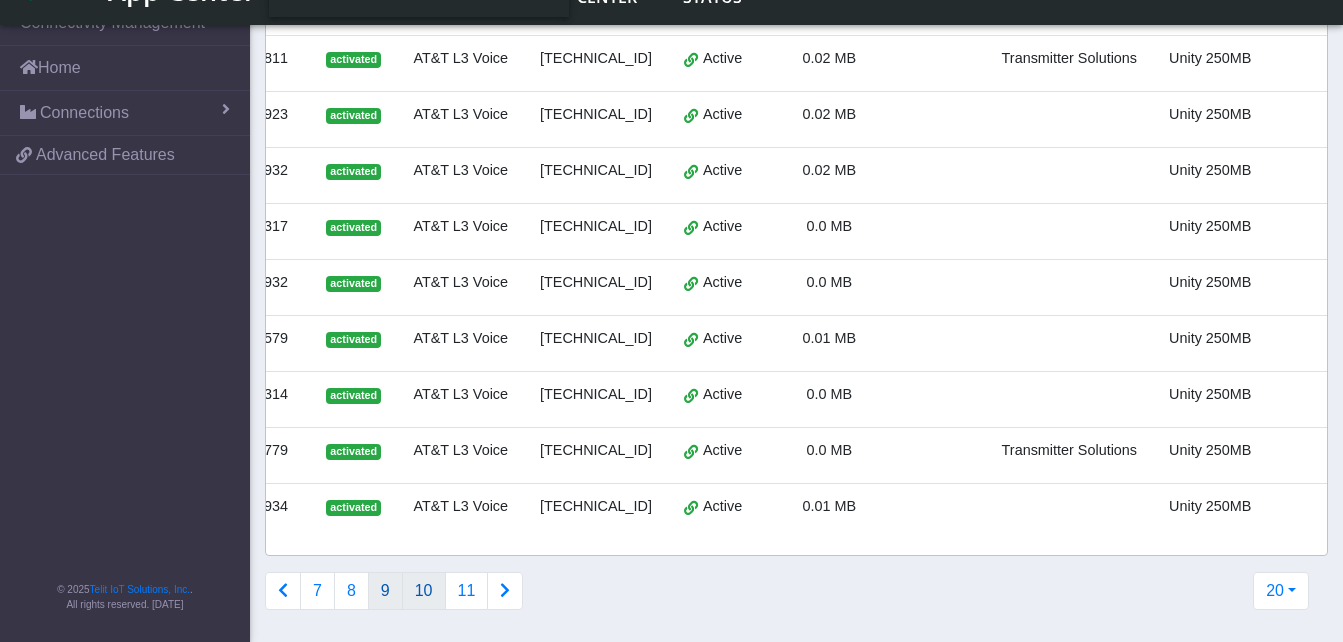 click on "10" 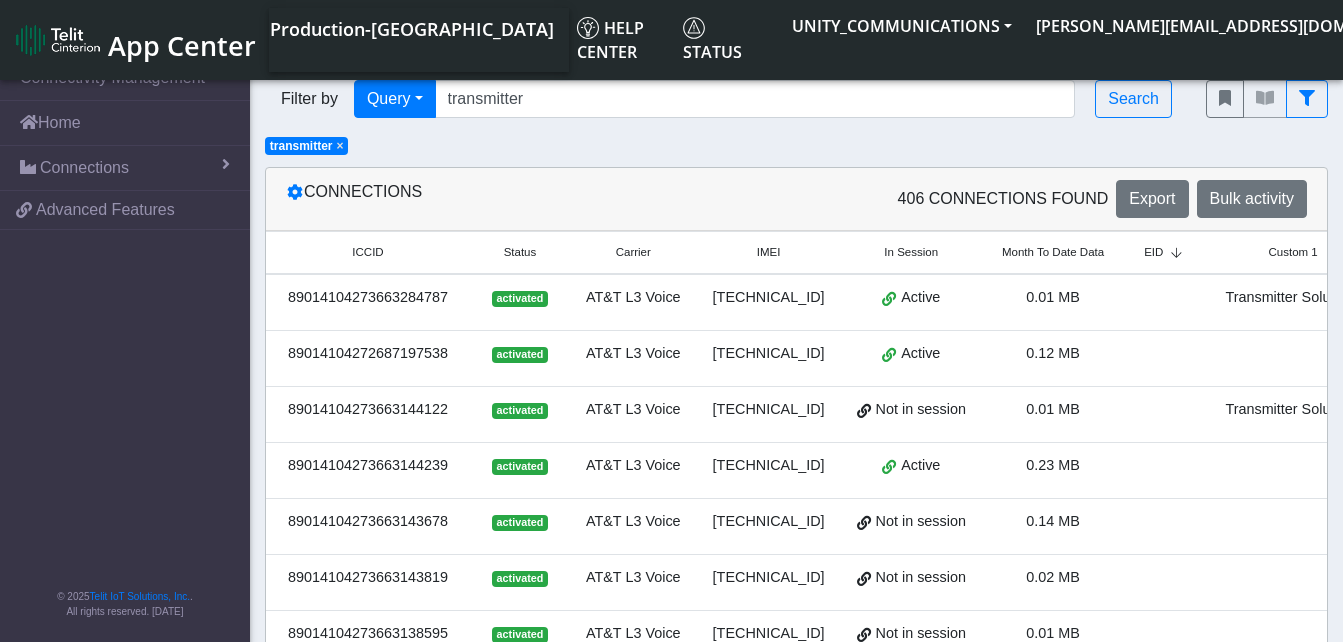 click at bounding box center (1166, 302) 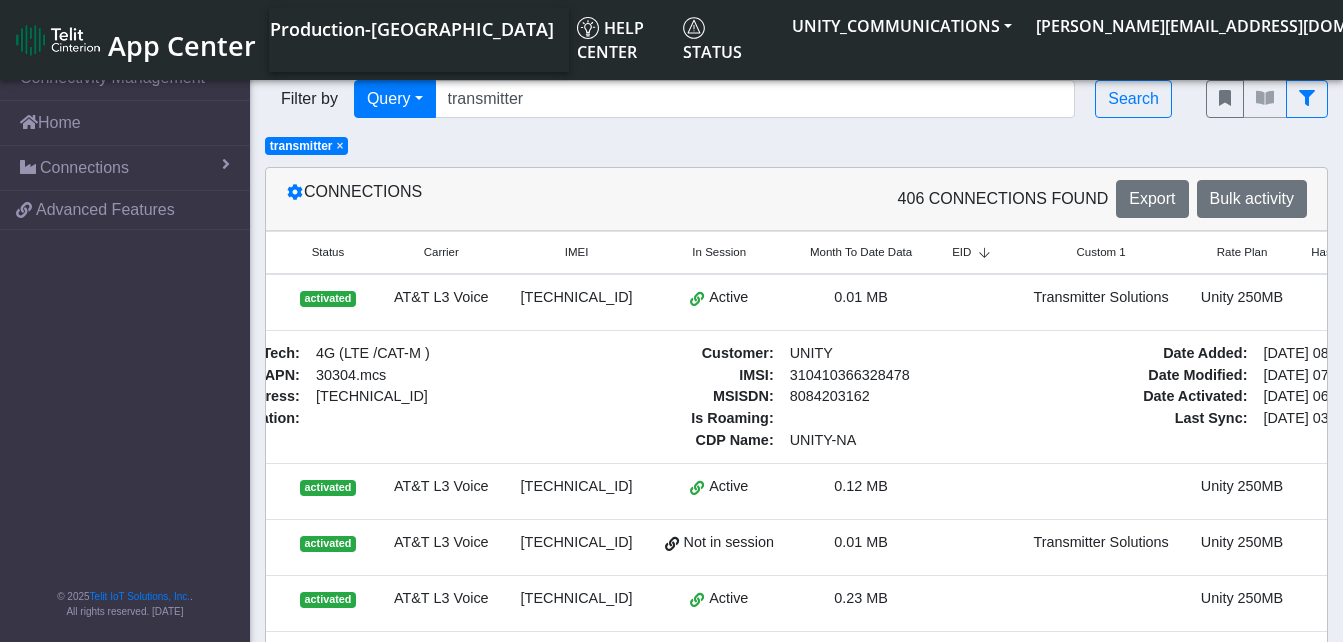 scroll, scrollTop: 0, scrollLeft: 200, axis: horizontal 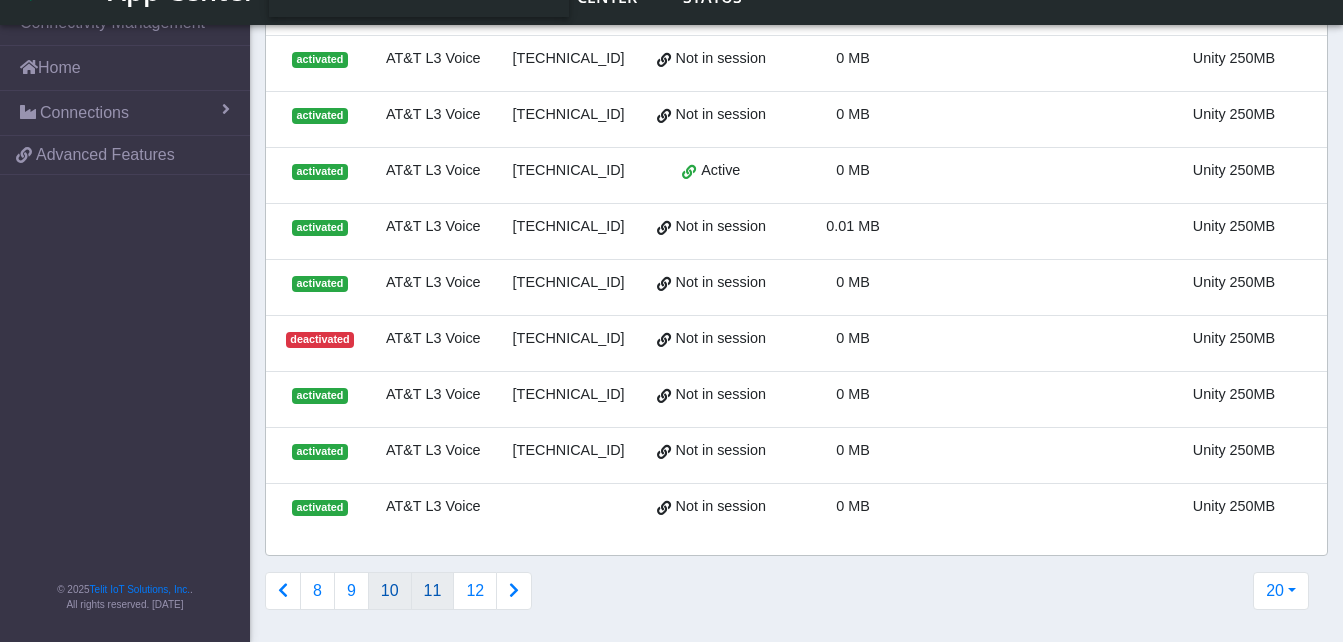 click on "11" 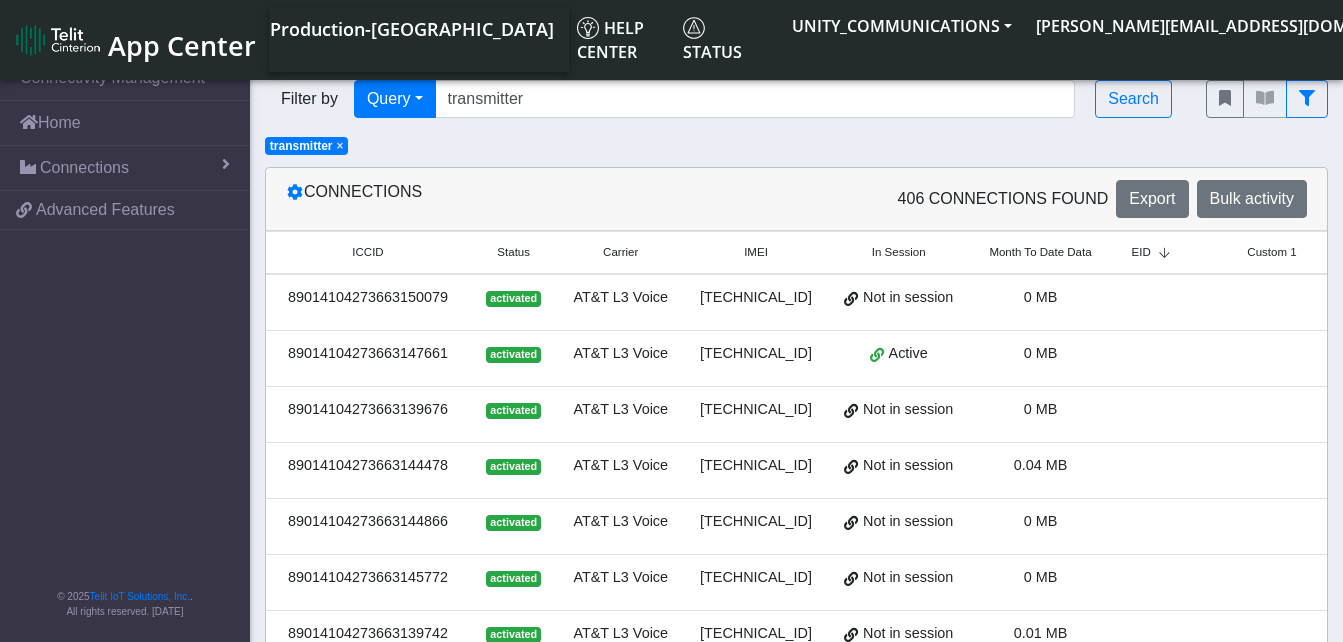 click at bounding box center [1154, 302] 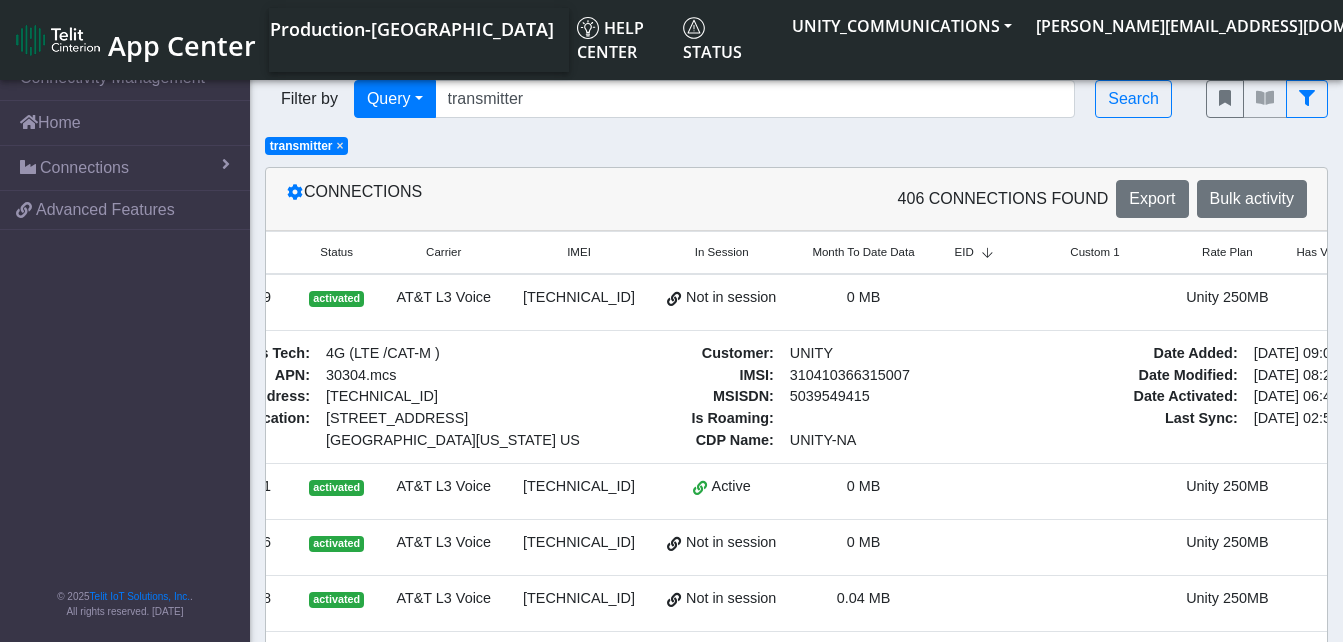 scroll, scrollTop: 0, scrollLeft: 200, axis: horizontal 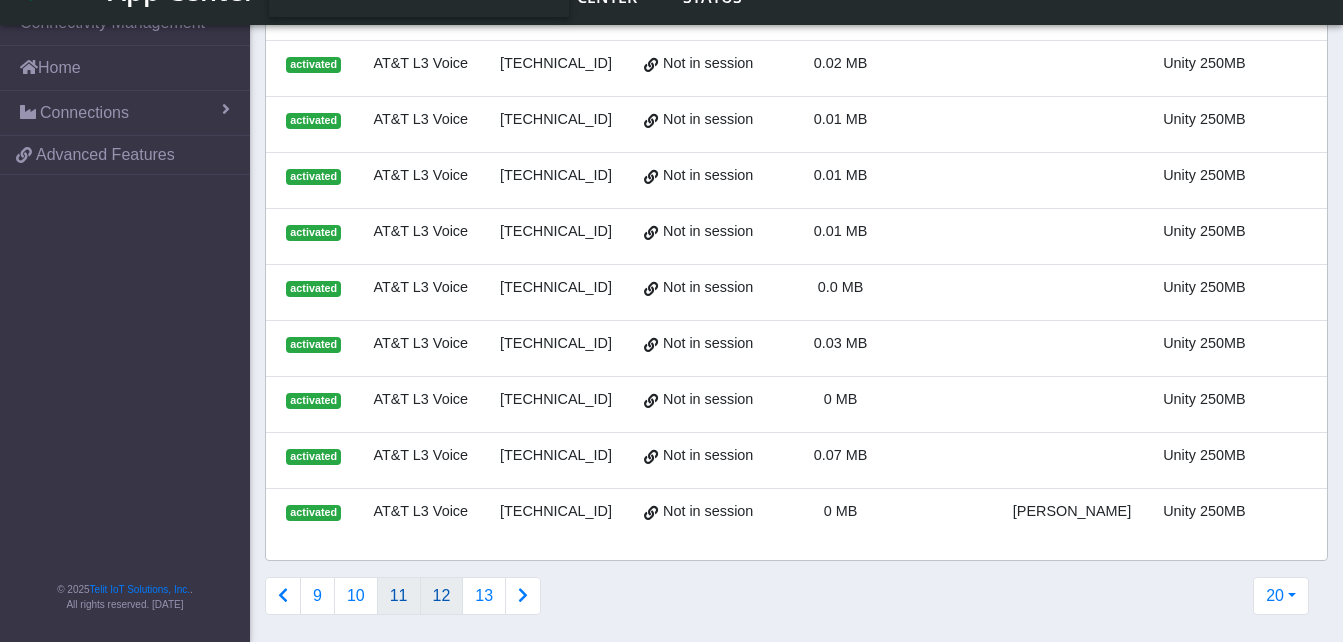 click on "12" 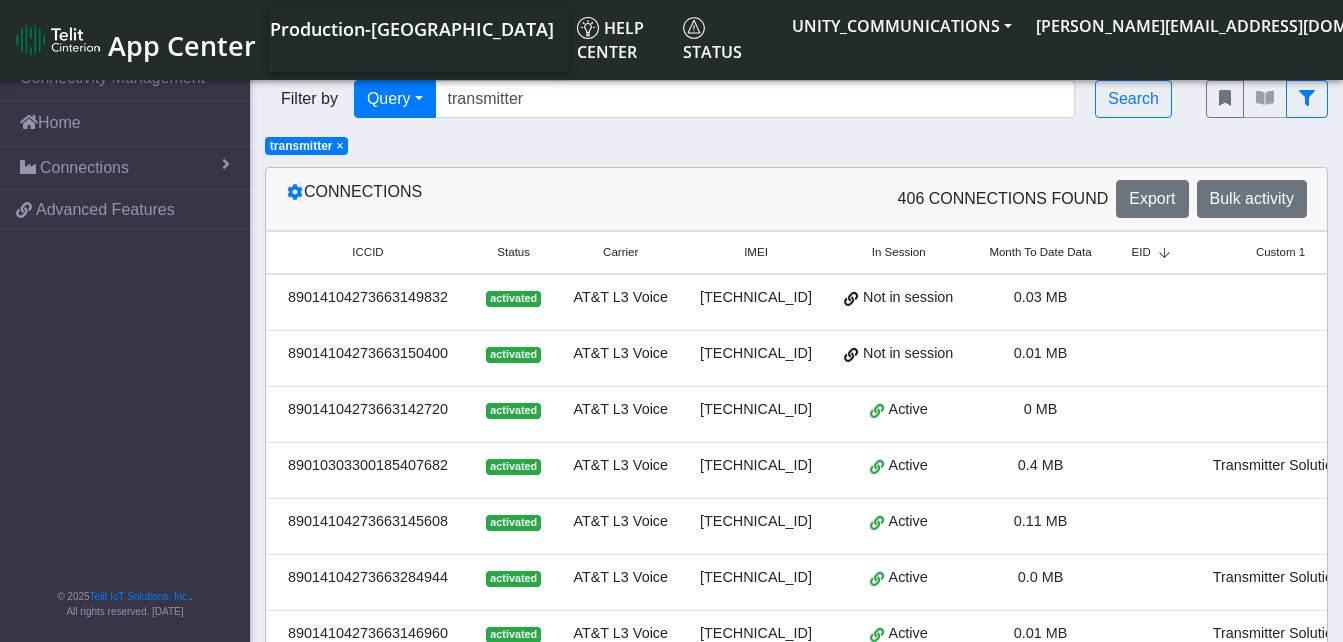 click at bounding box center [1154, 302] 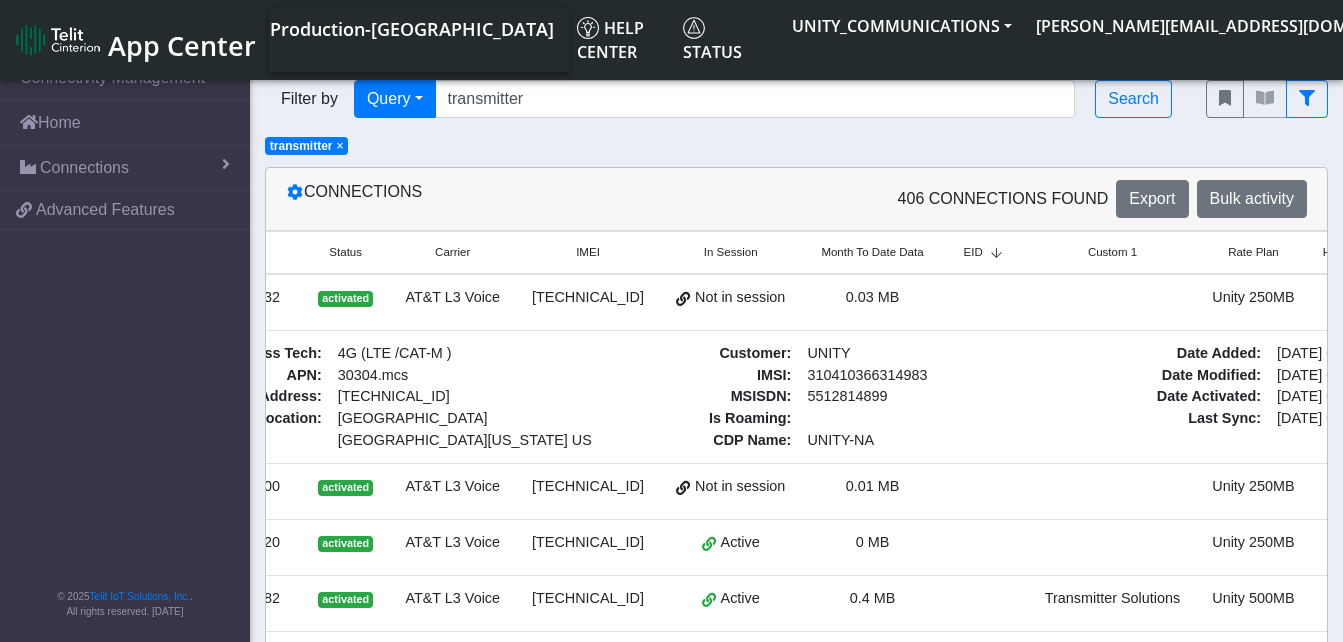 scroll, scrollTop: 0, scrollLeft: 200, axis: horizontal 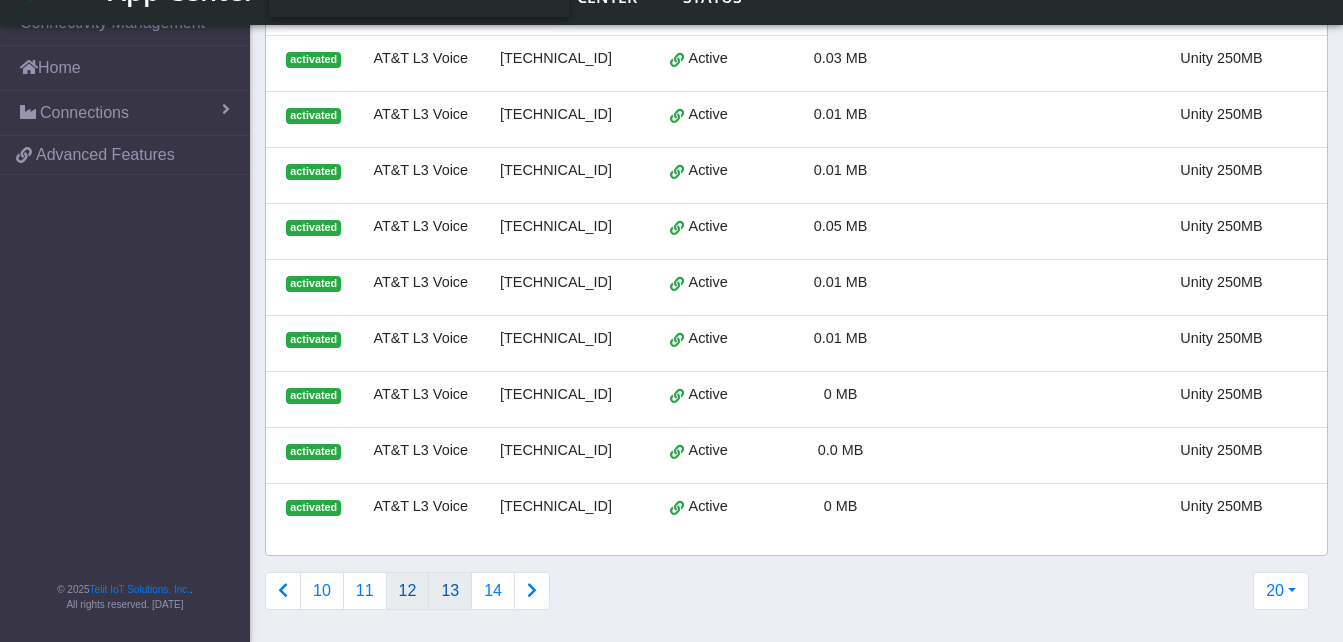 click on "13" 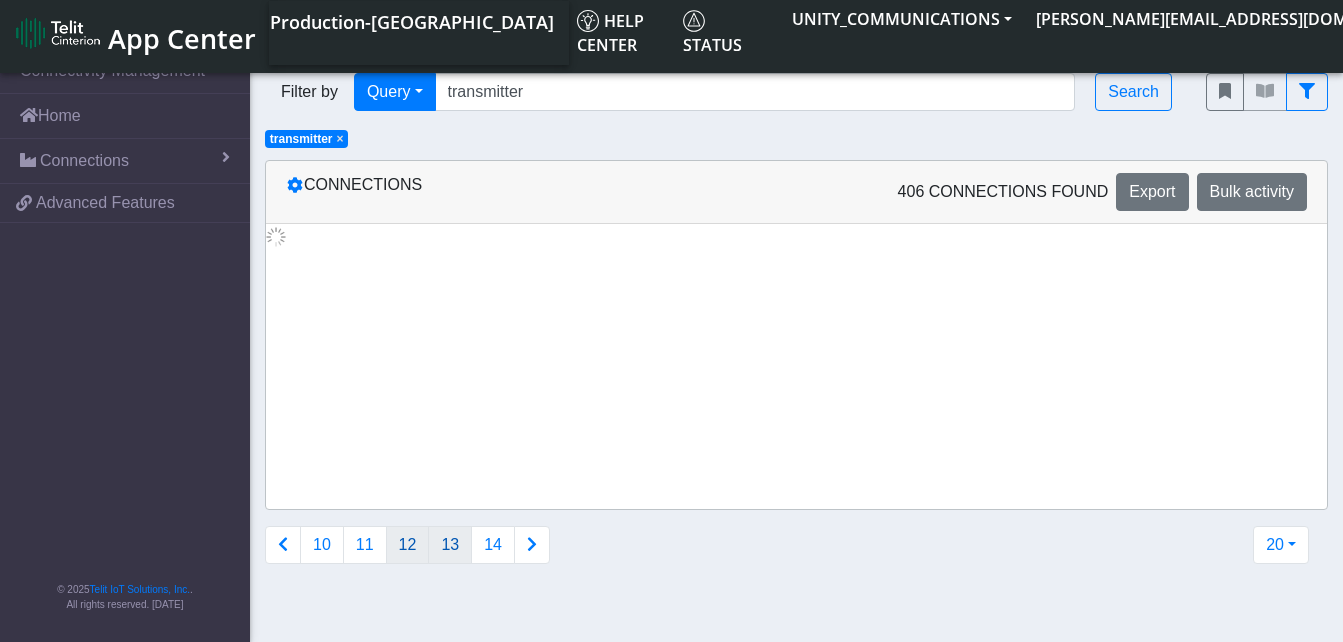 scroll, scrollTop: 0, scrollLeft: 0, axis: both 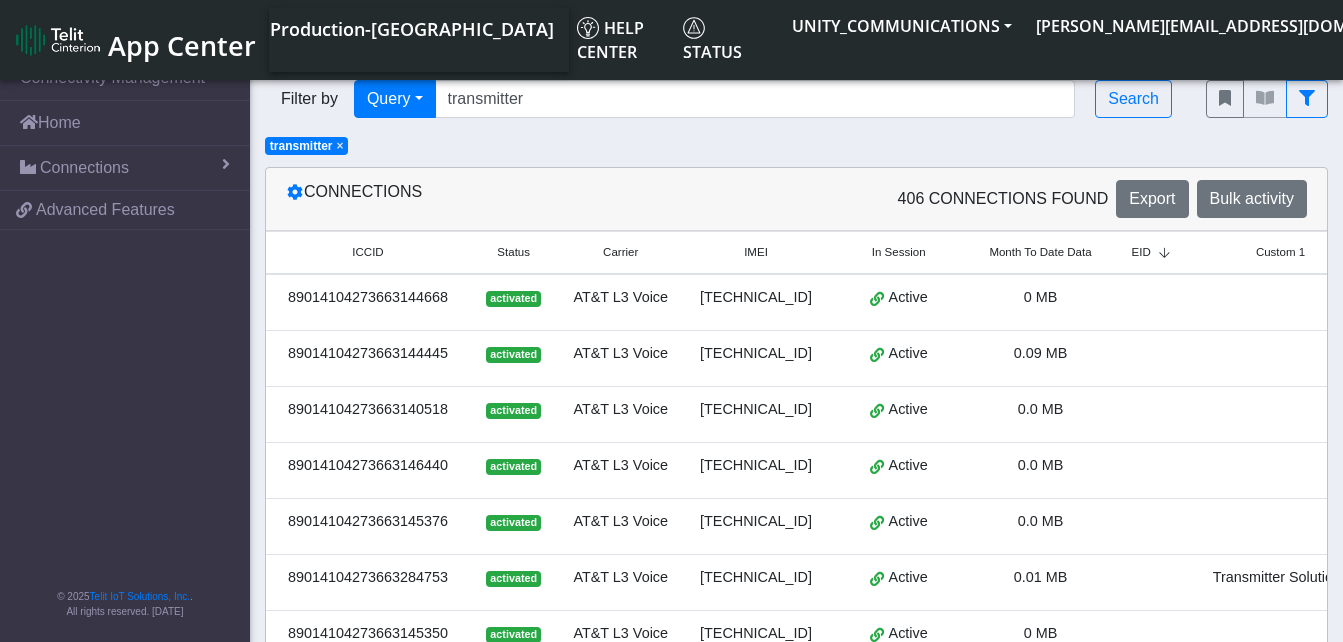 click at bounding box center [1280, 302] 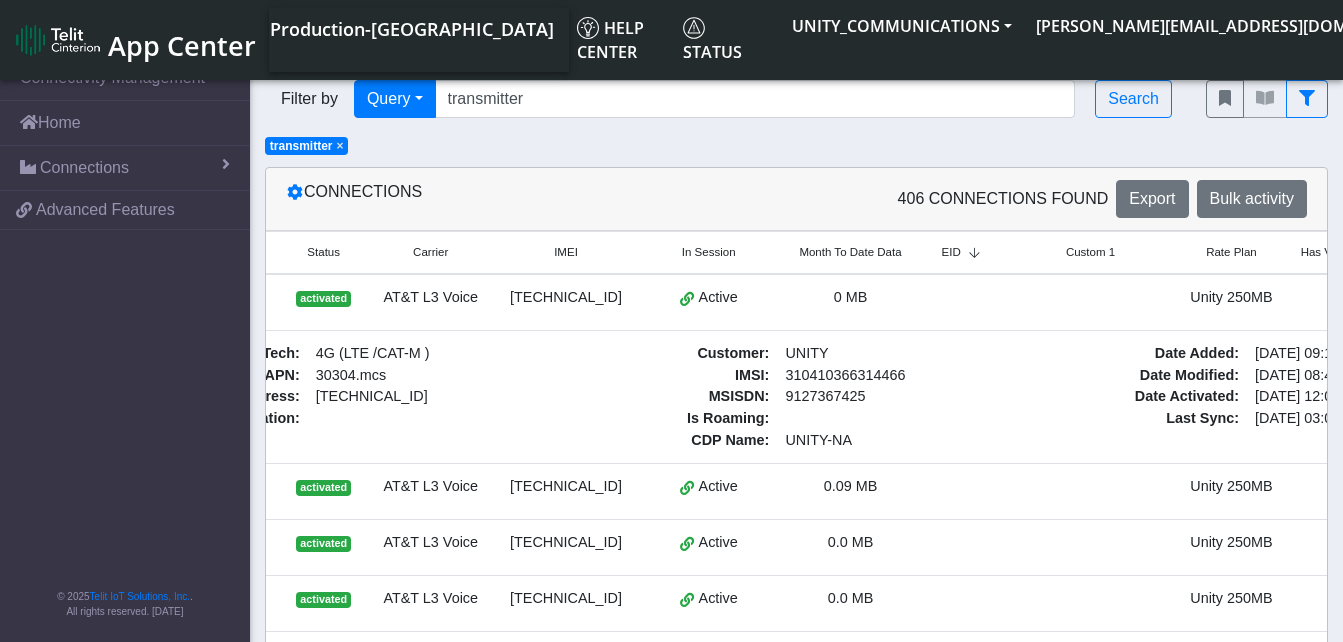 scroll, scrollTop: 0, scrollLeft: 200, axis: horizontal 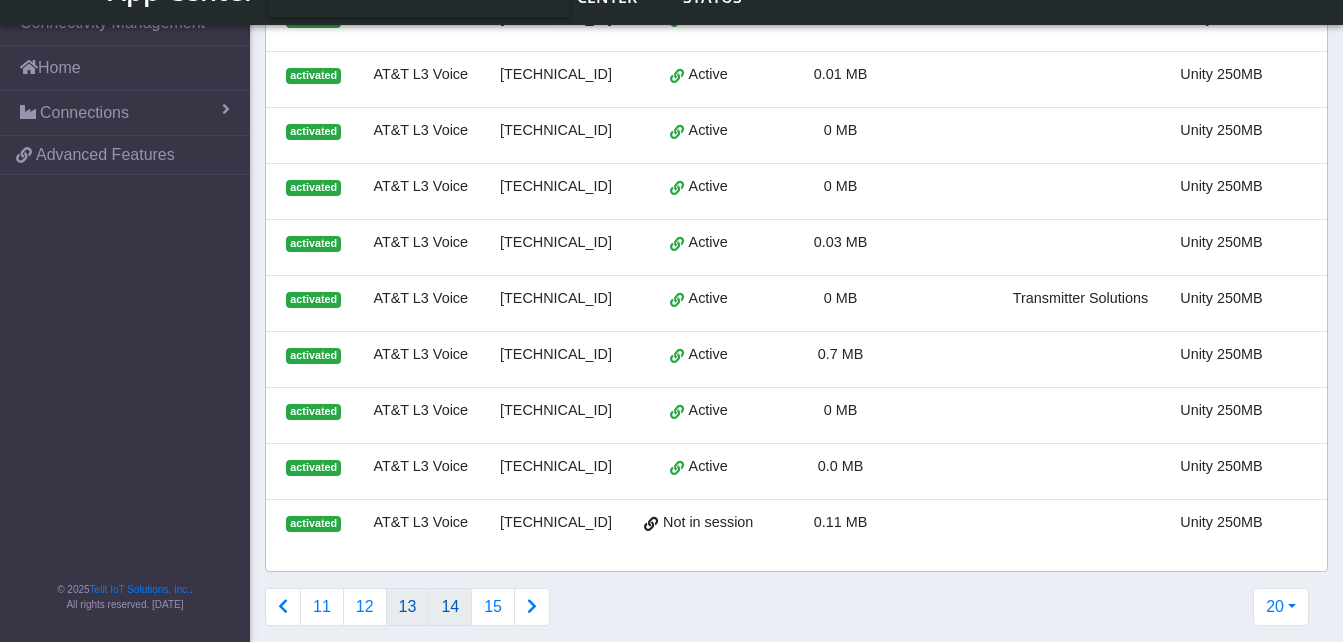 click on "14" 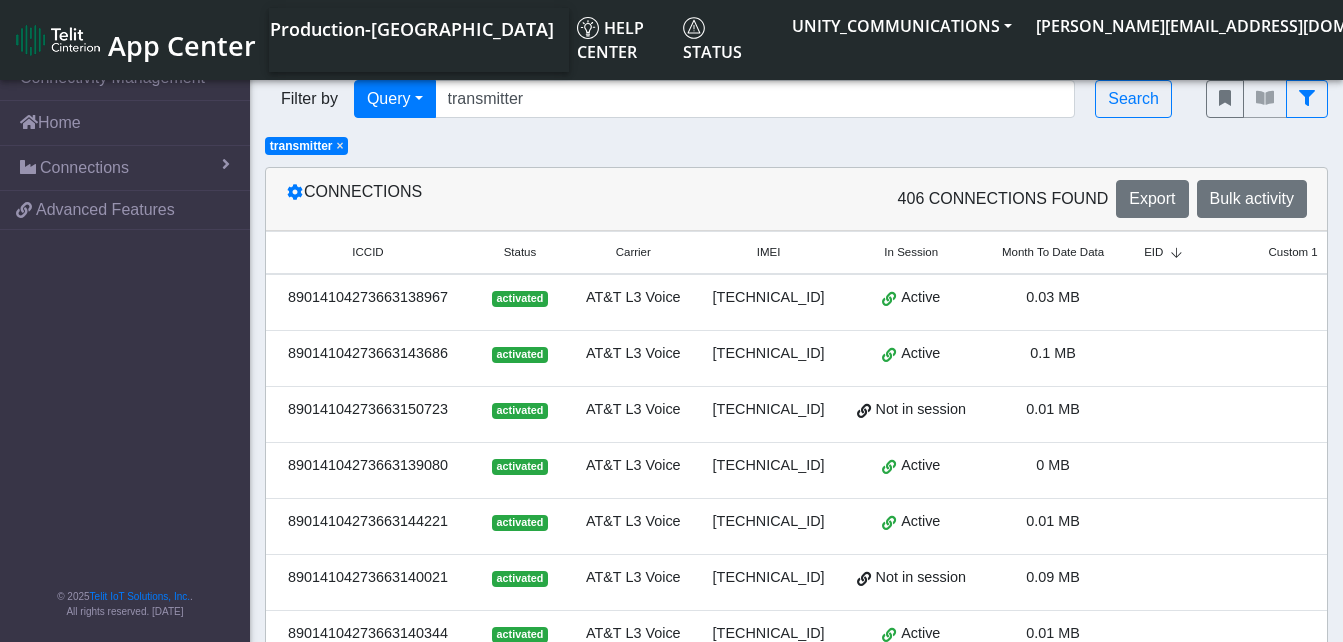 click at bounding box center (1292, 302) 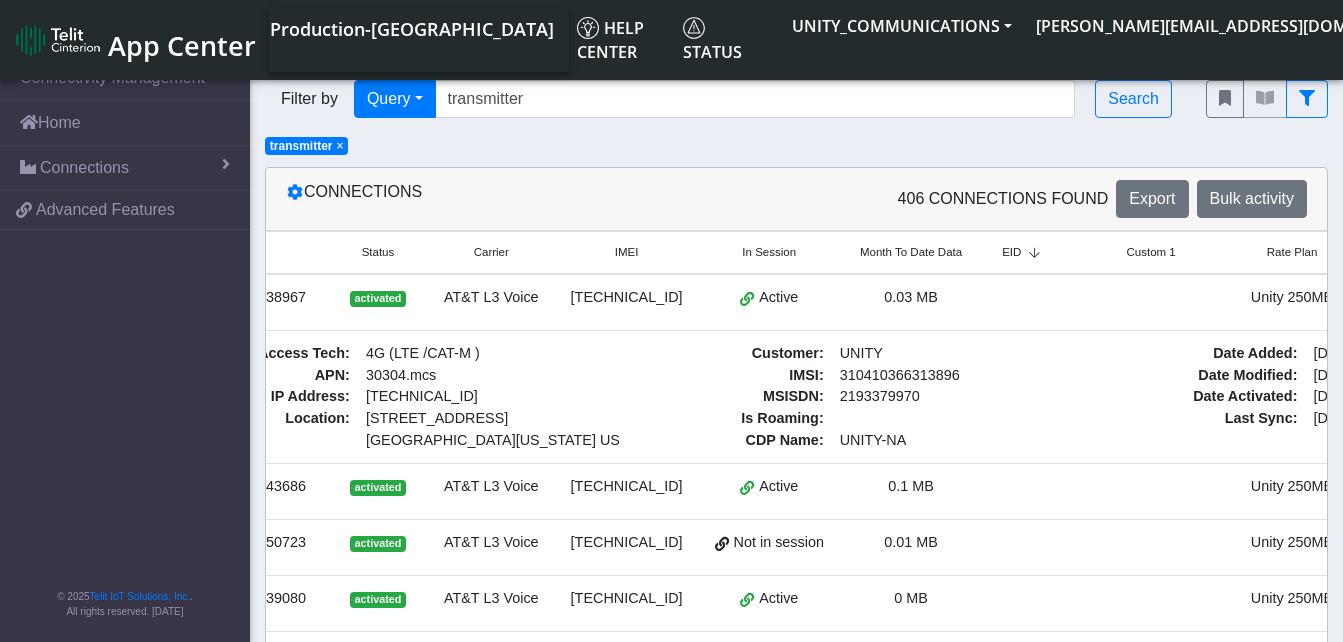 scroll, scrollTop: 0, scrollLeft: 160, axis: horizontal 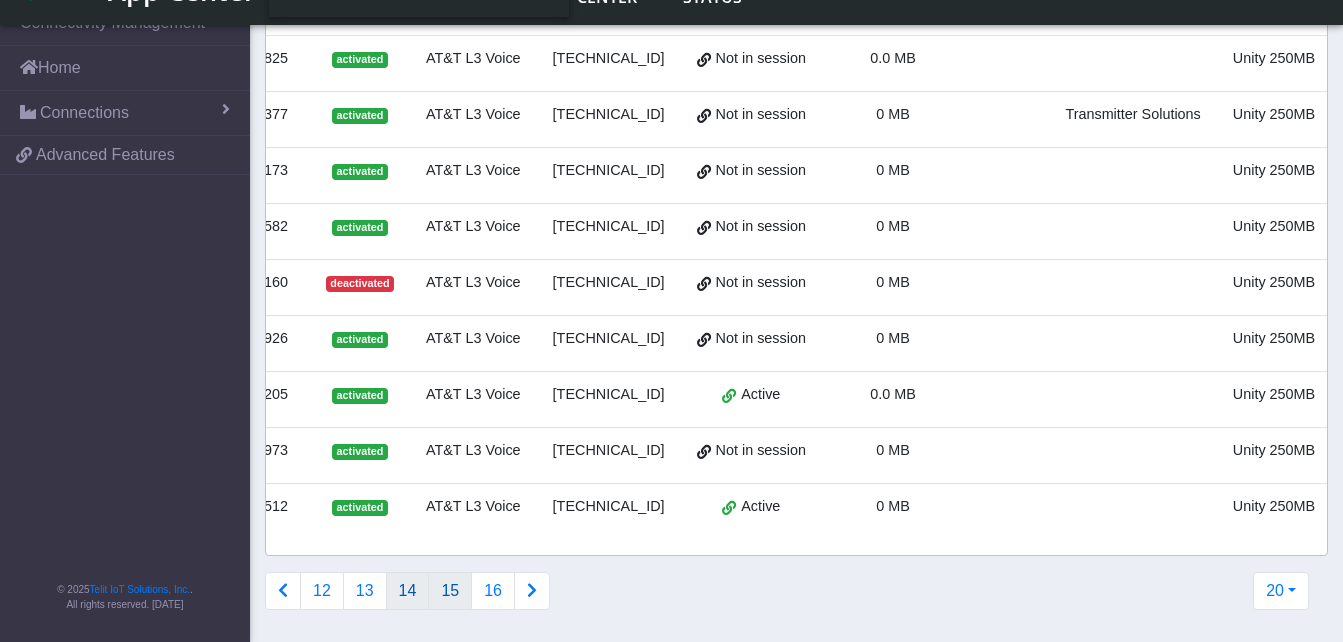 click on "15" 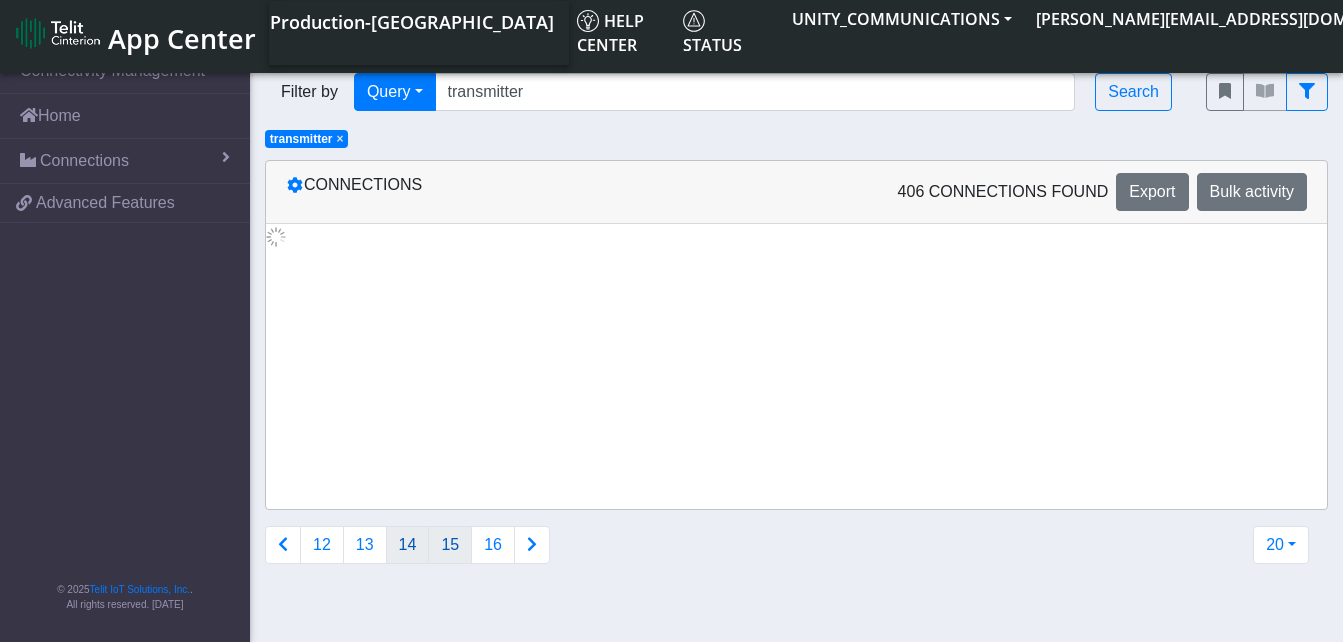 scroll, scrollTop: 0, scrollLeft: 0, axis: both 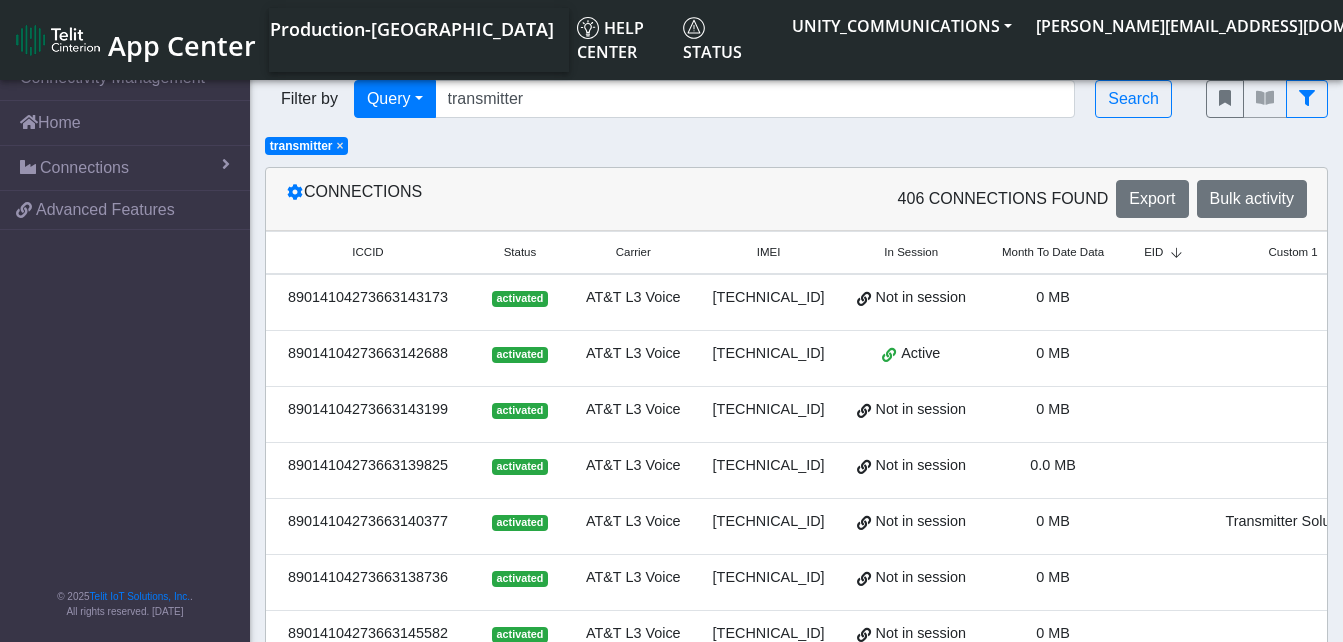 click at bounding box center [1166, 302] 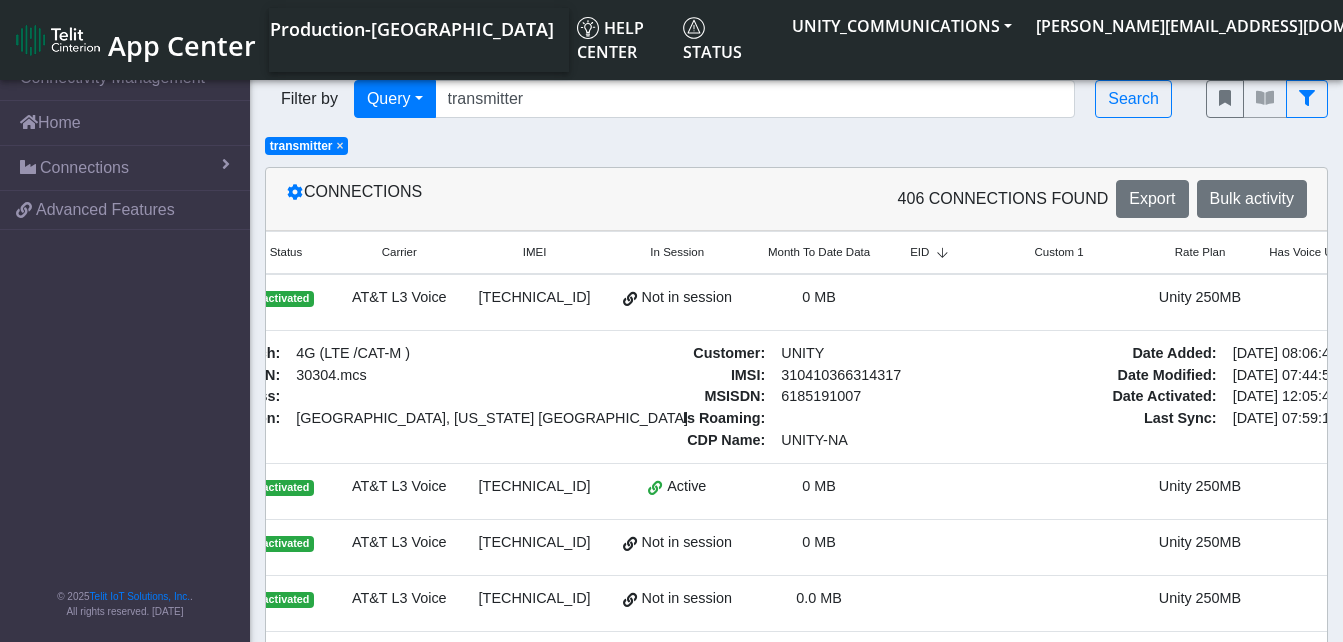 scroll, scrollTop: 0, scrollLeft: 240, axis: horizontal 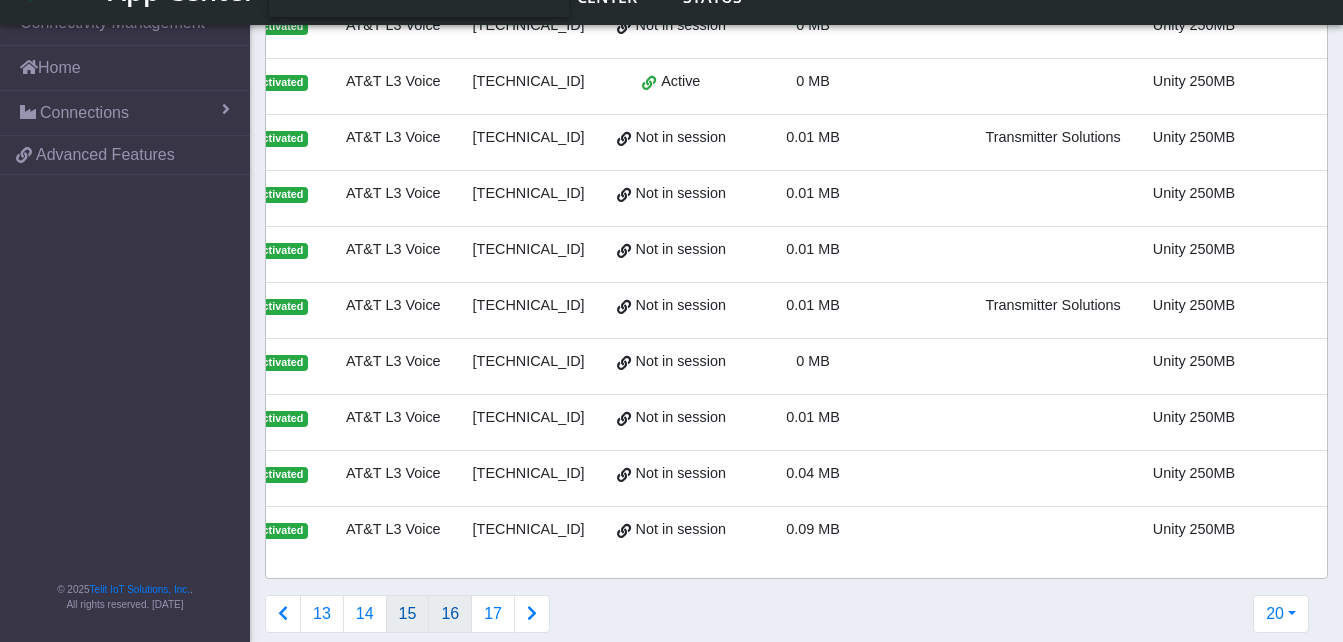 click on "16" 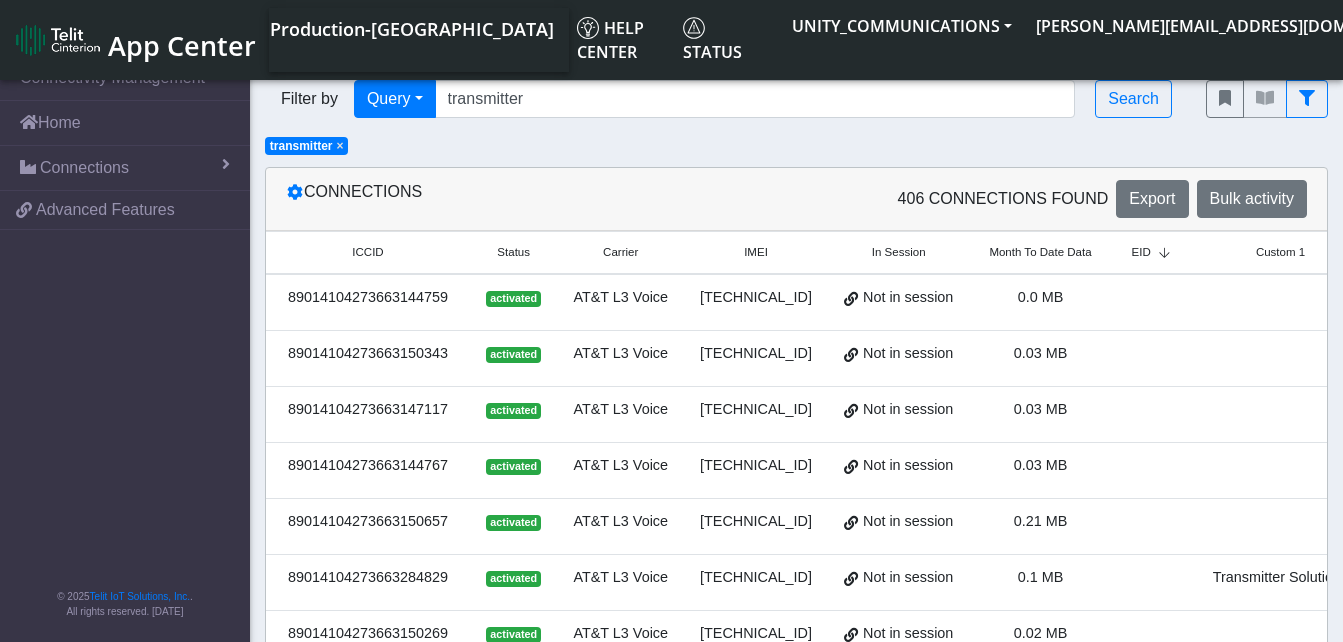click at bounding box center [1154, 302] 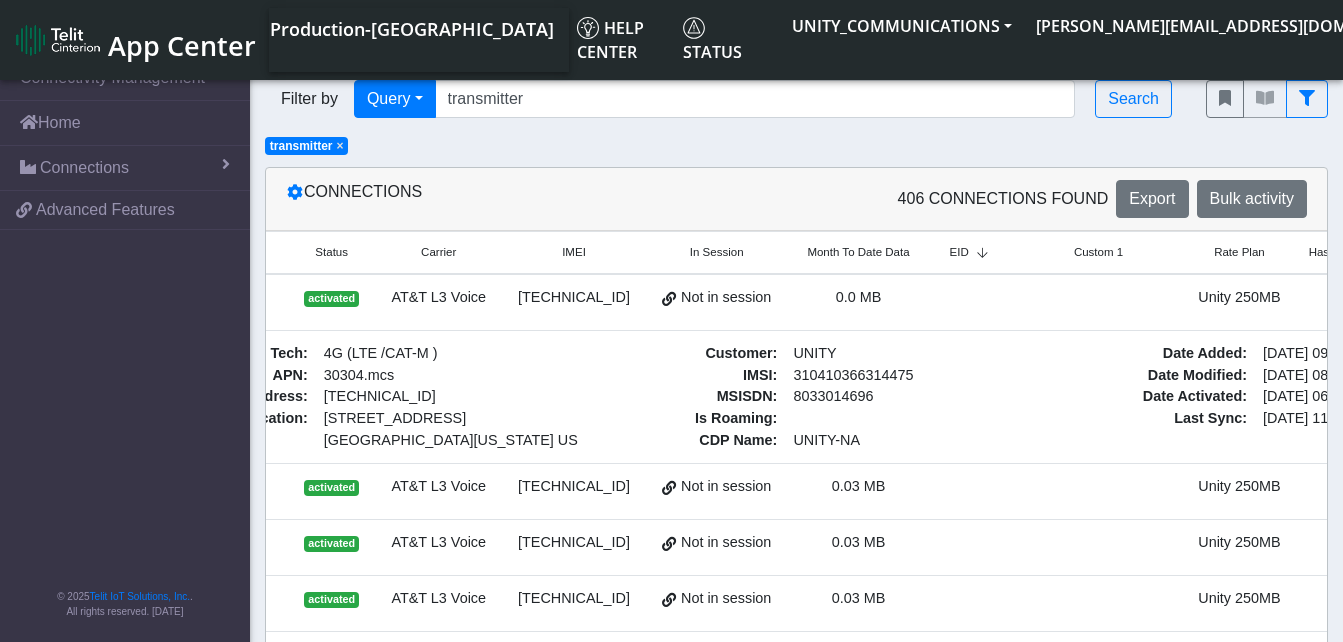 scroll, scrollTop: 0, scrollLeft: 240, axis: horizontal 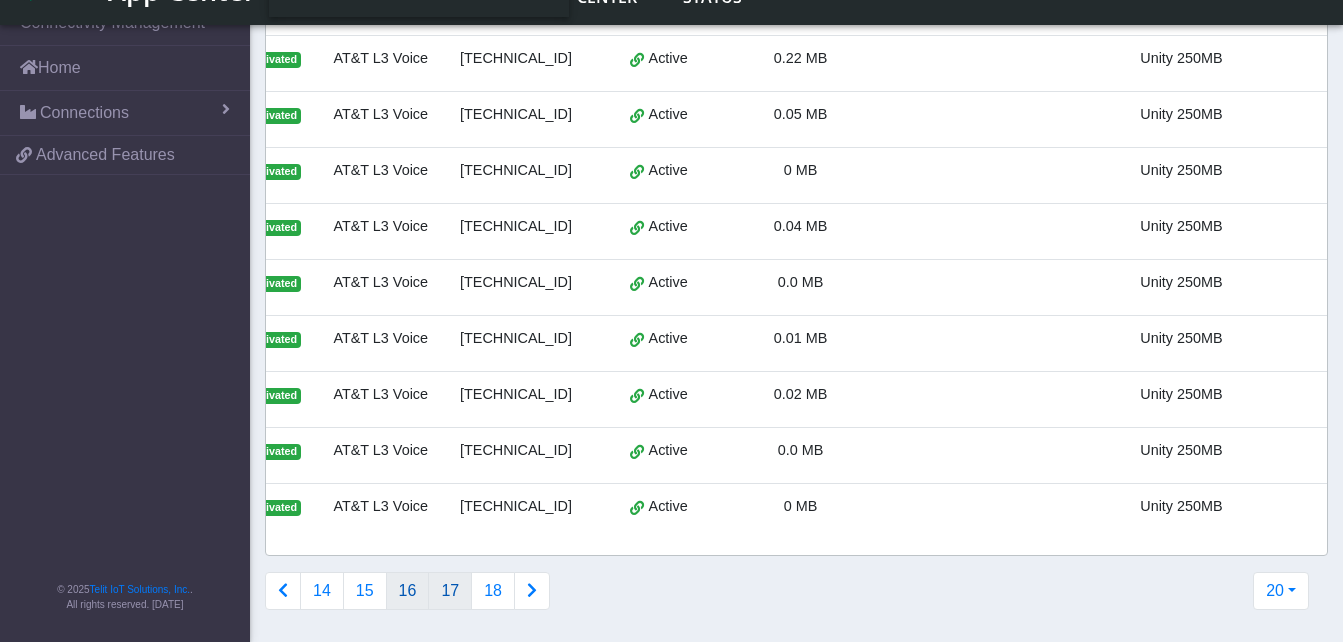 click on "17" 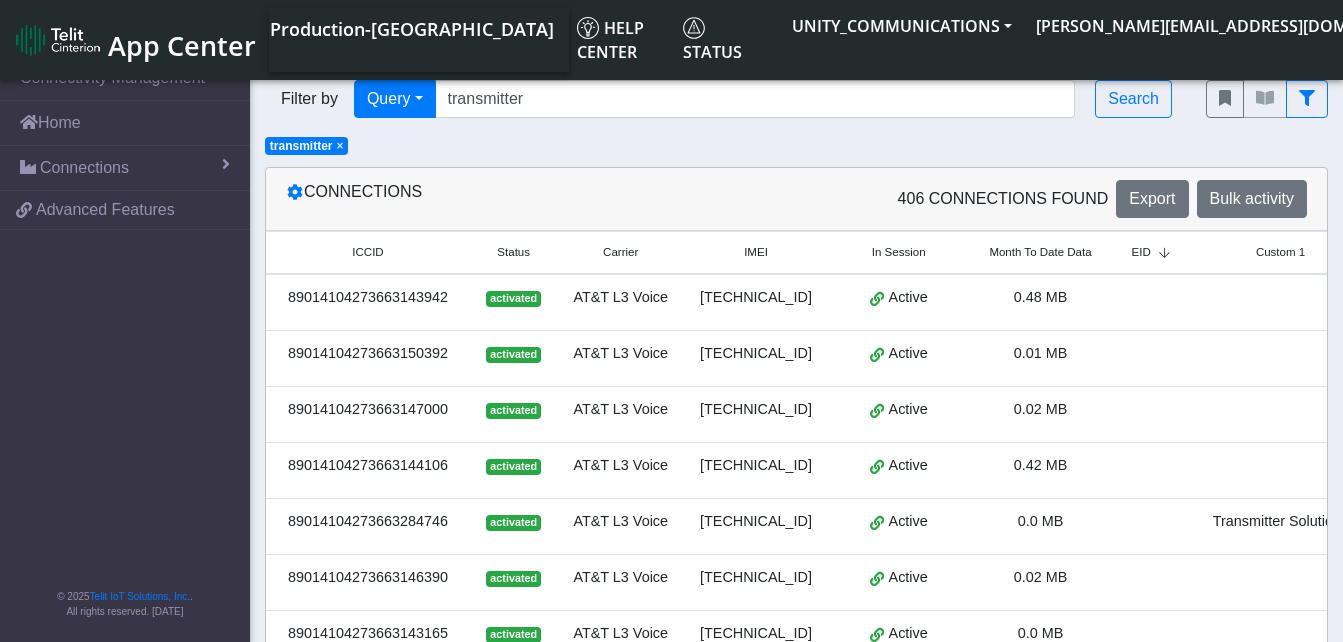 click on "0.48 MB" at bounding box center (1040, 298) 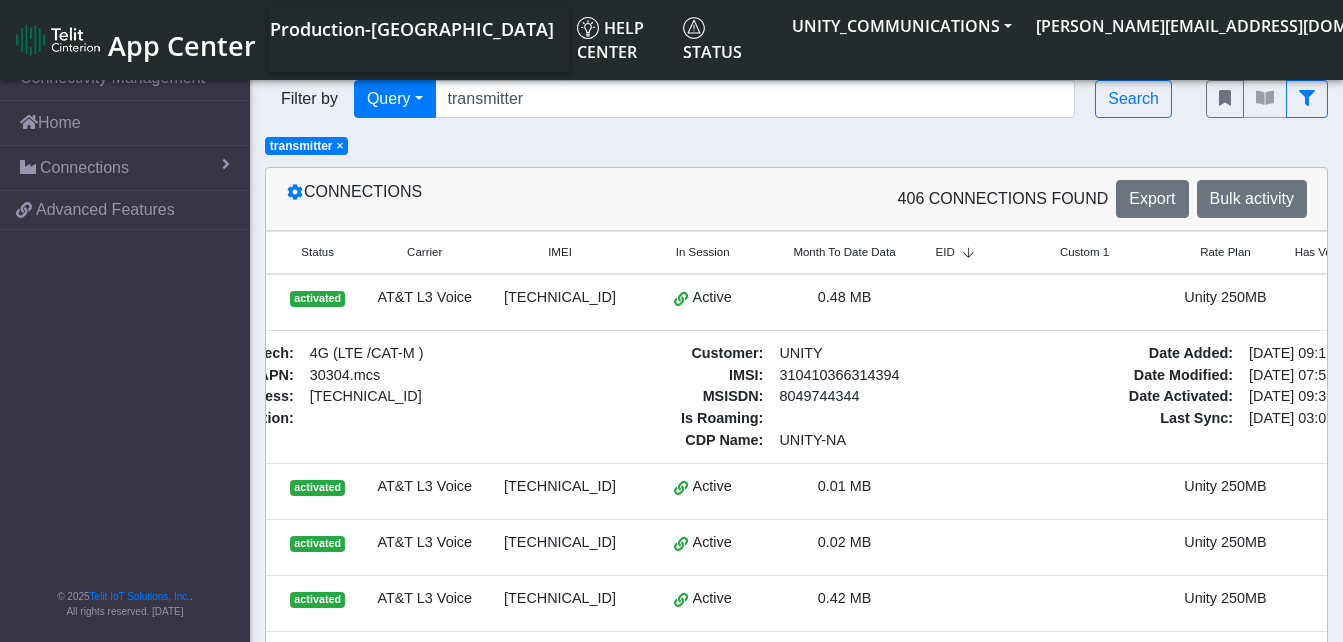 scroll, scrollTop: 0, scrollLeft: 200, axis: horizontal 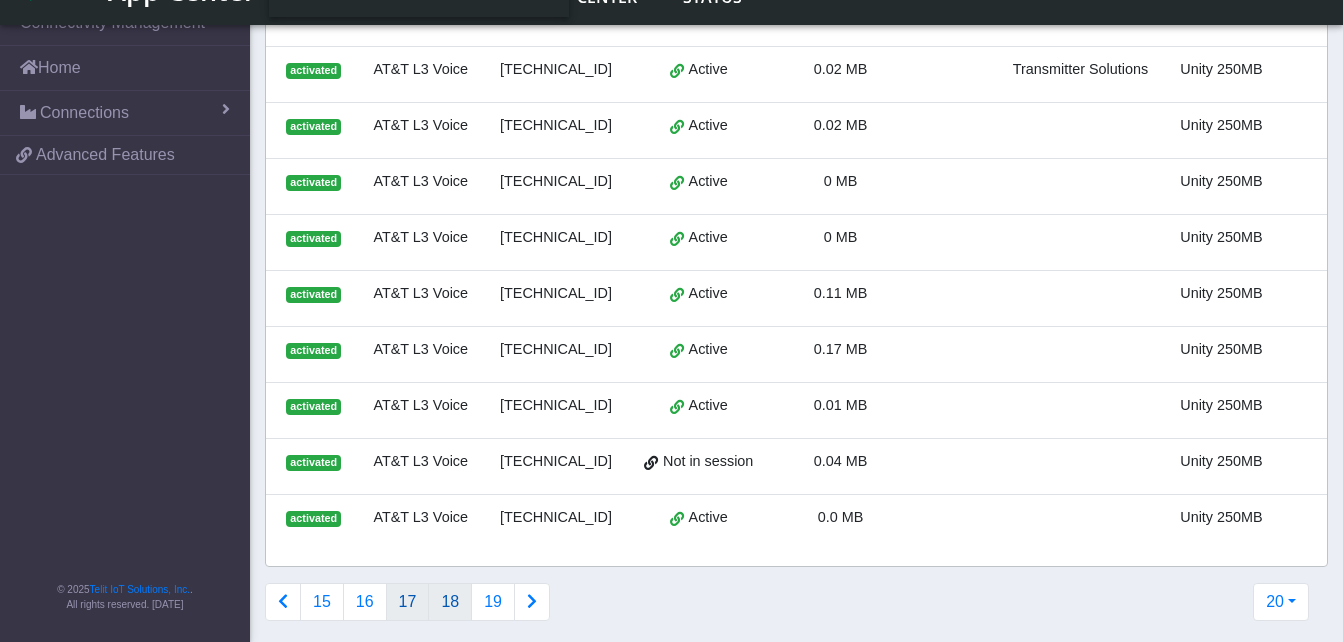 click on "18" 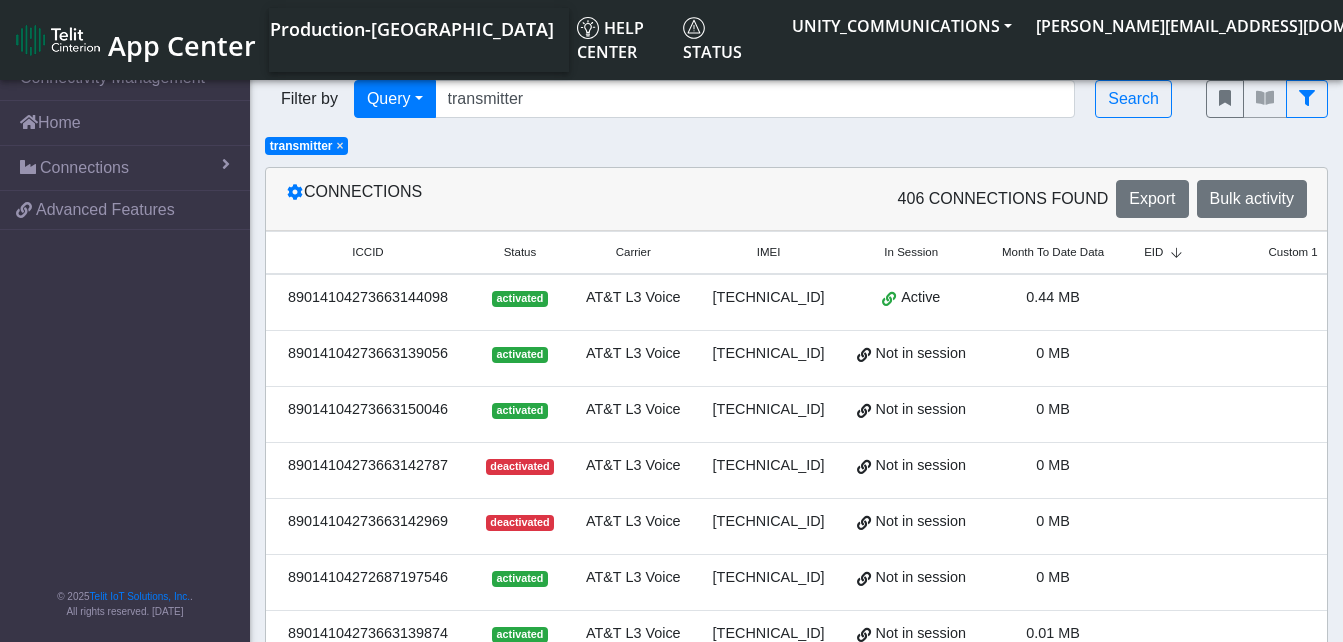 click on "0.44 MB" at bounding box center [1053, 302] 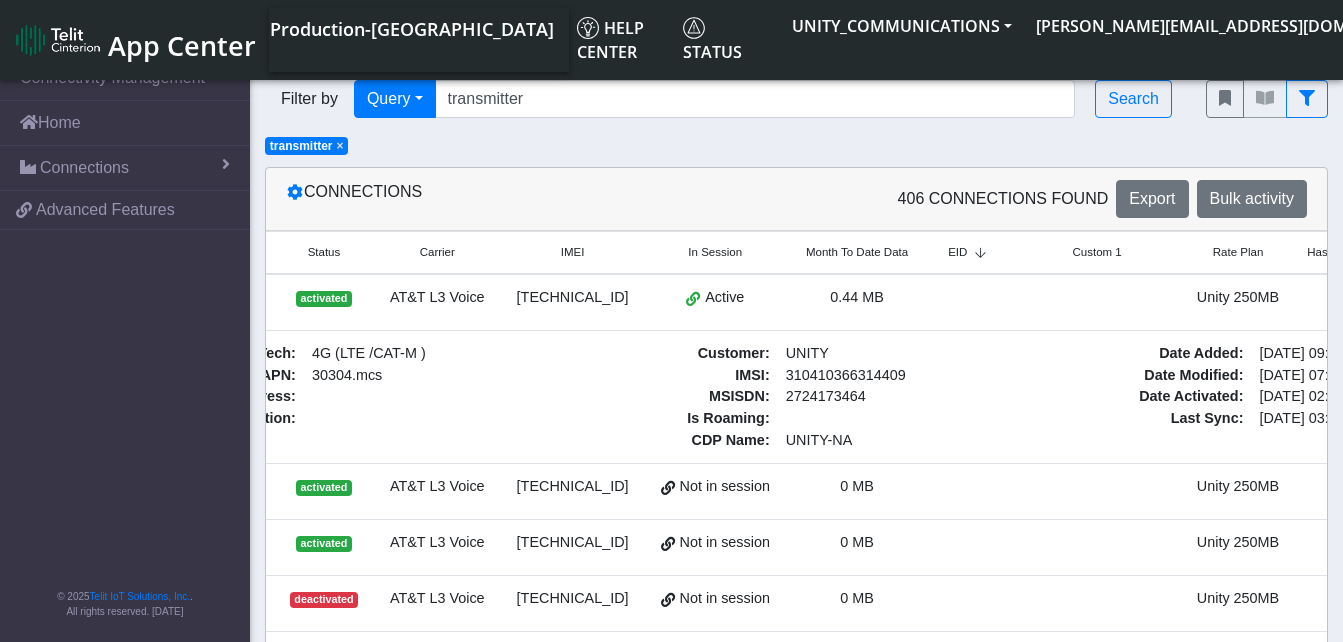 scroll, scrollTop: 0, scrollLeft: 240, axis: horizontal 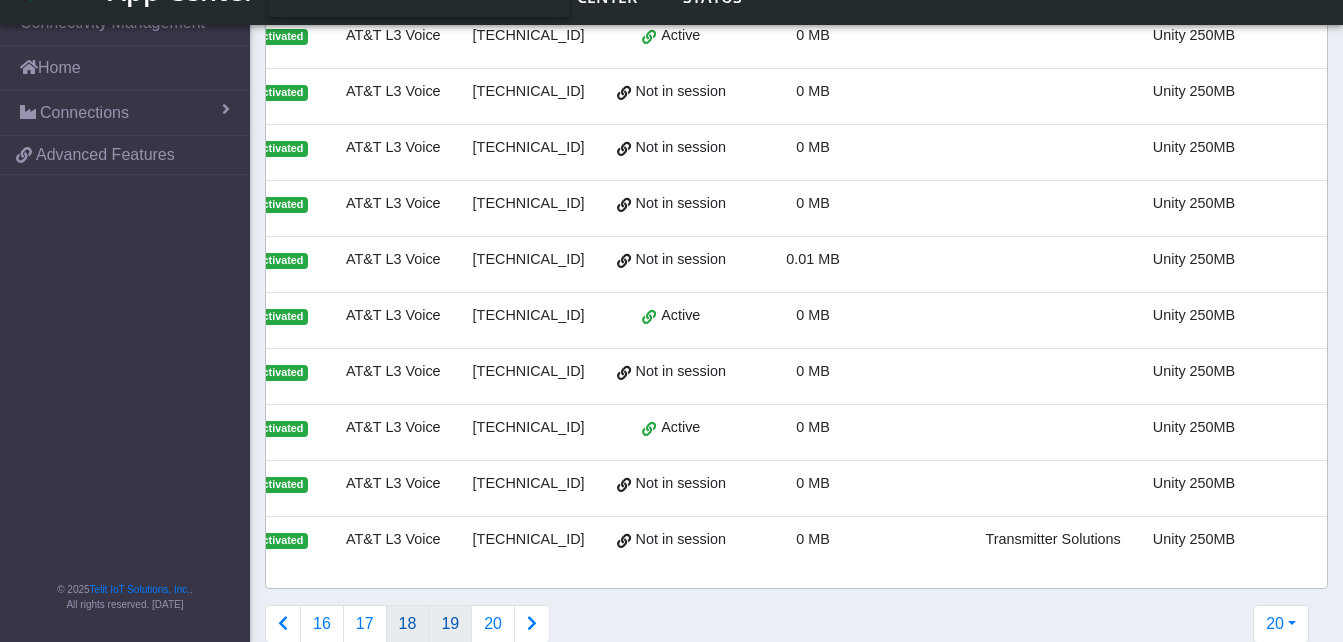 click on "19" 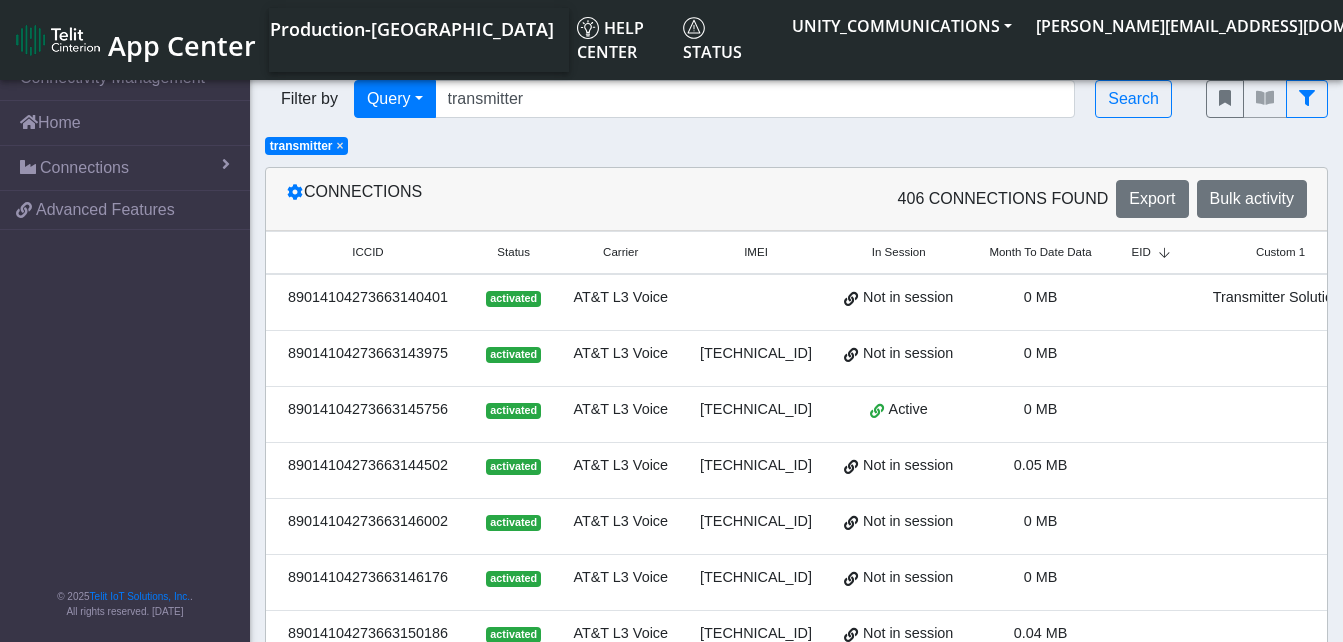 click at bounding box center (1154, 302) 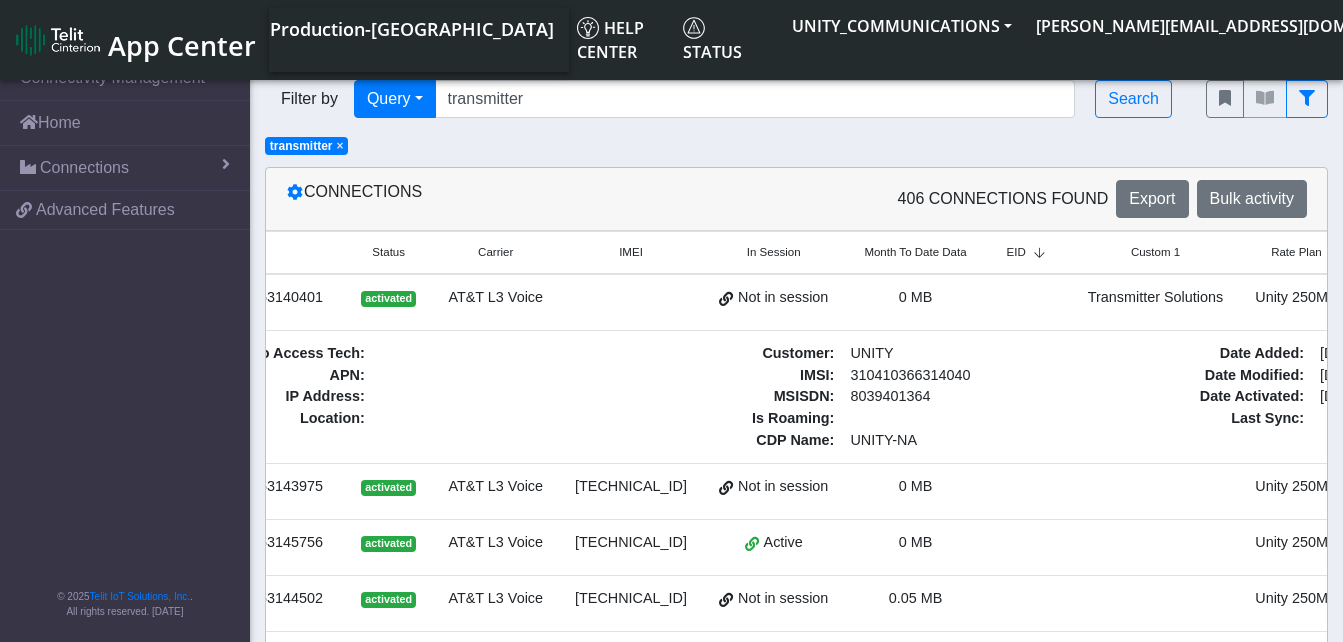 scroll, scrollTop: 0, scrollLeft: 160, axis: horizontal 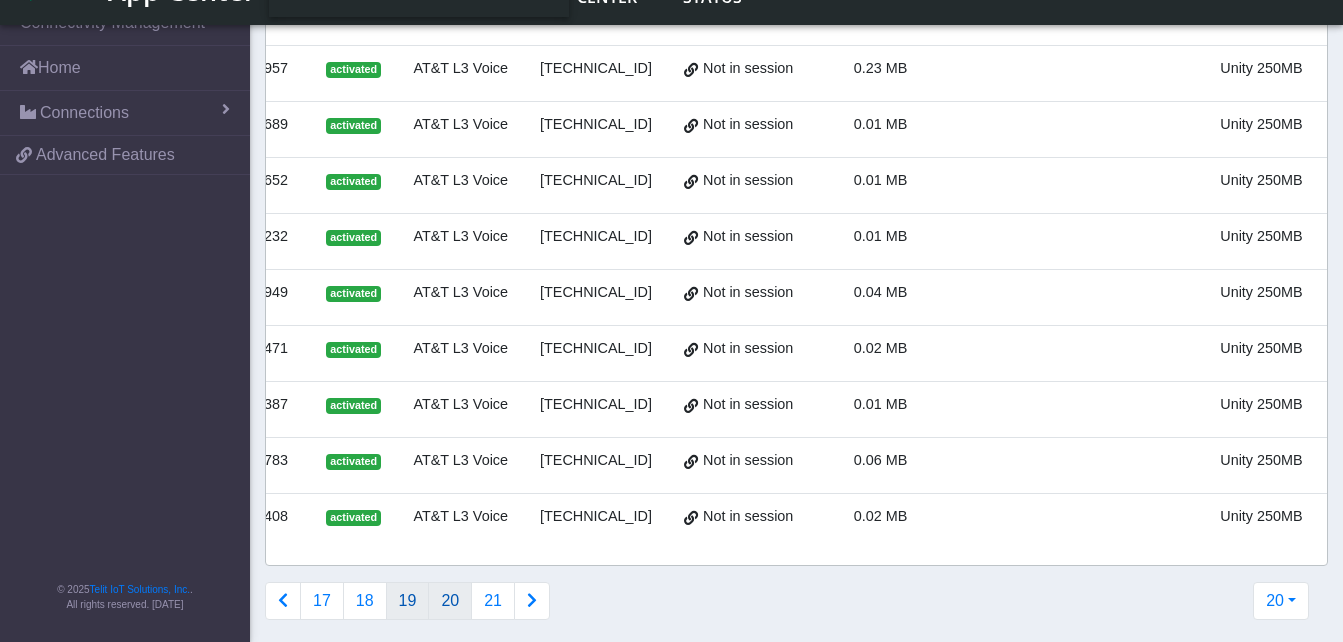 click on "20" 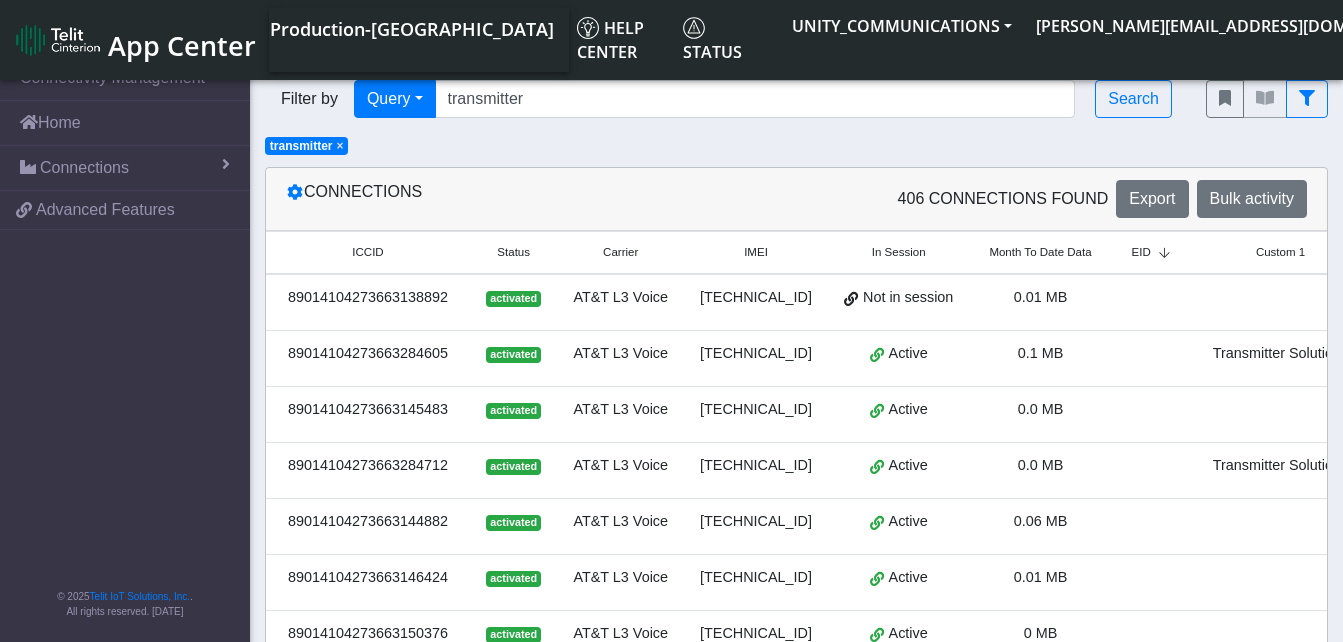click at bounding box center [1154, 302] 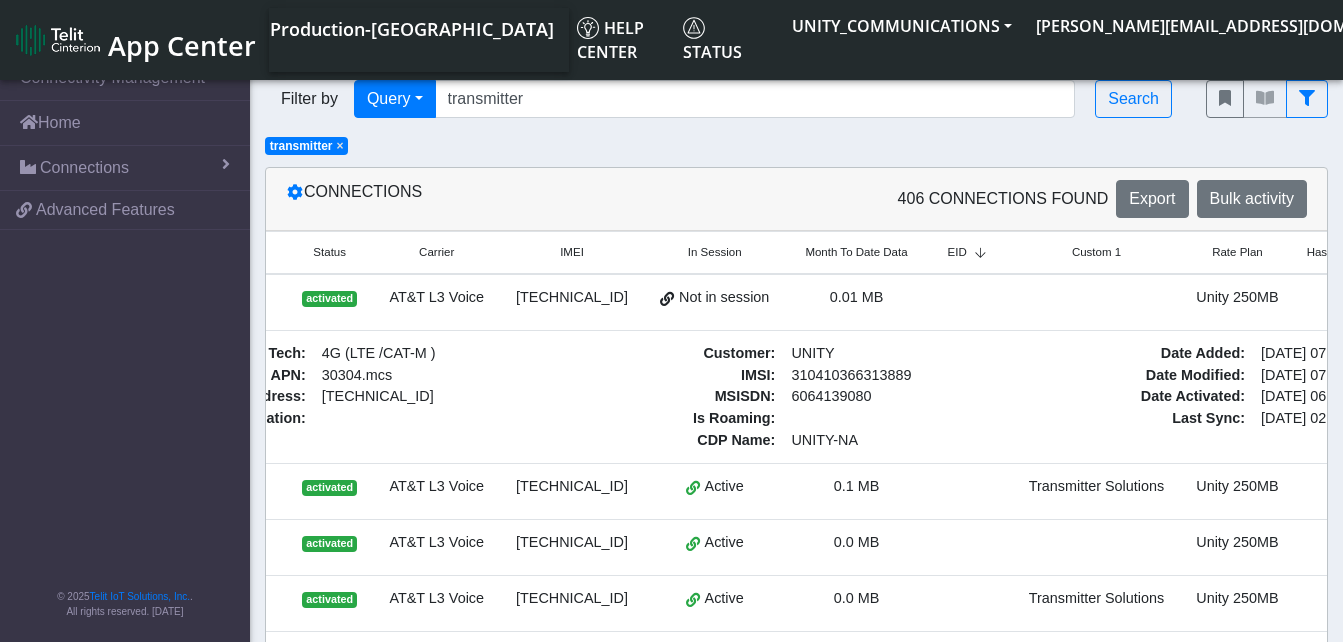 scroll, scrollTop: 0, scrollLeft: 200, axis: horizontal 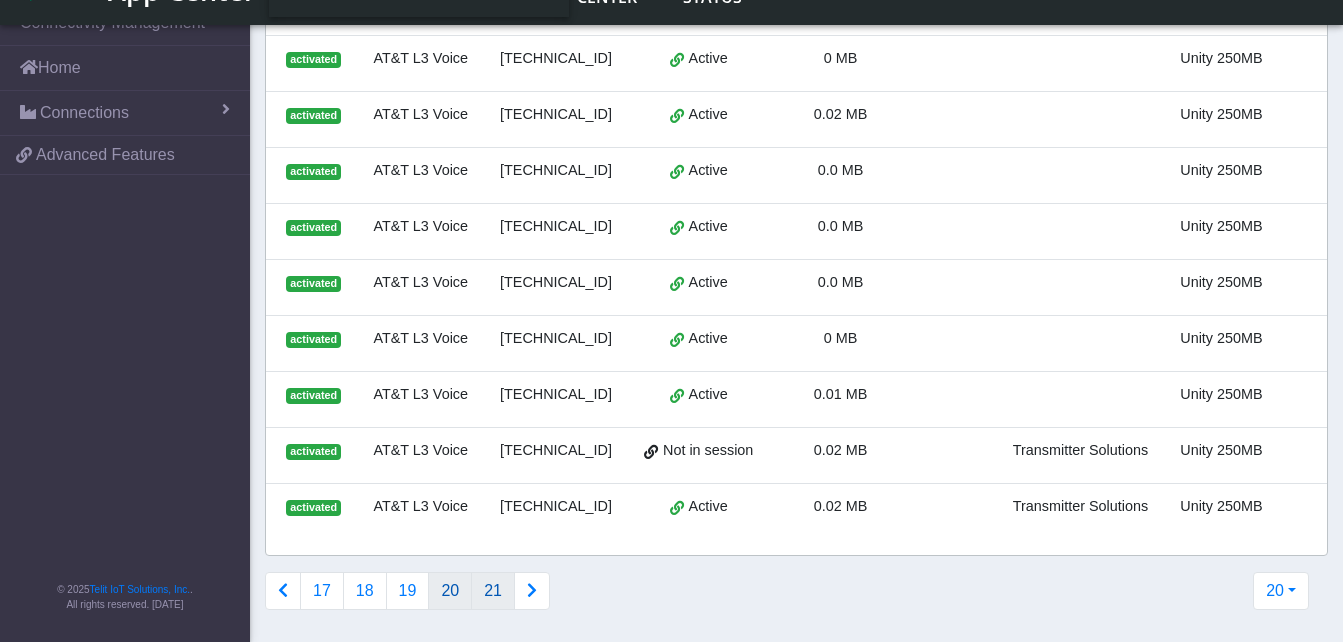 click on "21" 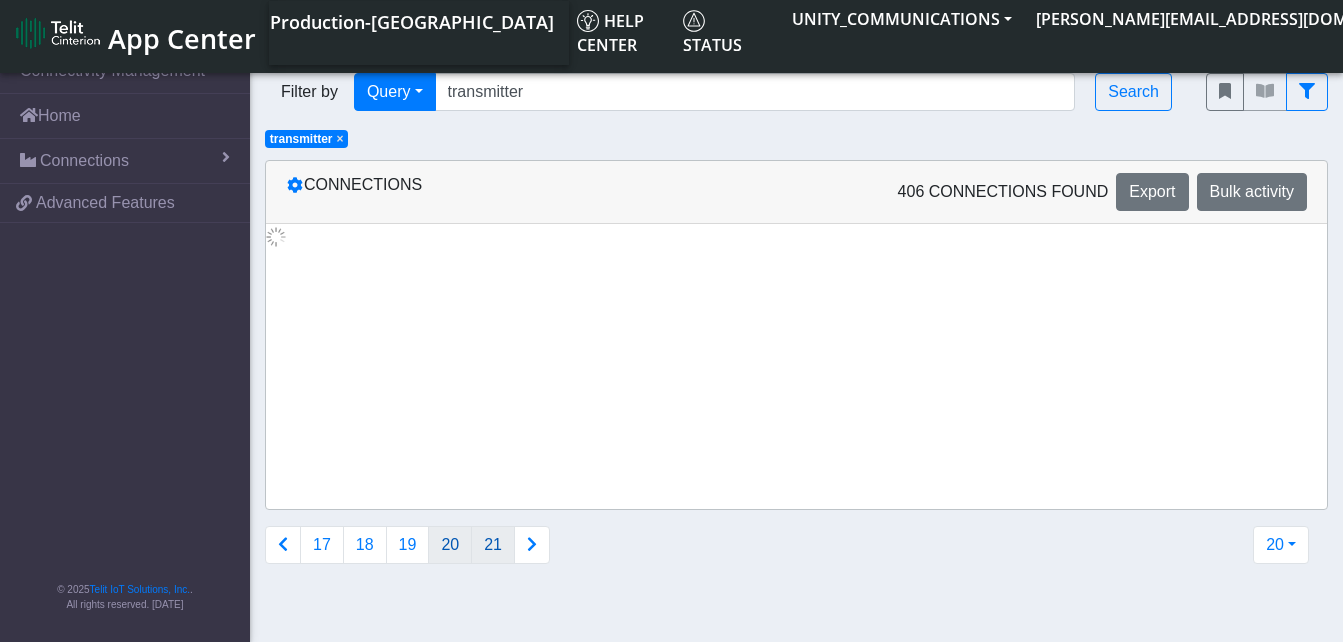 scroll, scrollTop: 0, scrollLeft: 0, axis: both 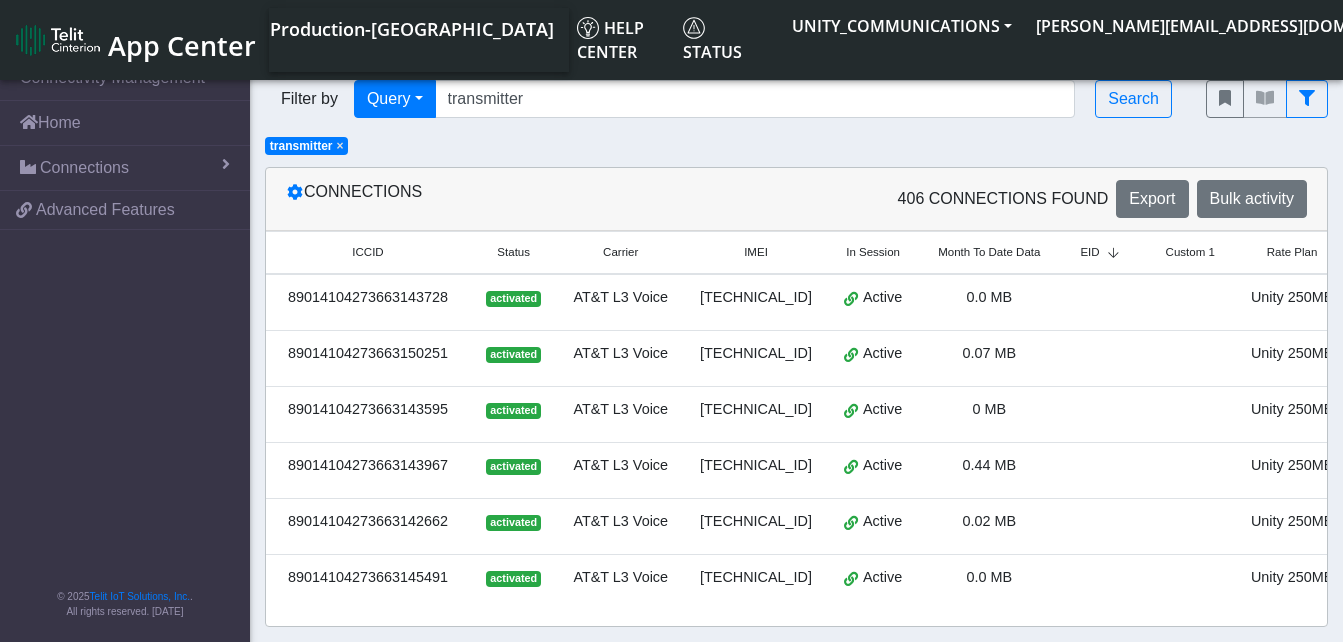 click at bounding box center (1102, 302) 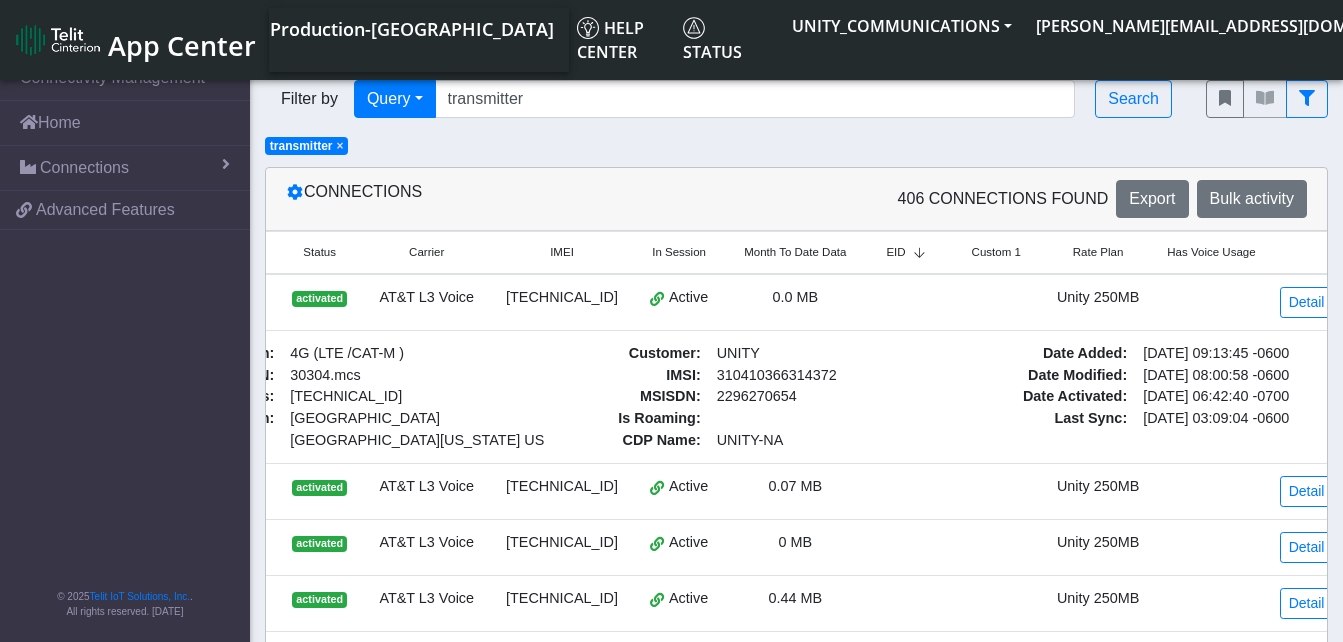 scroll, scrollTop: 0, scrollLeft: 200, axis: horizontal 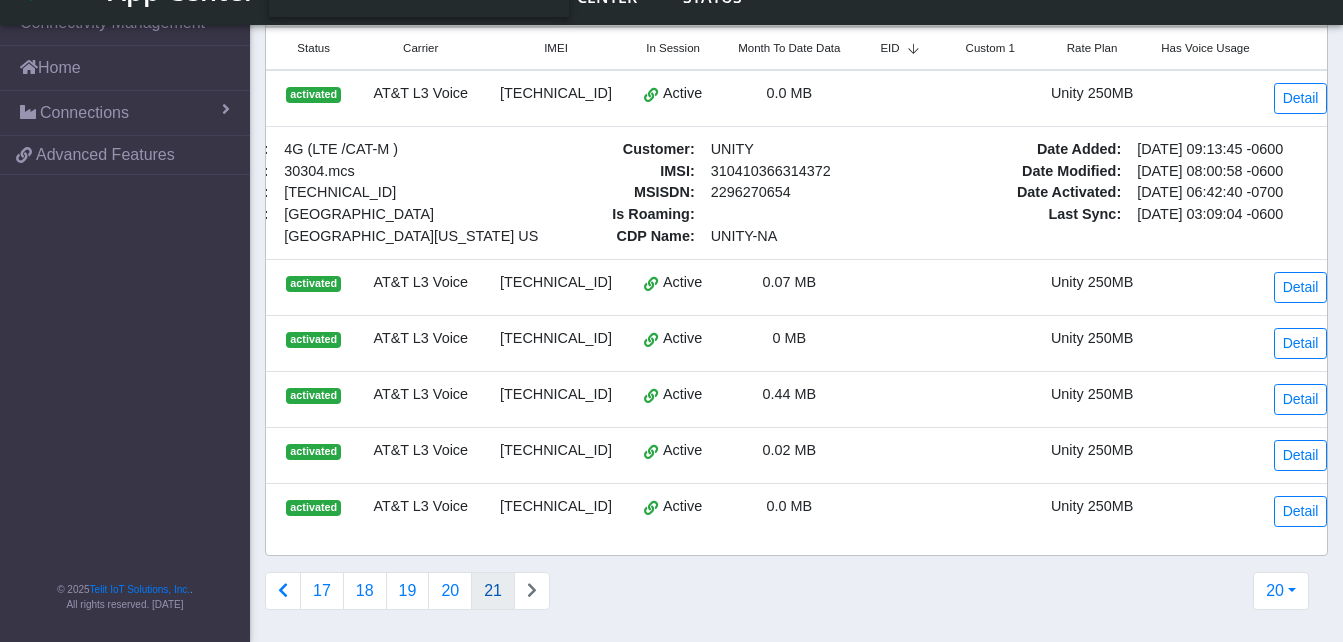 click 